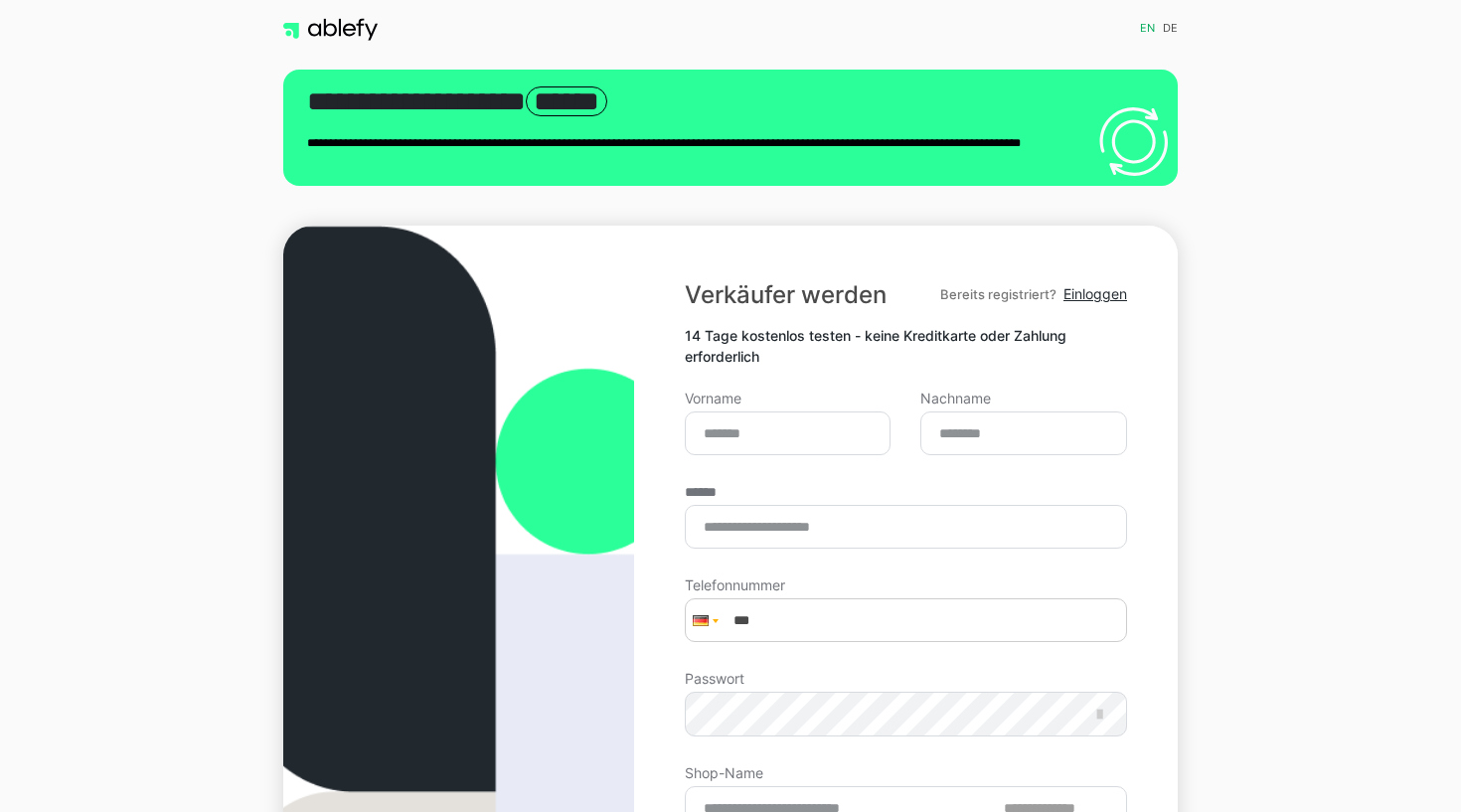scroll, scrollTop: 0, scrollLeft: 0, axis: both 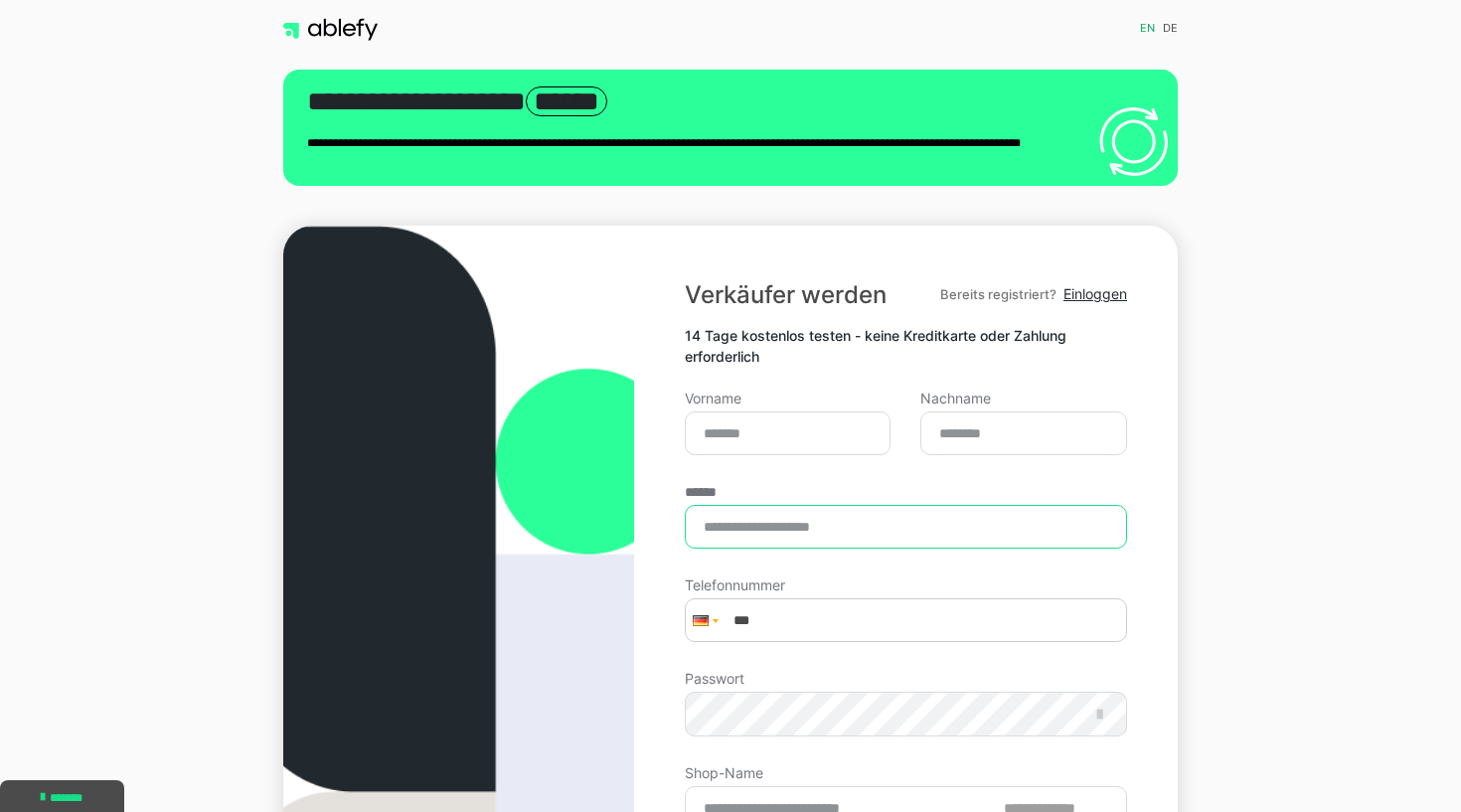 type on "**********" 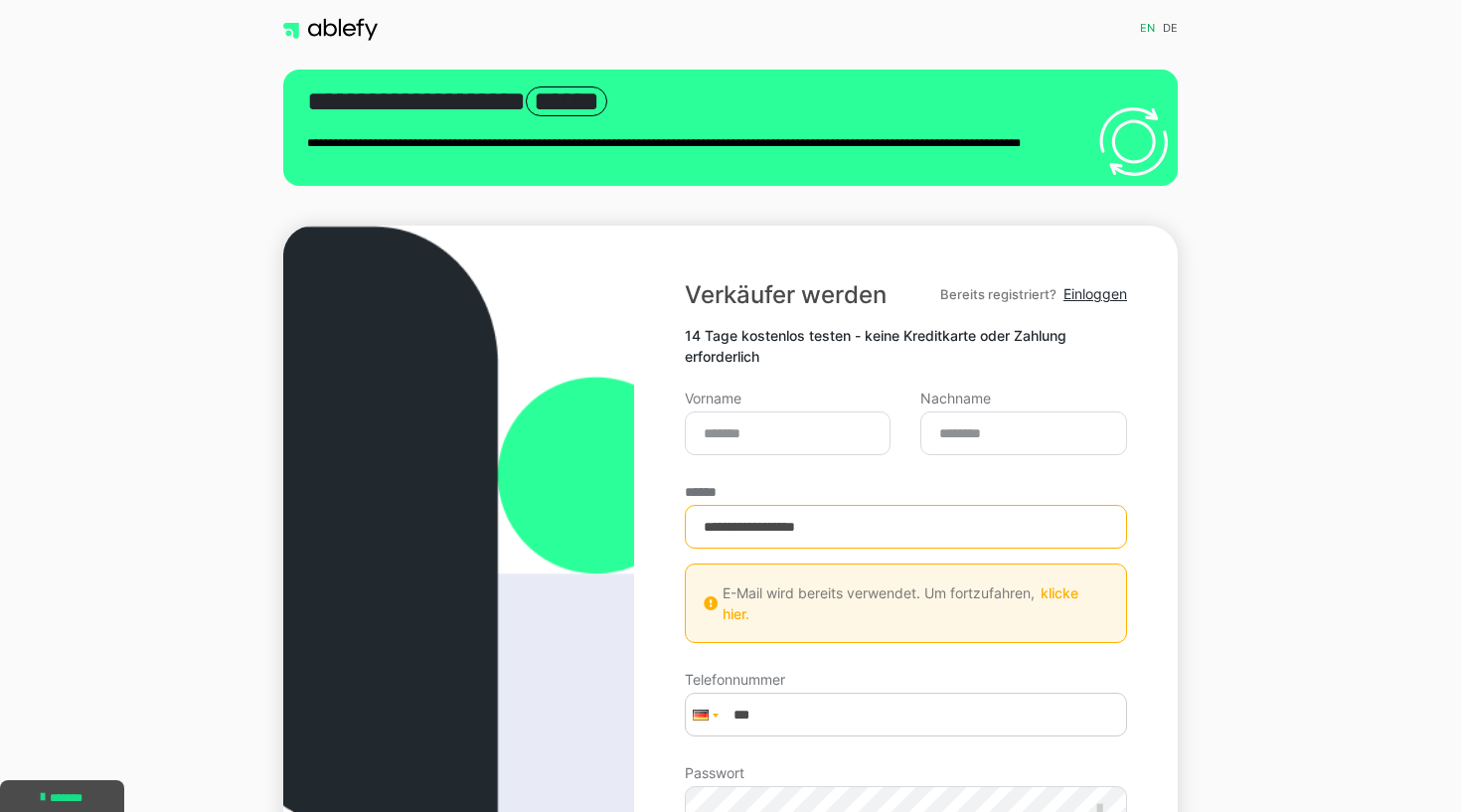 click on "klicke hier." at bounding box center [900, 603] 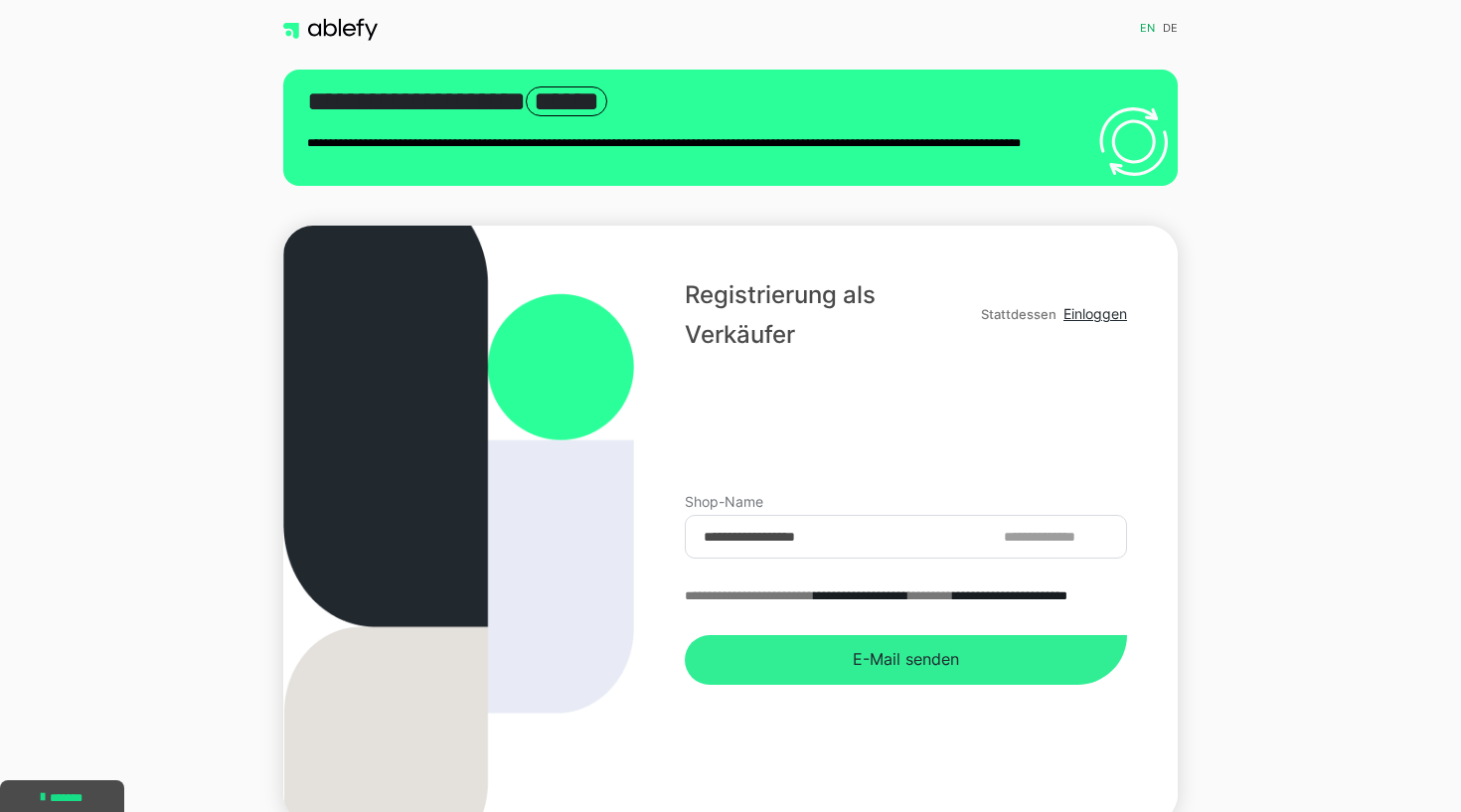 type on "**********" 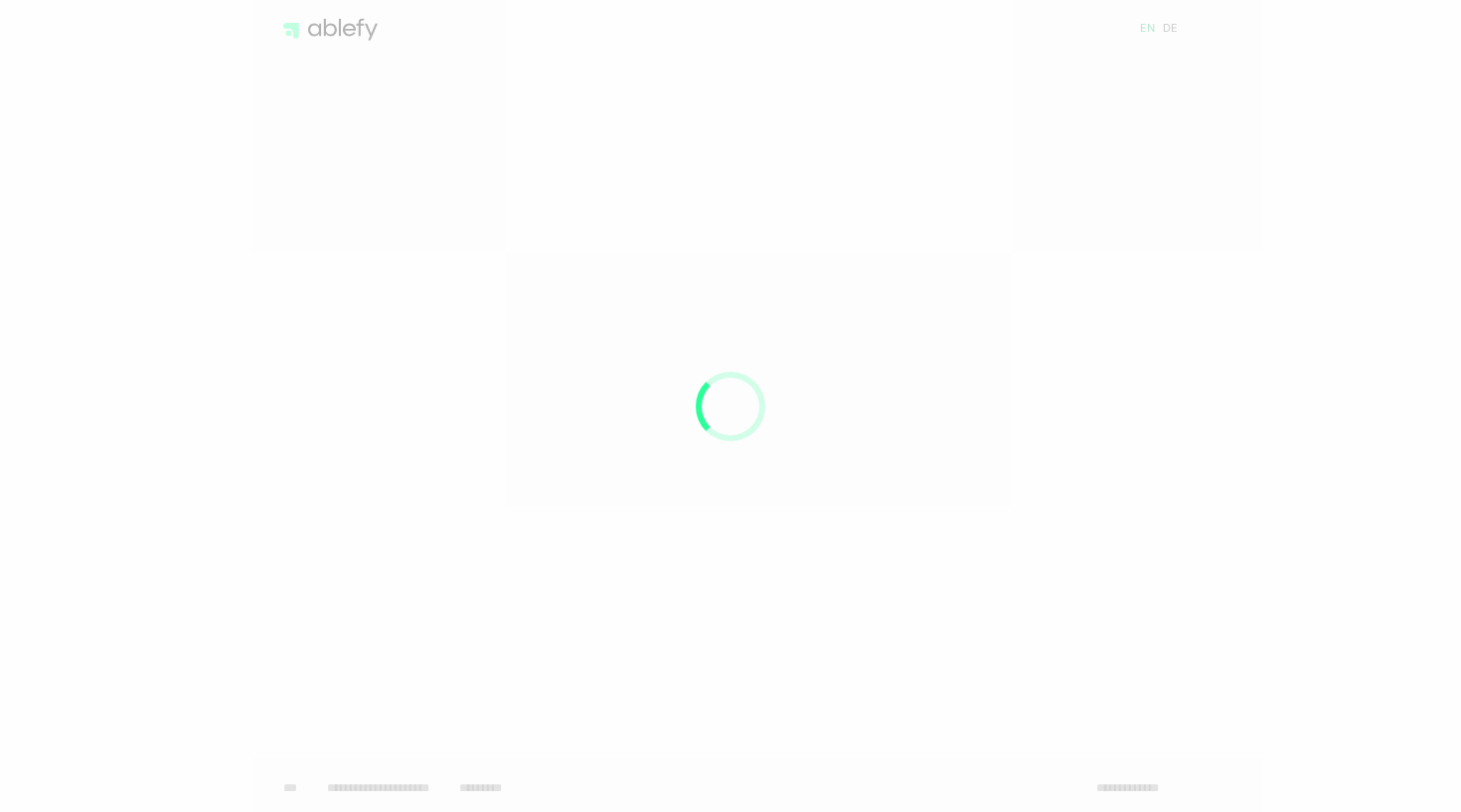 scroll, scrollTop: 0, scrollLeft: 0, axis: both 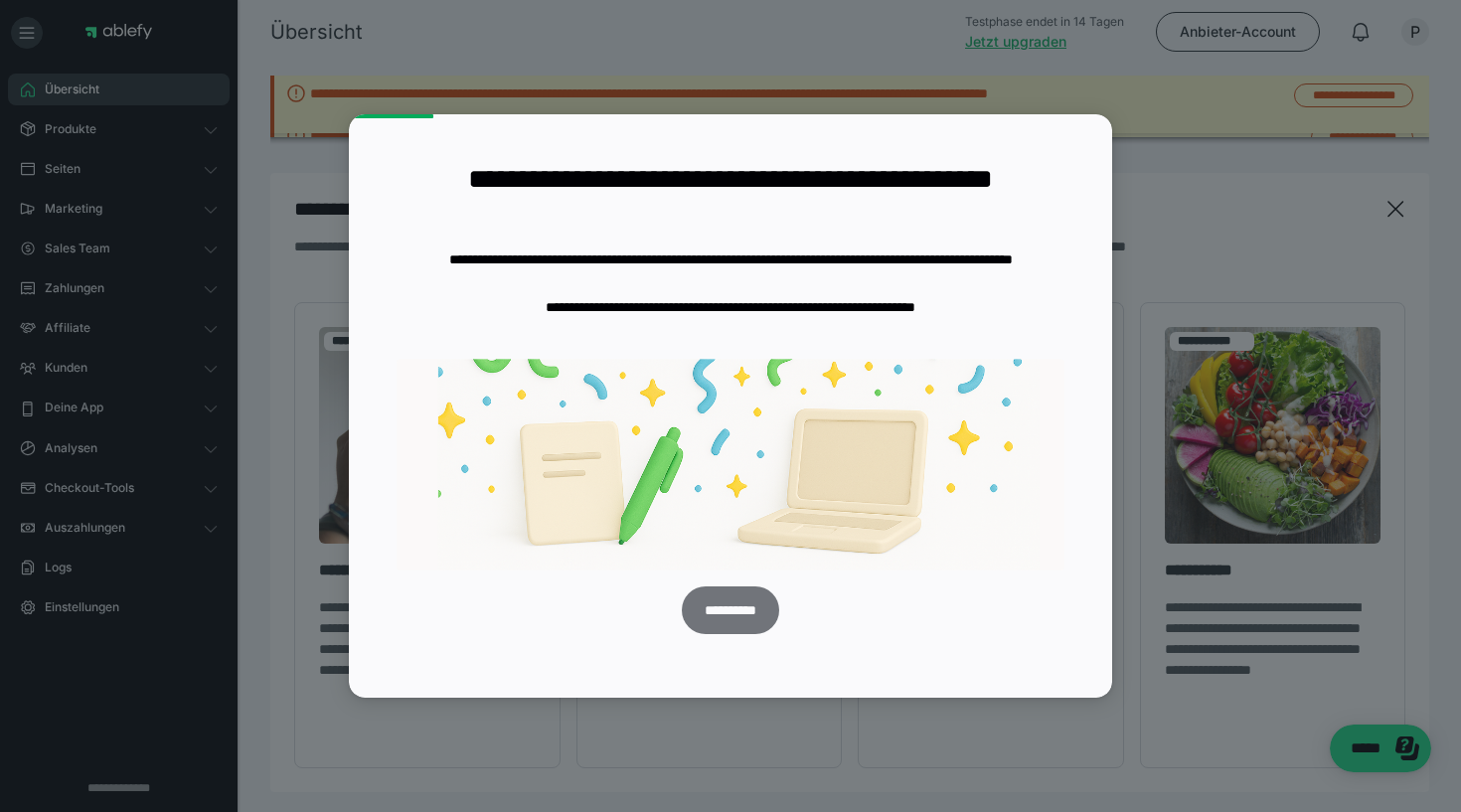 click on "**********" at bounding box center (730, 610) 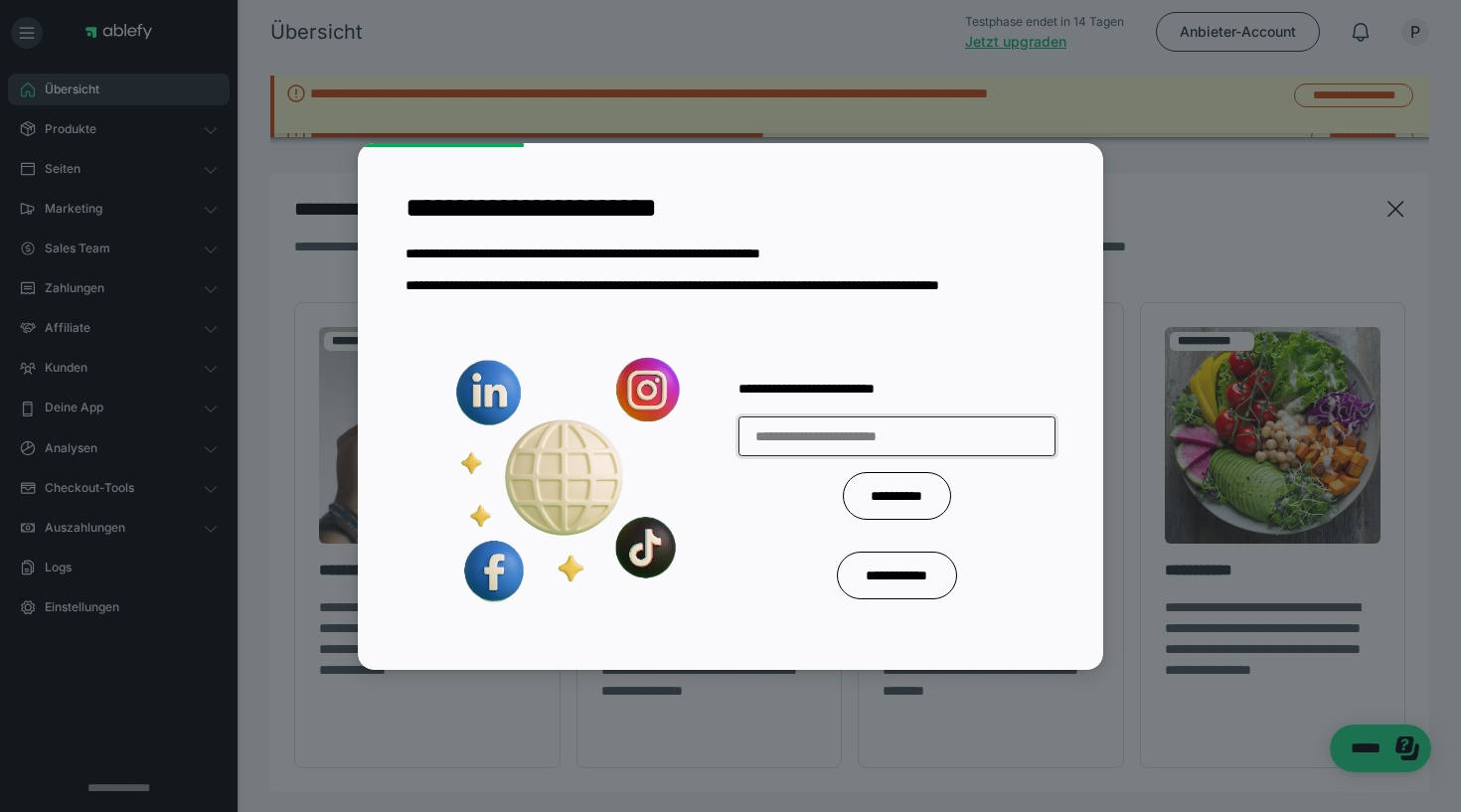 paste on "**********" 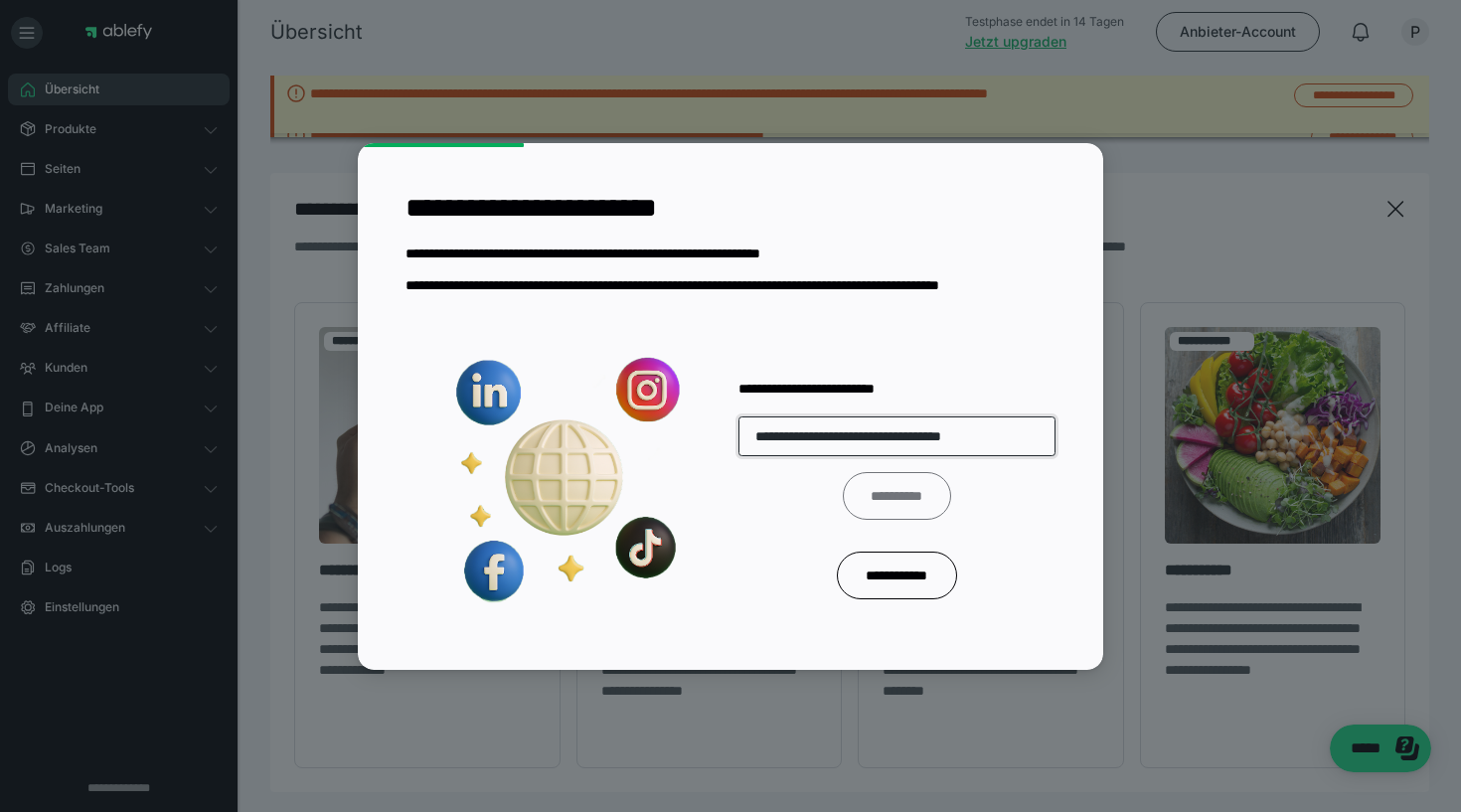 type on "**********" 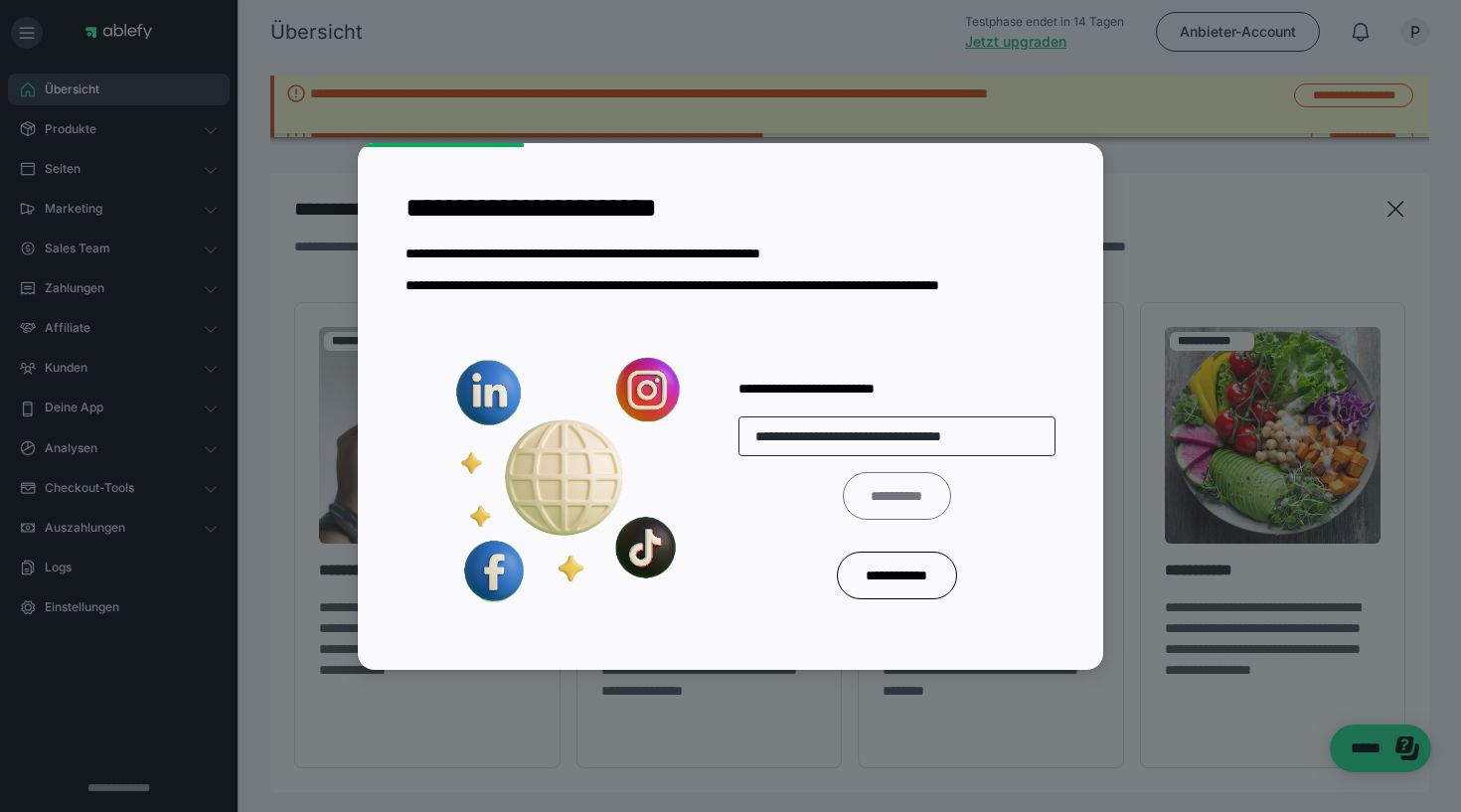 click on "**********" at bounding box center (896, 496) 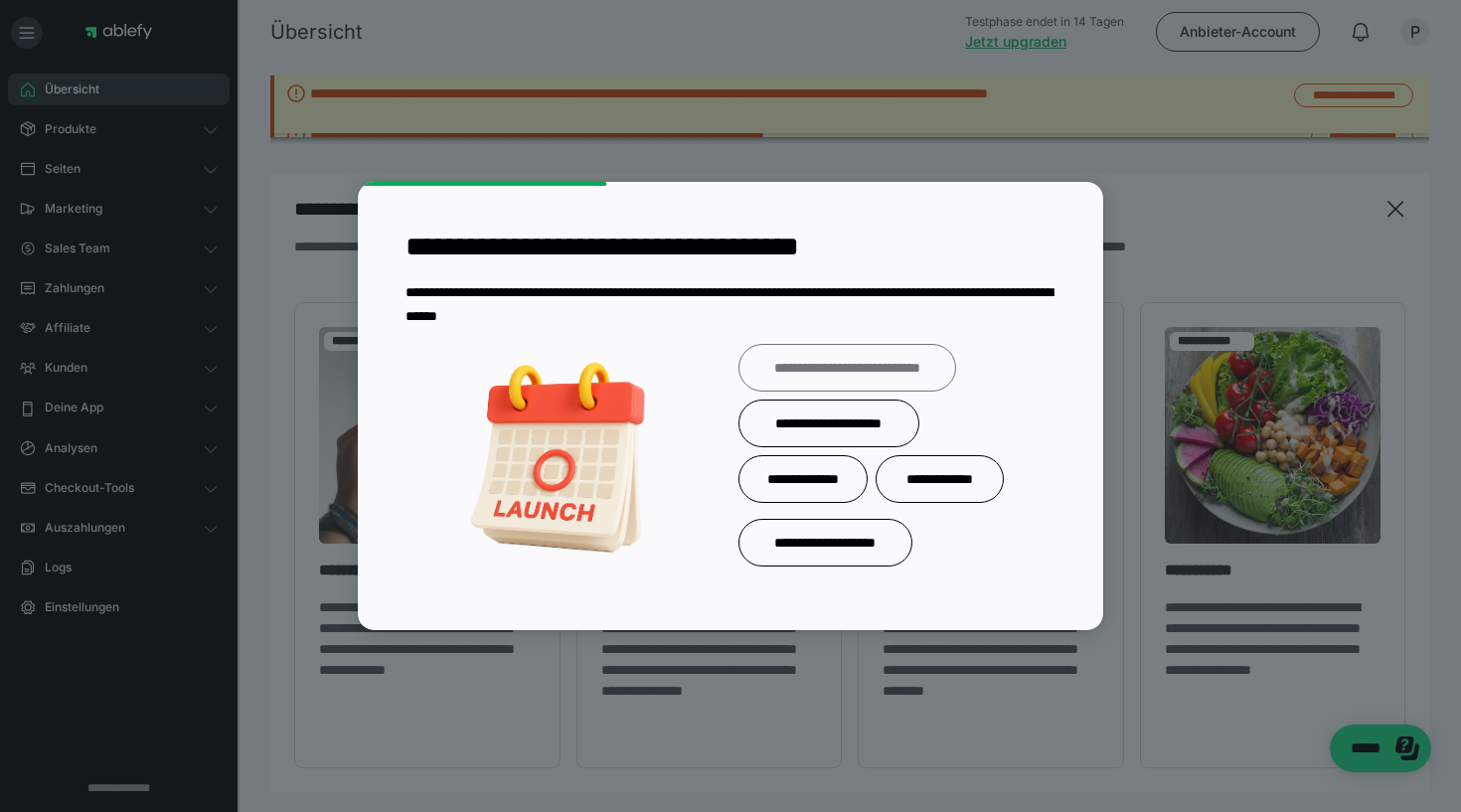 click on "**********" at bounding box center [847, 368] 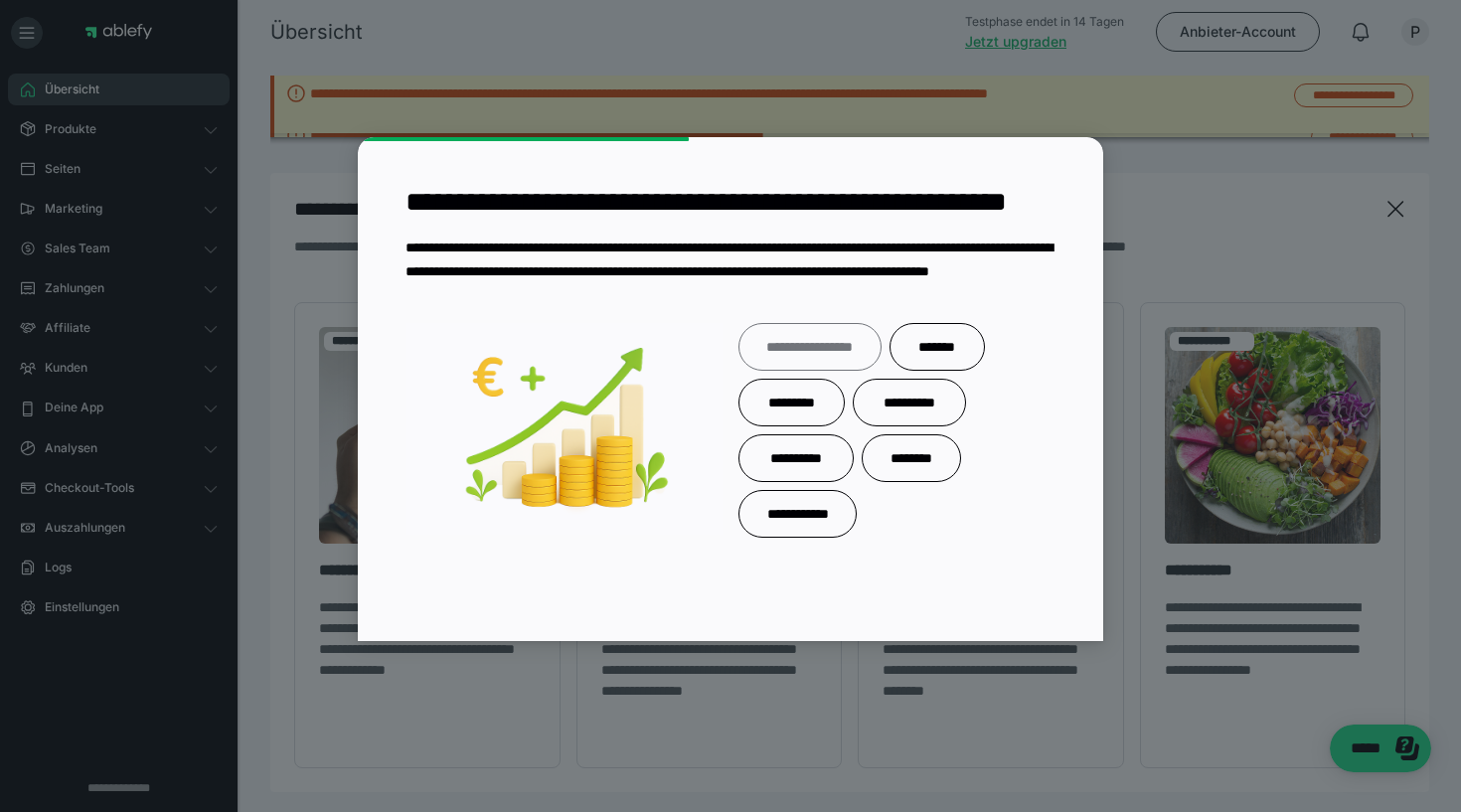 click on "**********" at bounding box center (810, 347) 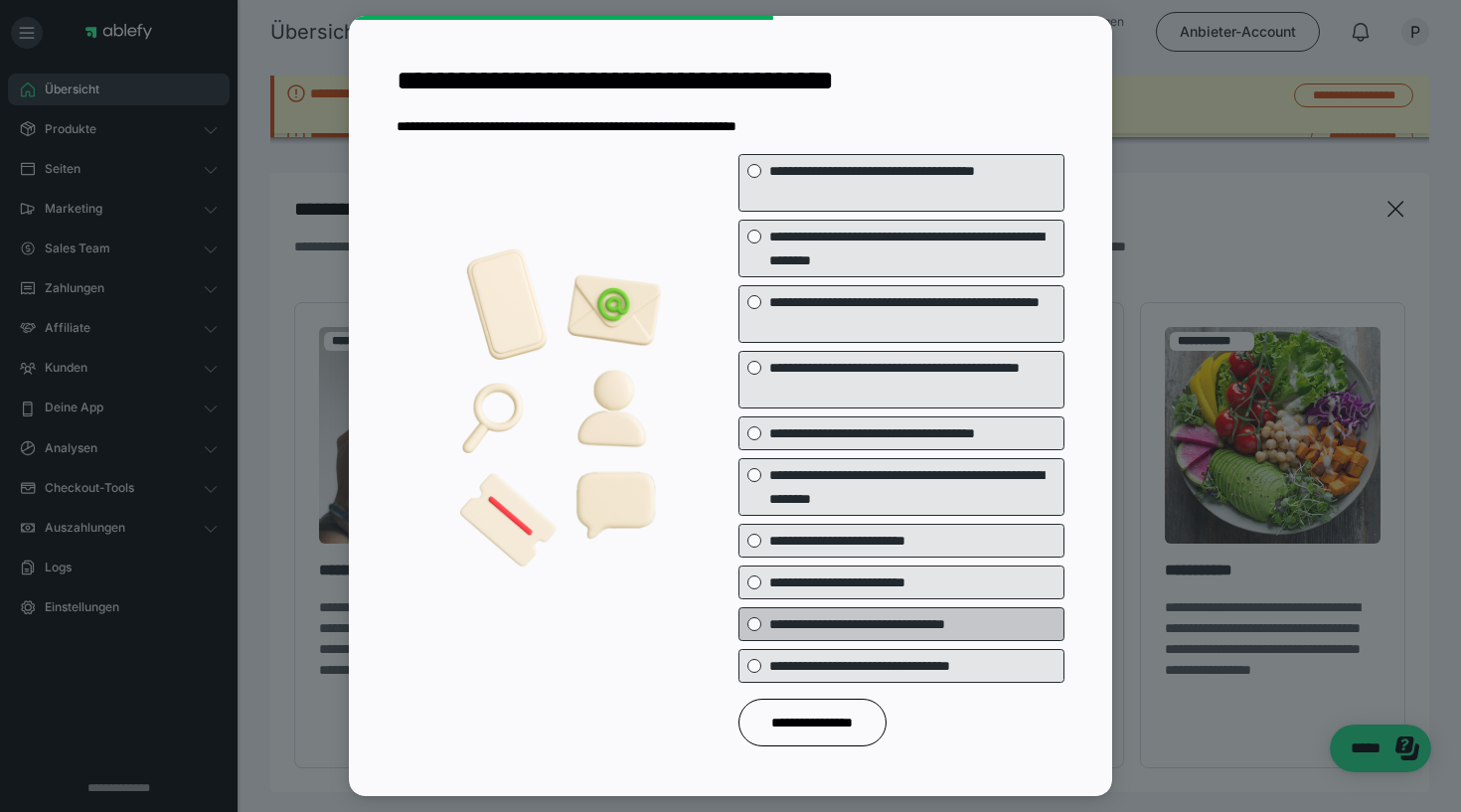 click on "**********" at bounding box center [916, 624] 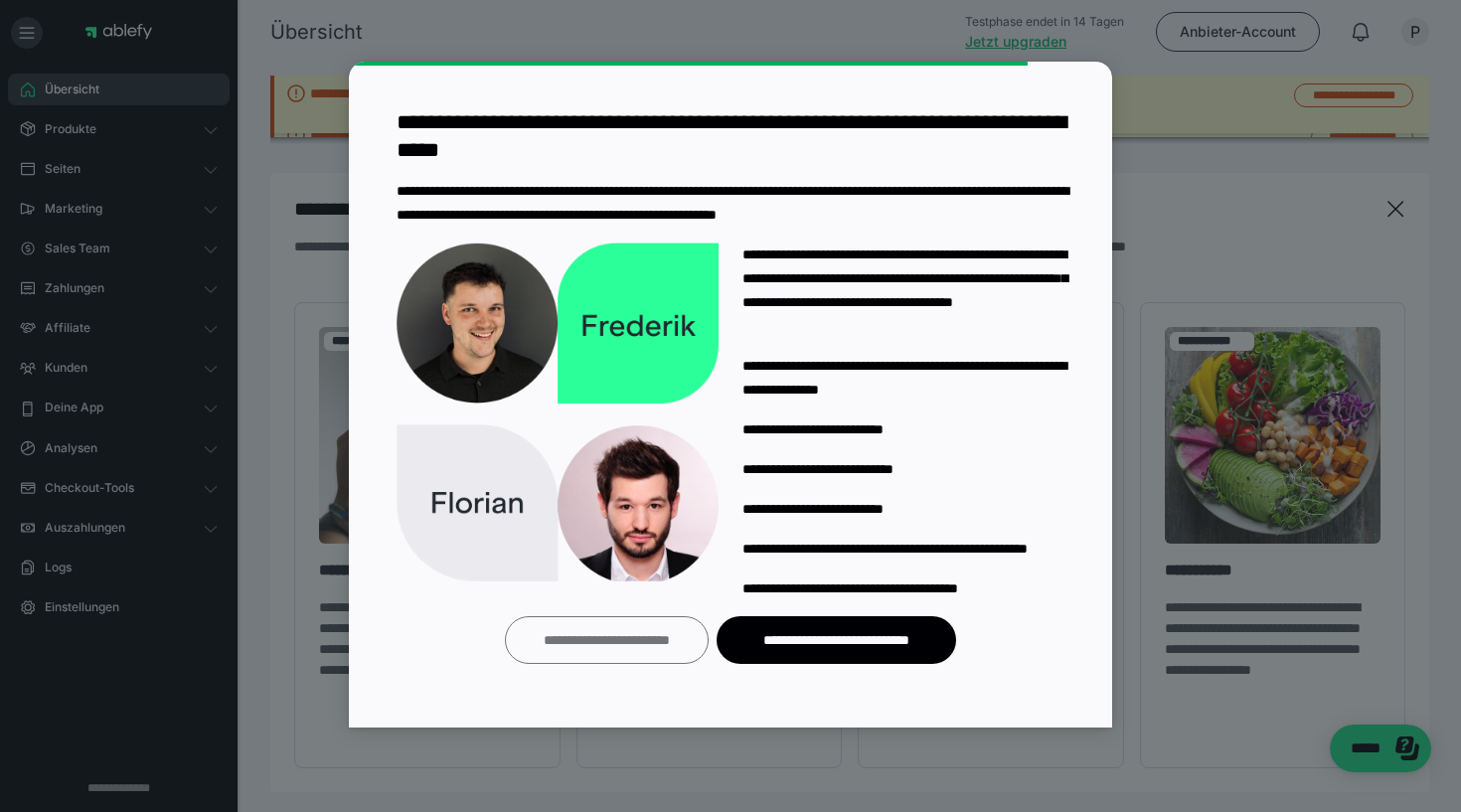 click on "**********" at bounding box center (606, 640) 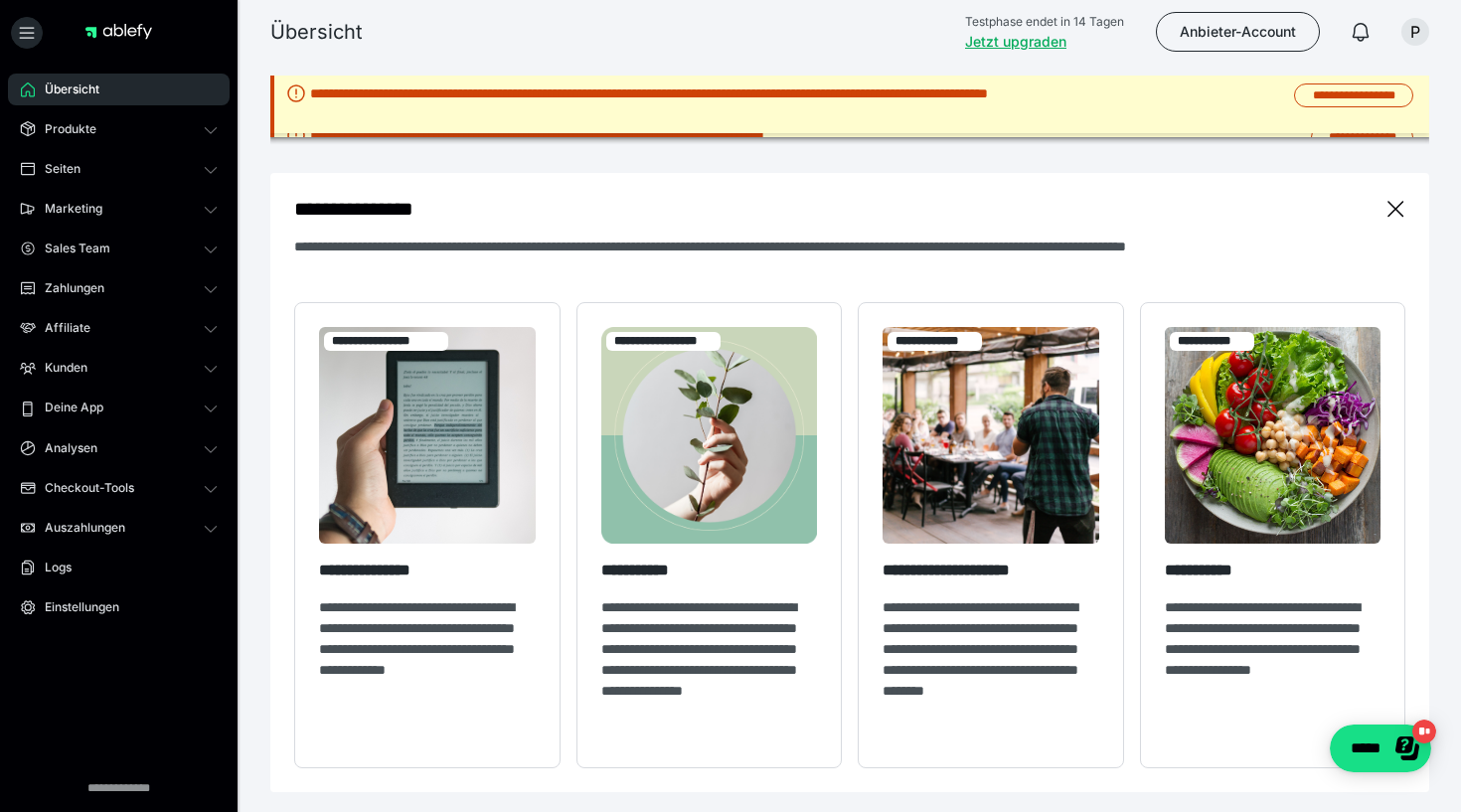 scroll, scrollTop: 0, scrollLeft: 0, axis: both 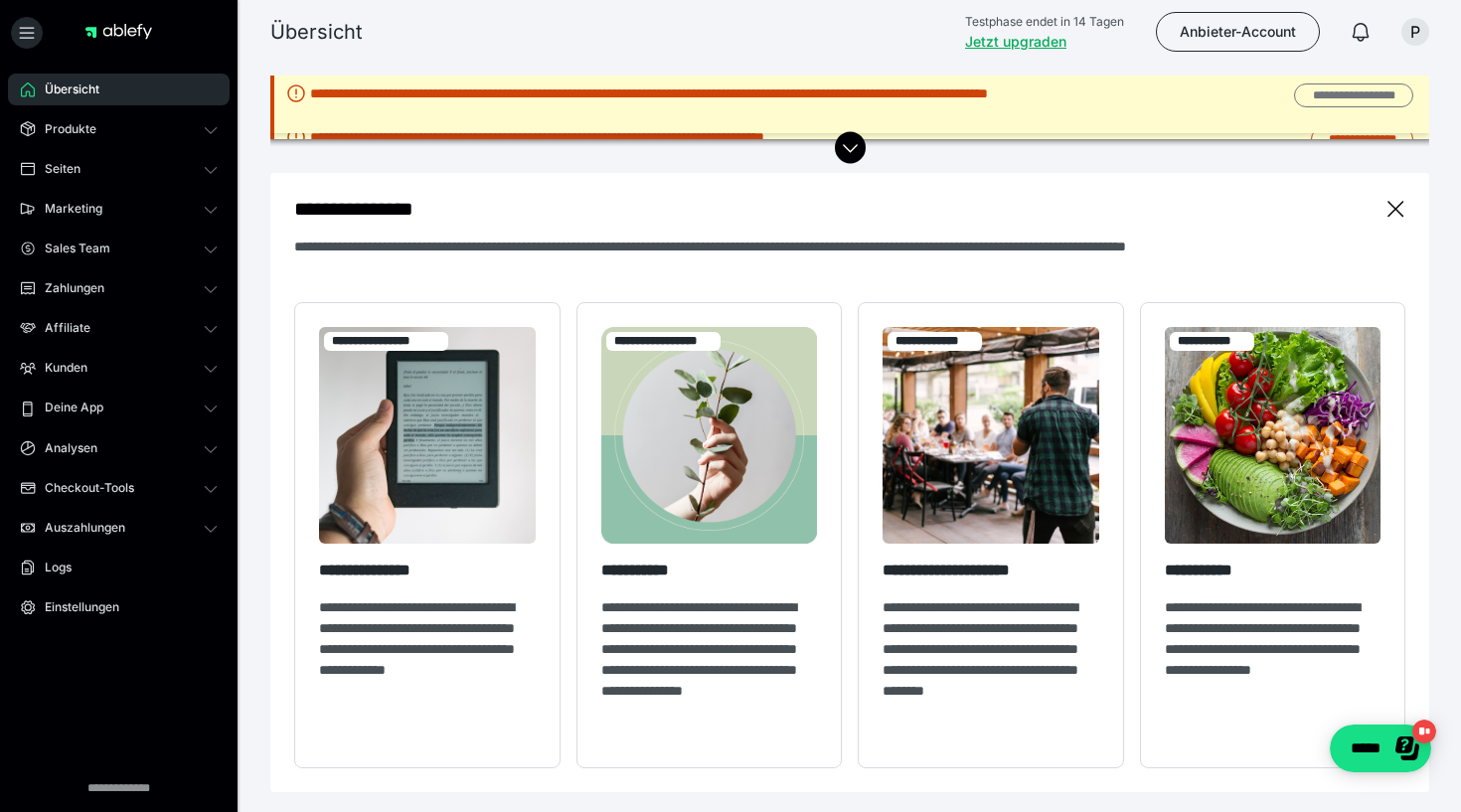 click on "**********" at bounding box center (1354, 95) 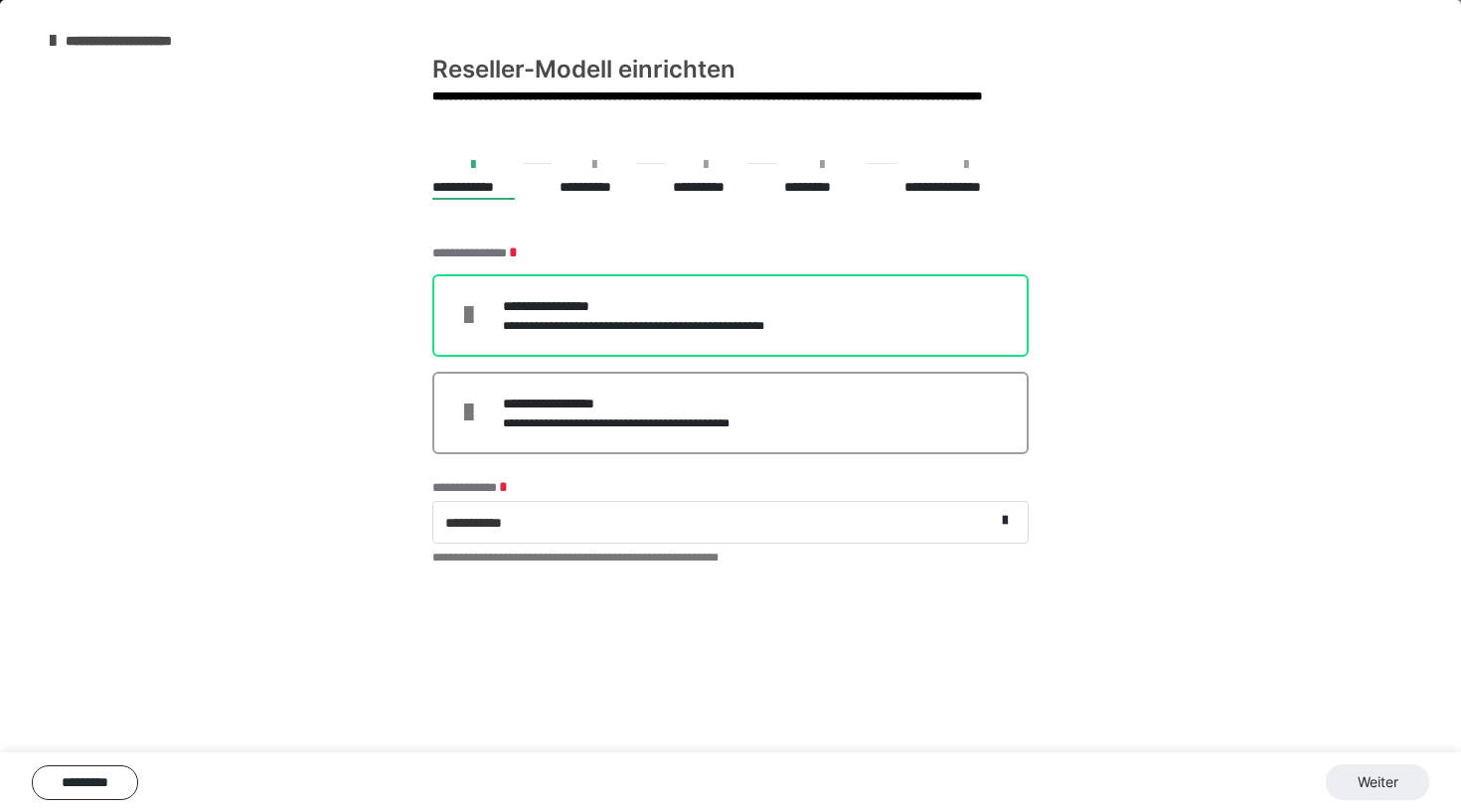 scroll, scrollTop: 0, scrollLeft: 0, axis: both 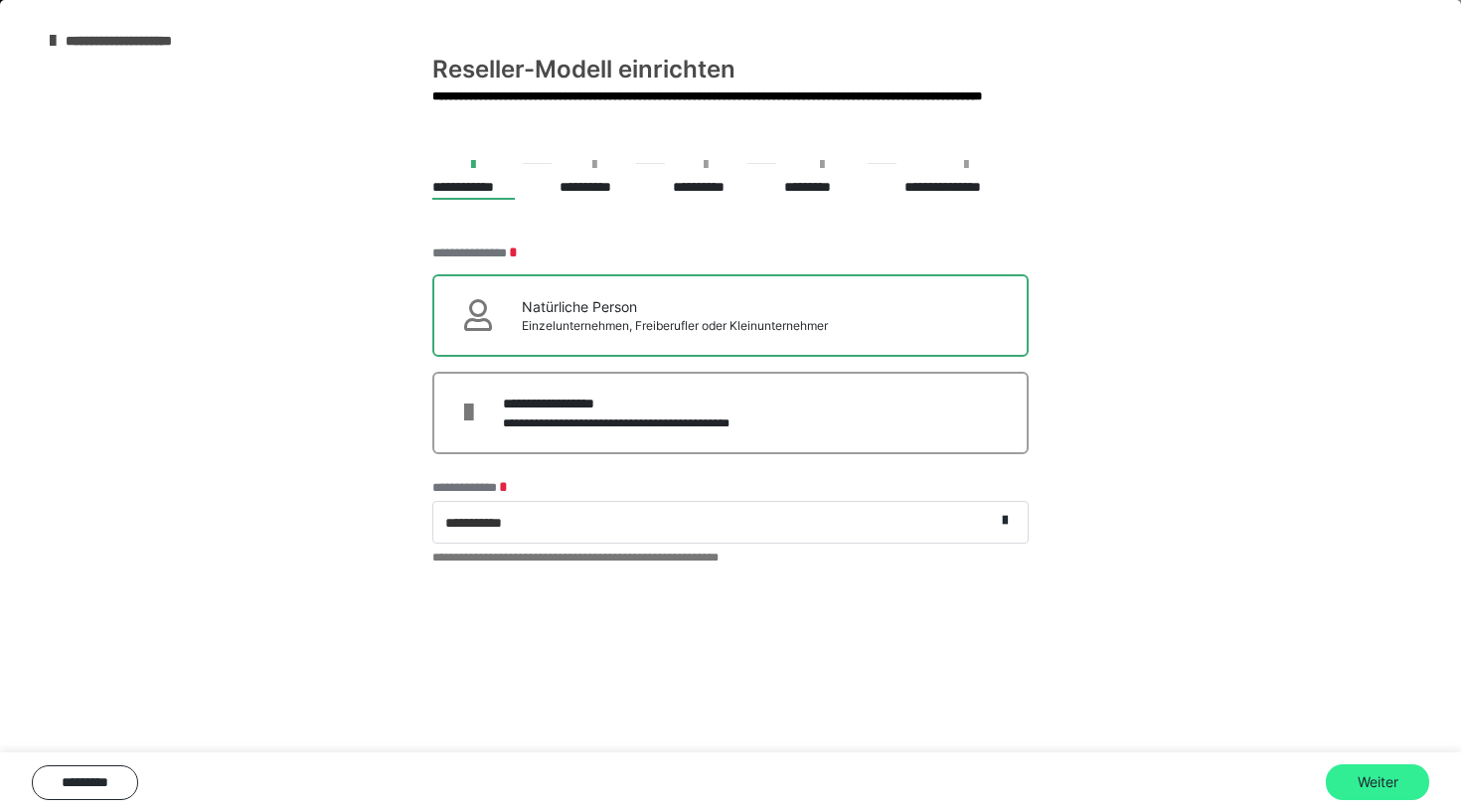 click on "Weiter" at bounding box center (1378, 782) 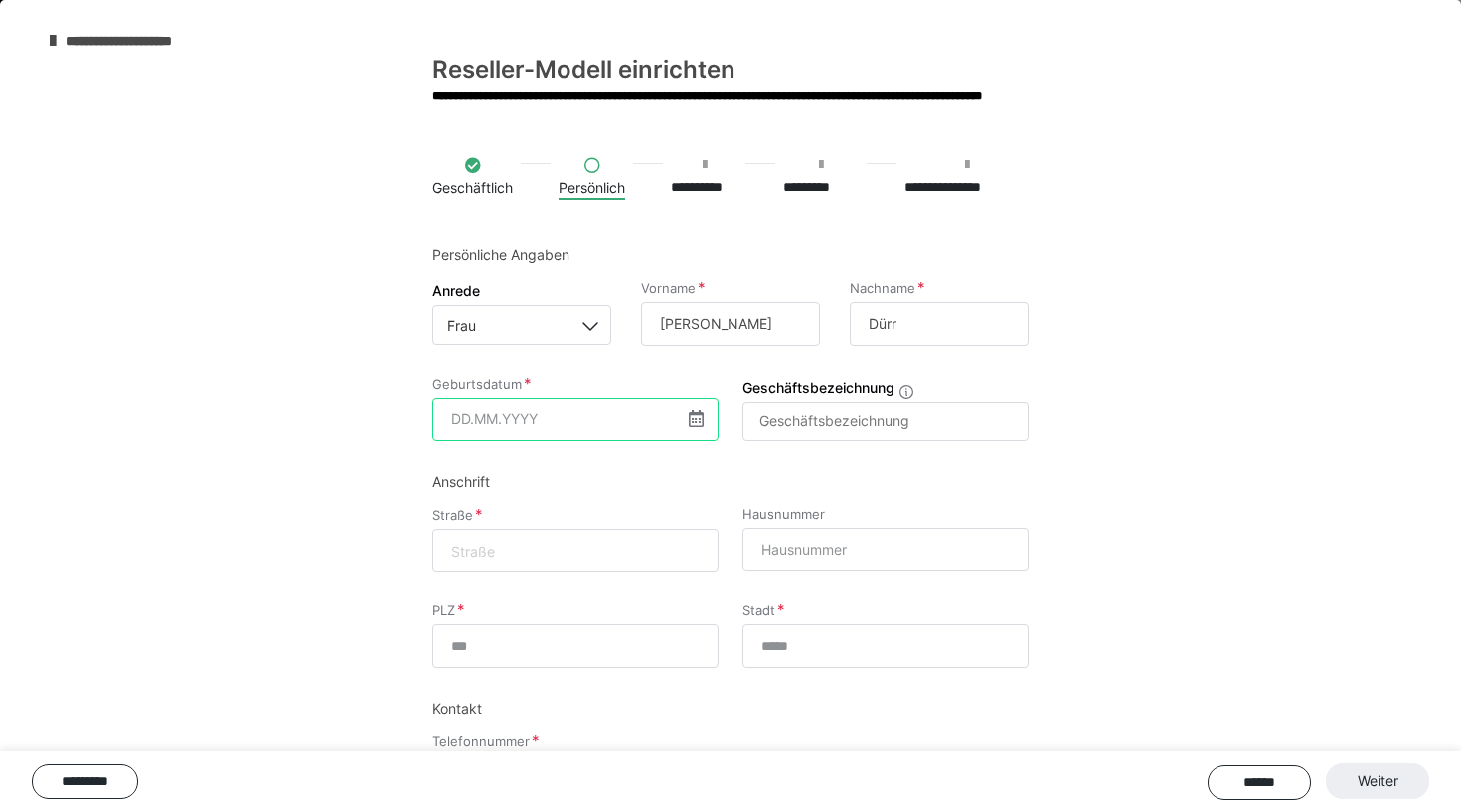 click at bounding box center (575, 419) 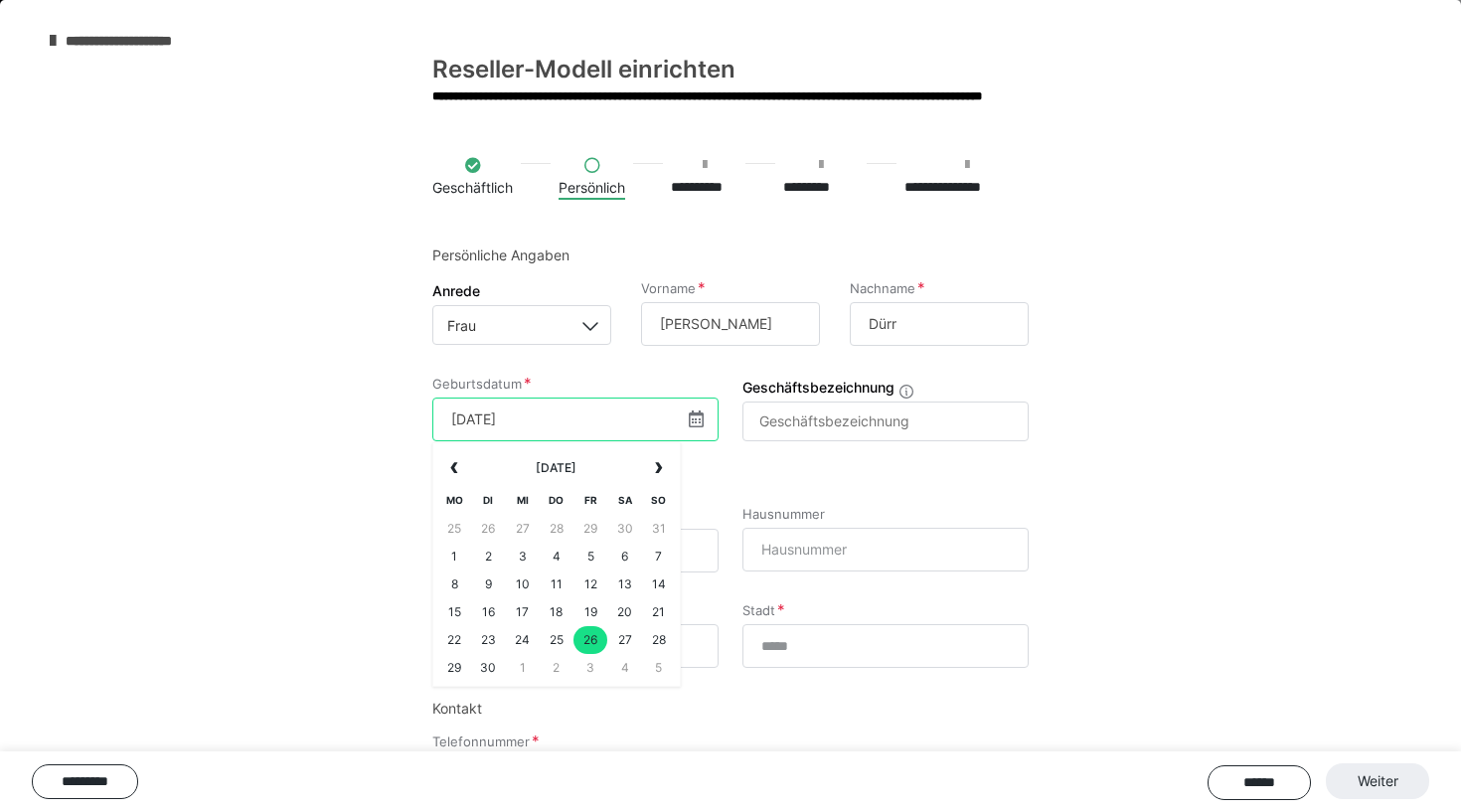 type on "26.04.1985" 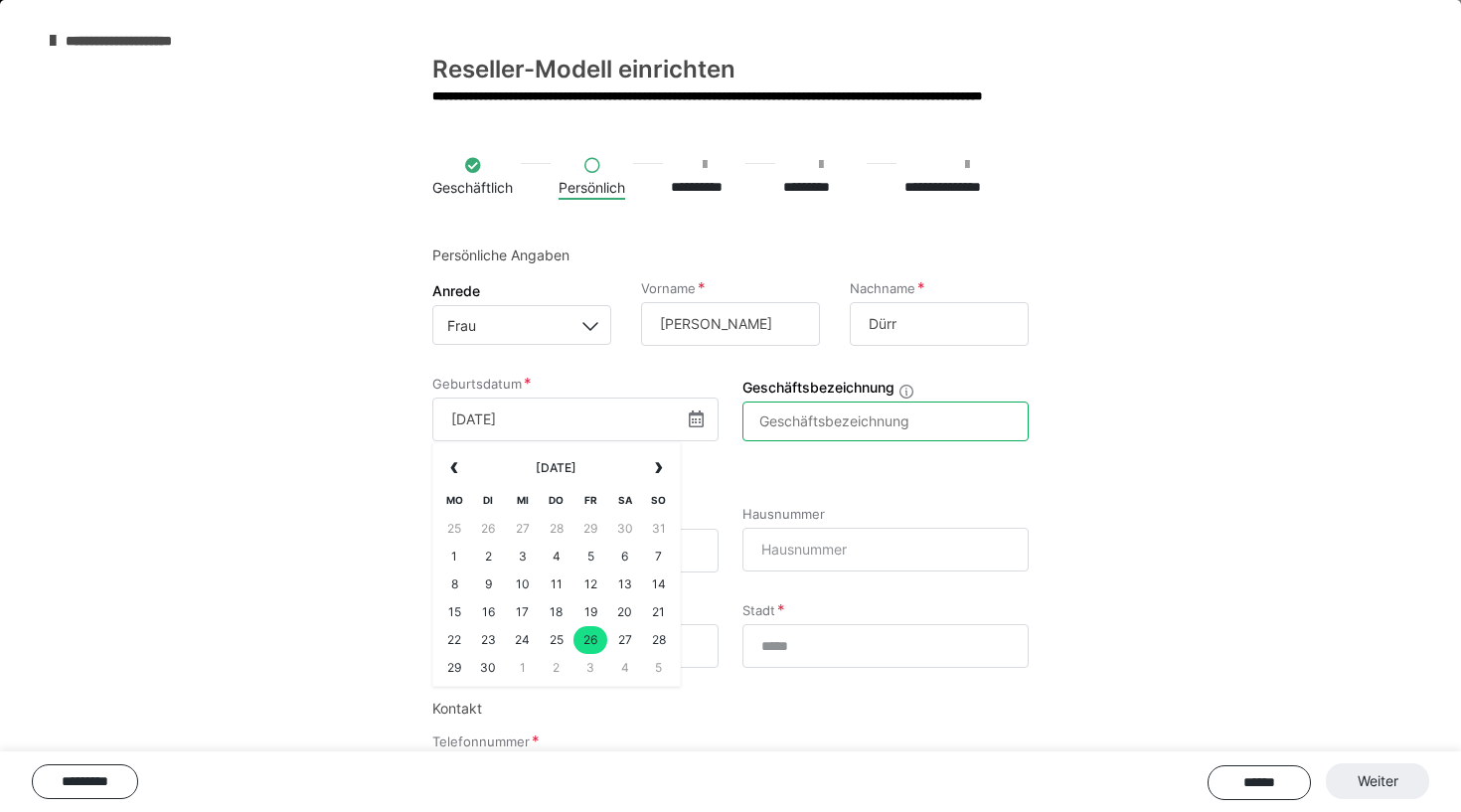 click on "Geschäftsbezeichnung" at bounding box center [886, 421] 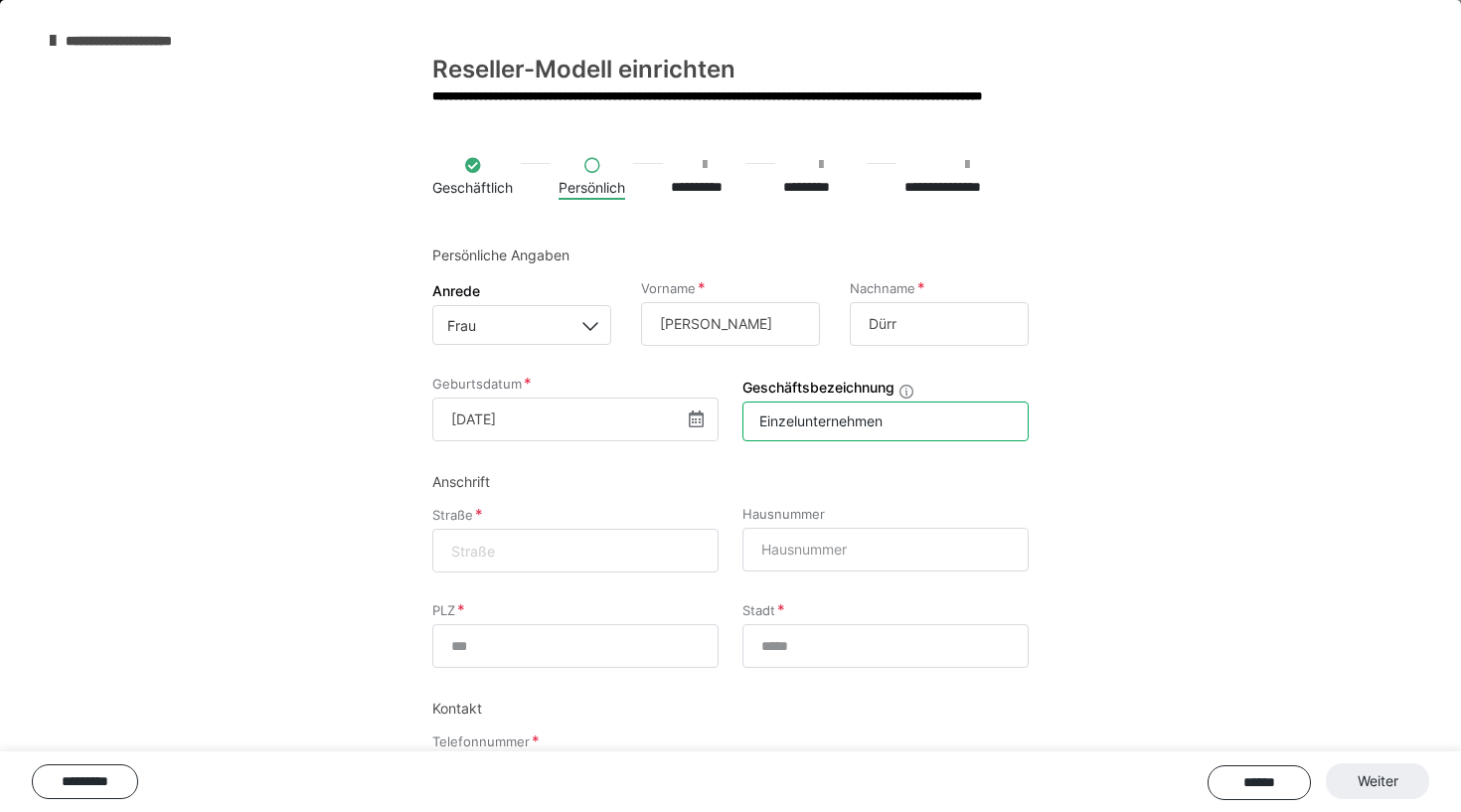 type on "Einzelunternehmen" 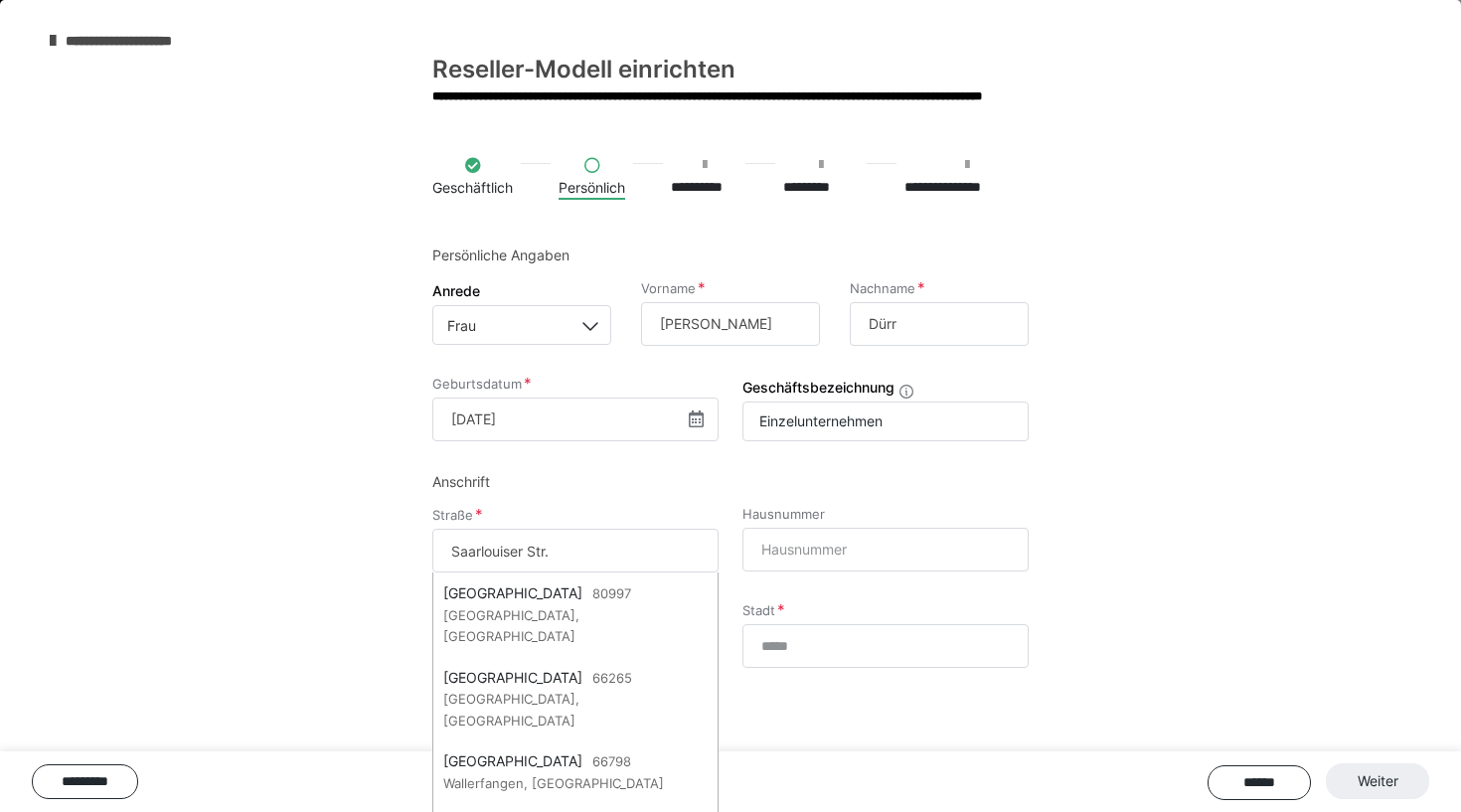 type on "Saarlouiser Str." 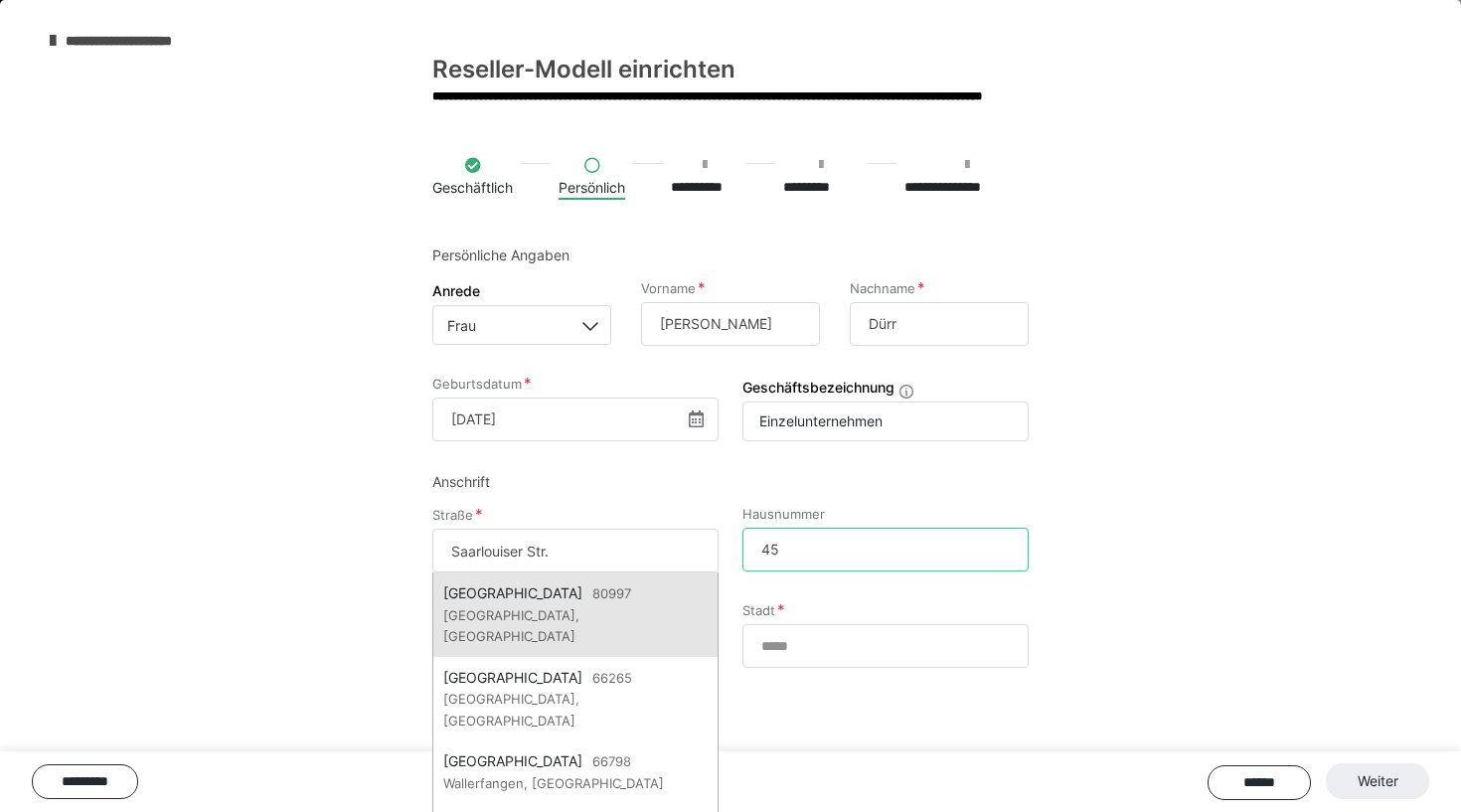 type on "45" 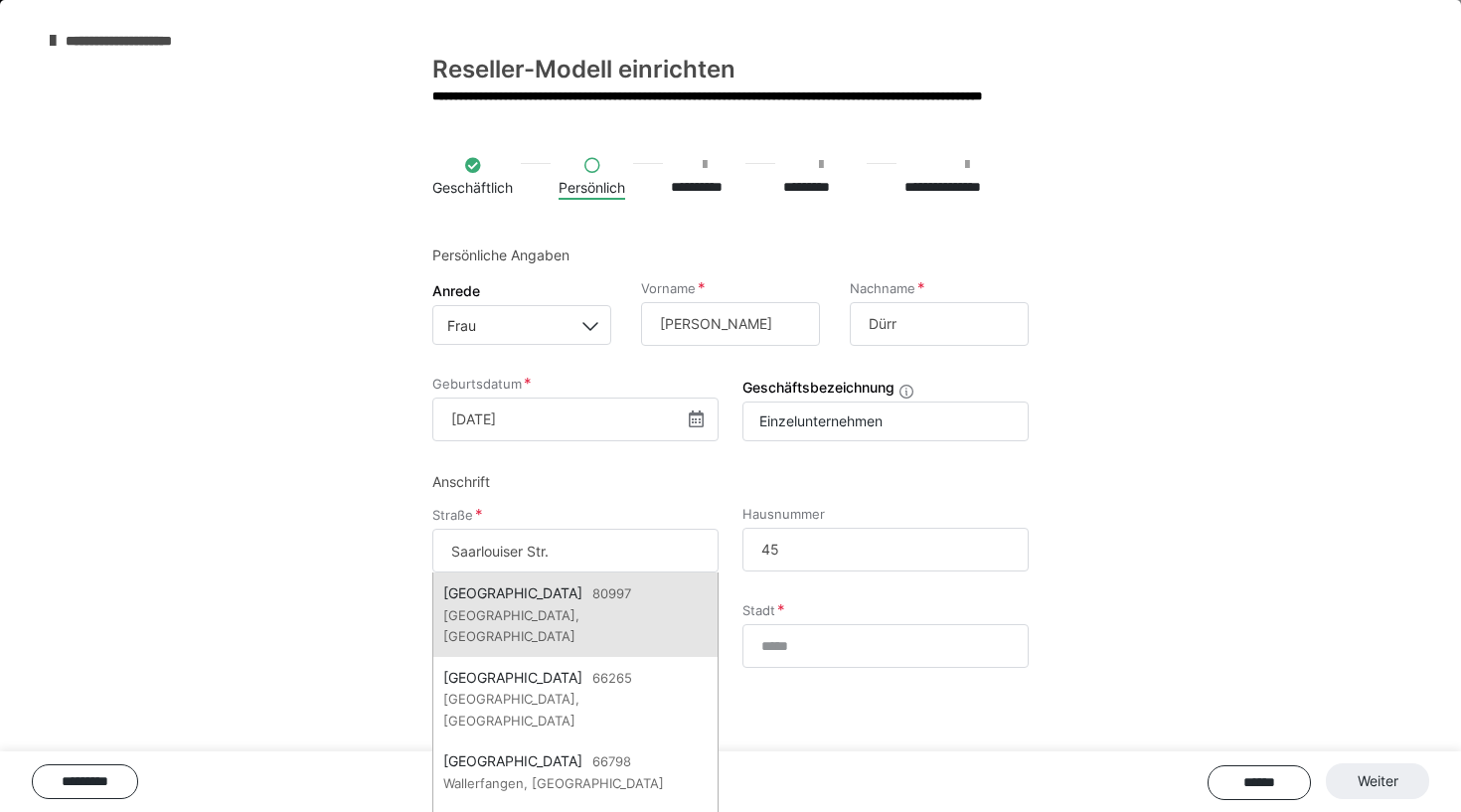 click on "Saarlouiser Straße 80997 München, Deutschland" at bounding box center (575, 614) 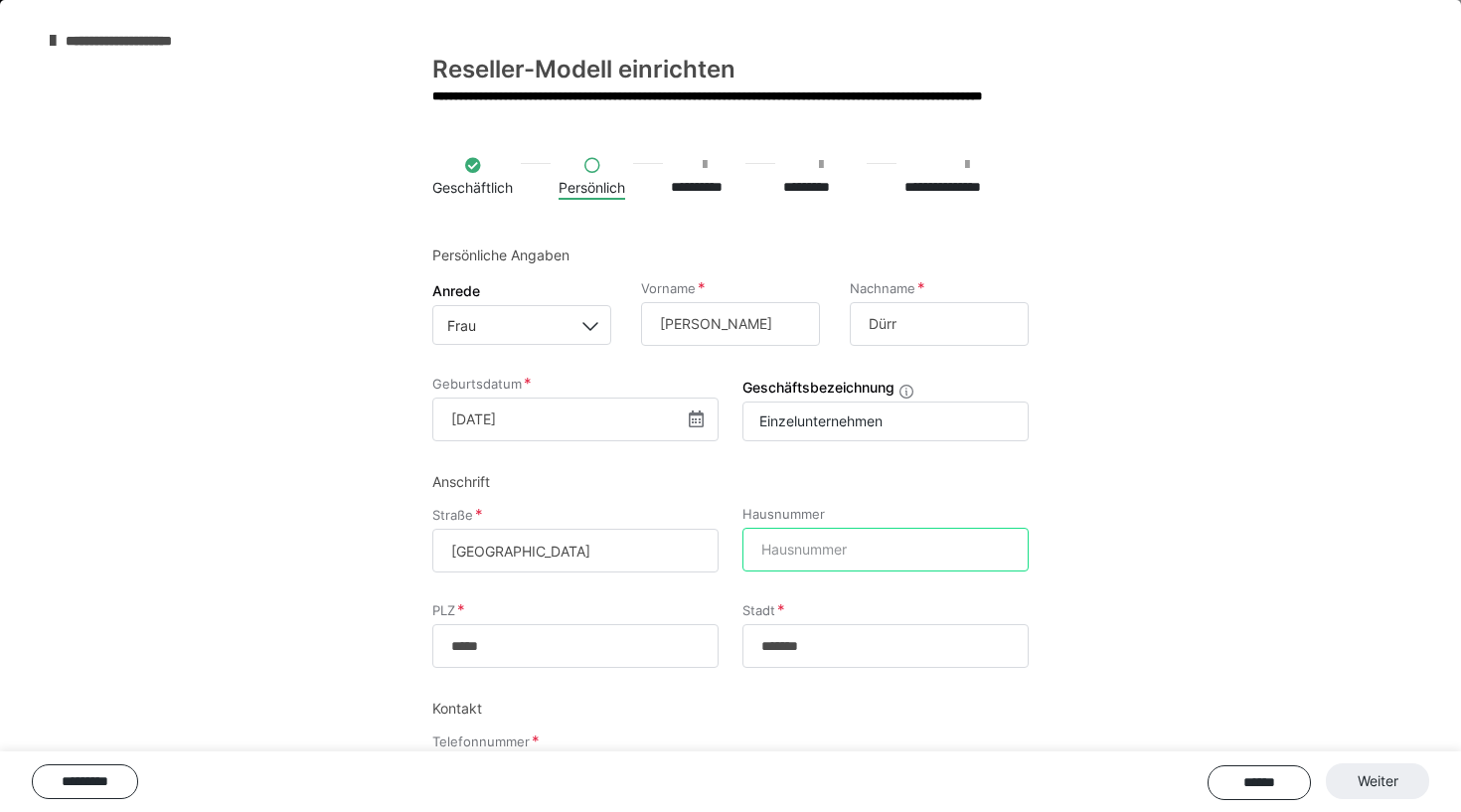 click on "Hausnummer" at bounding box center [886, 550] 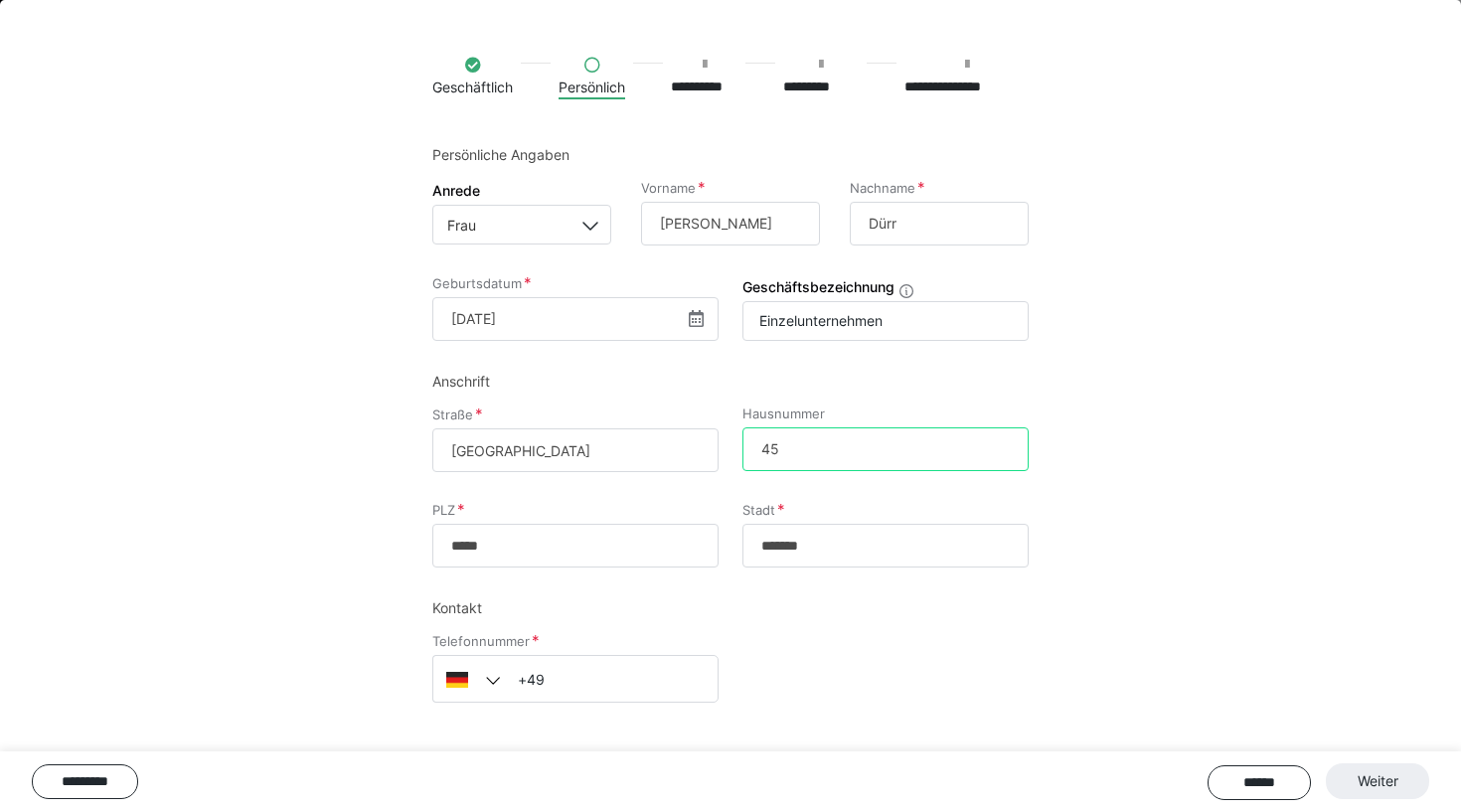 scroll, scrollTop: 102, scrollLeft: 0, axis: vertical 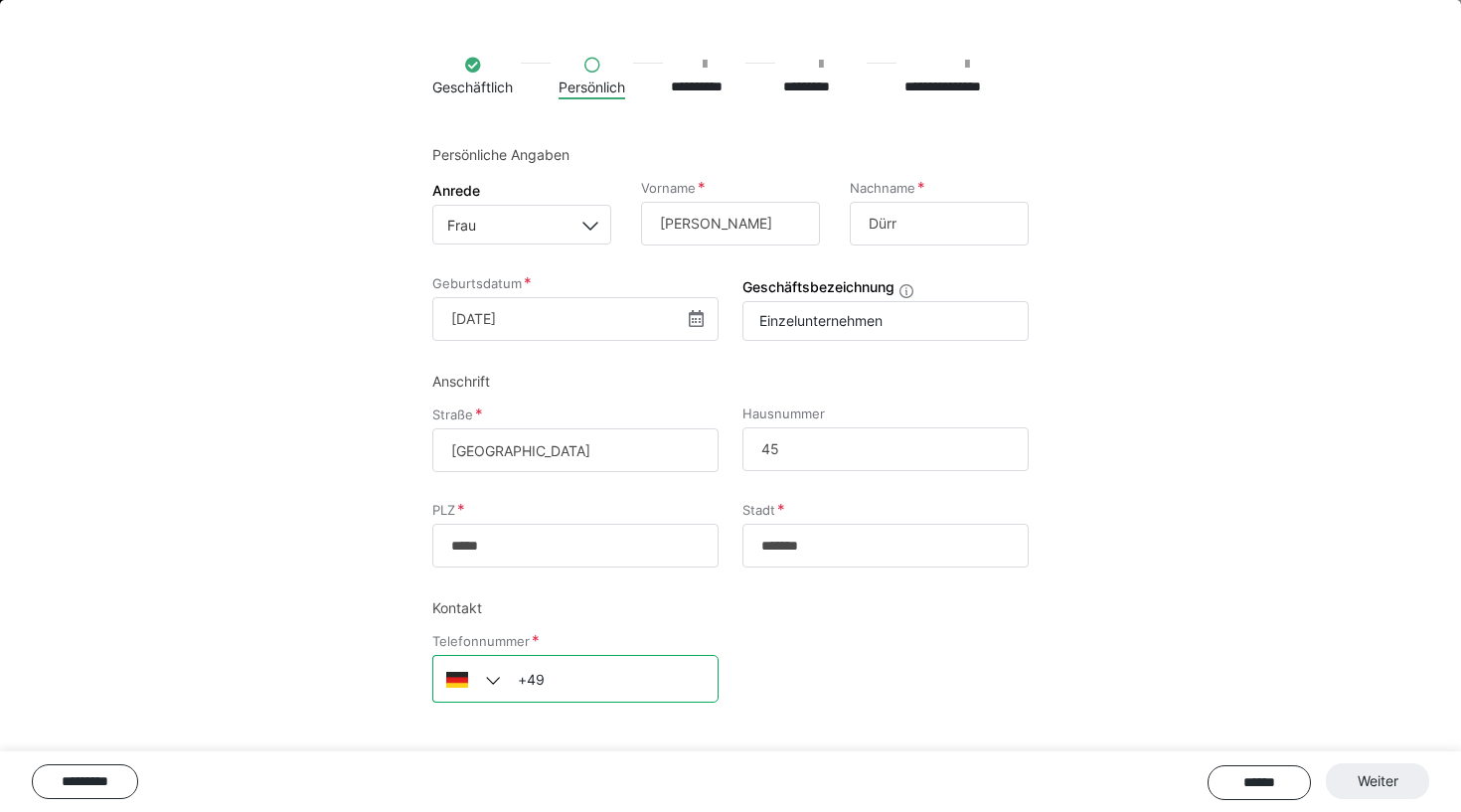 click on "+49" at bounding box center [575, 679] 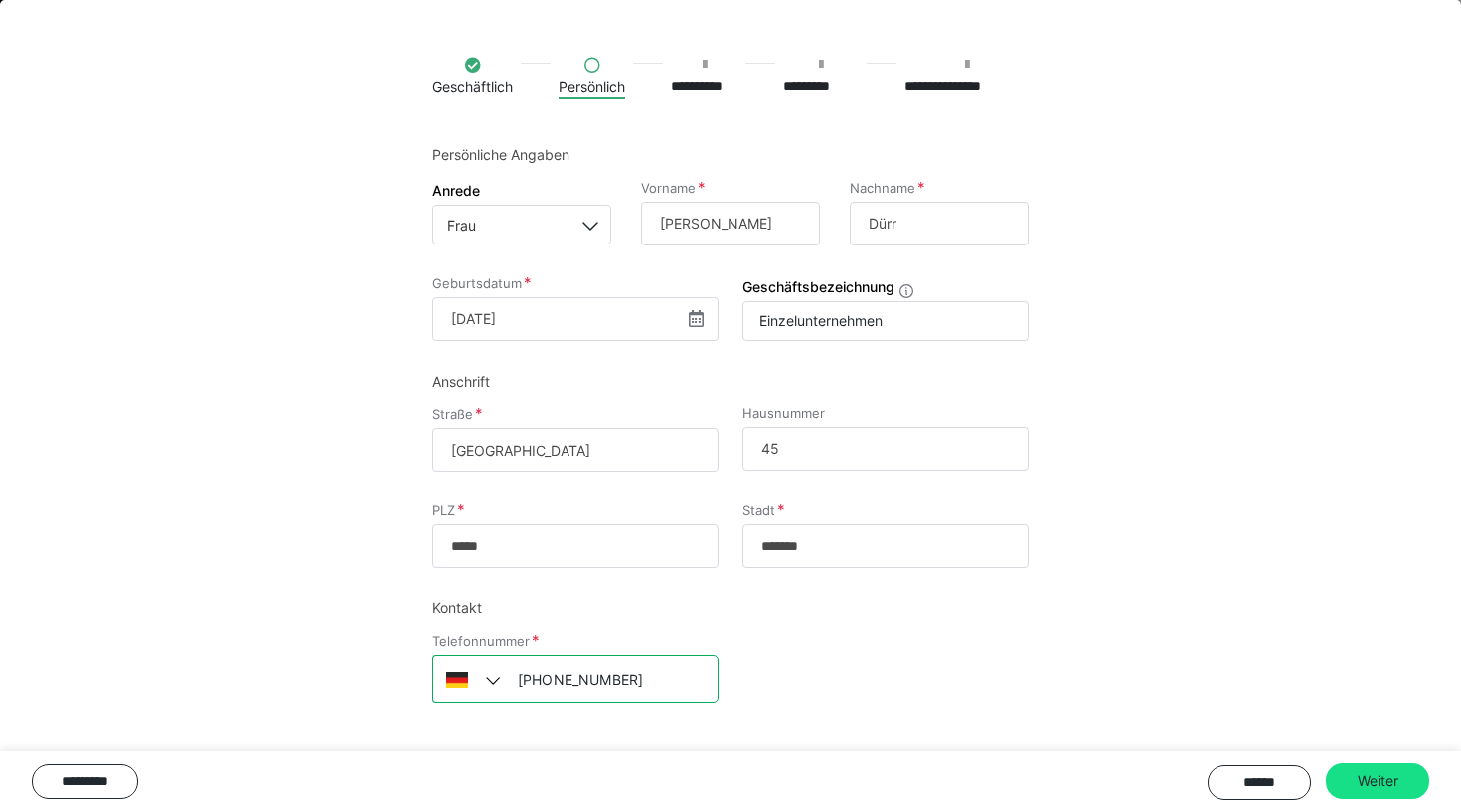 type on "+49 1768 0176362" 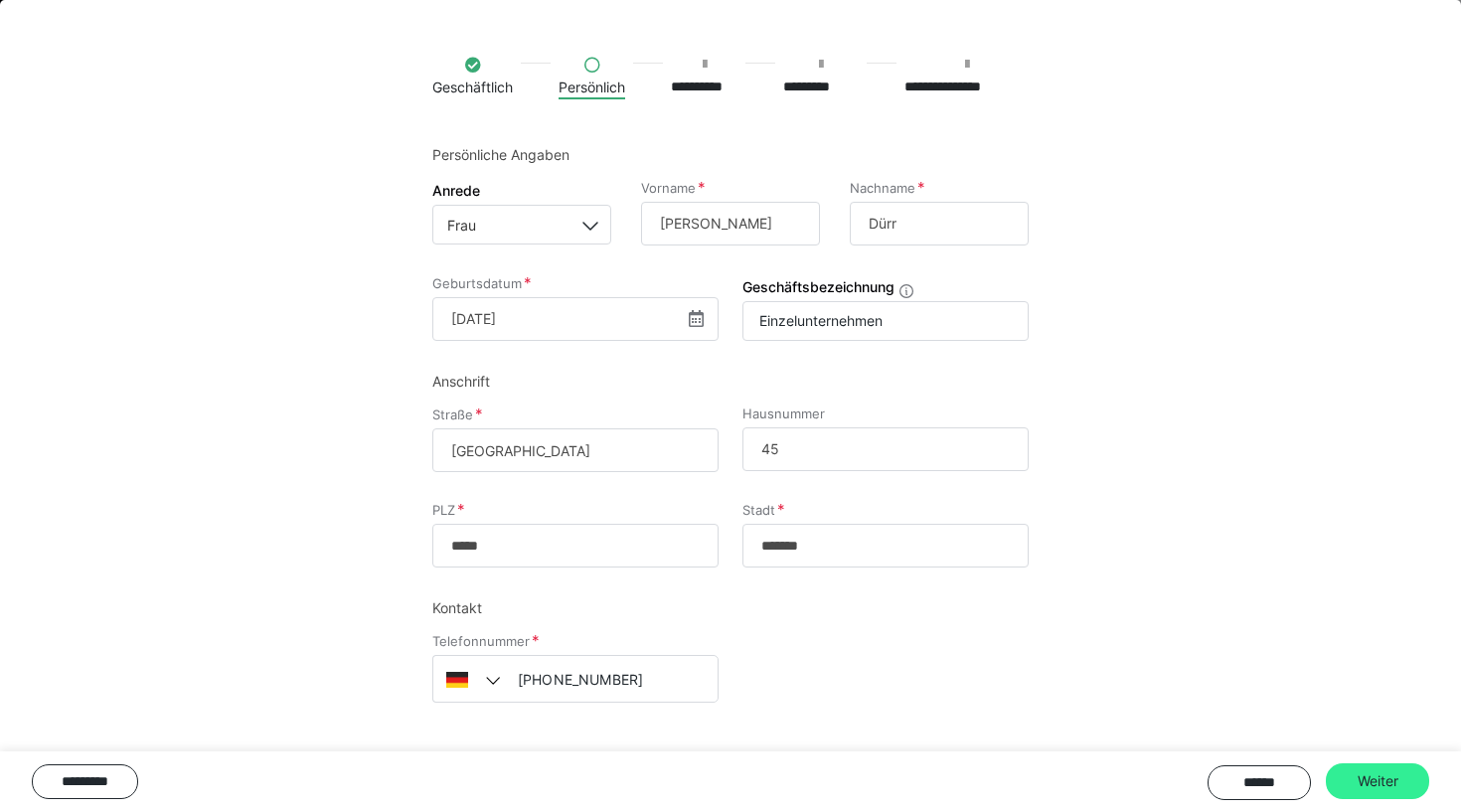 click on "Weiter" at bounding box center (1378, 781) 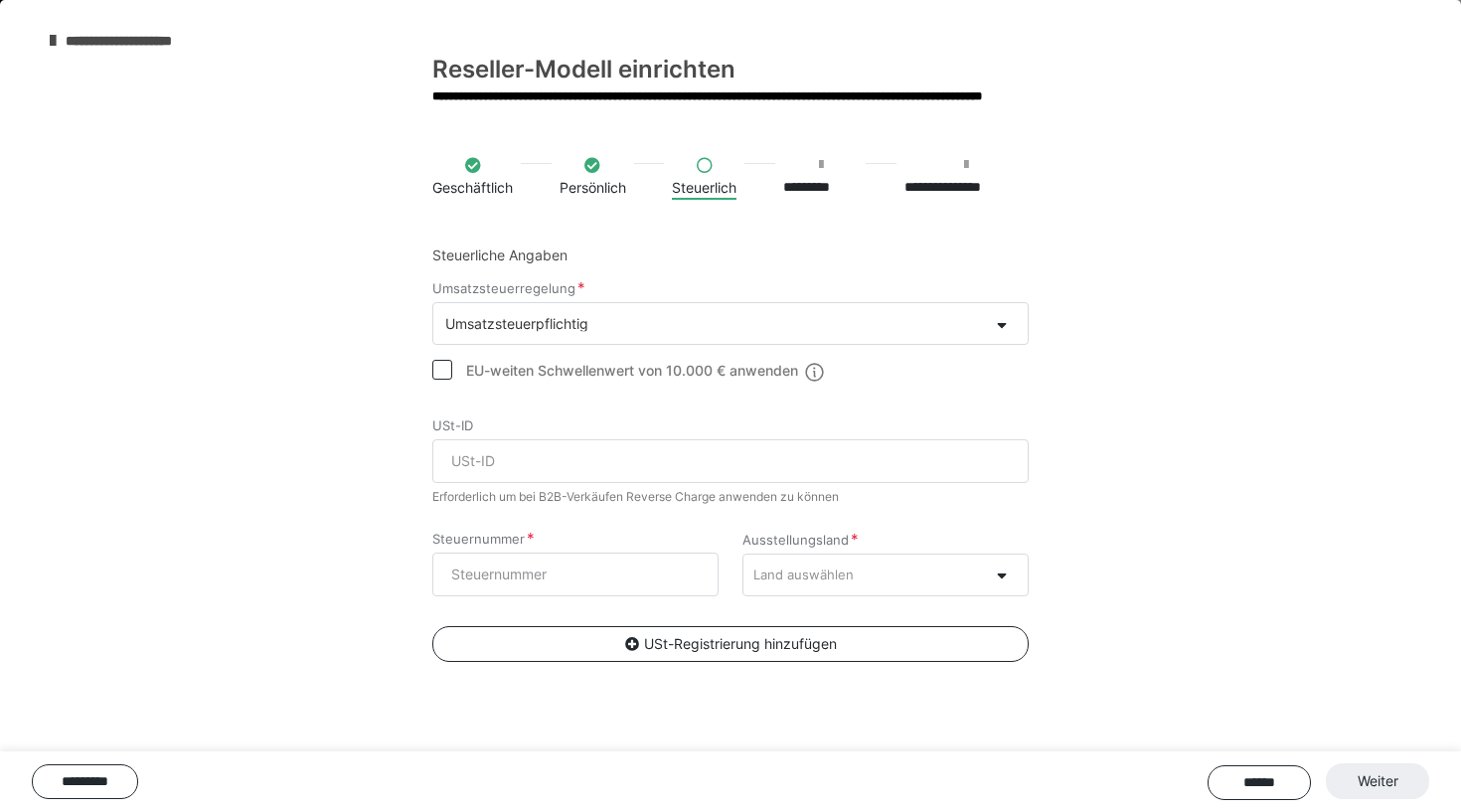 scroll, scrollTop: 0, scrollLeft: 0, axis: both 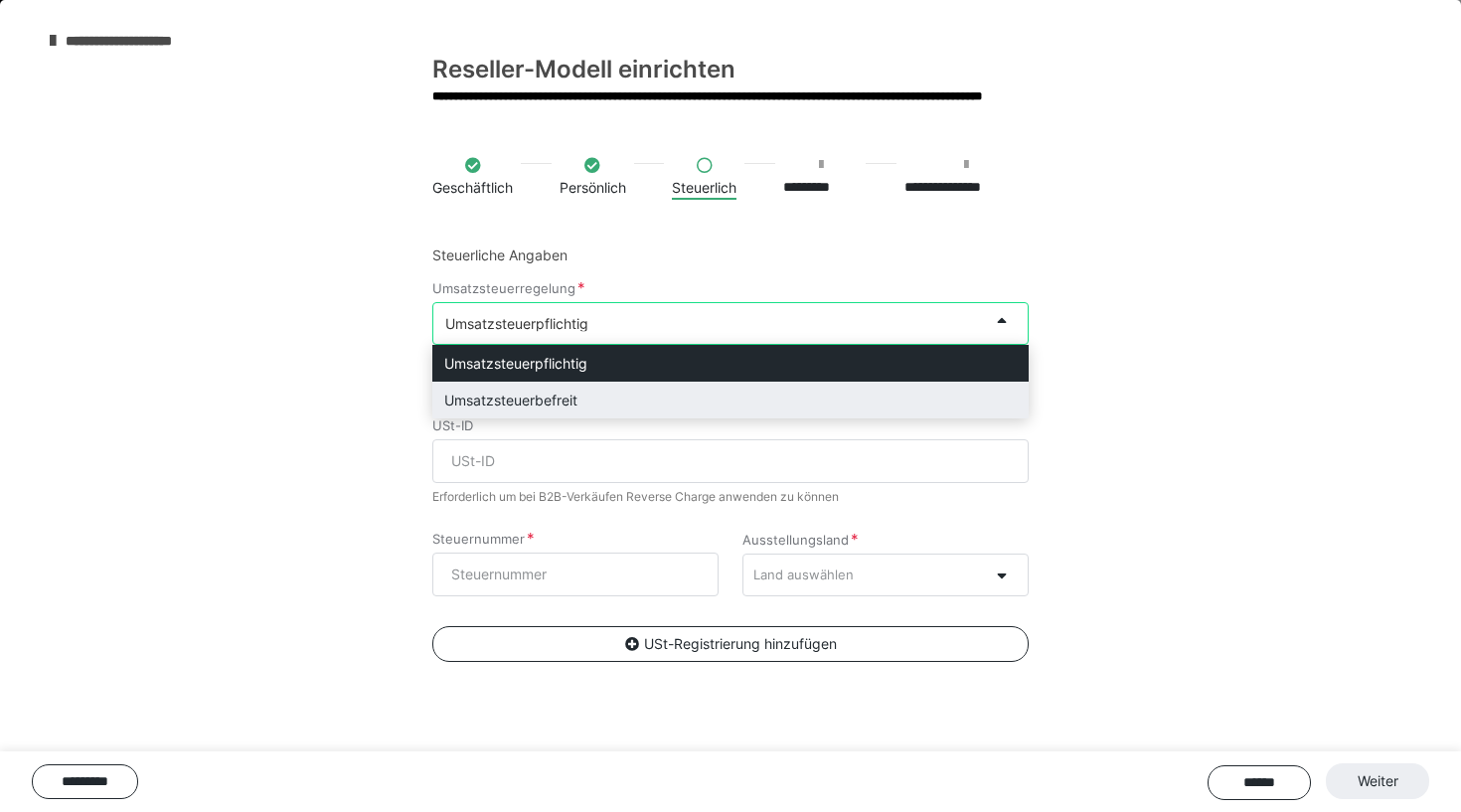 click on "Umsatzsteuerbefreit" at bounding box center [730, 400] 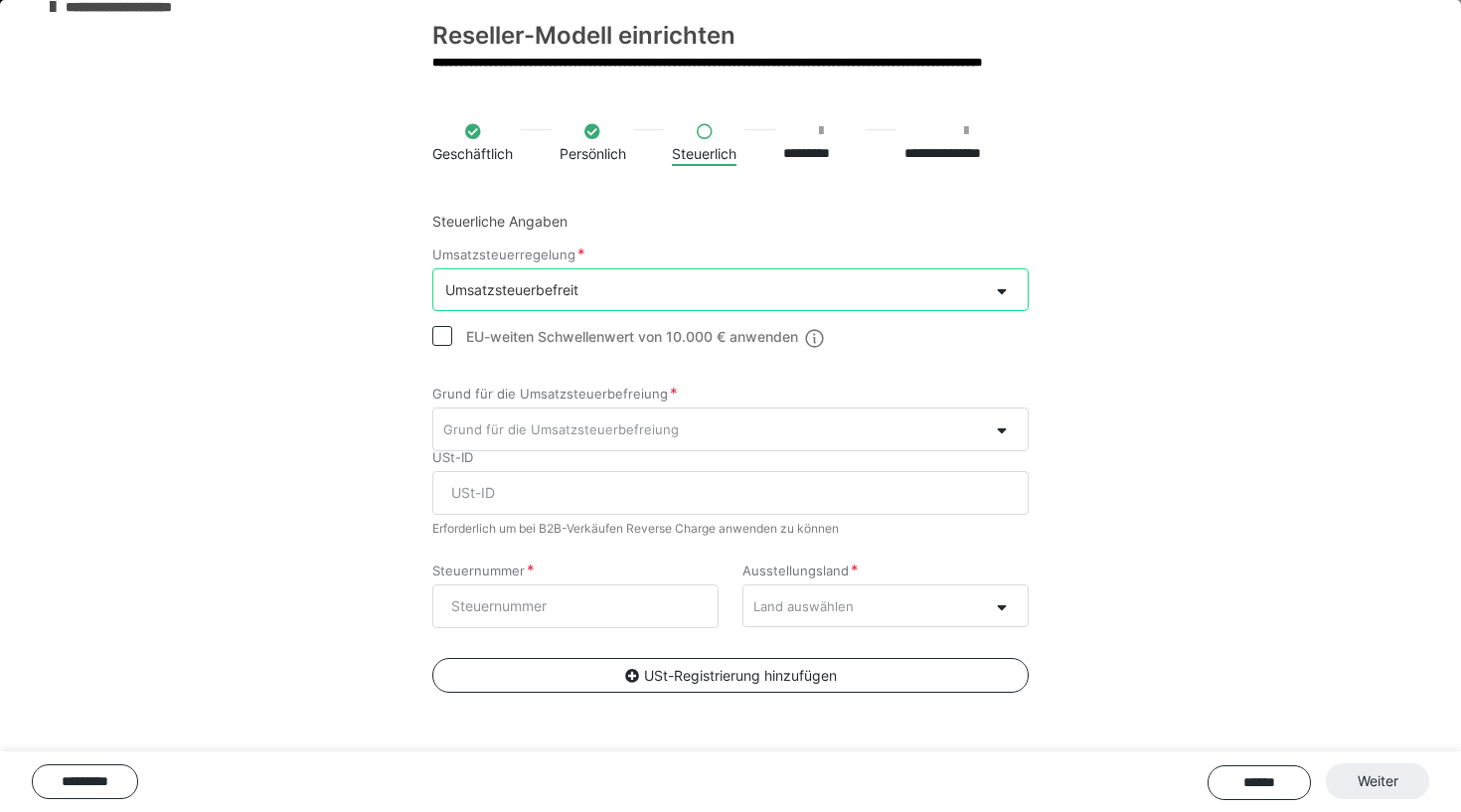 scroll, scrollTop: 39, scrollLeft: 0, axis: vertical 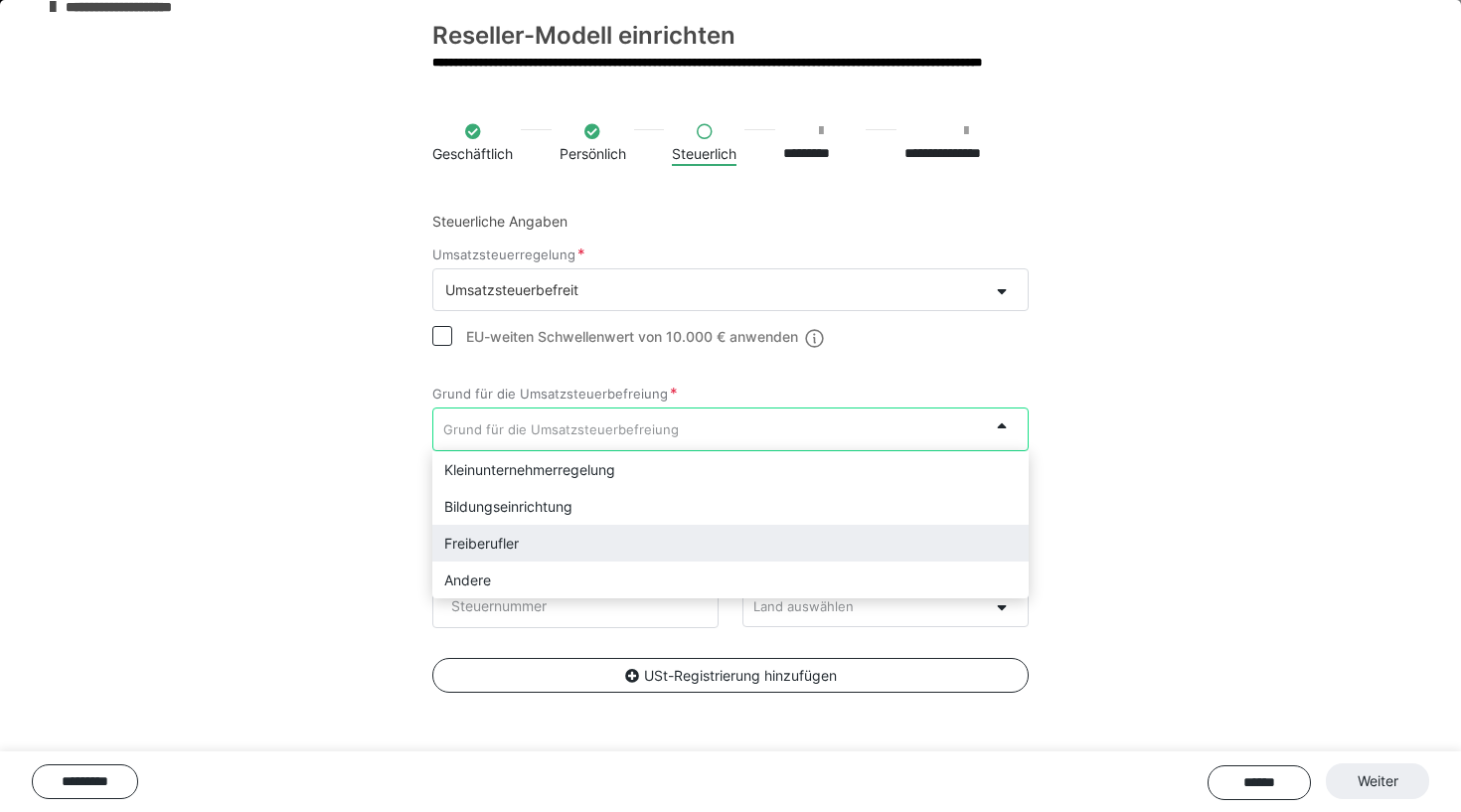 click on "Freiberufler" at bounding box center [730, 543] 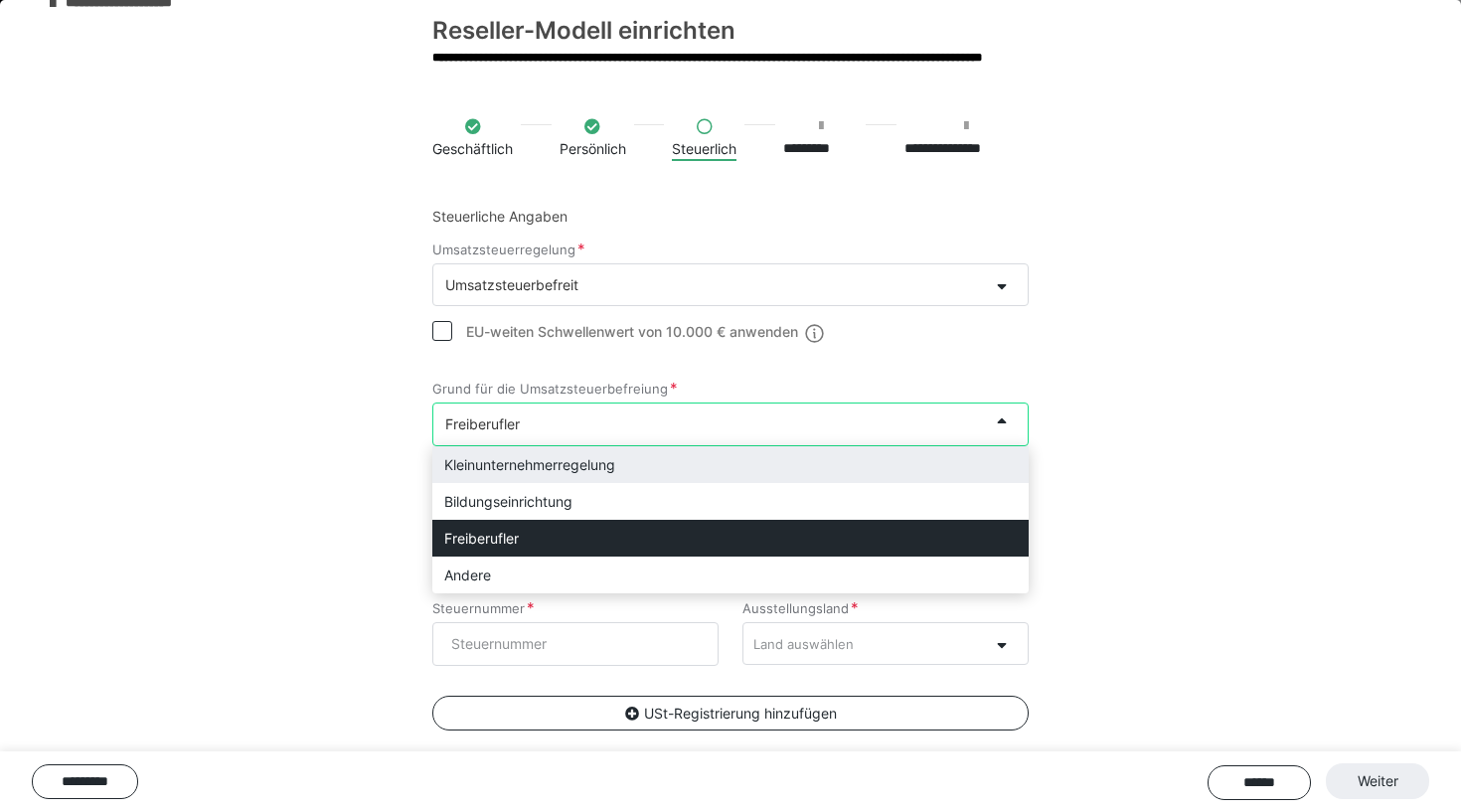 click on "Freiberufler" at bounding box center [711, 423] 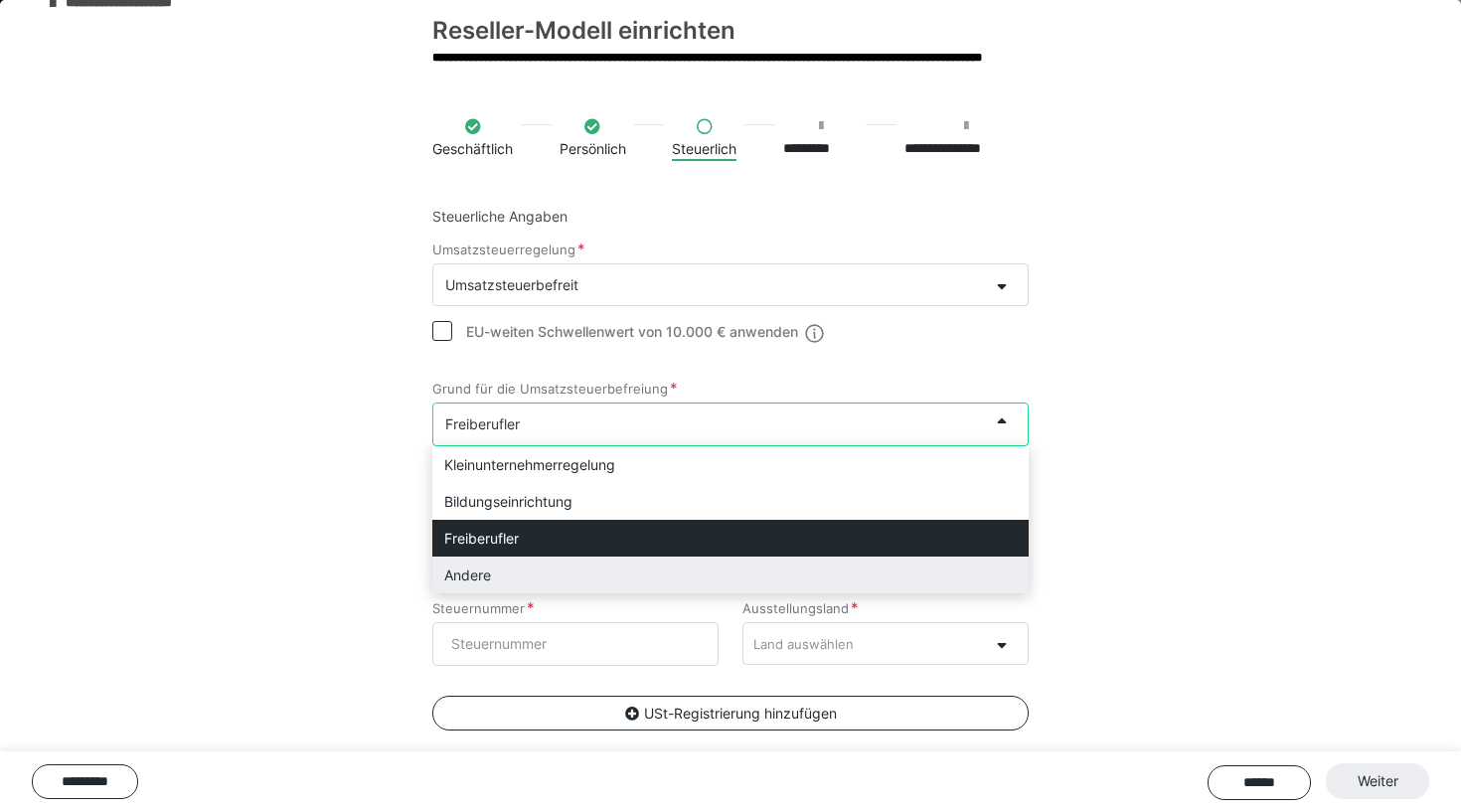 click on "Andere" at bounding box center (730, 574) 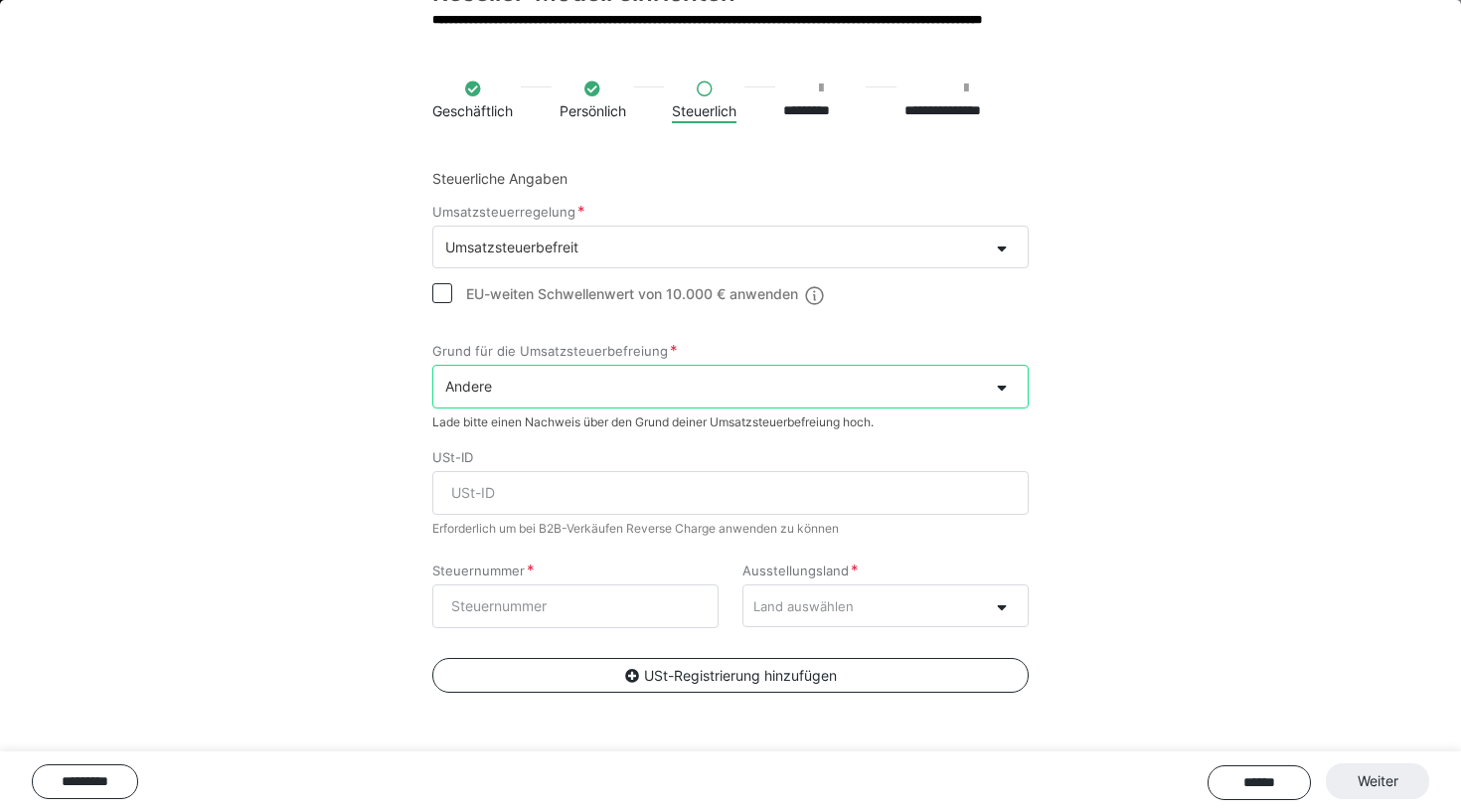 scroll, scrollTop: 81, scrollLeft: 0, axis: vertical 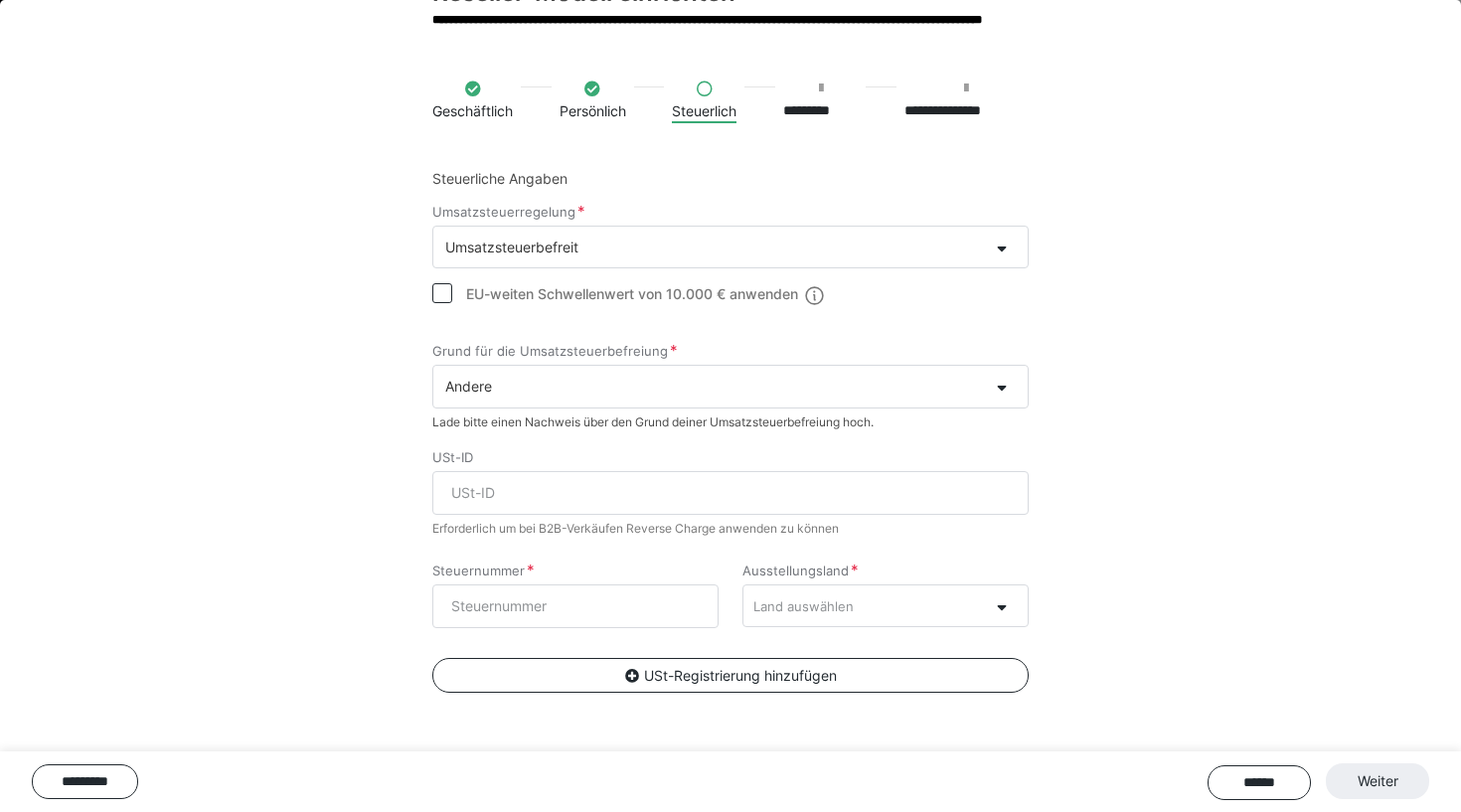 click on "****** Weiter" at bounding box center [1318, 781] 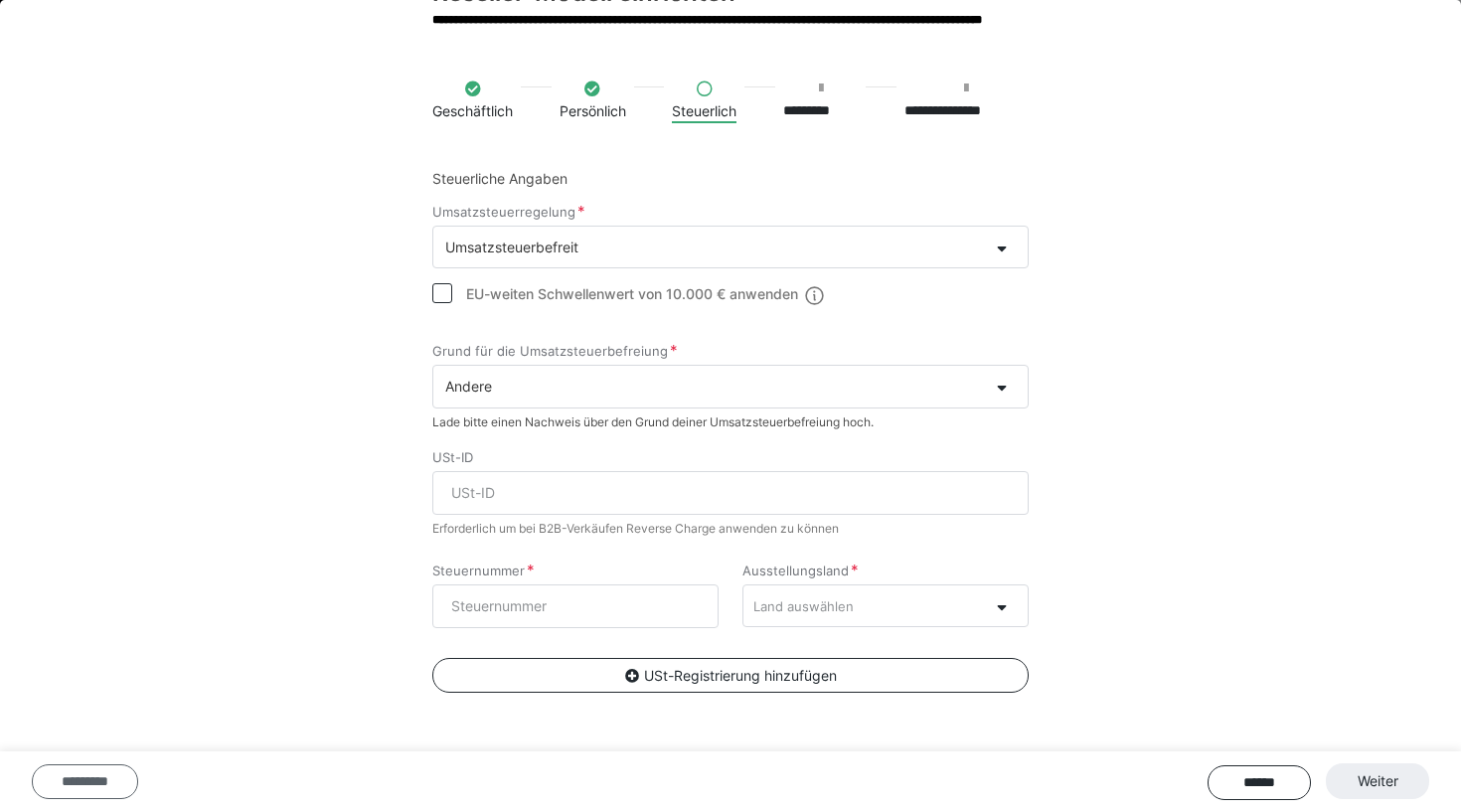 click on "*********" at bounding box center (84, 781) 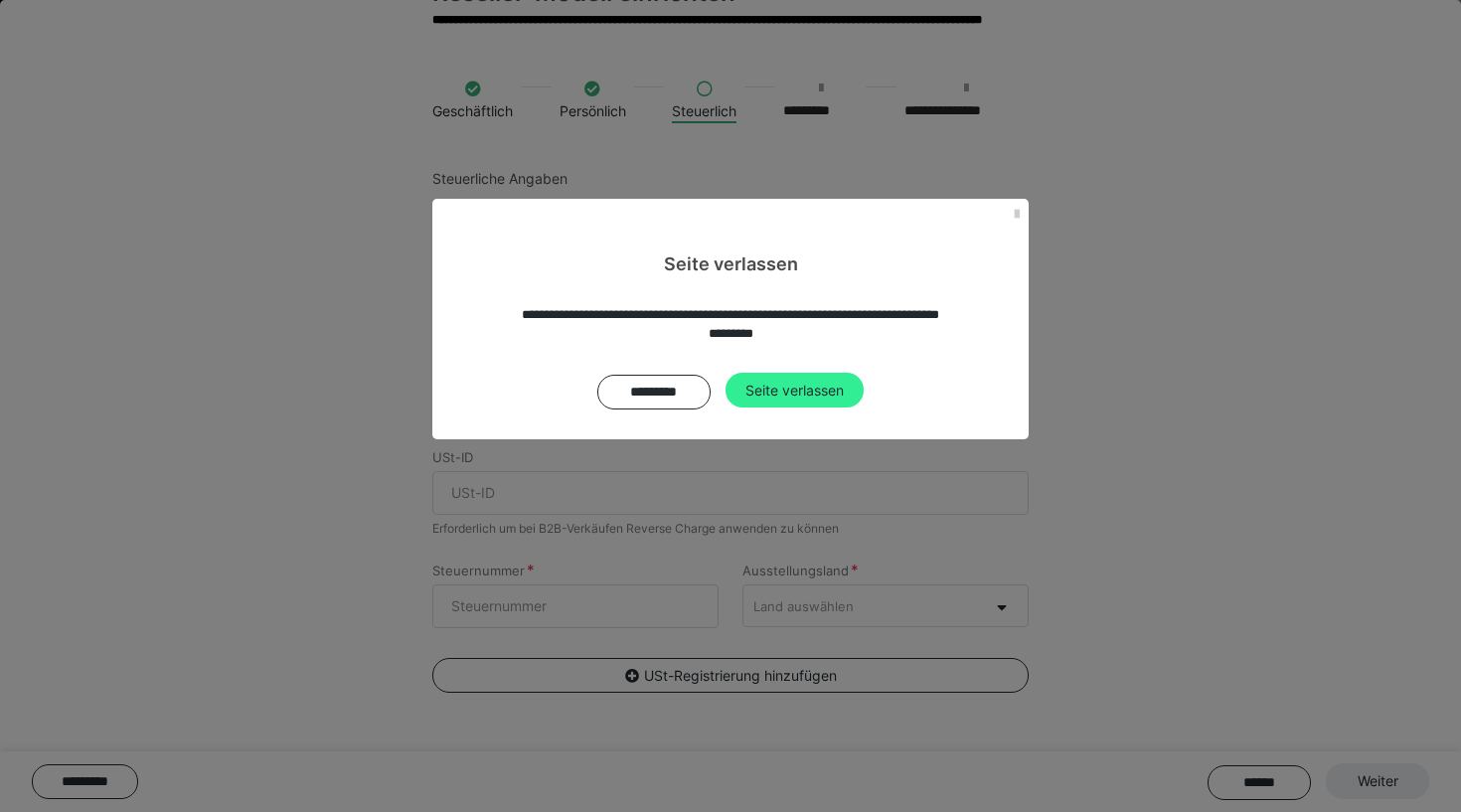 click on "Seite verlassen" at bounding box center (794, 391) 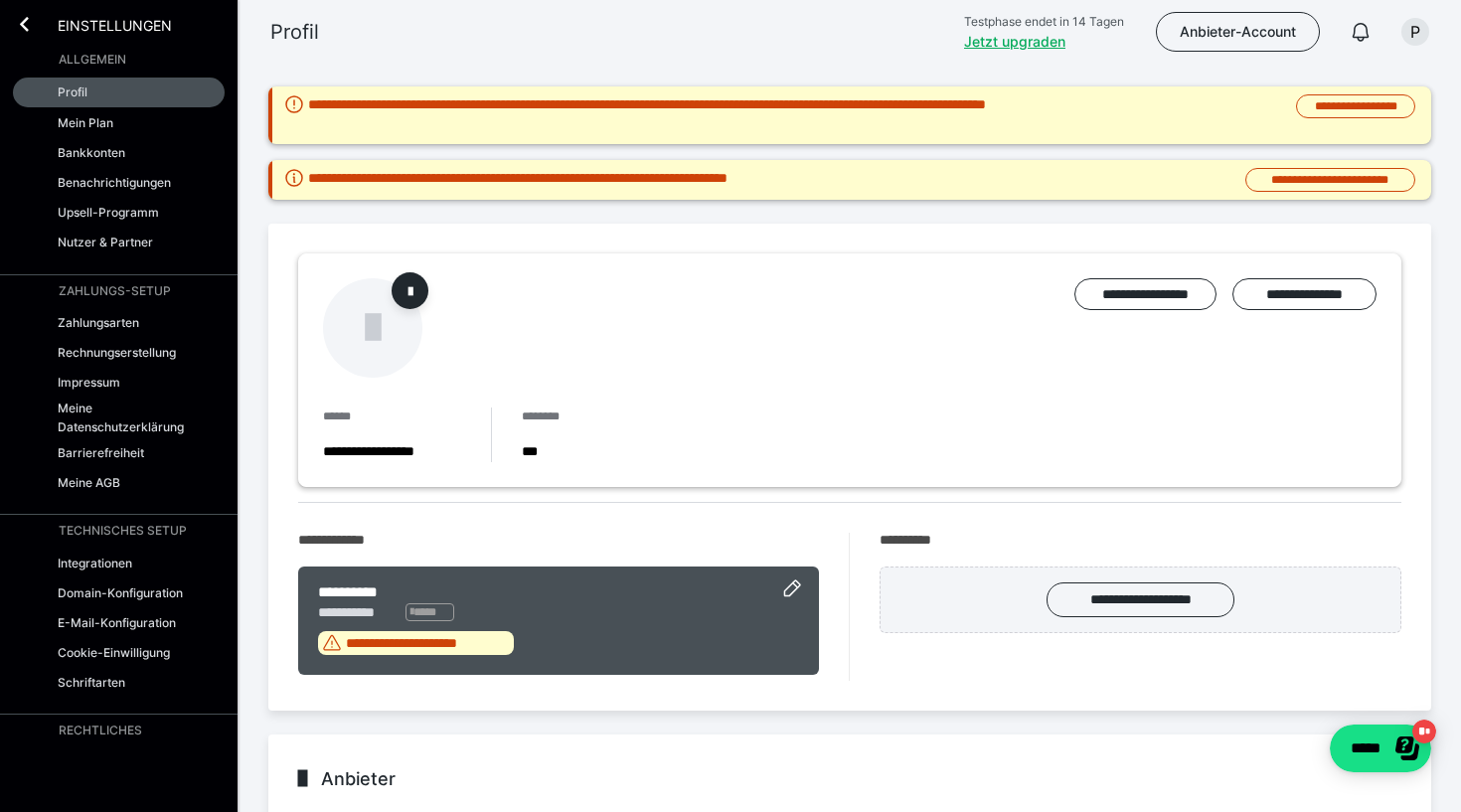scroll, scrollTop: 0, scrollLeft: 0, axis: both 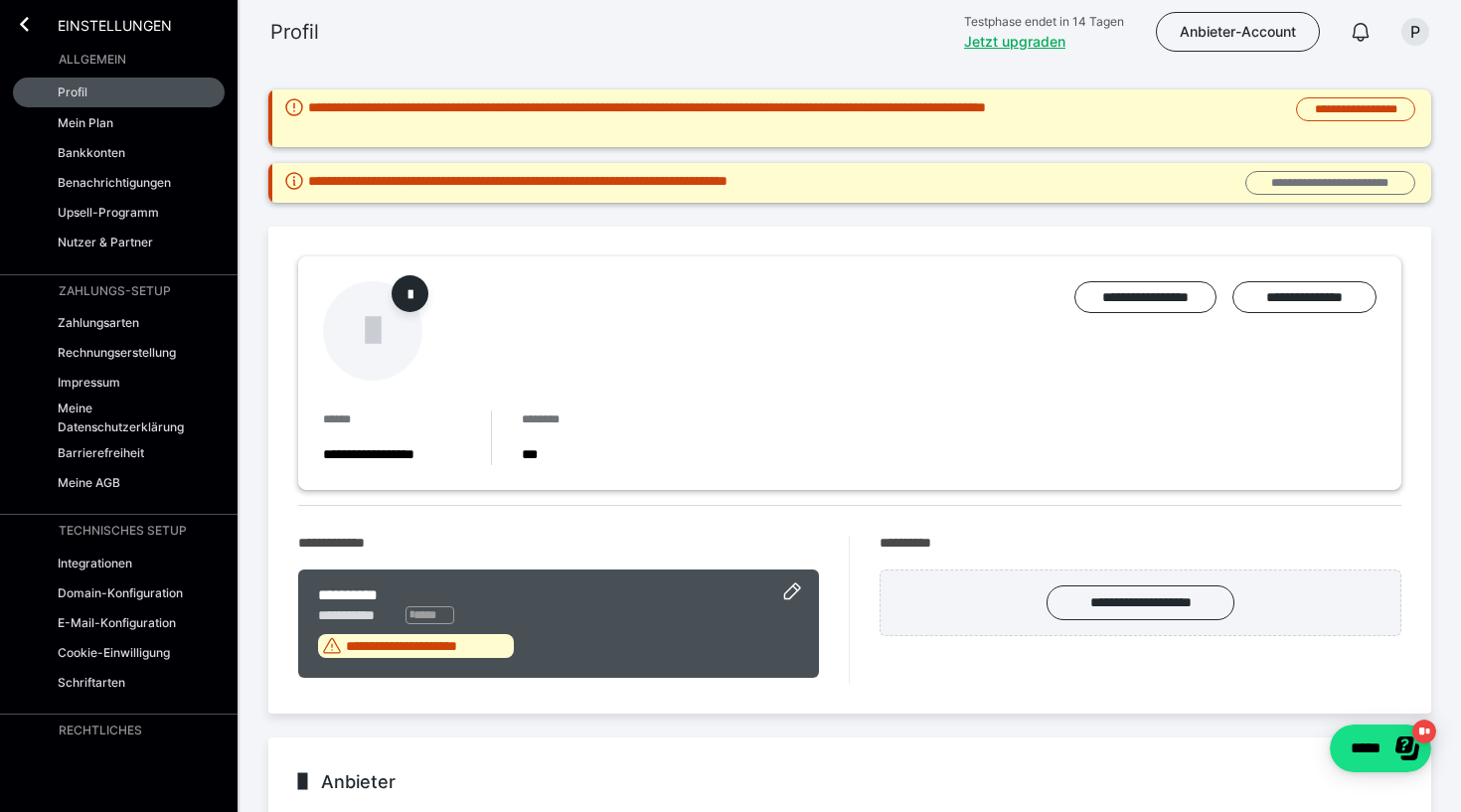 click on "**********" at bounding box center (1330, 183) 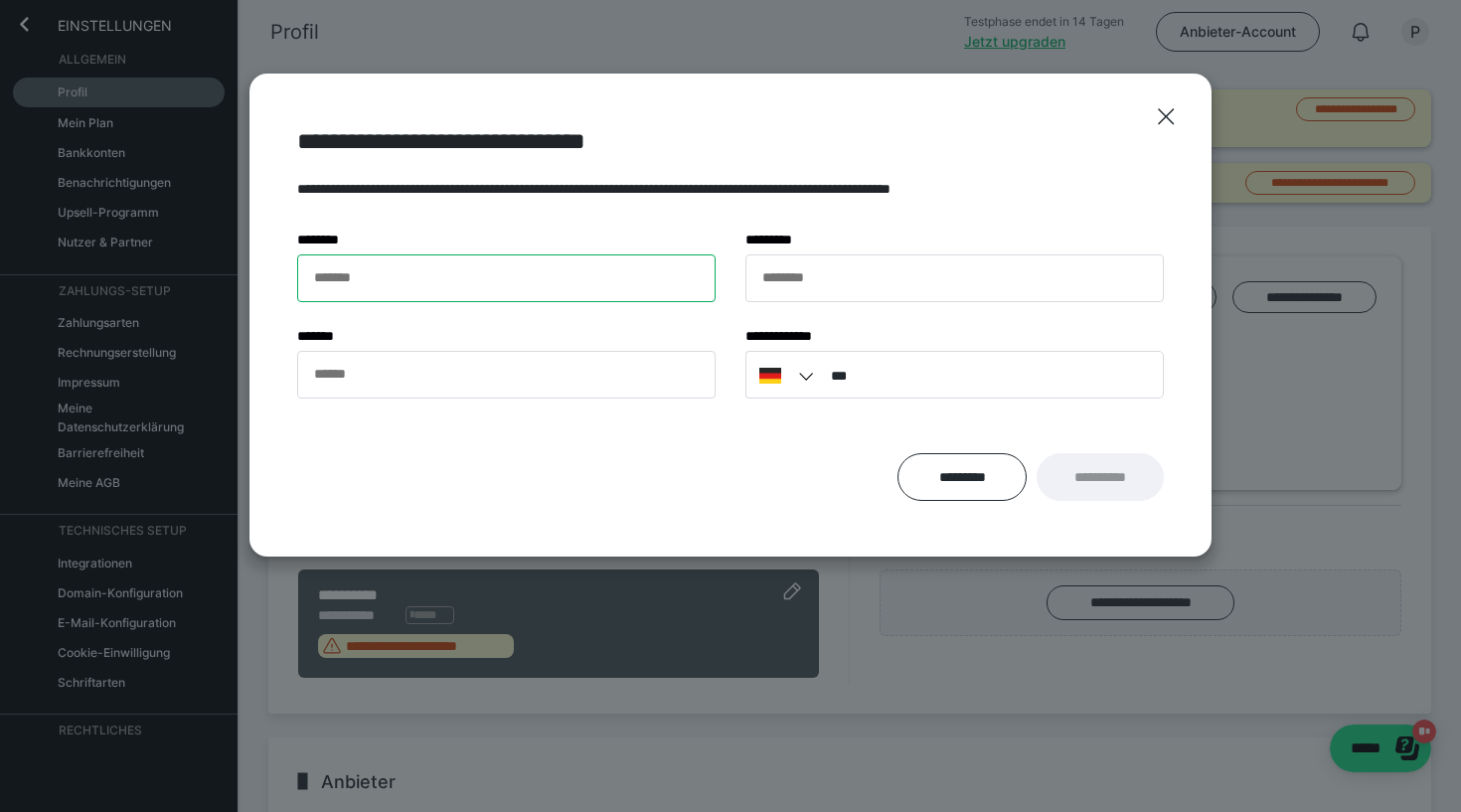 click on "******* *" at bounding box center (506, 278) 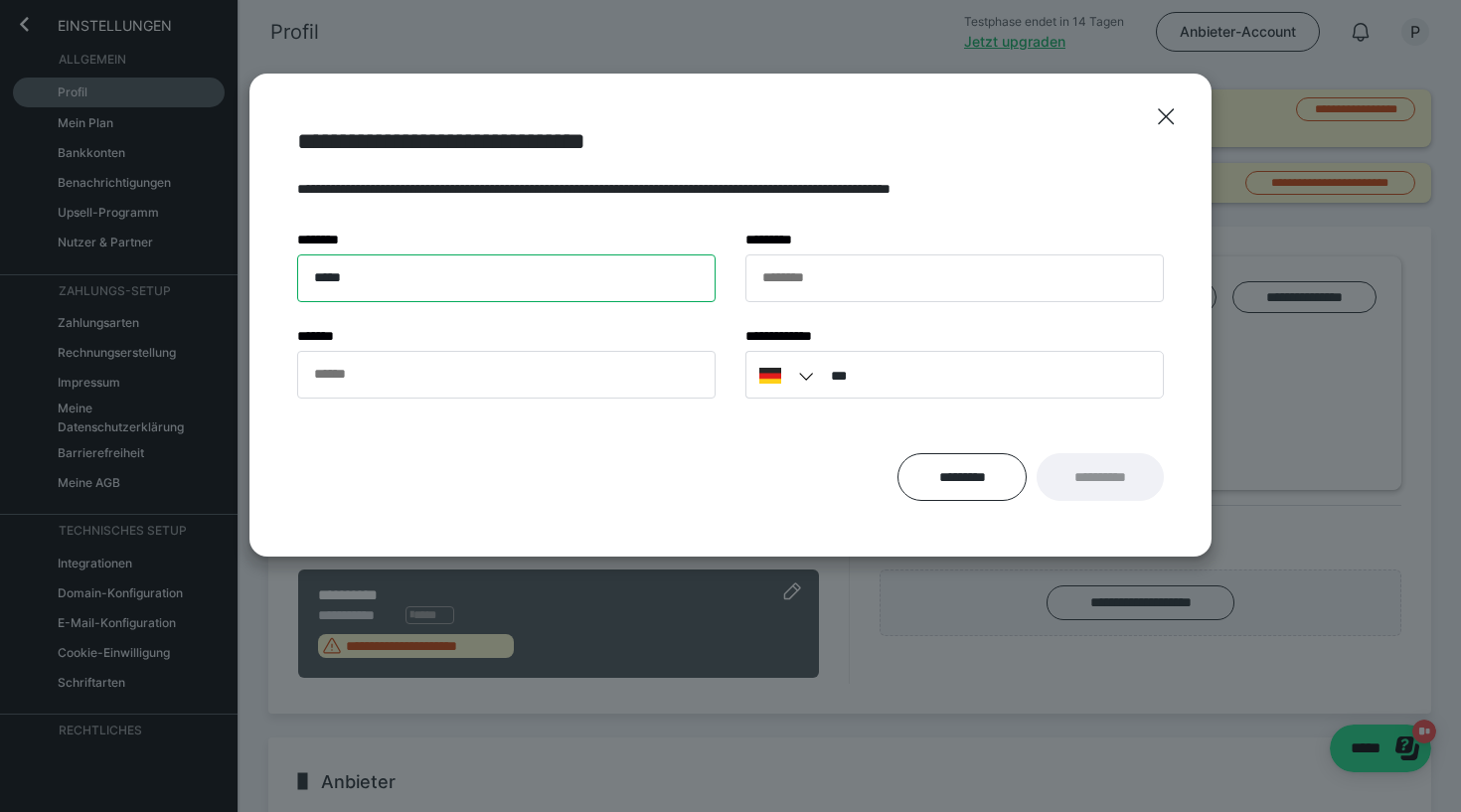 type on "*****" 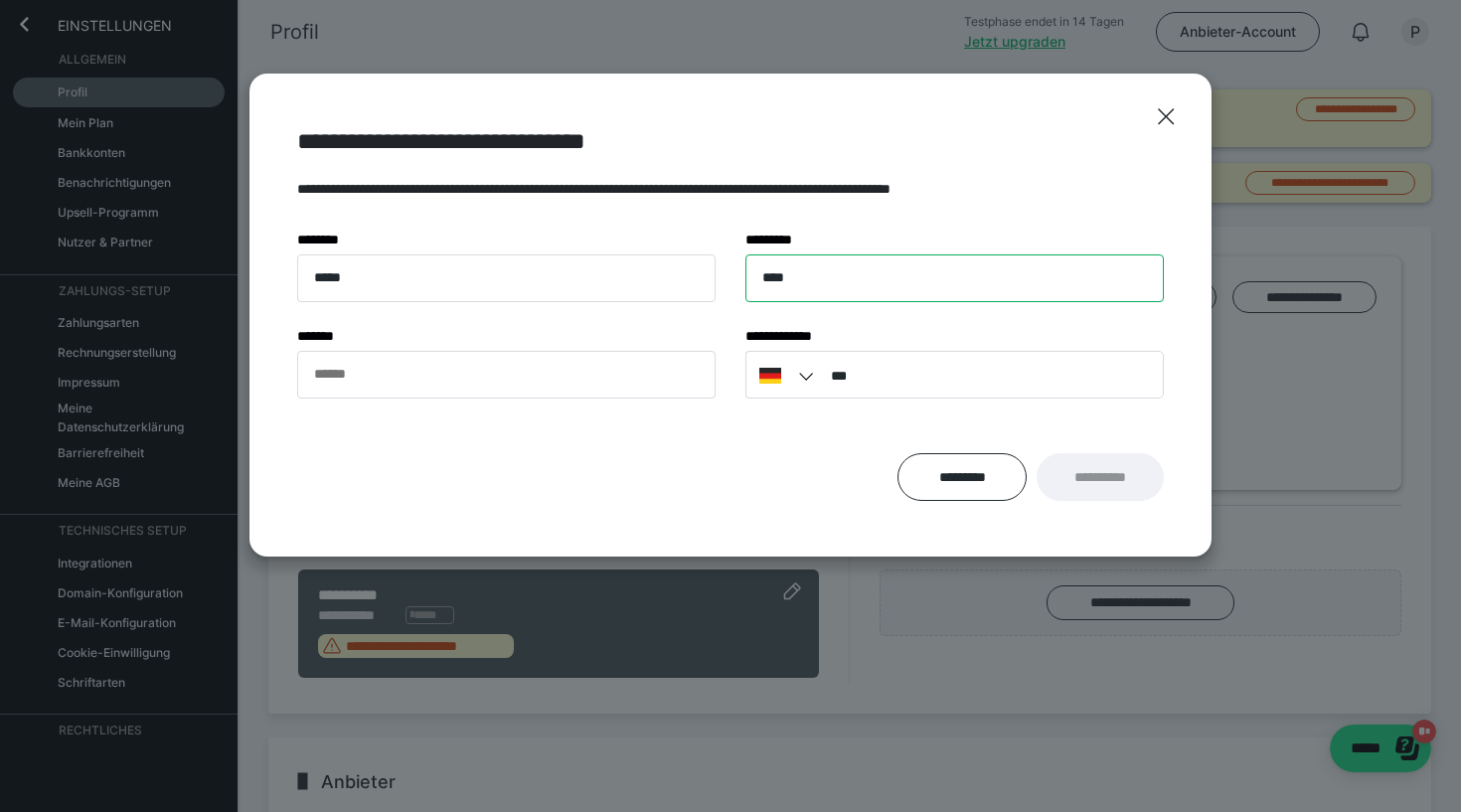 type on "****" 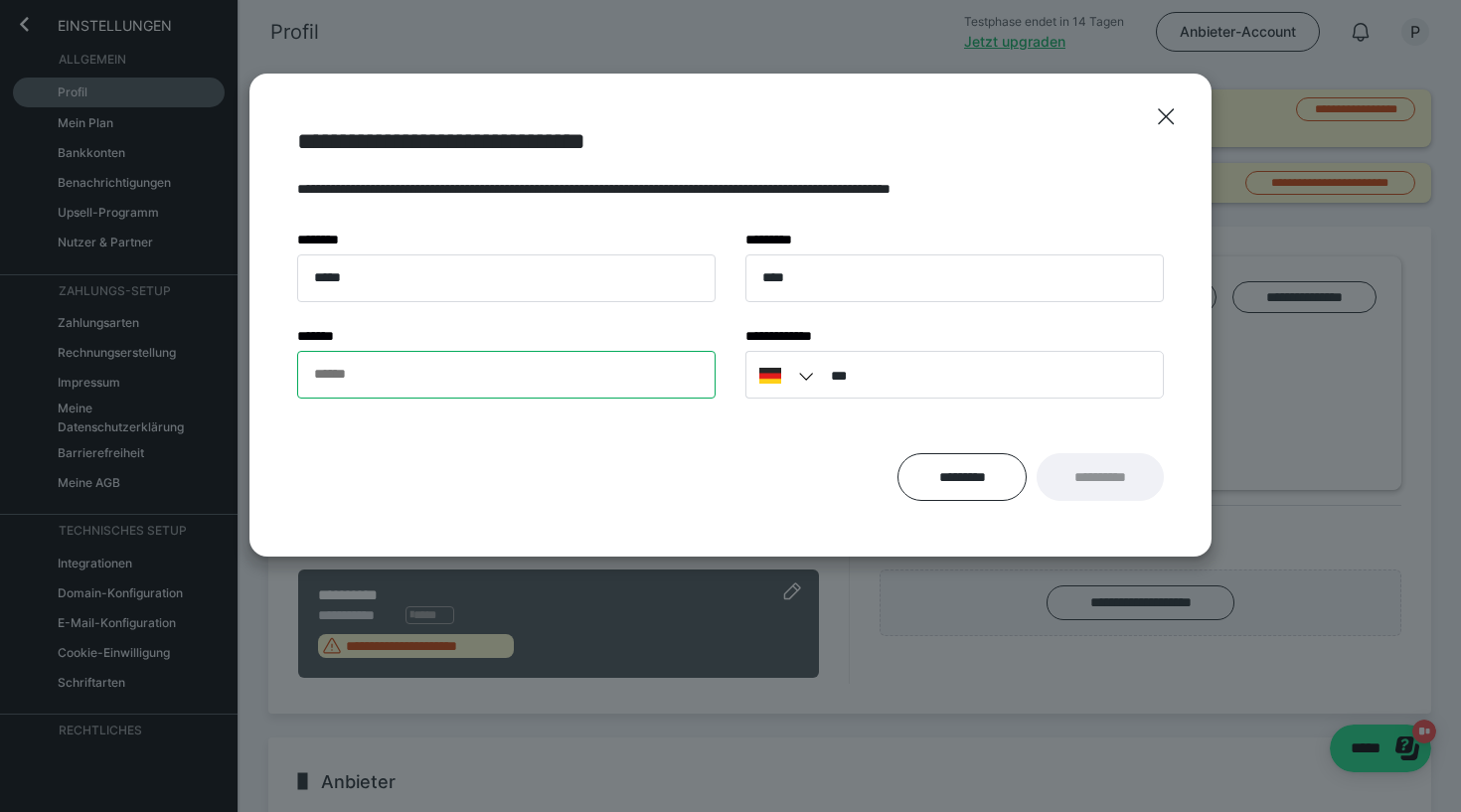 type on "**********" 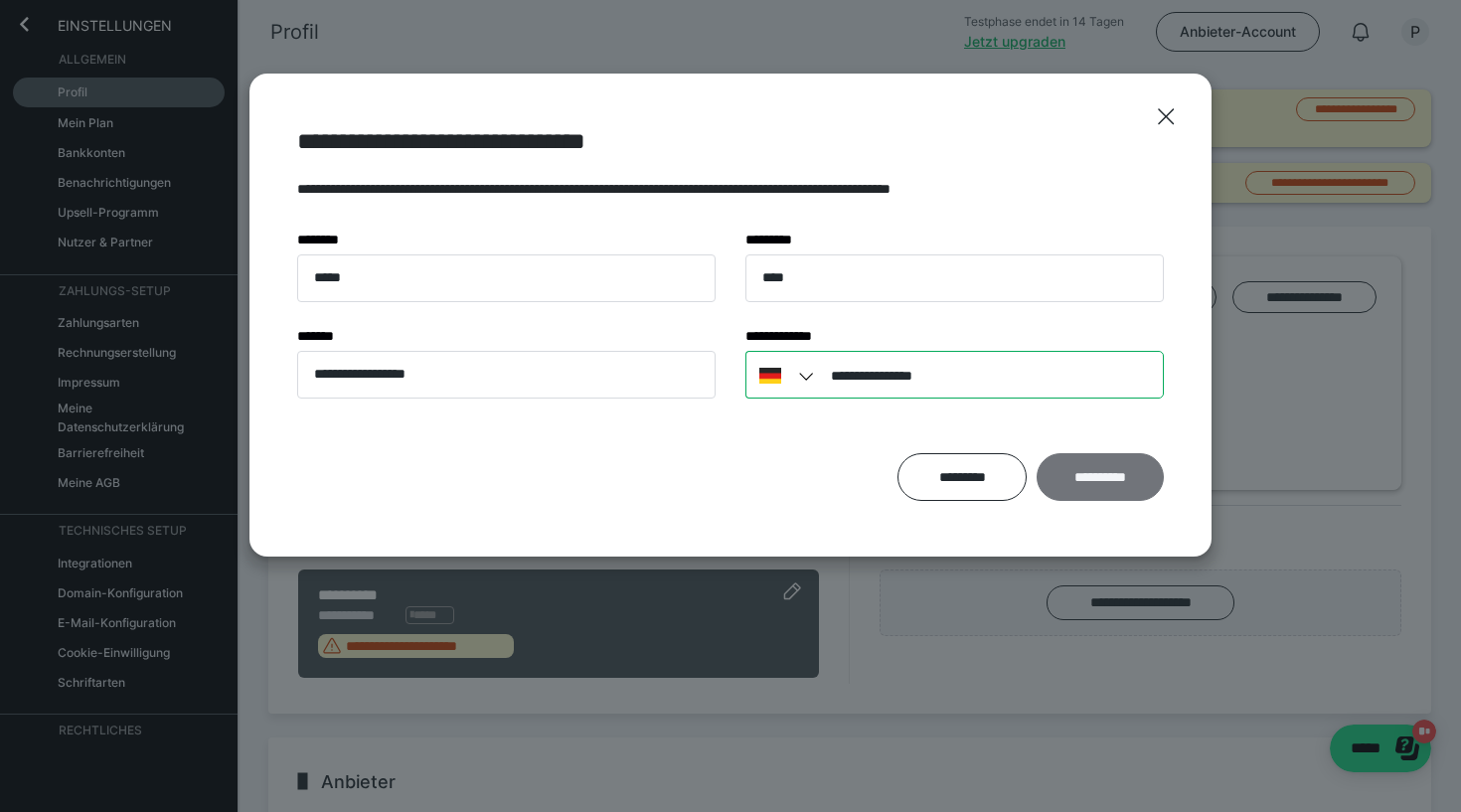 type on "**********" 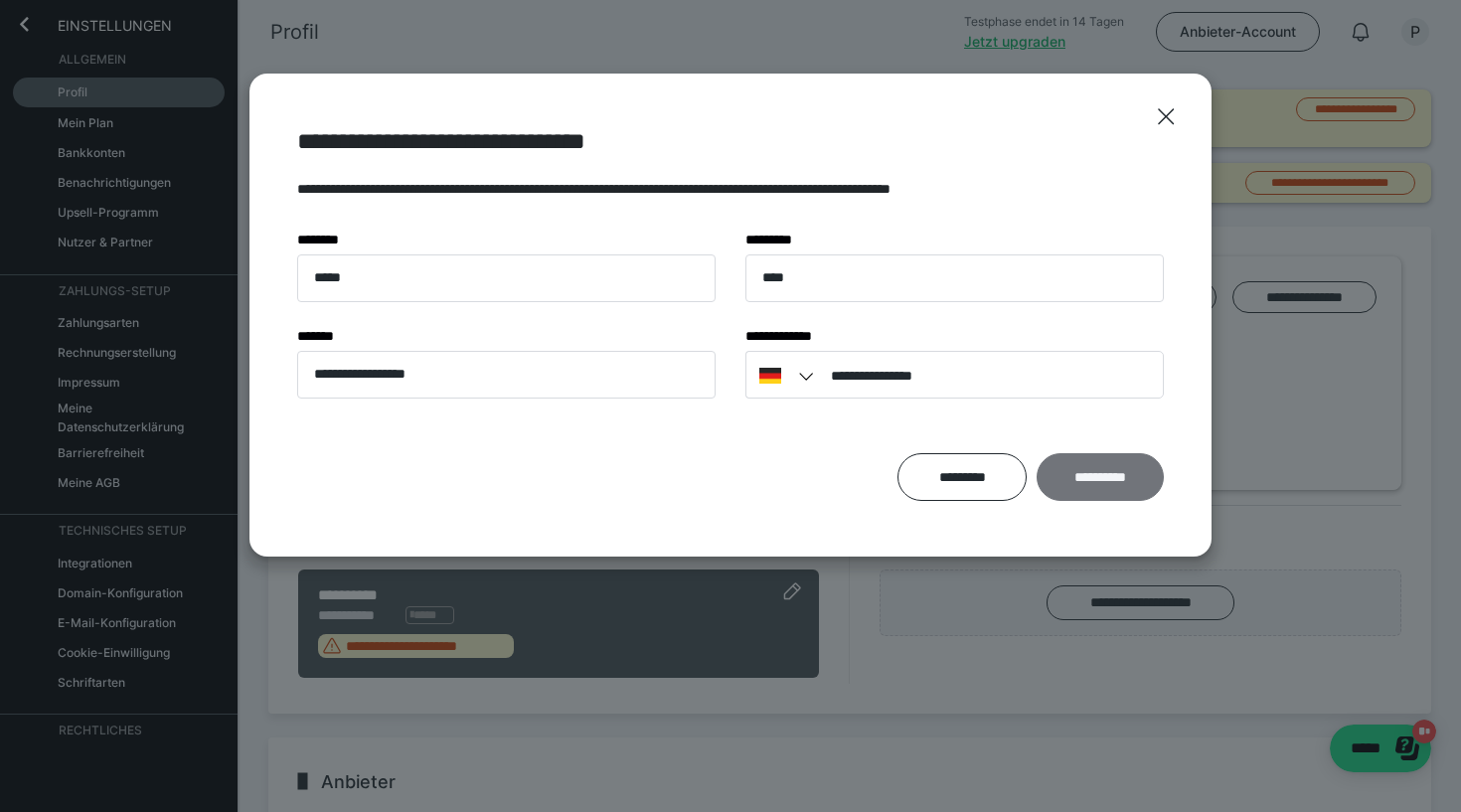 click on "**********" at bounding box center (1100, 477) 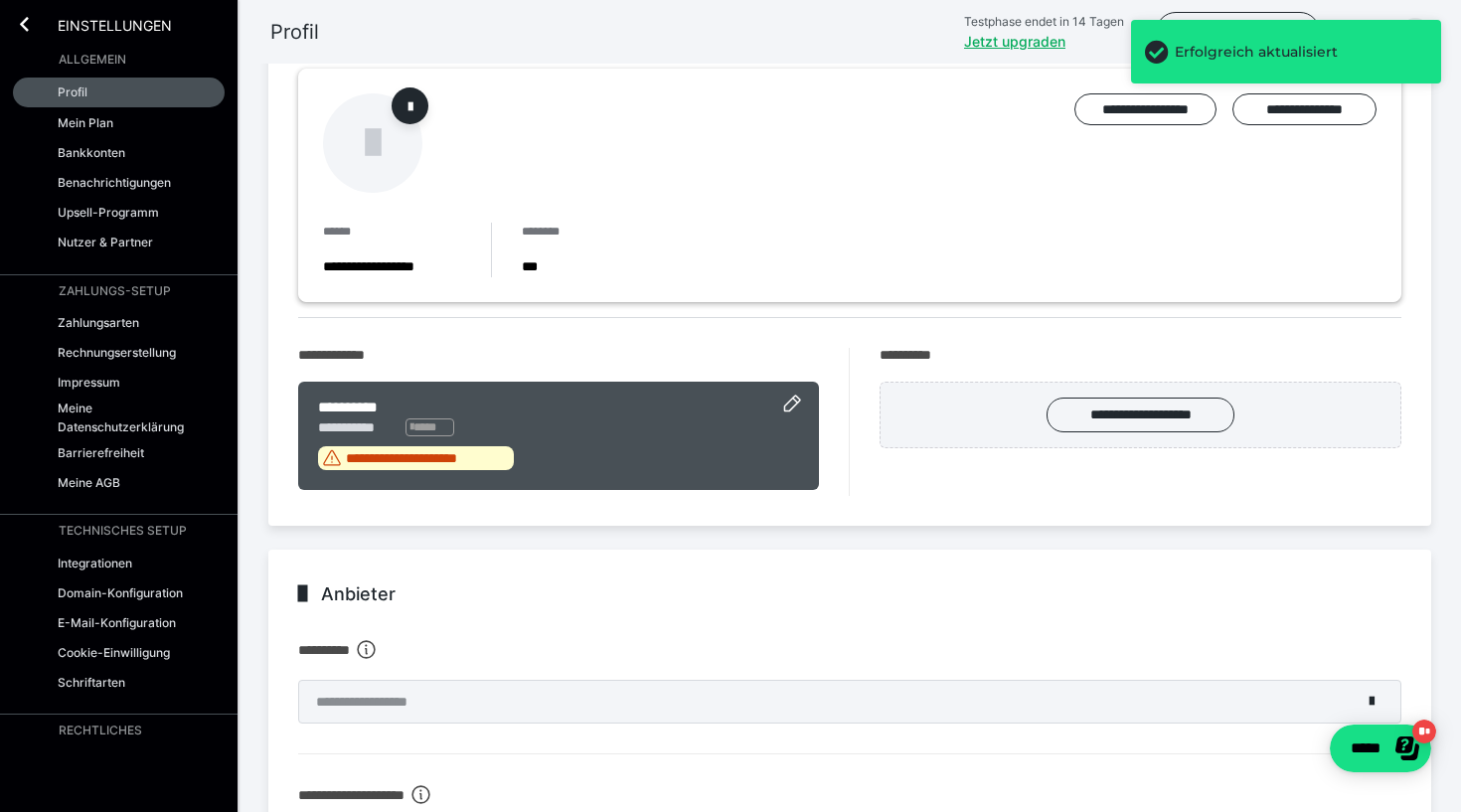 scroll, scrollTop: 128, scrollLeft: 0, axis: vertical 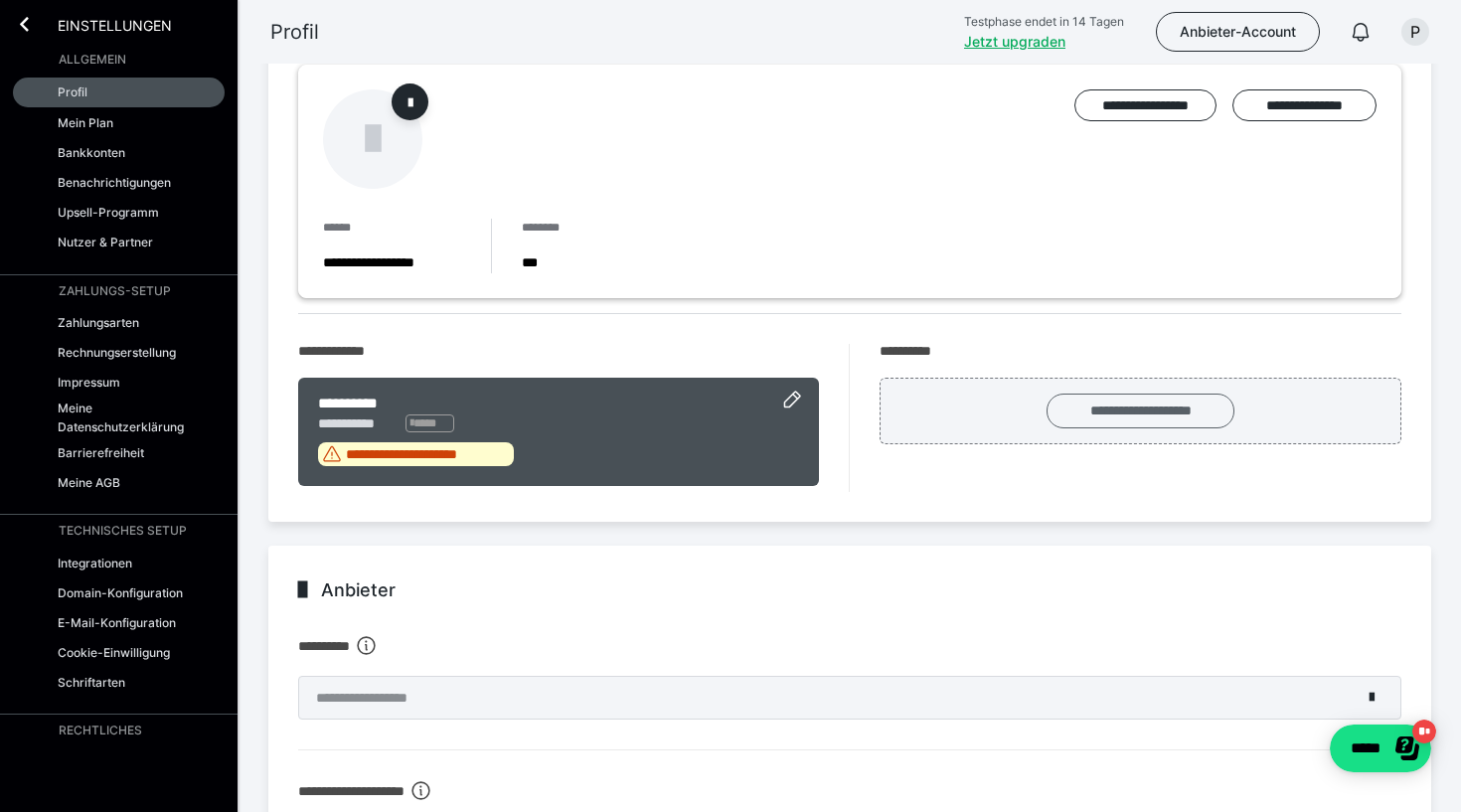click on "**********" at bounding box center [1140, 410] 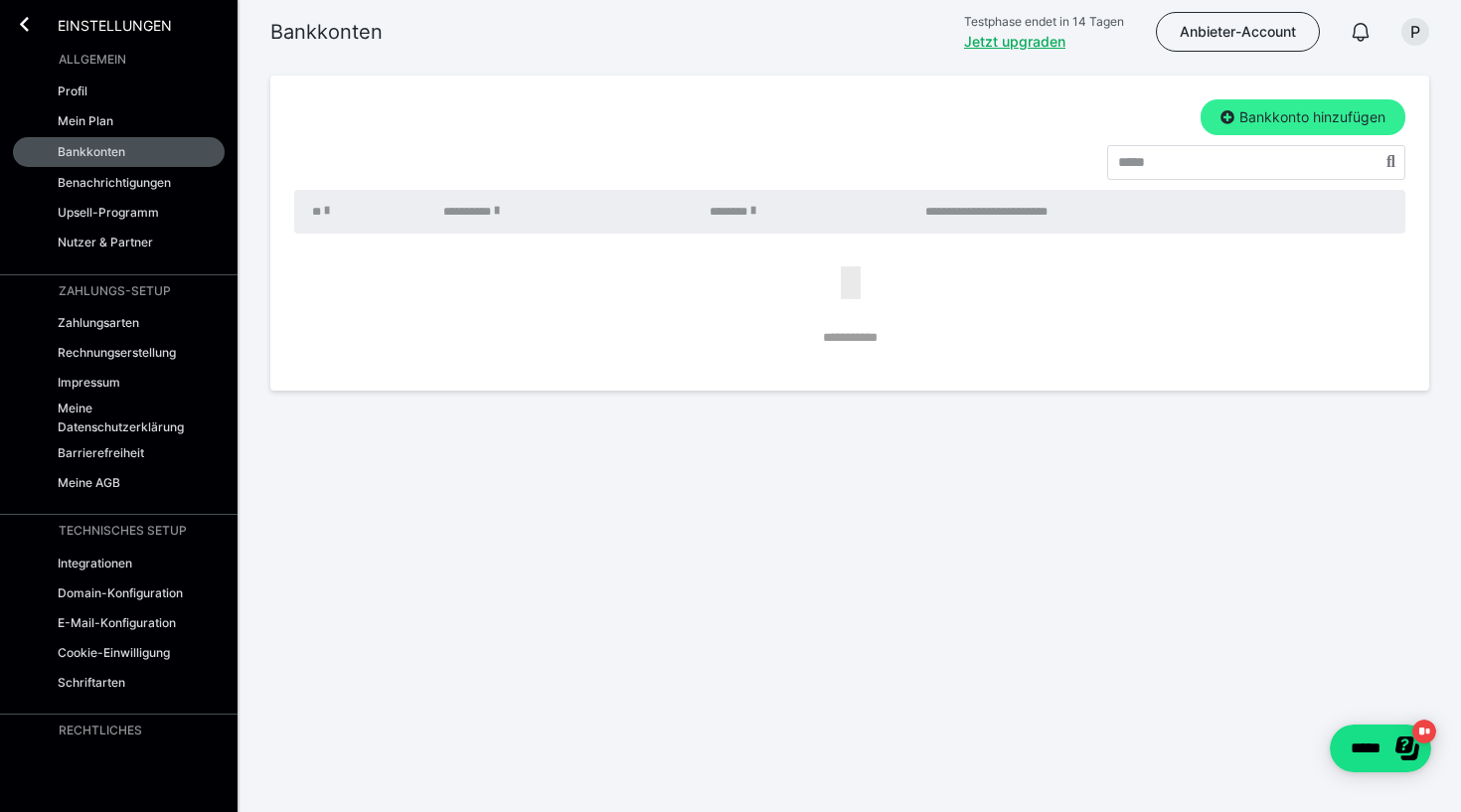 click on "Bankkonto hinzufügen" at bounding box center [1303, 117] 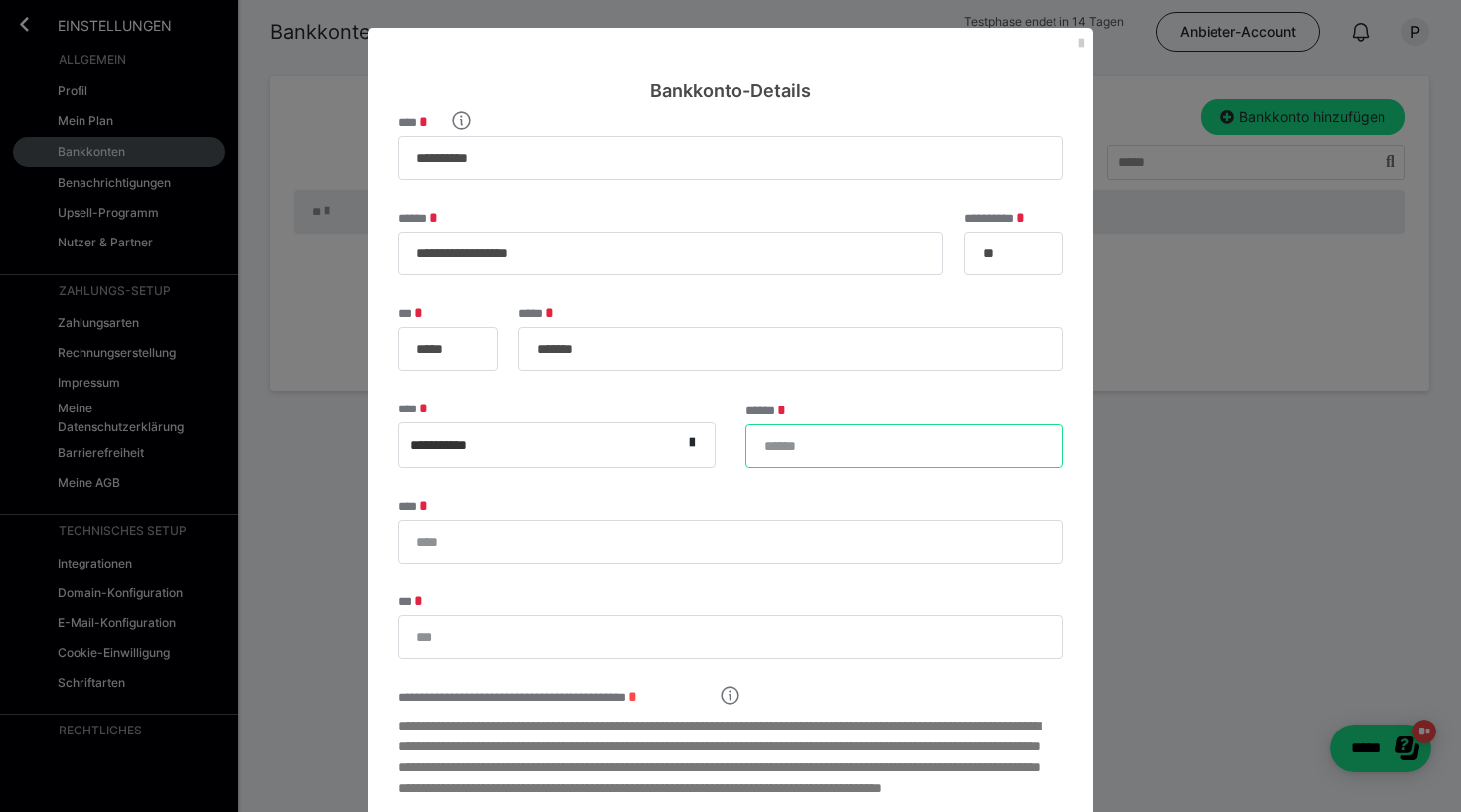 click on "******" at bounding box center [904, 446] 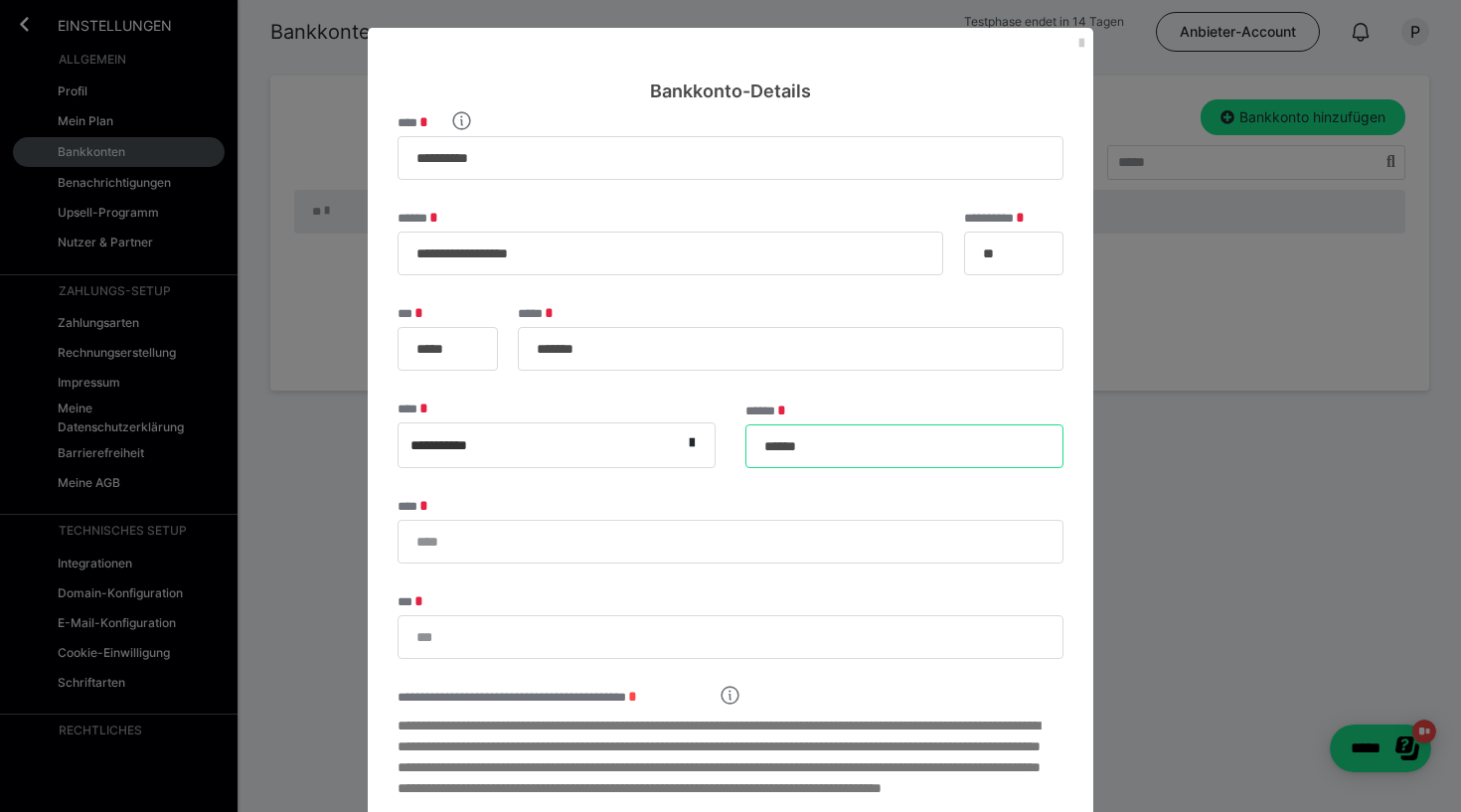 type on "******" 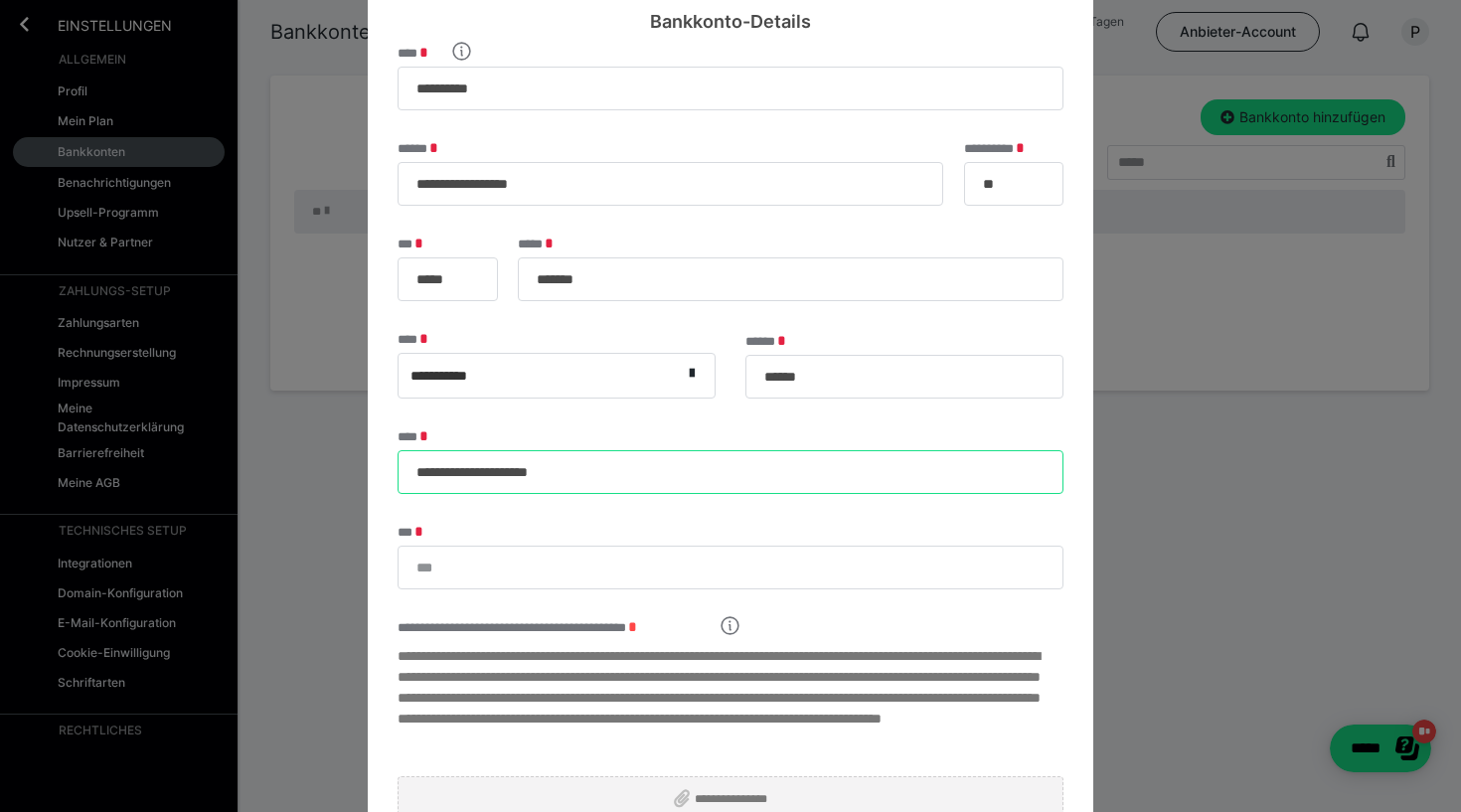 scroll, scrollTop: 71, scrollLeft: 0, axis: vertical 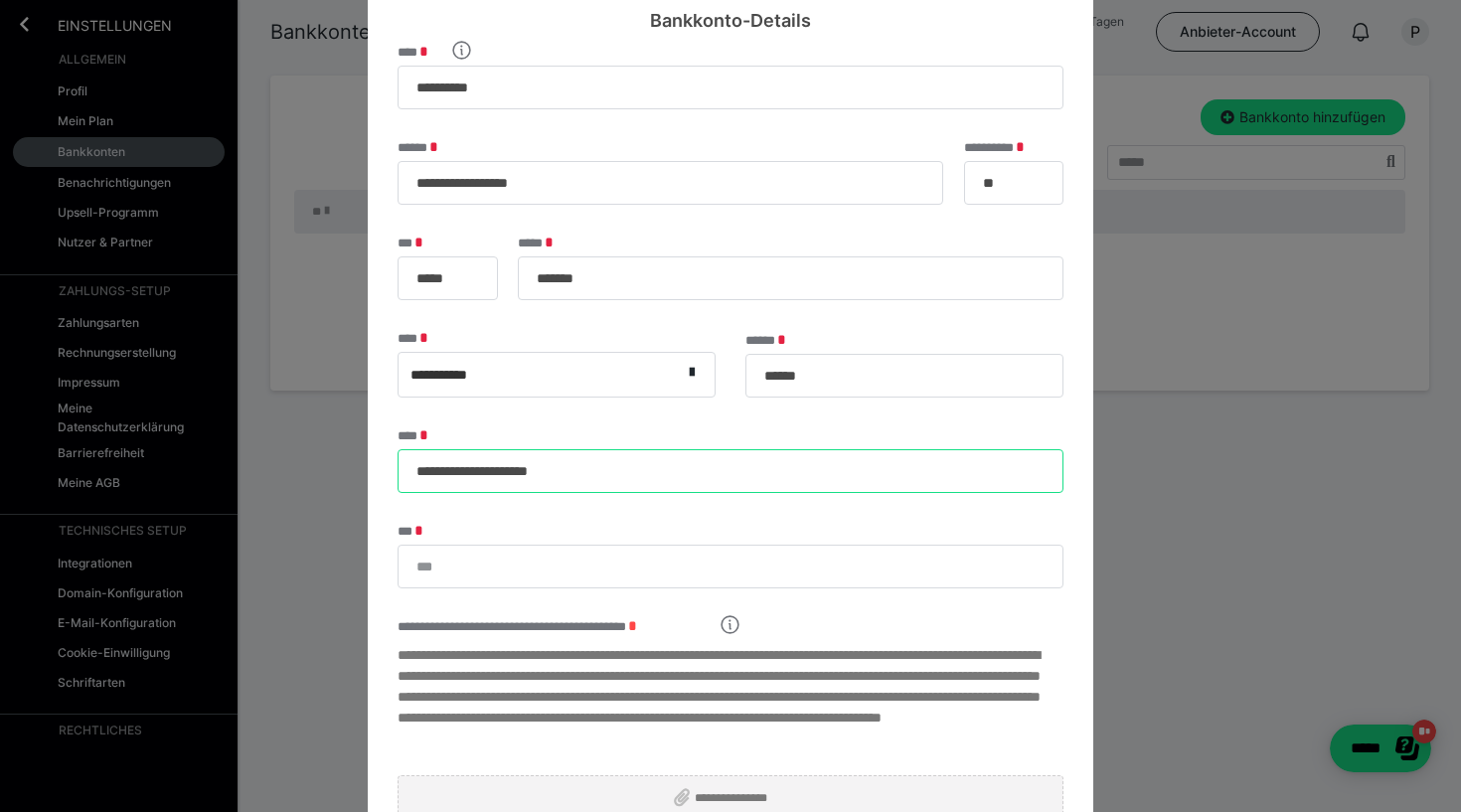 type on "**********" 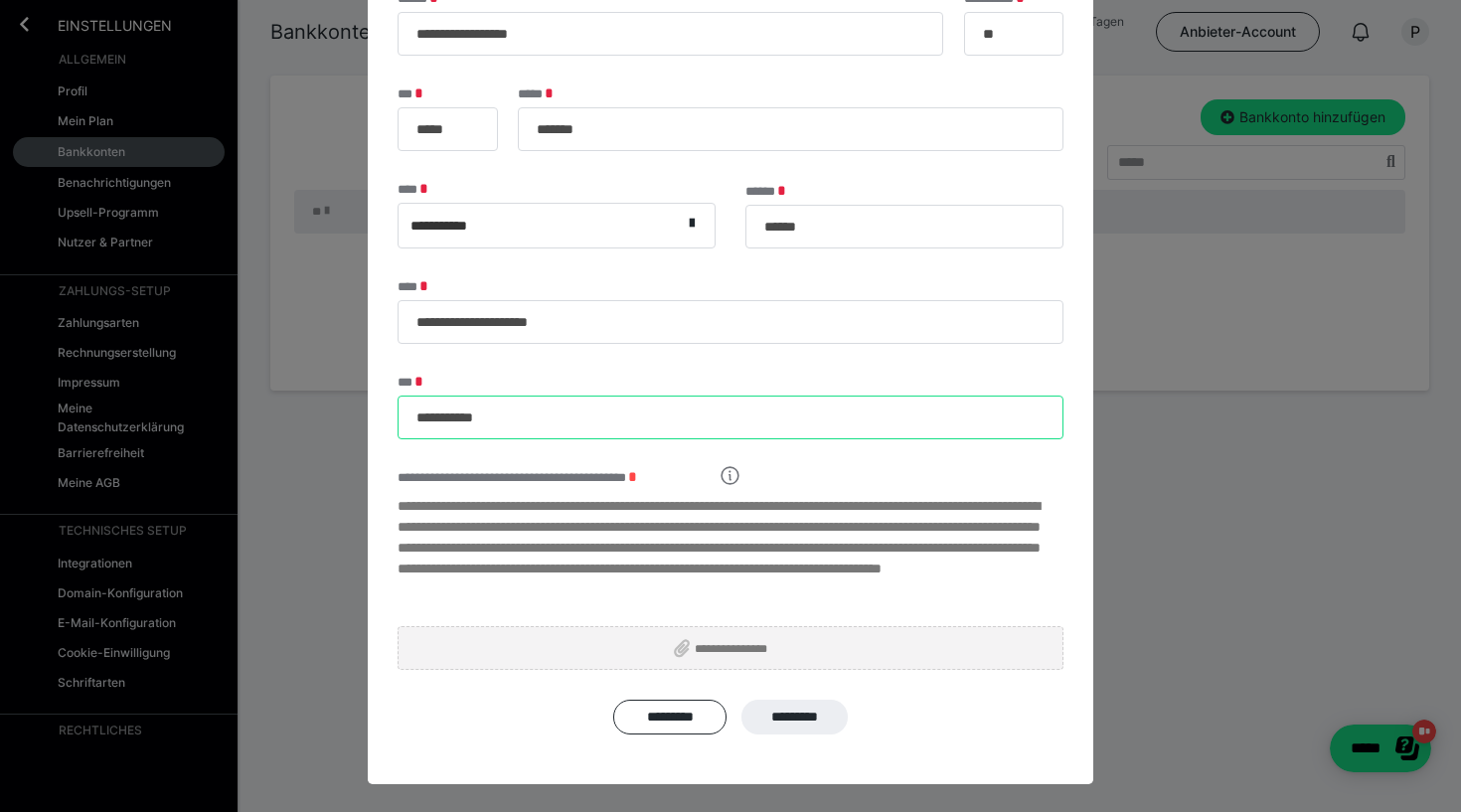 scroll, scrollTop: 225, scrollLeft: 0, axis: vertical 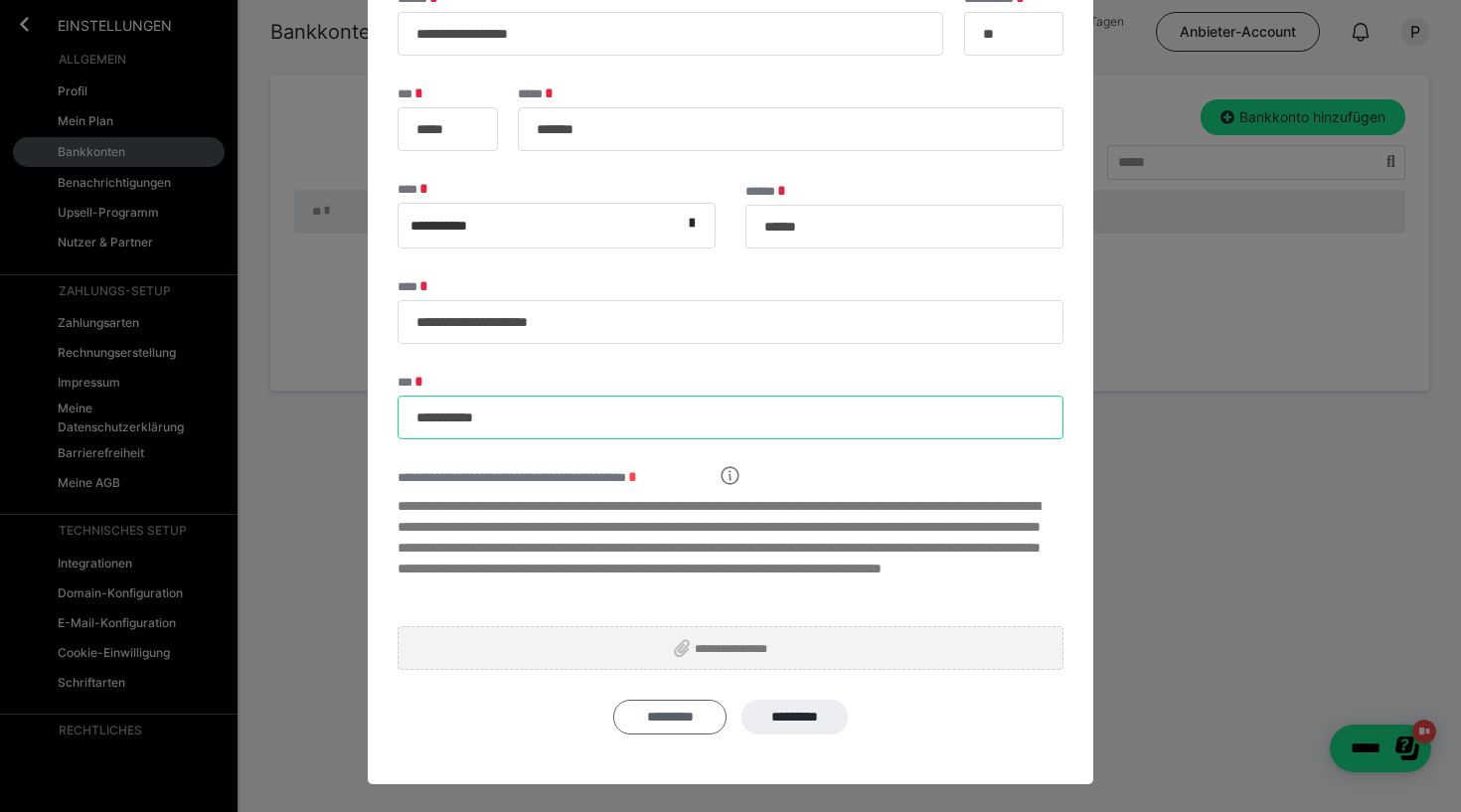 type on "**********" 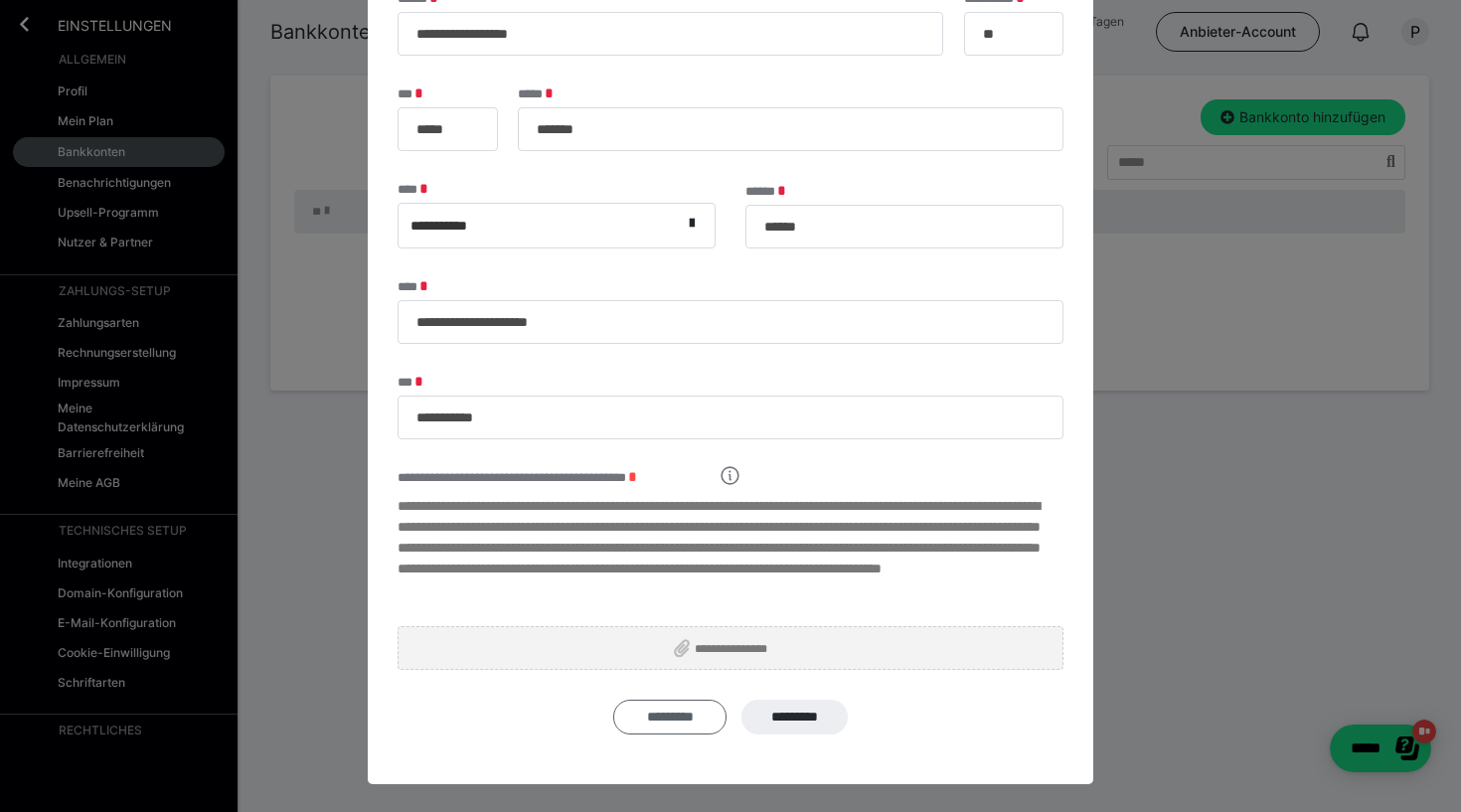 click on "*********" at bounding box center [670, 717] 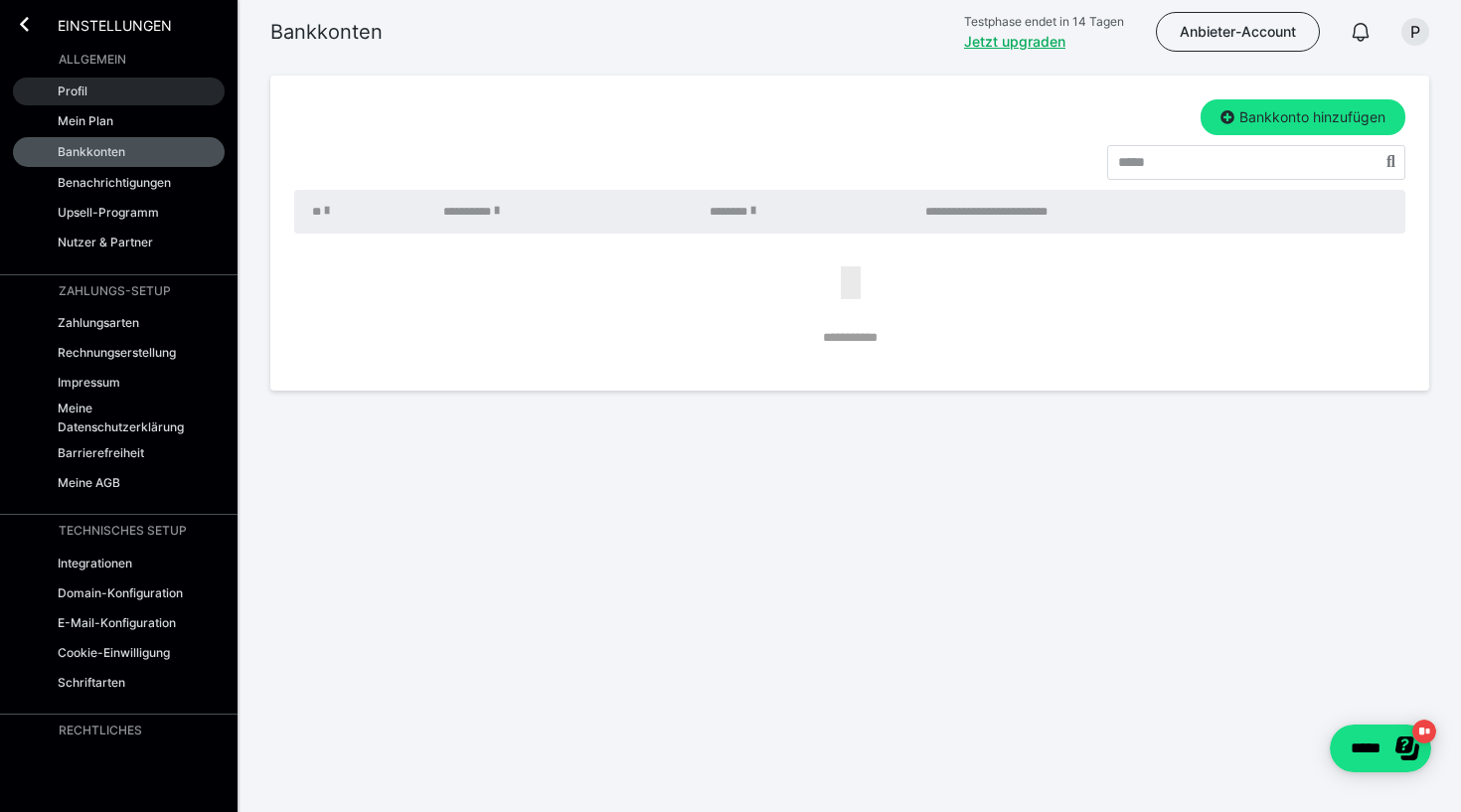 click on "Profil" at bounding box center [118, 91] 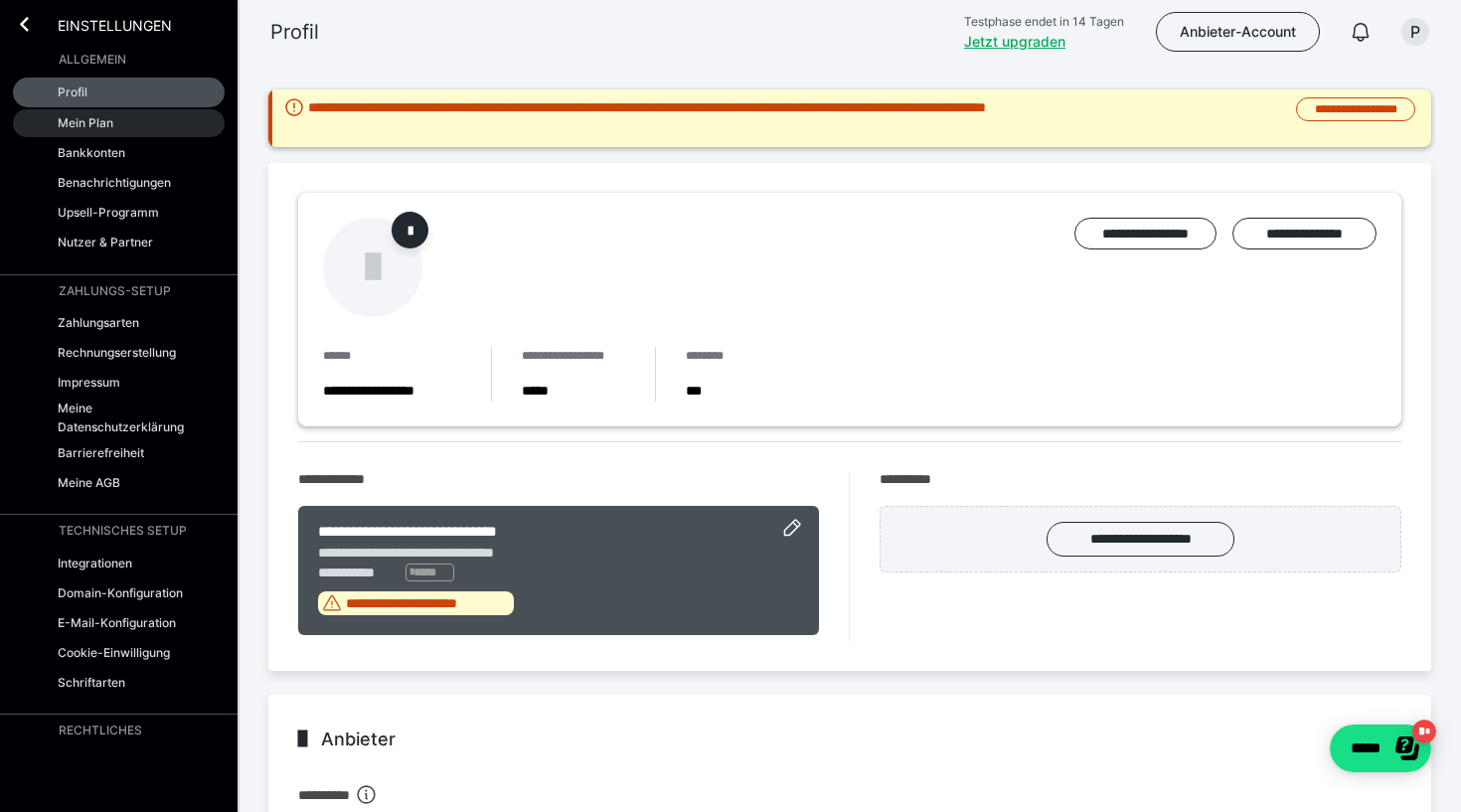 click on "Mein Plan" at bounding box center (85, 122) 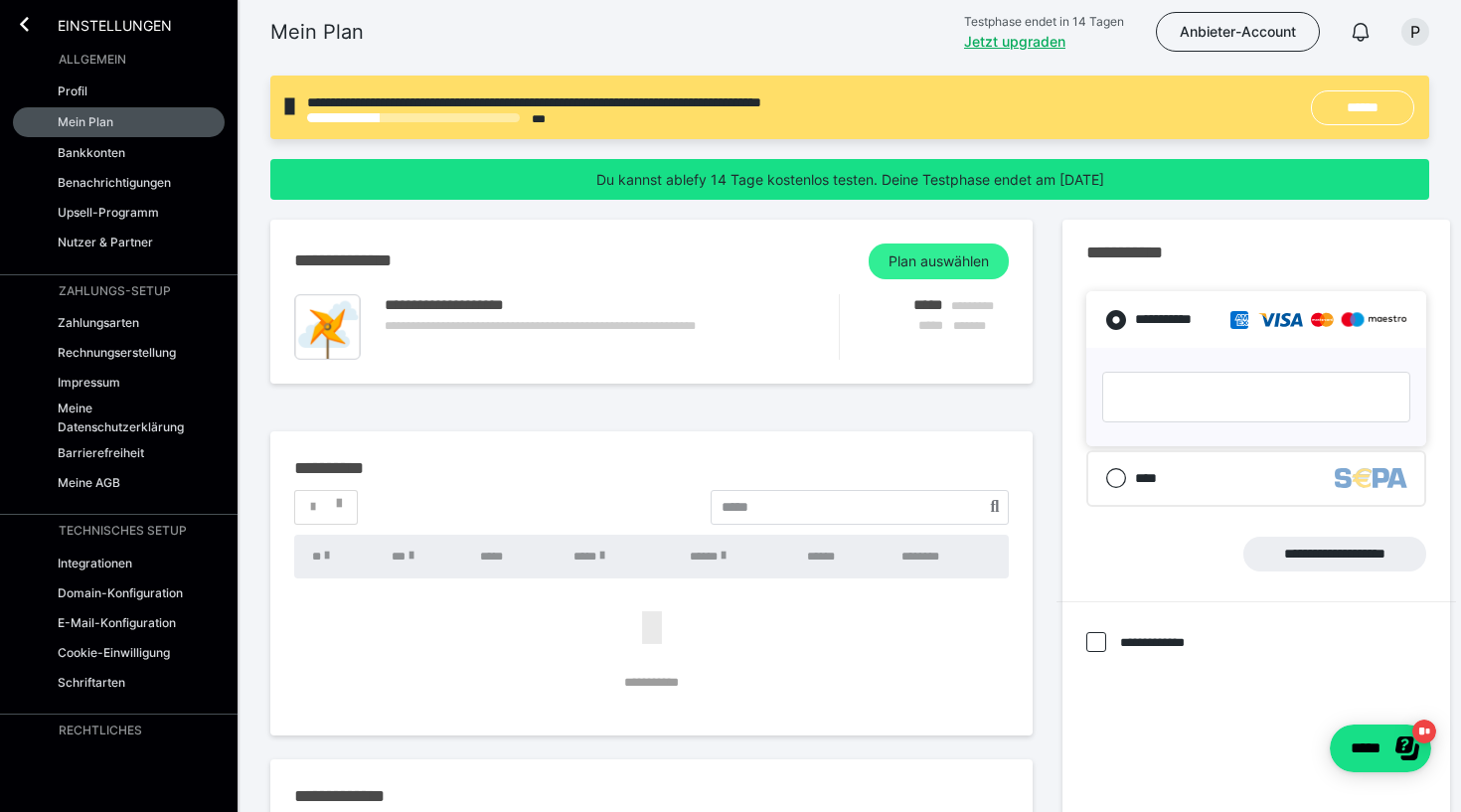 click on "Plan auswählen" at bounding box center (938, 261) 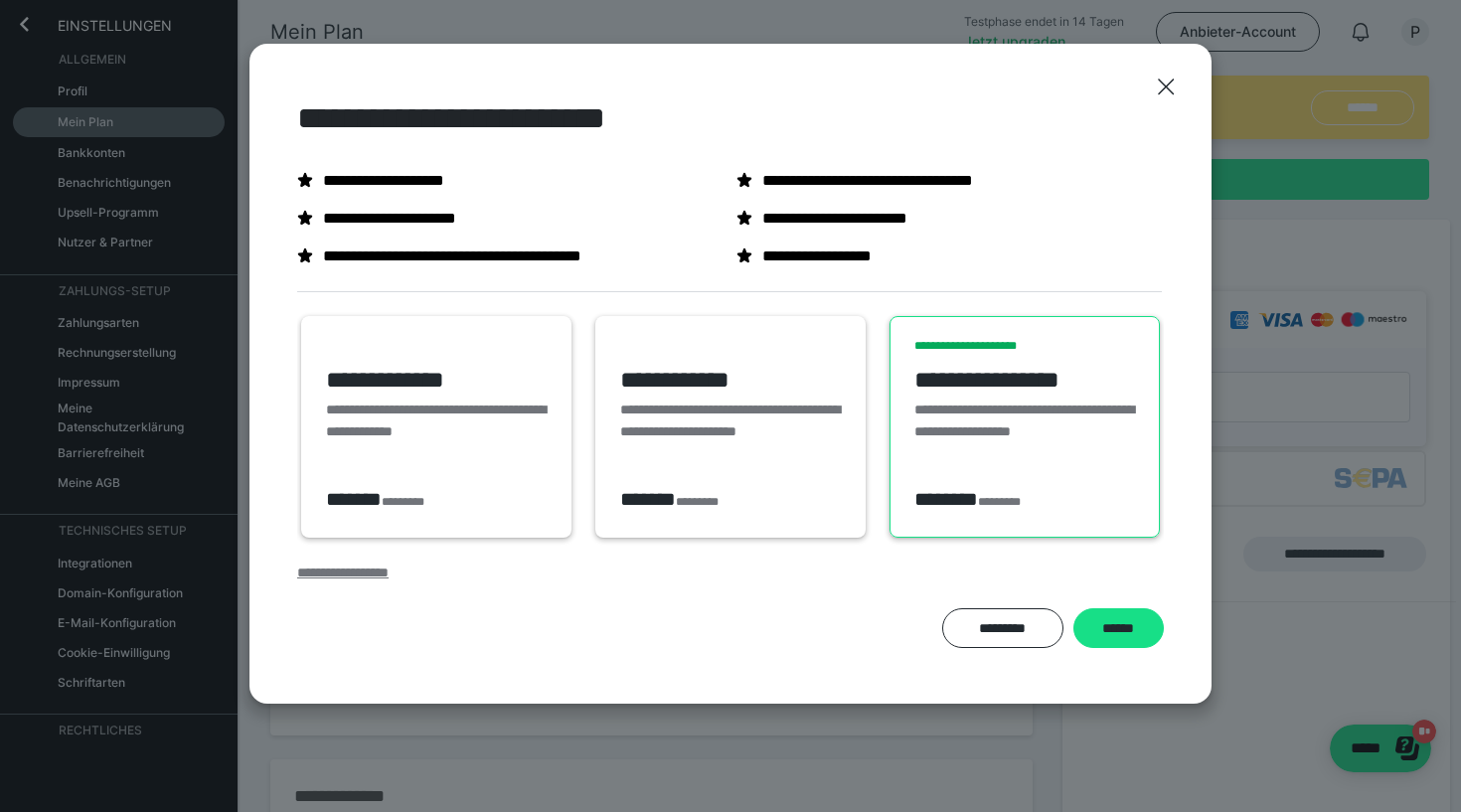 click on "**********" at bounding box center [343, 572] 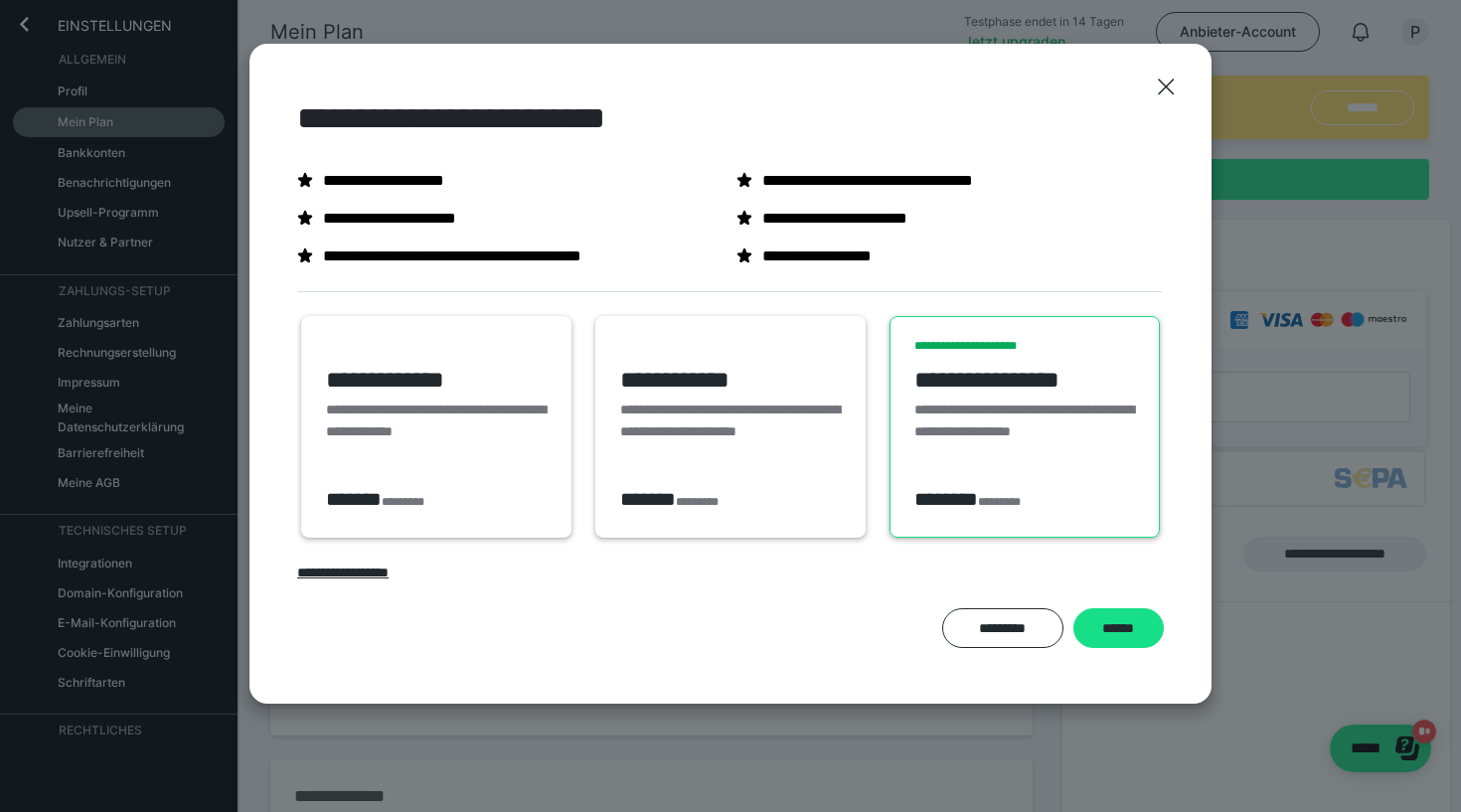 click on "**********" at bounding box center (436, 392) 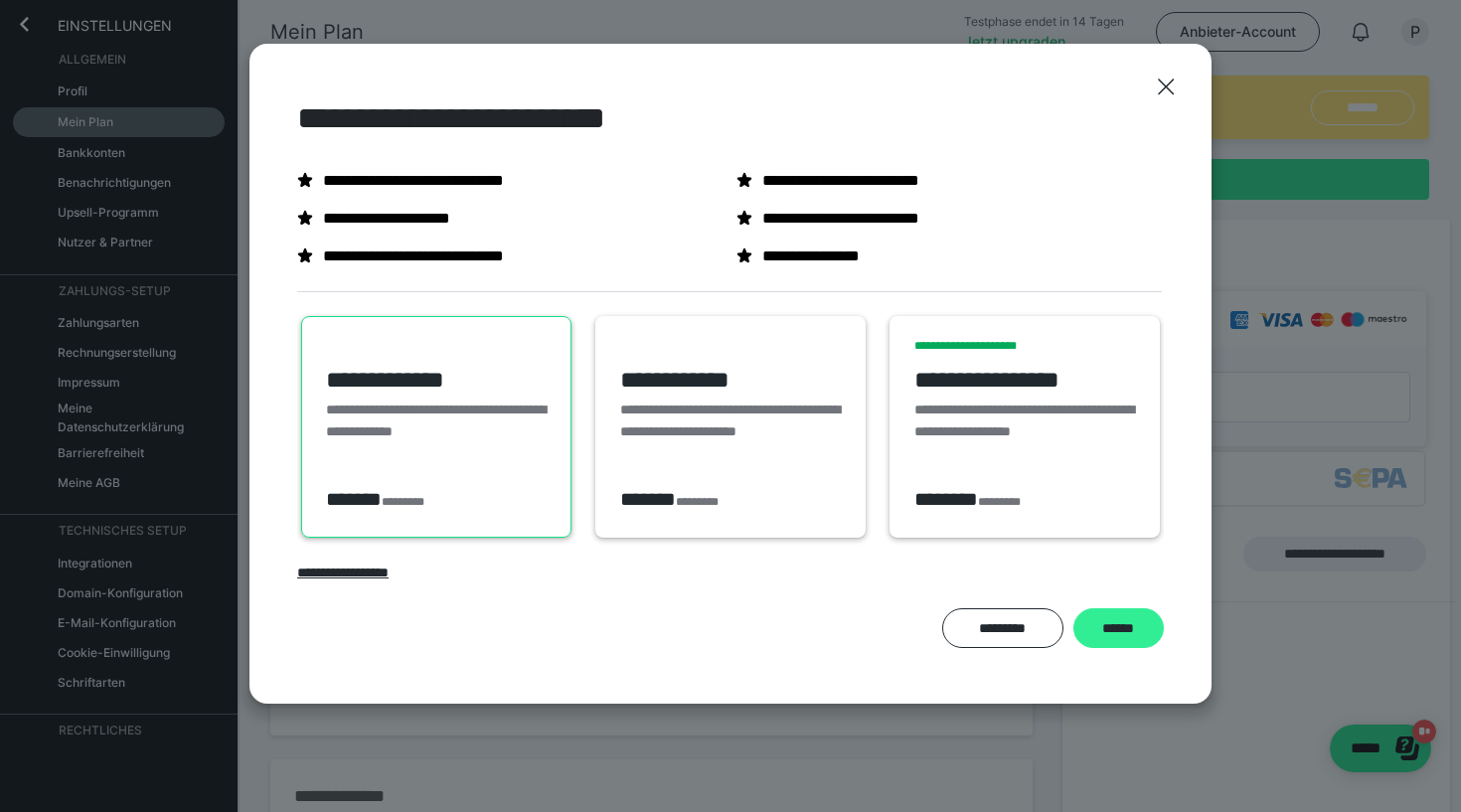 click on "******" at bounding box center (1118, 628) 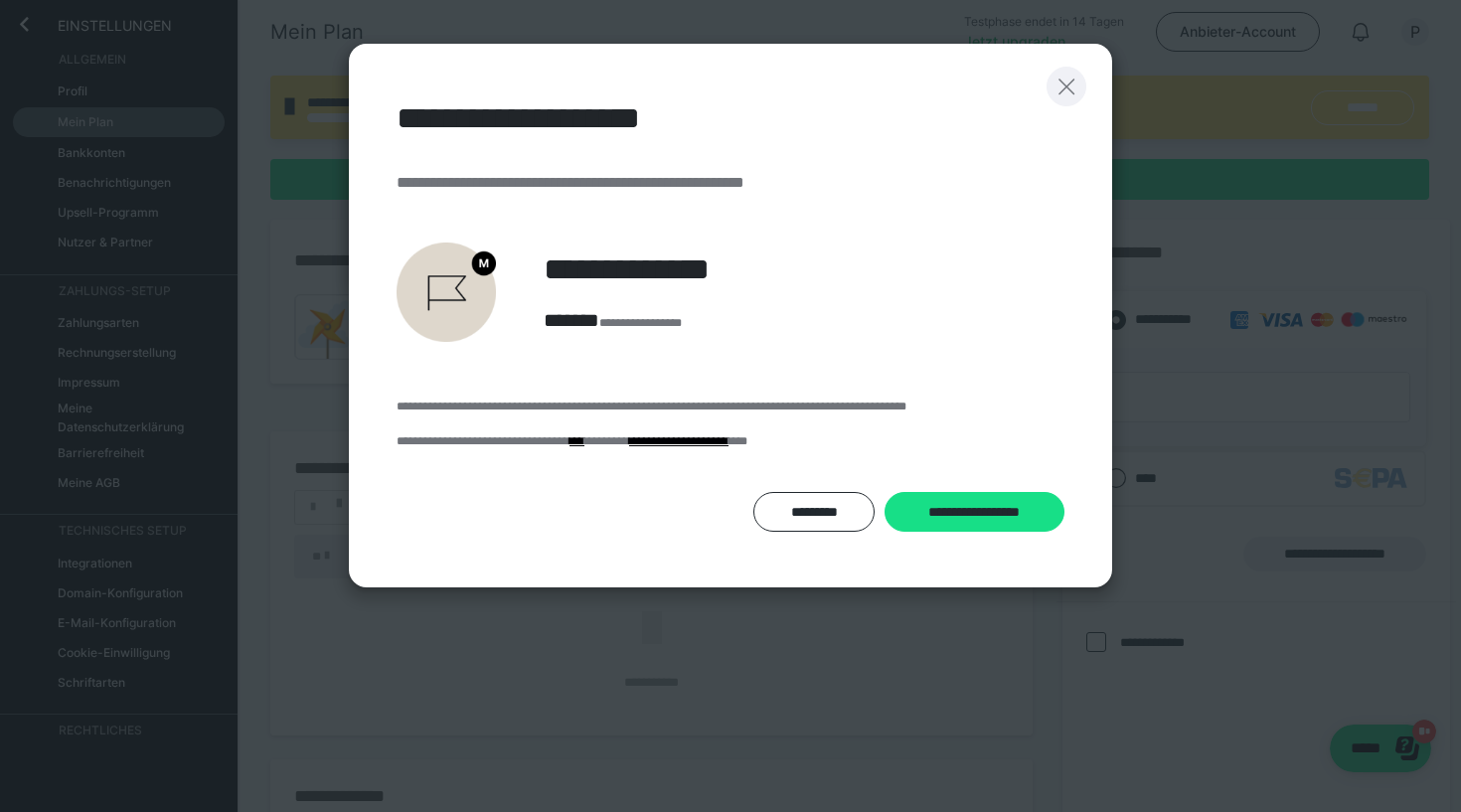 click 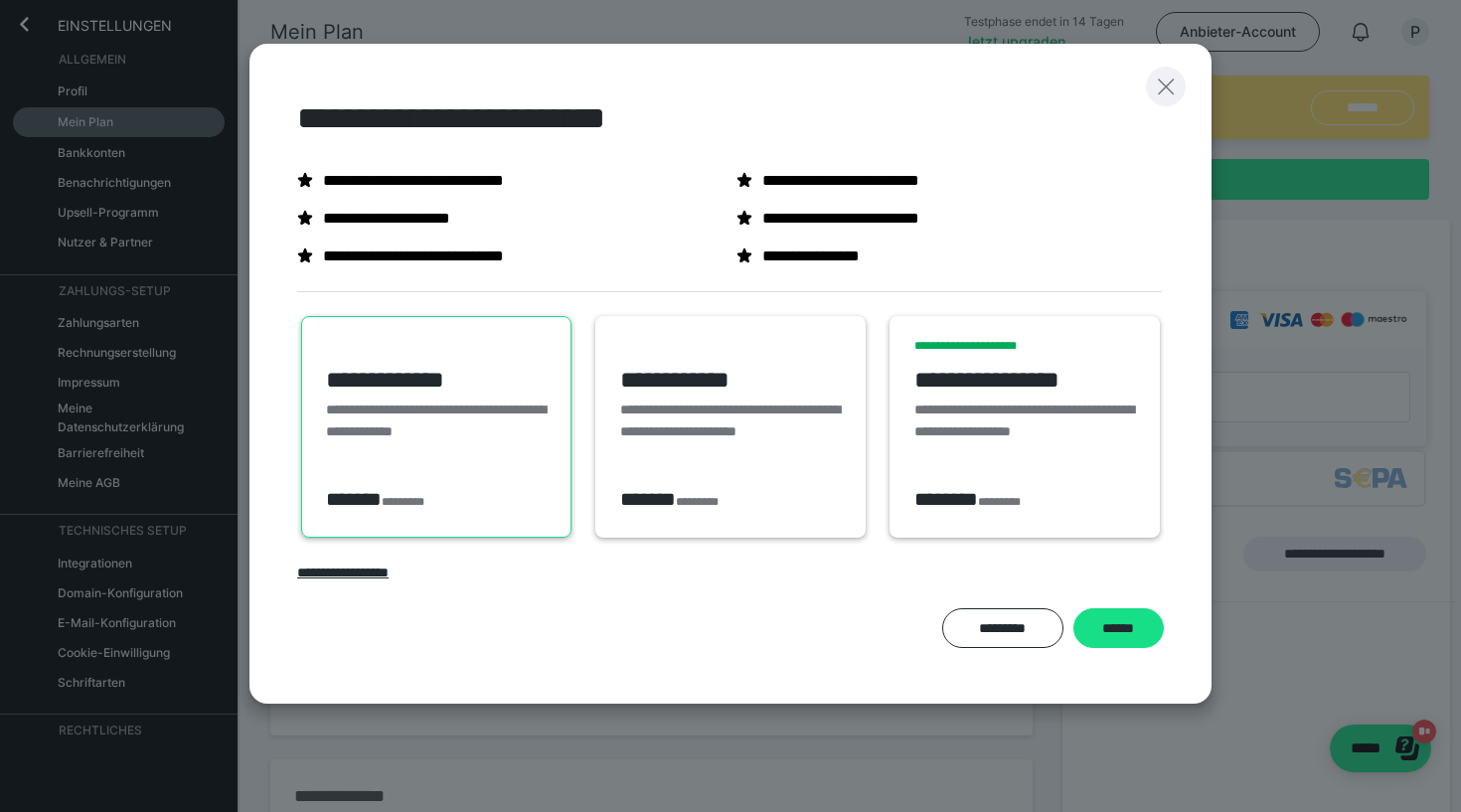click 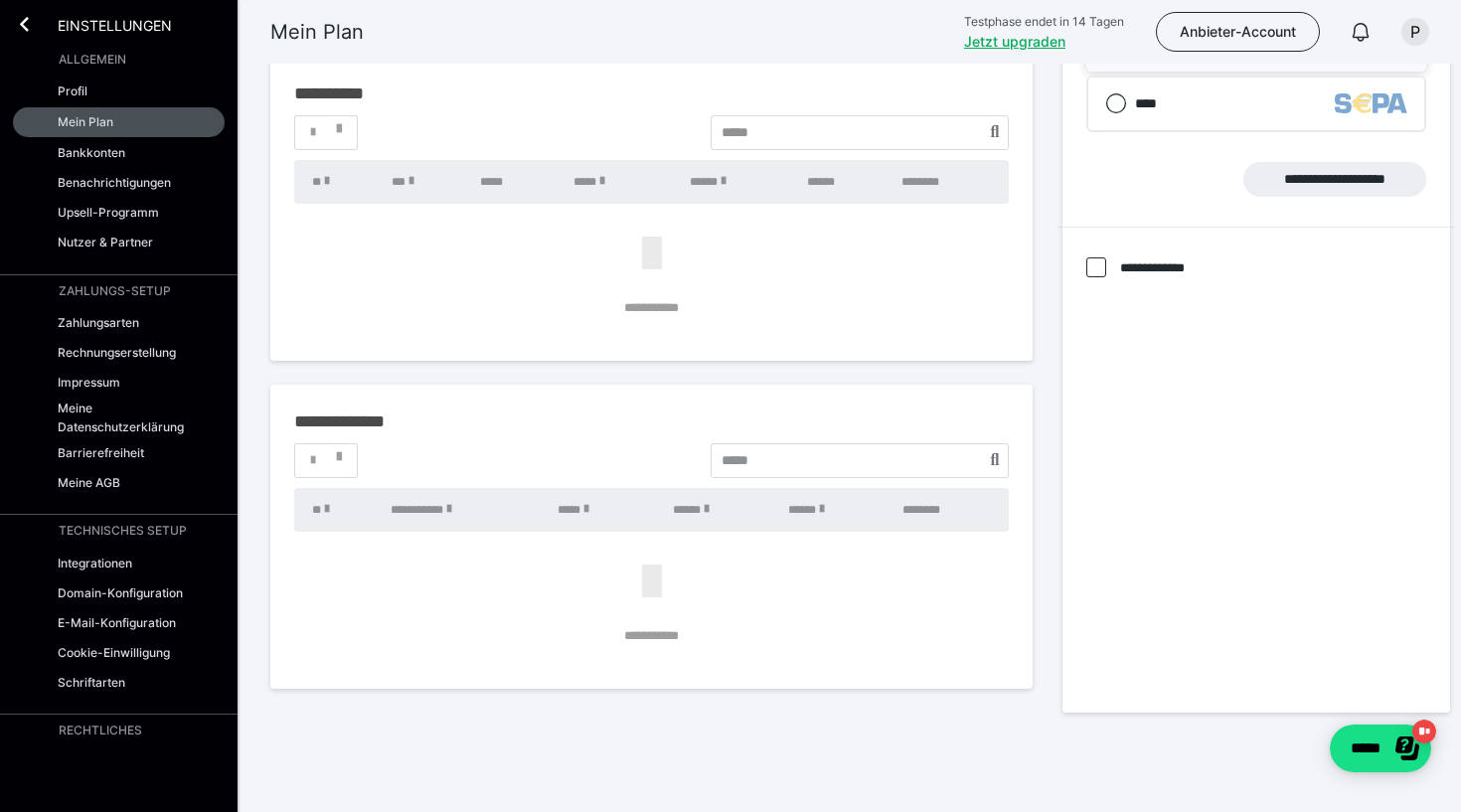 scroll, scrollTop: 374, scrollLeft: 0, axis: vertical 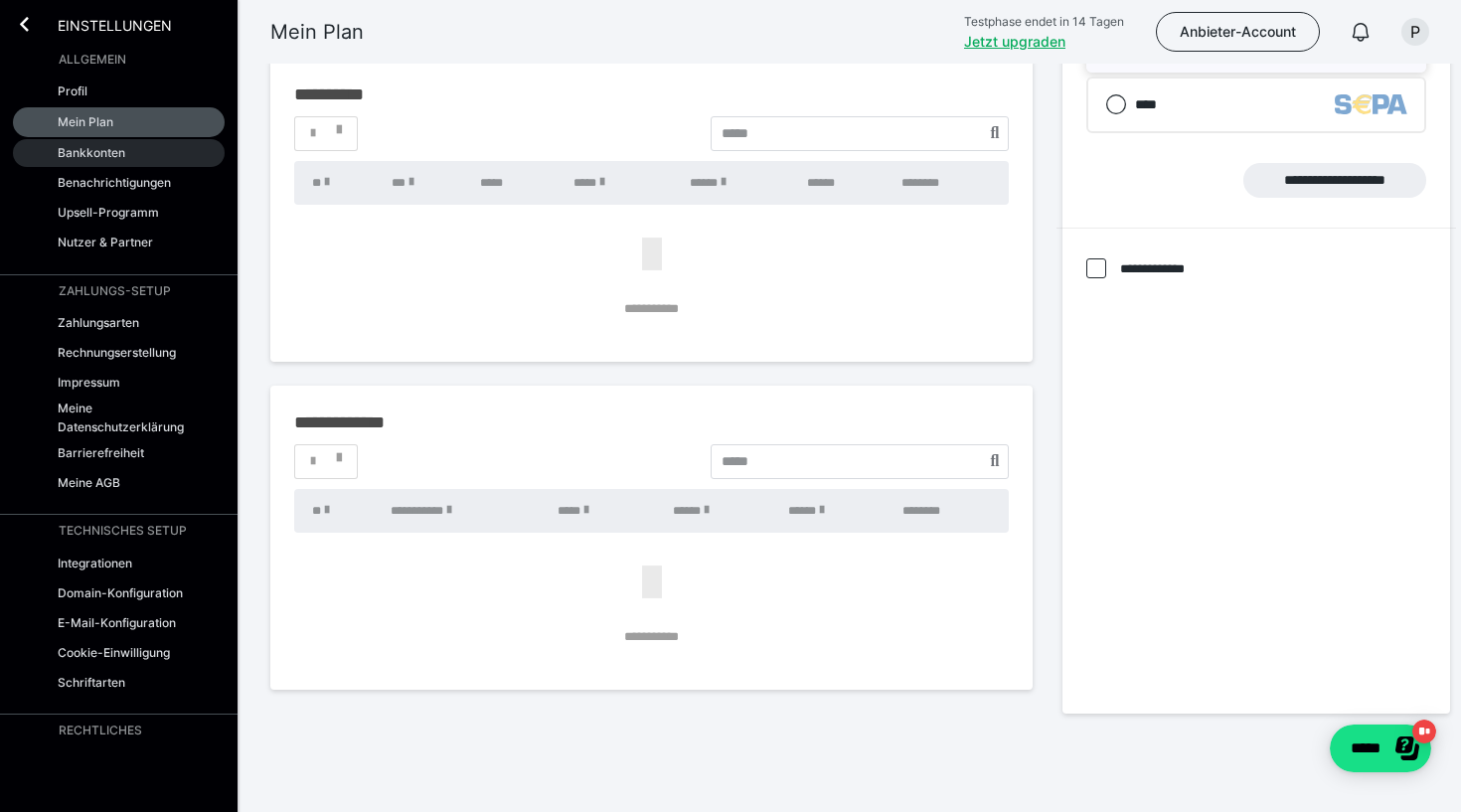 click on "Bankkonten" at bounding box center (91, 152) 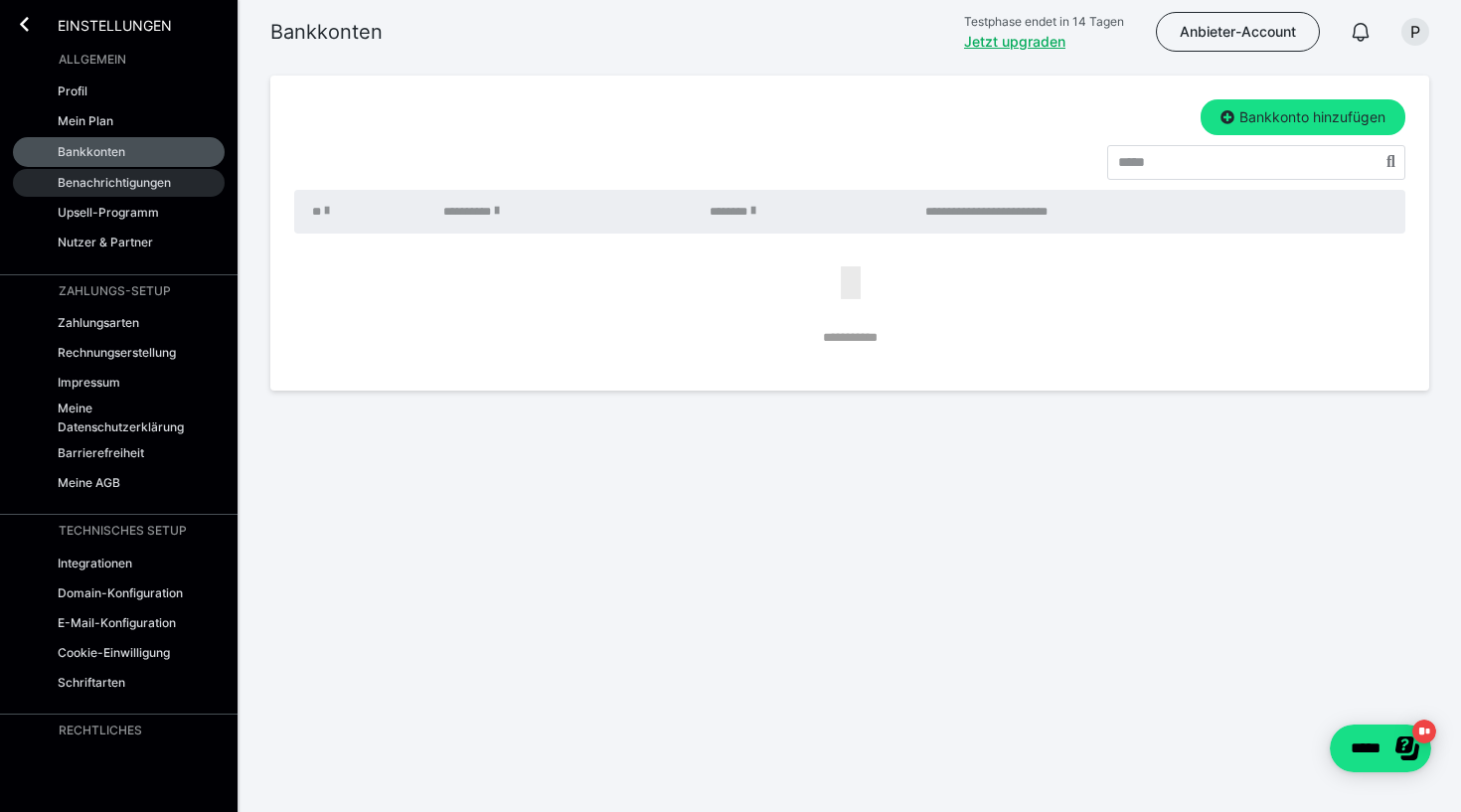 click on "Benachrichtigungen" at bounding box center (114, 182) 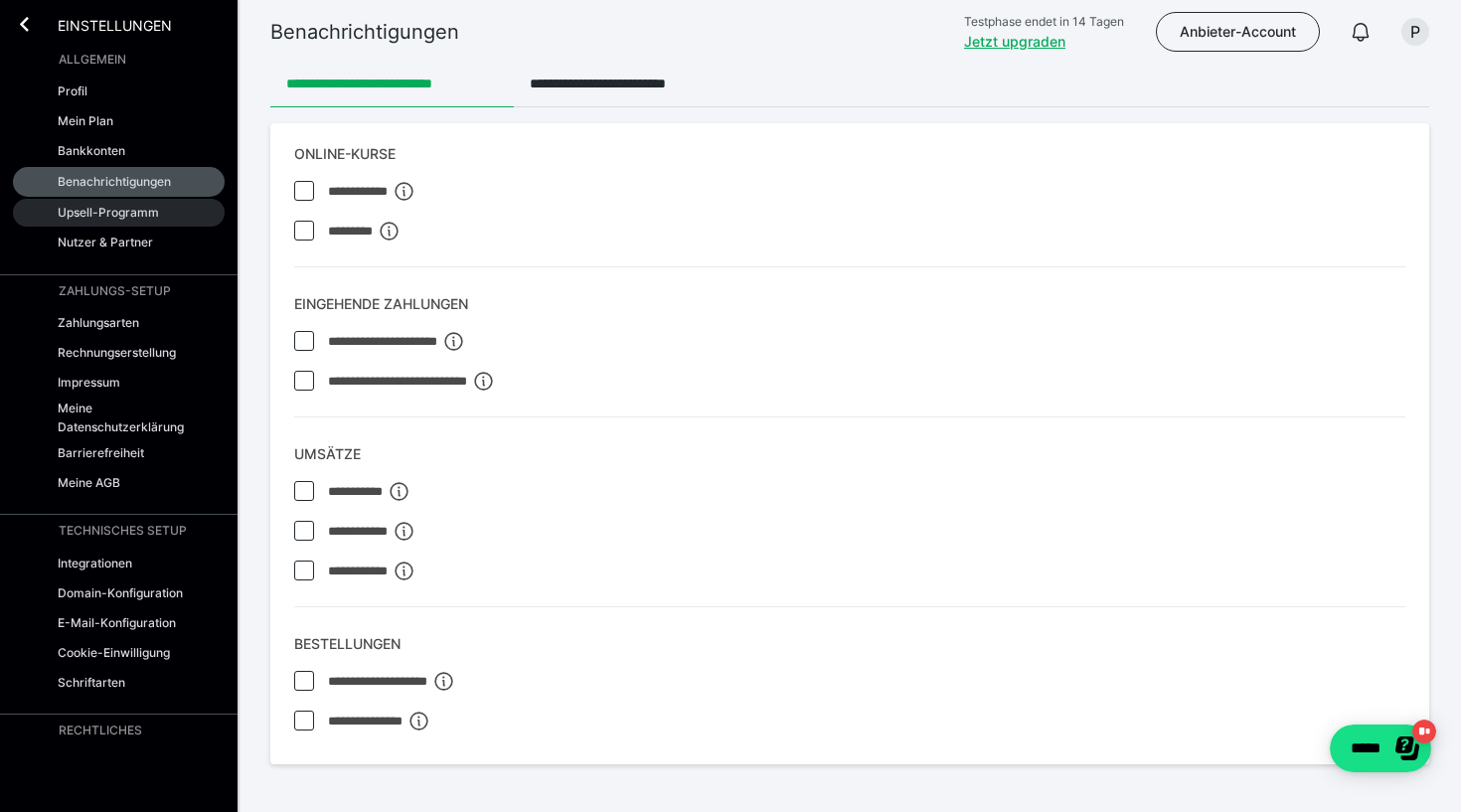 click on "Upsell-Programm" at bounding box center (108, 212) 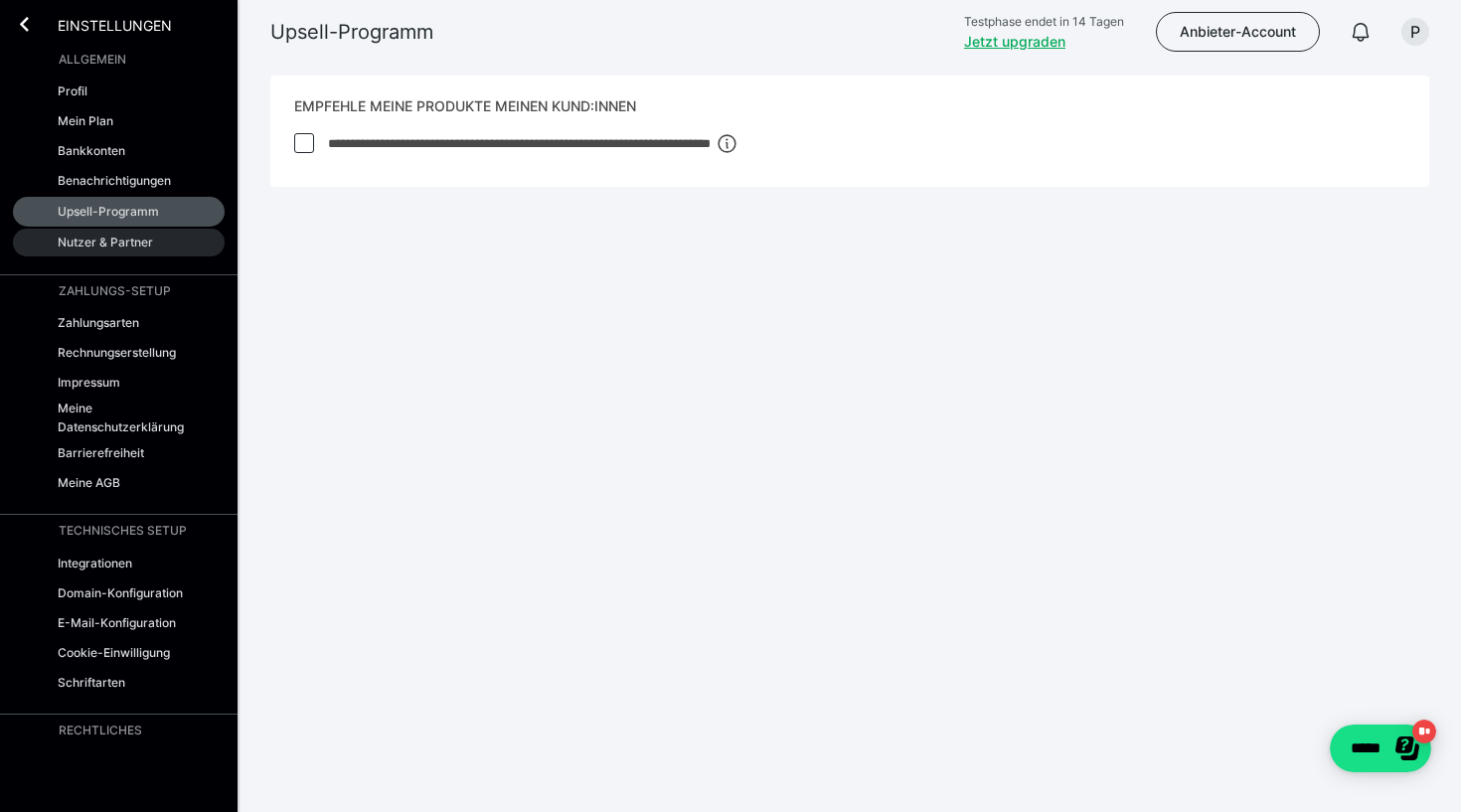 click on "Nutzer & Partner" at bounding box center (105, 242) 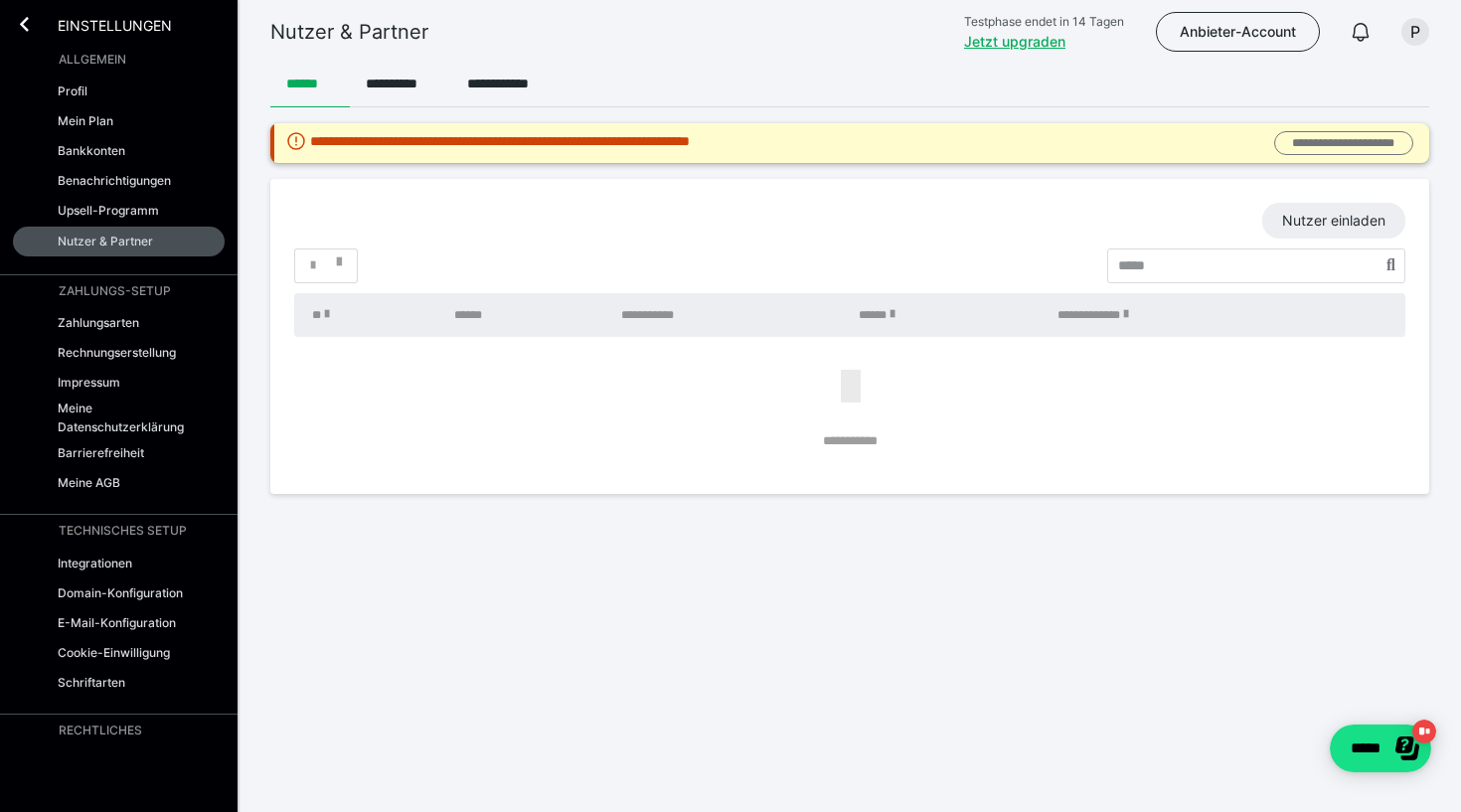 click on "**********" at bounding box center [1344, 143] 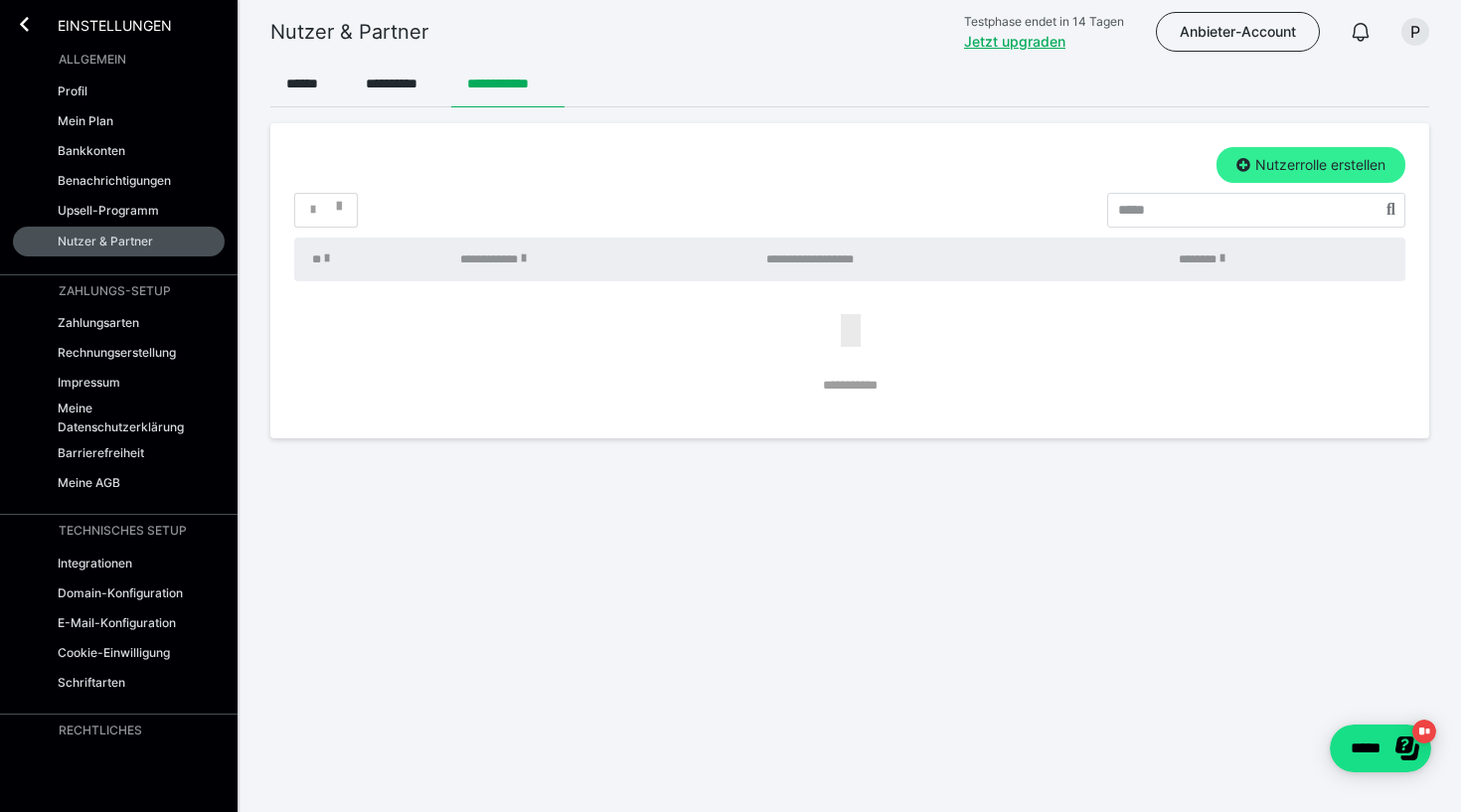 click on "Nutzerrolle erstellen" at bounding box center (1311, 165) 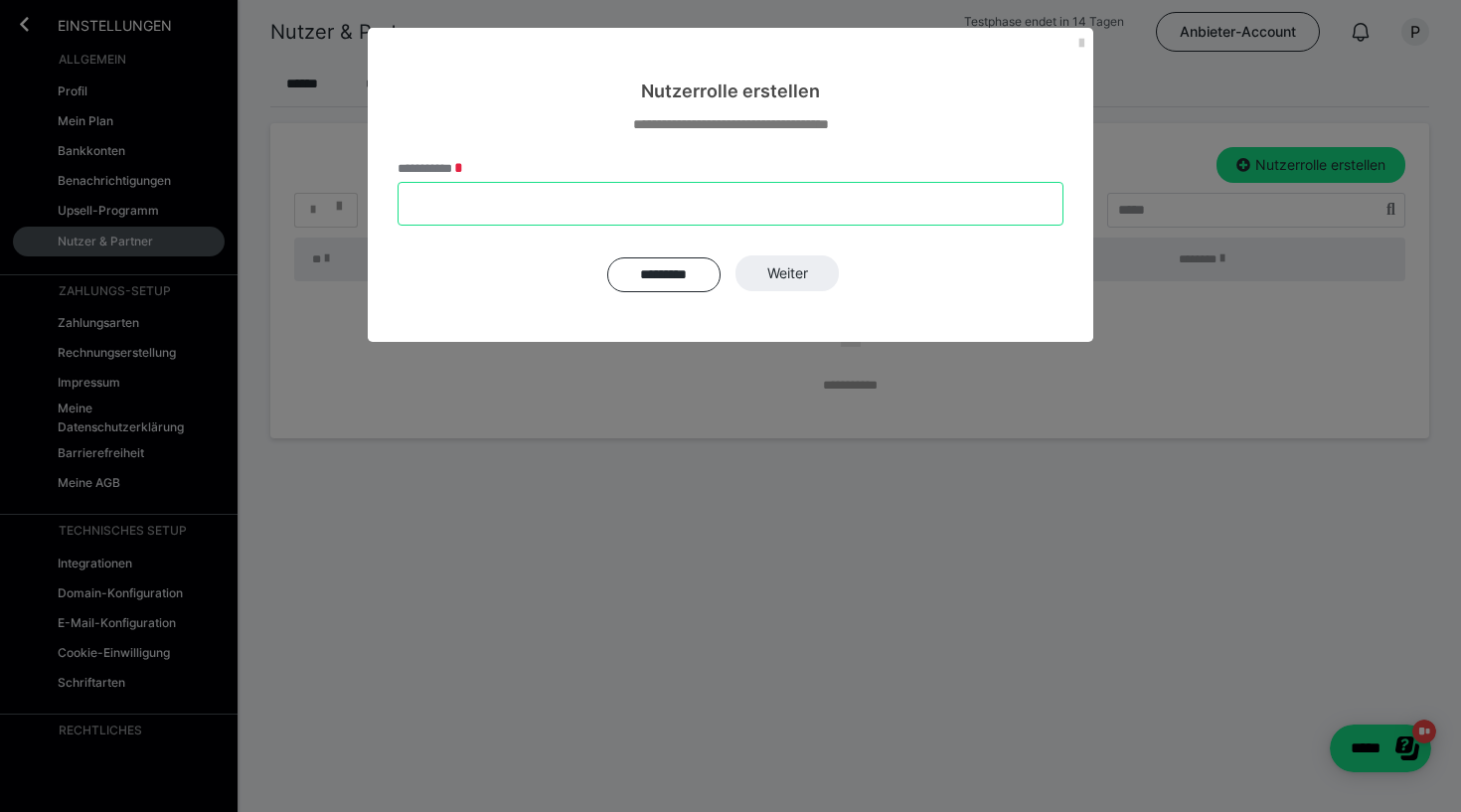 click on "**********" at bounding box center [730, 204] 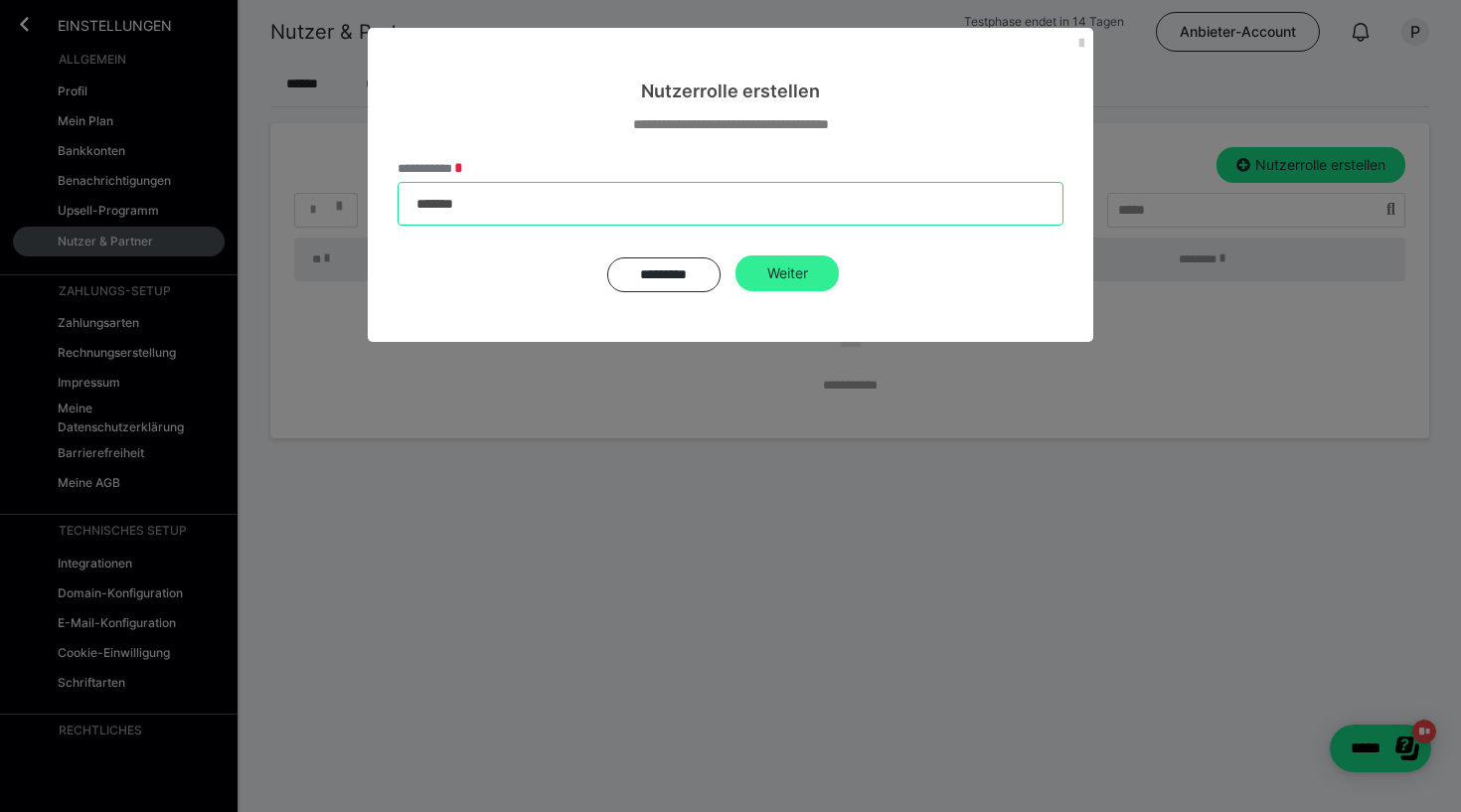 type on "*******" 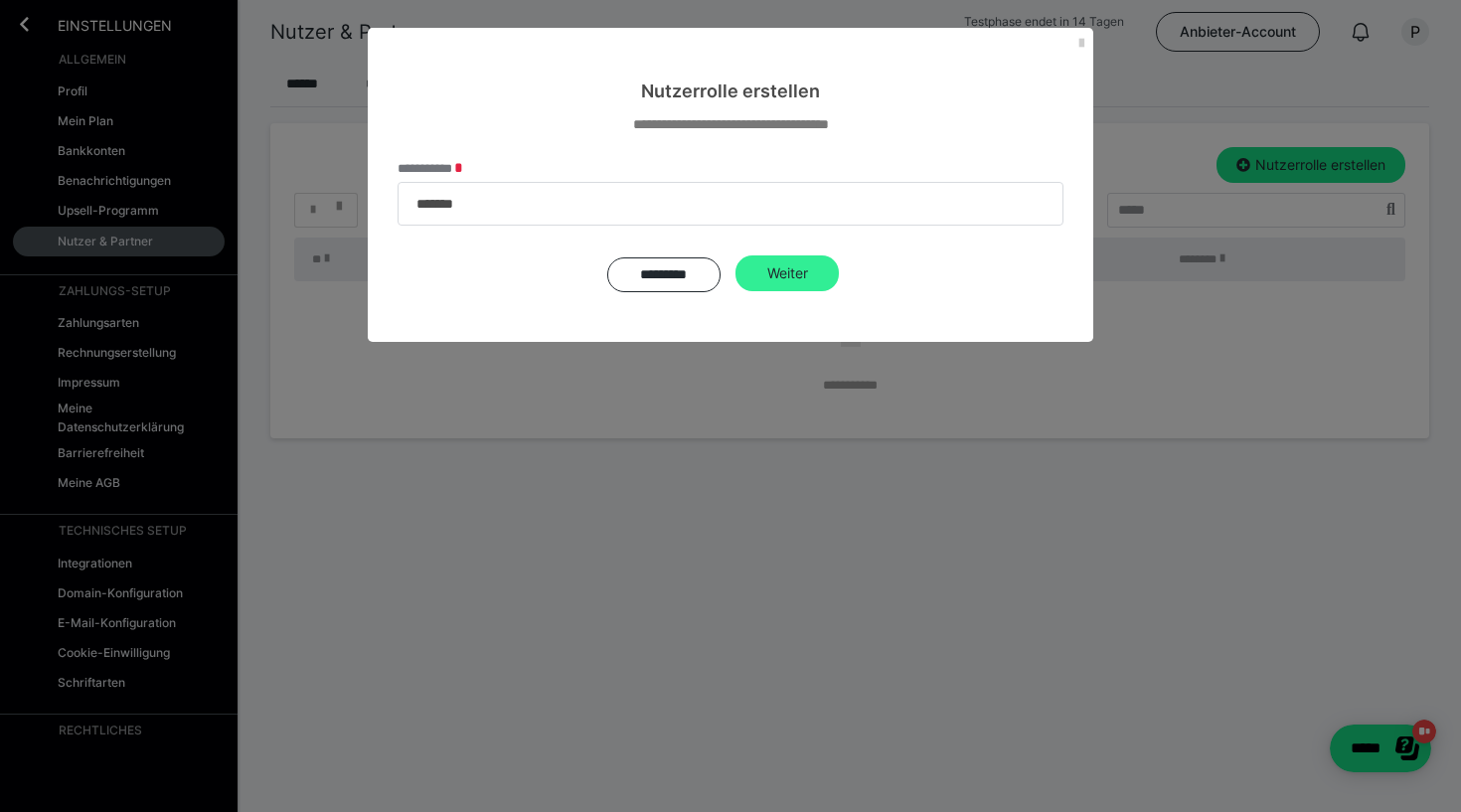 click on "Weiter" at bounding box center [787, 273] 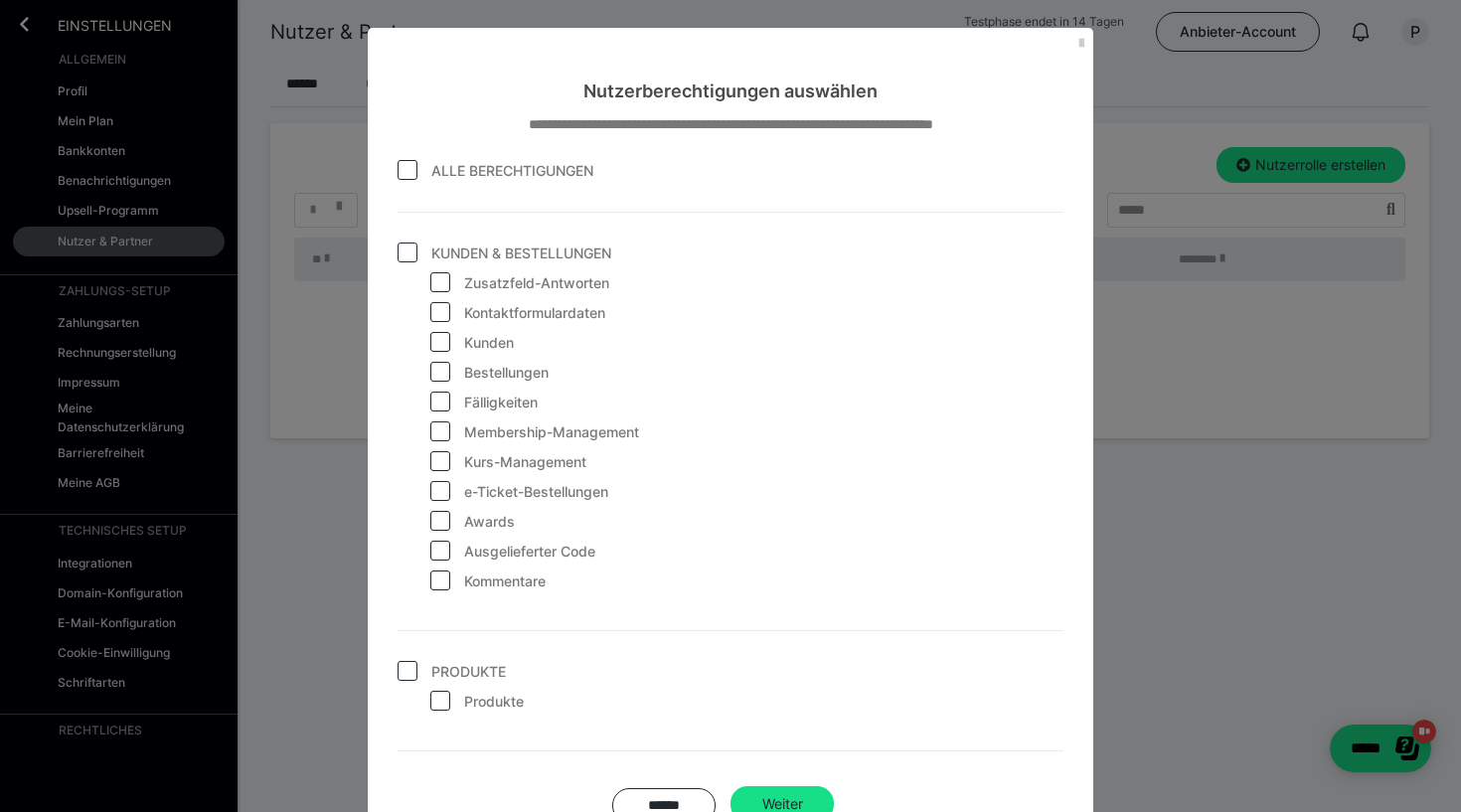 click on "ALLE BERECHTIGUNGEN" at bounding box center [495, 171] 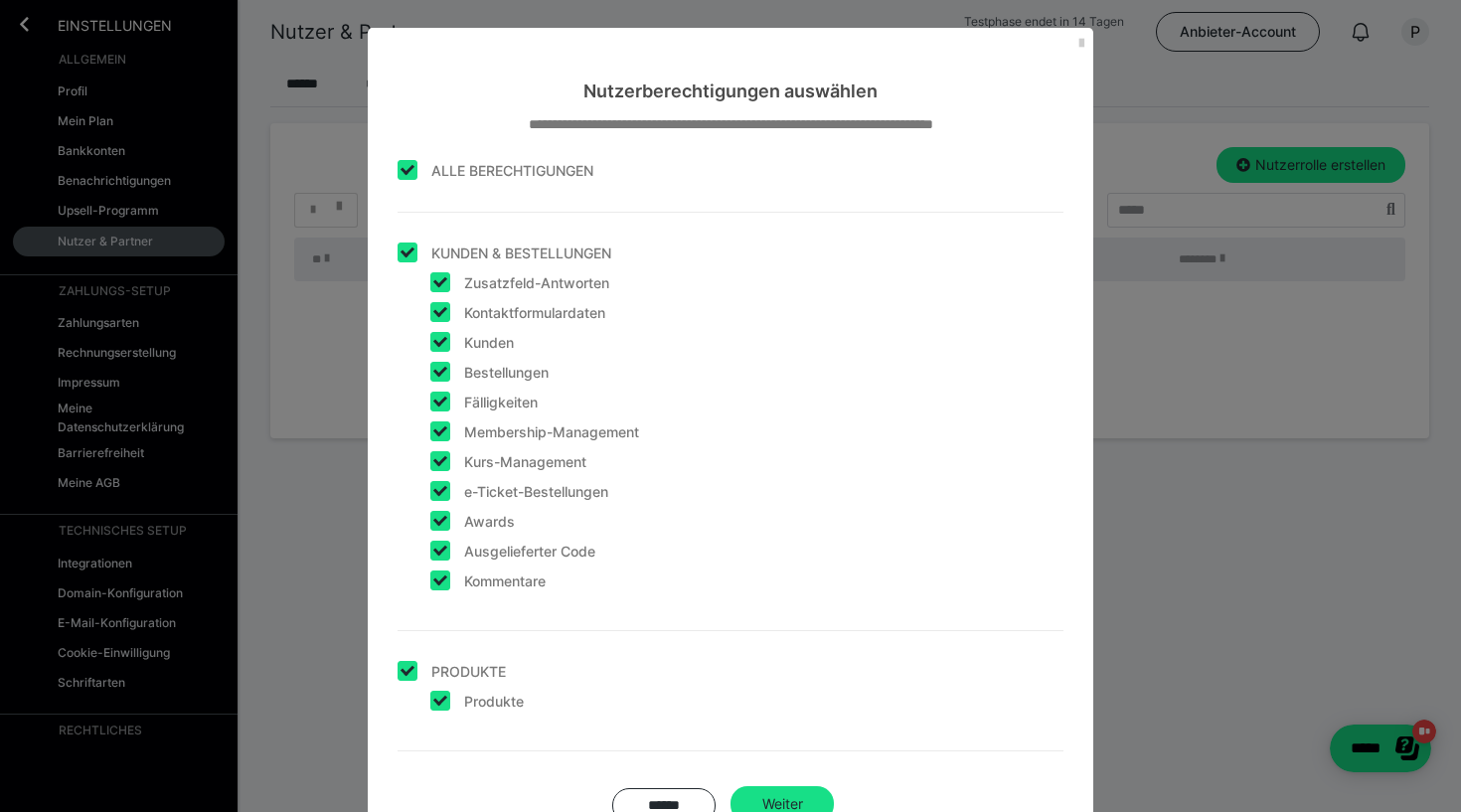 checkbox on "true" 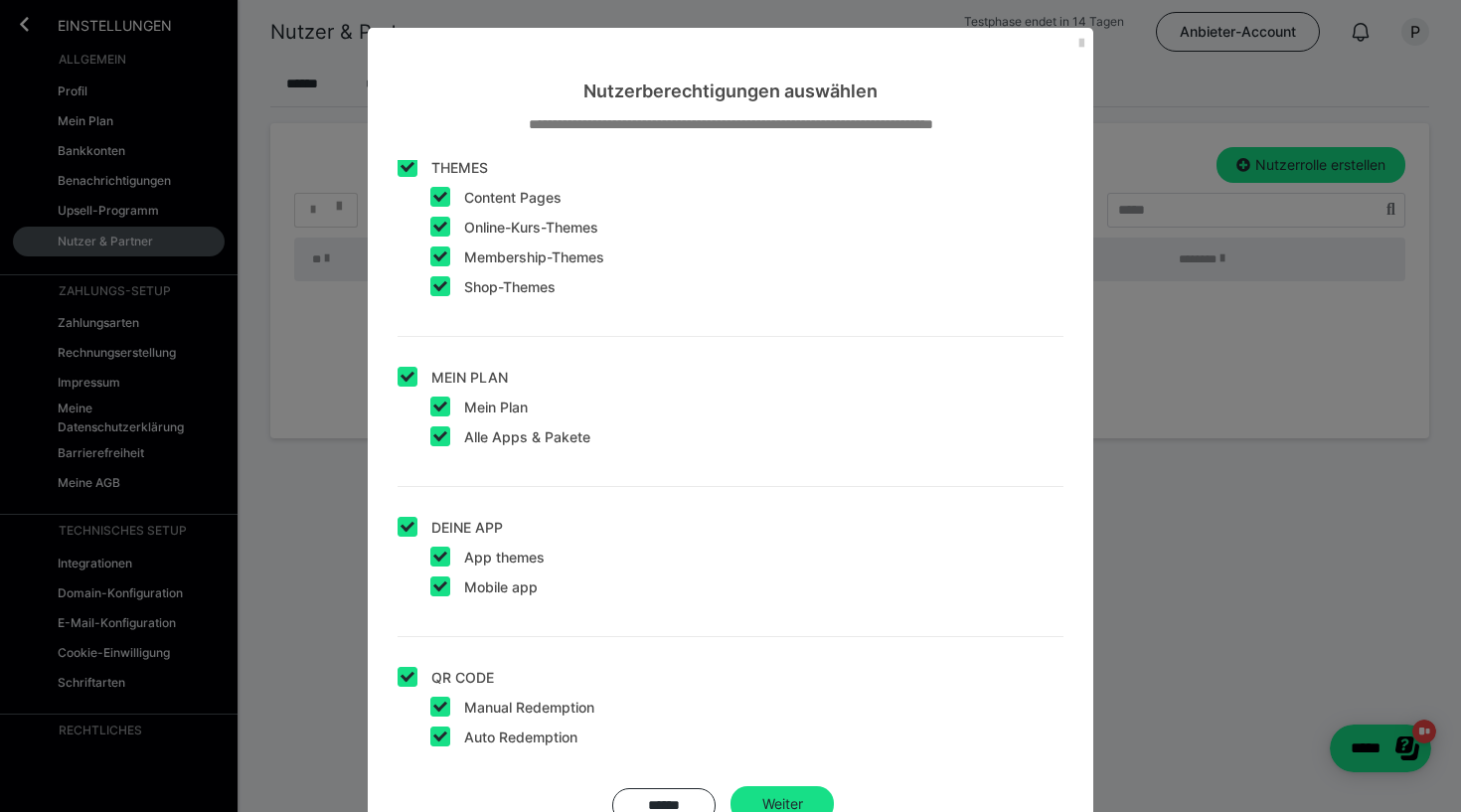 scroll, scrollTop: 2480, scrollLeft: 0, axis: vertical 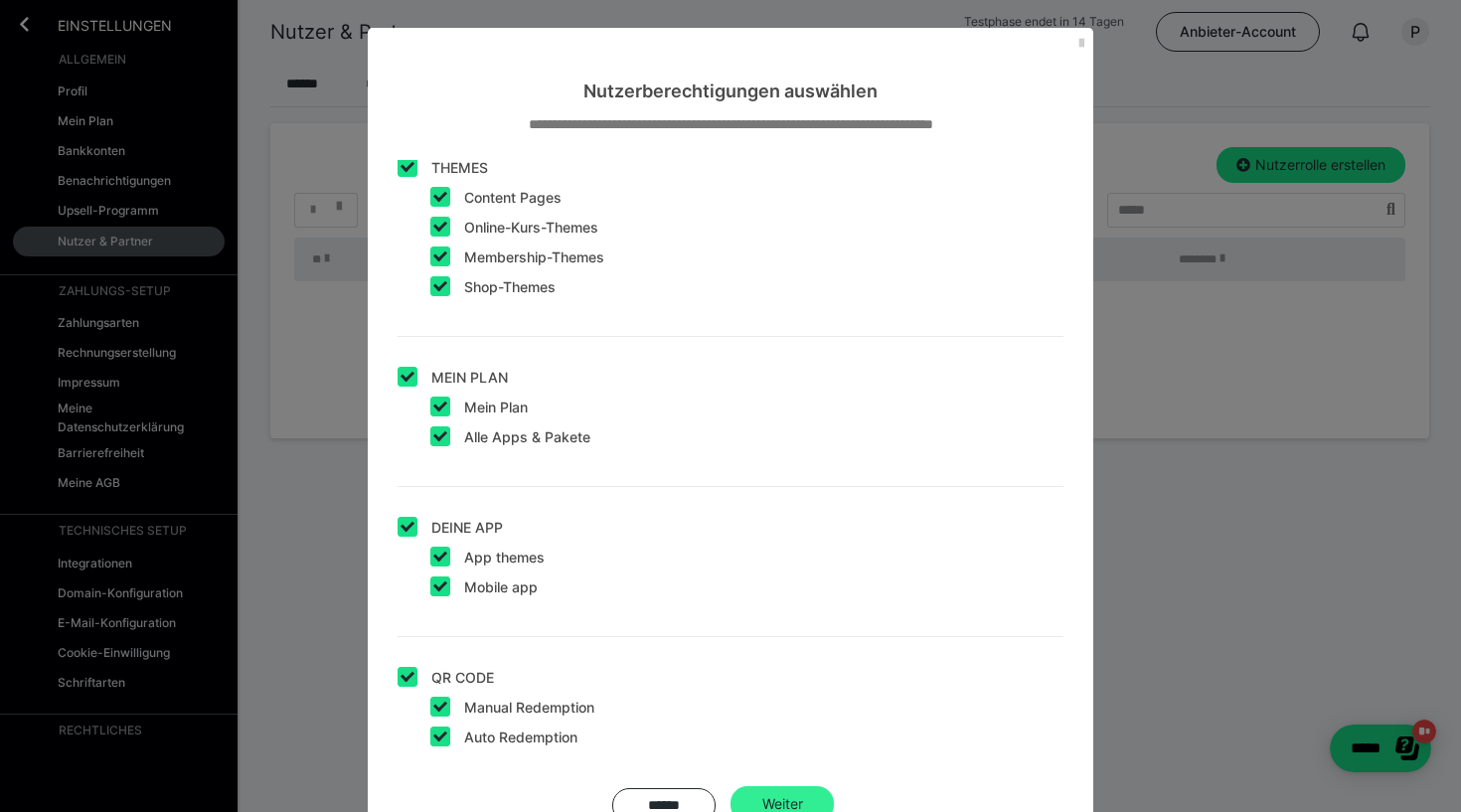click on "Weiter" at bounding box center [782, 804] 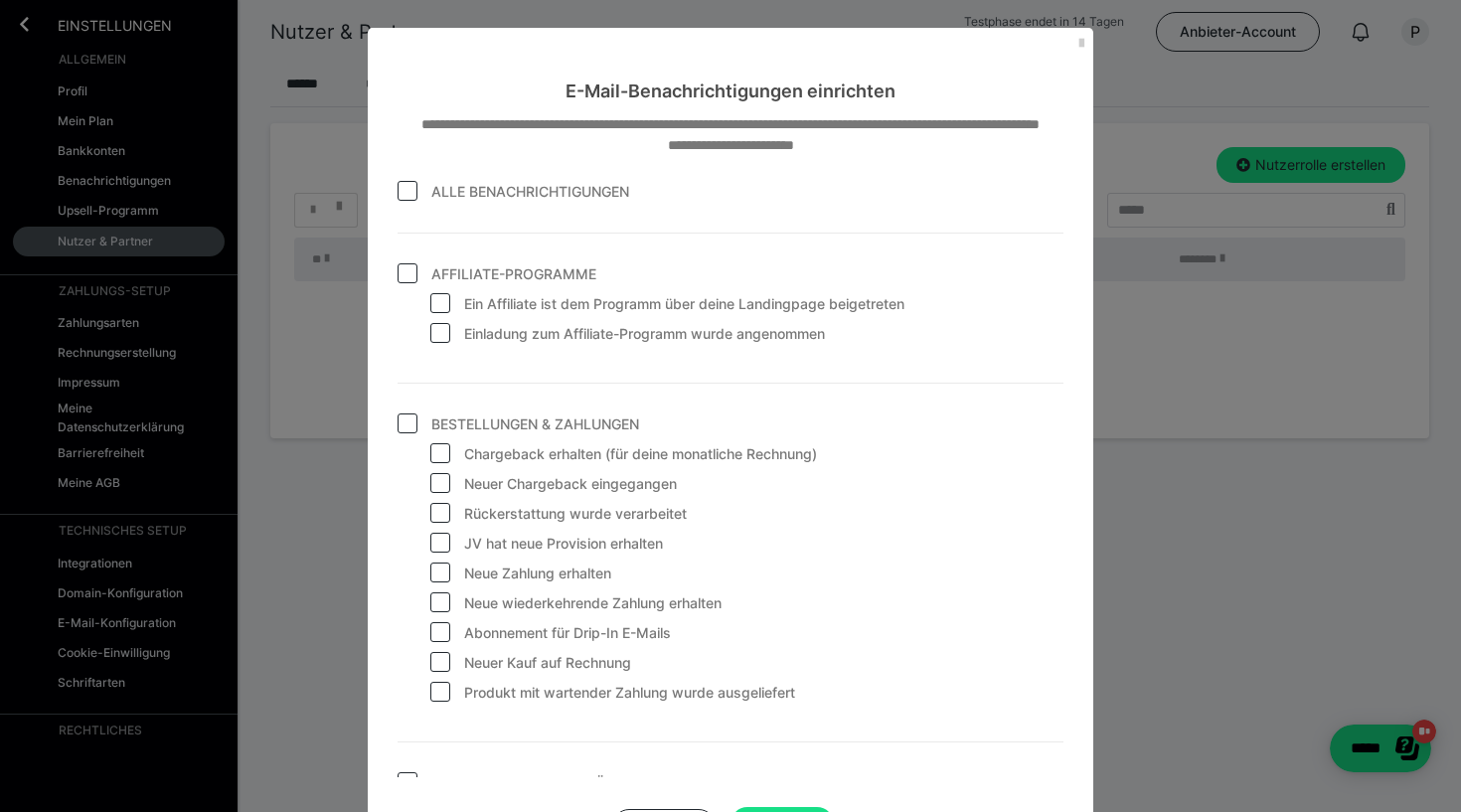 click at bounding box center [407, 191] 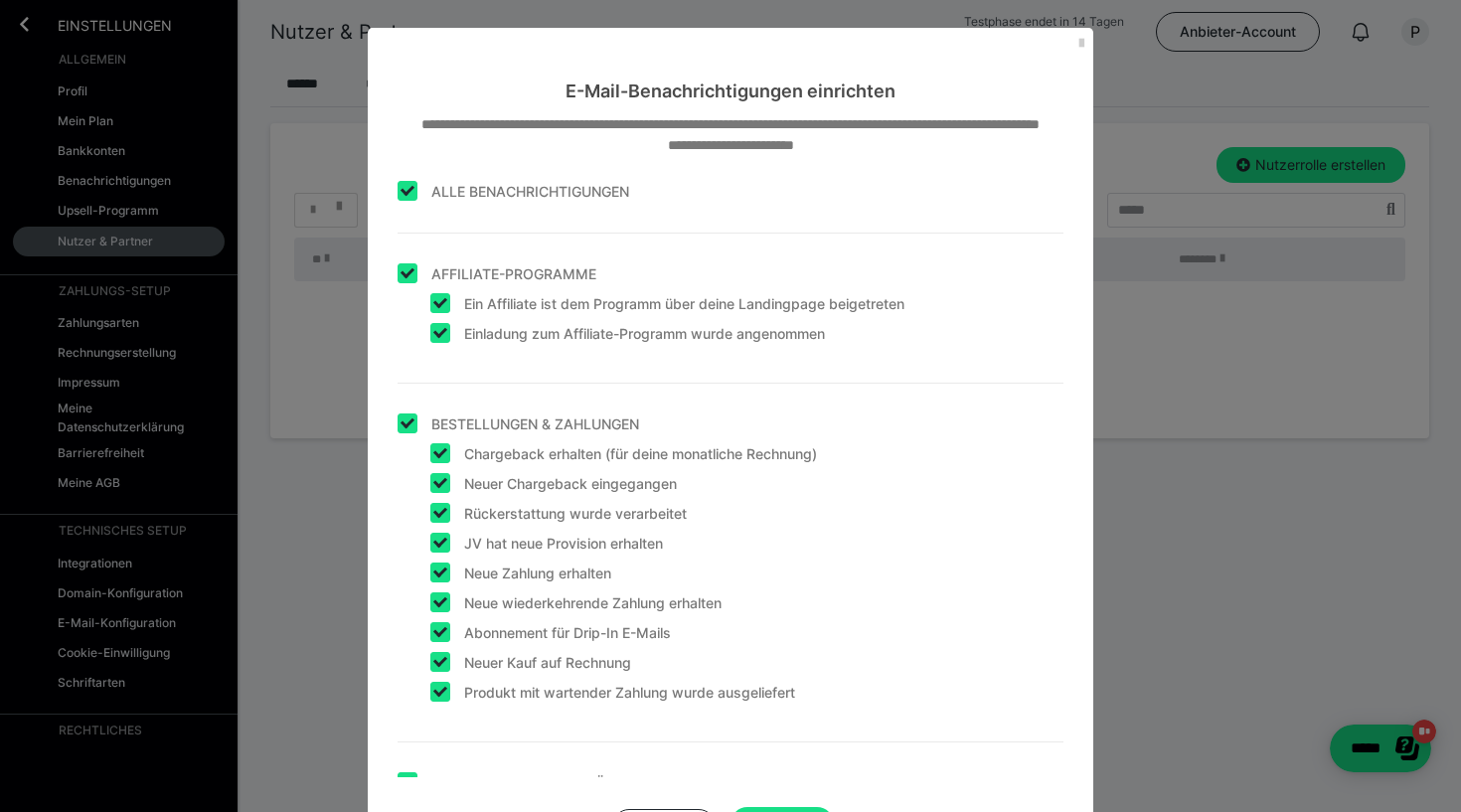 checkbox on "true" 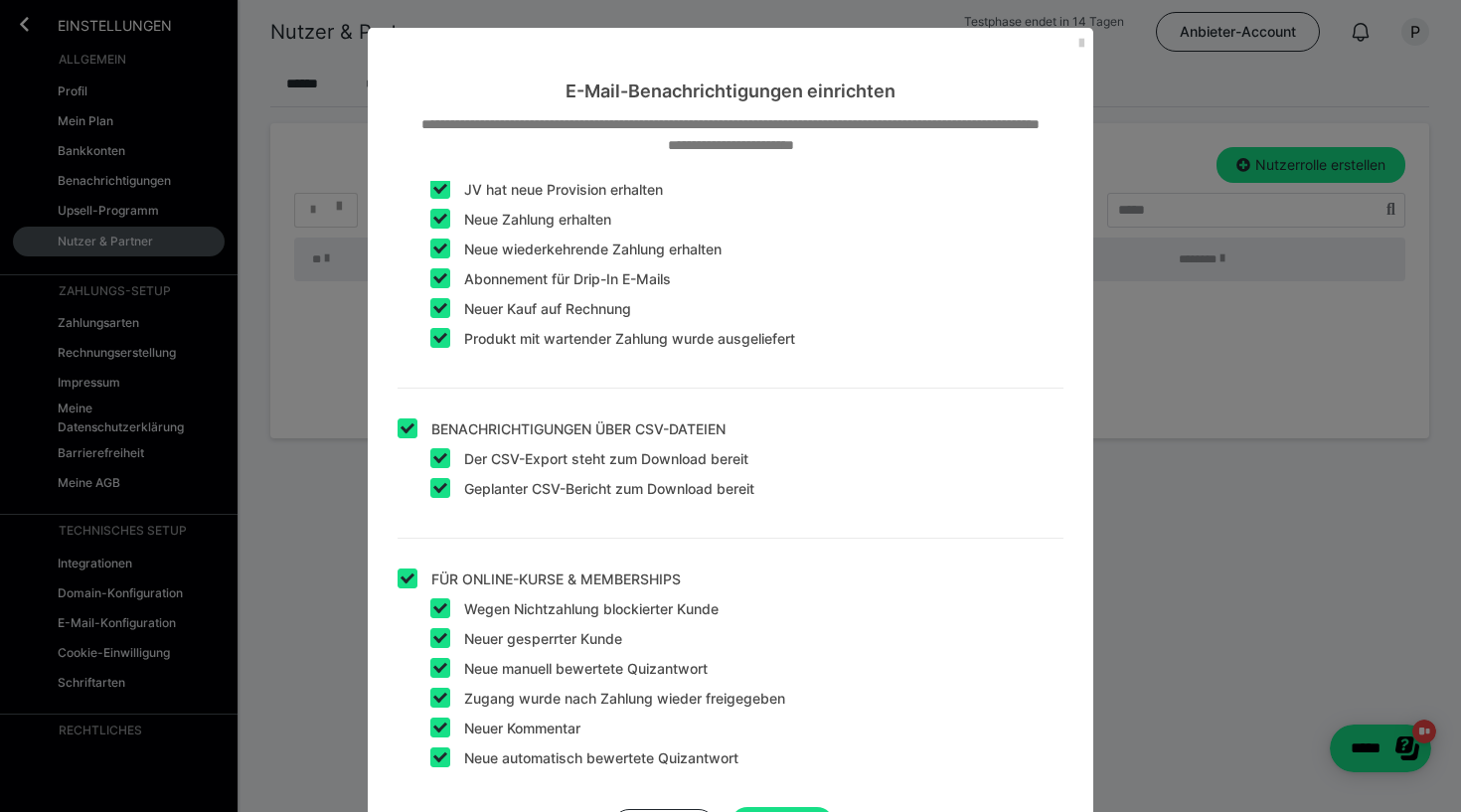 scroll, scrollTop: 354, scrollLeft: 0, axis: vertical 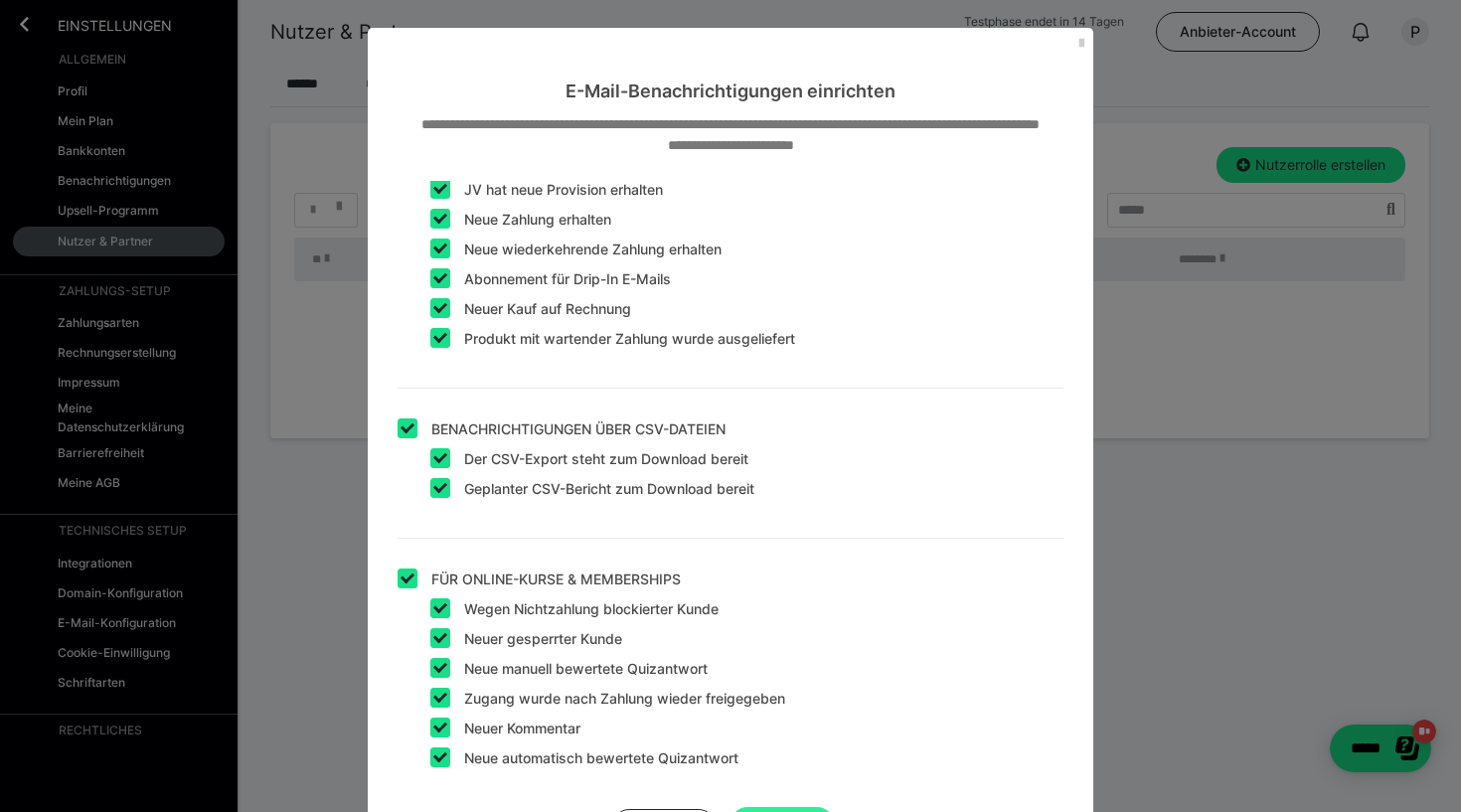 click on "Erstellen" at bounding box center (782, 825) 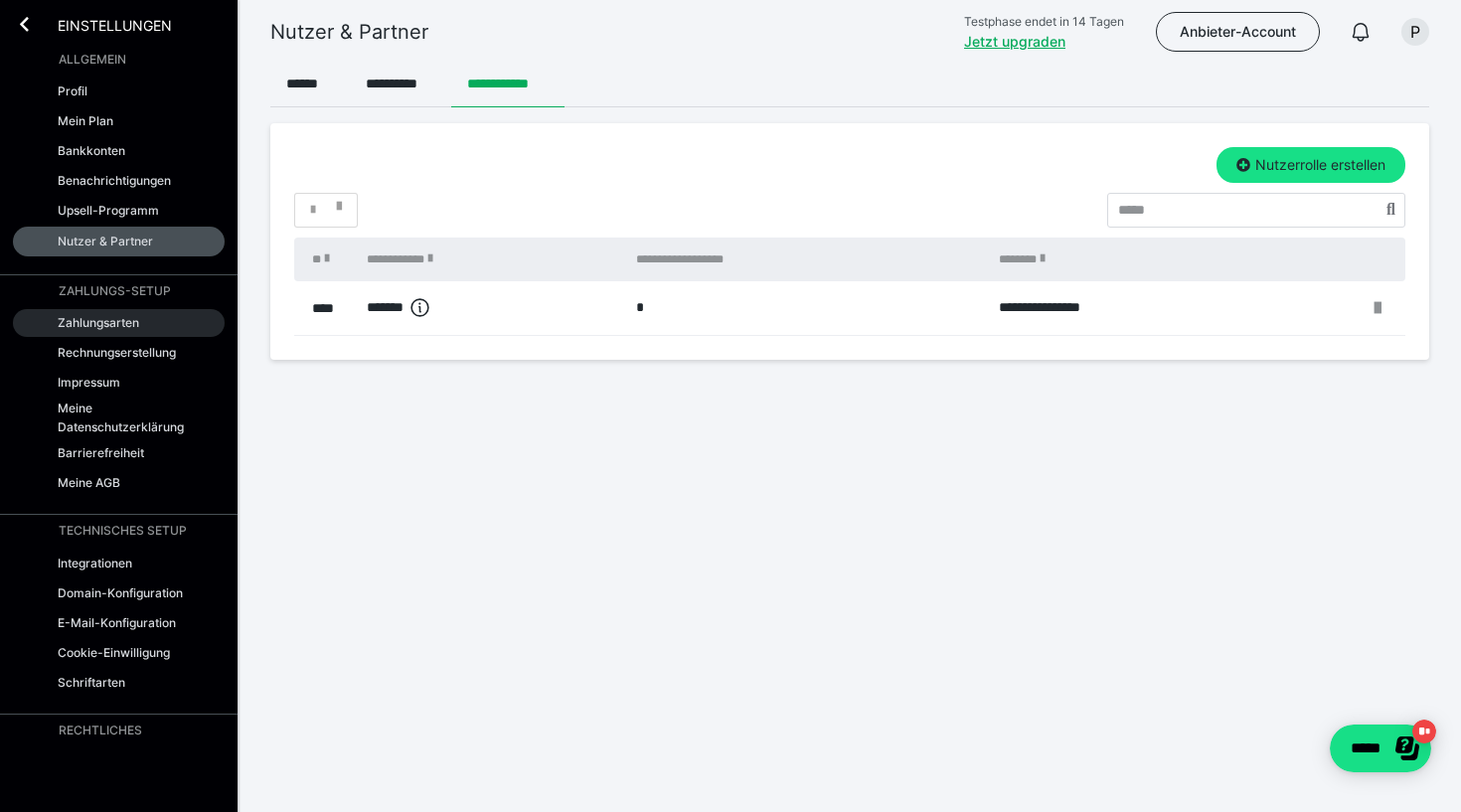 click on "Zahlungsarten" at bounding box center [98, 322] 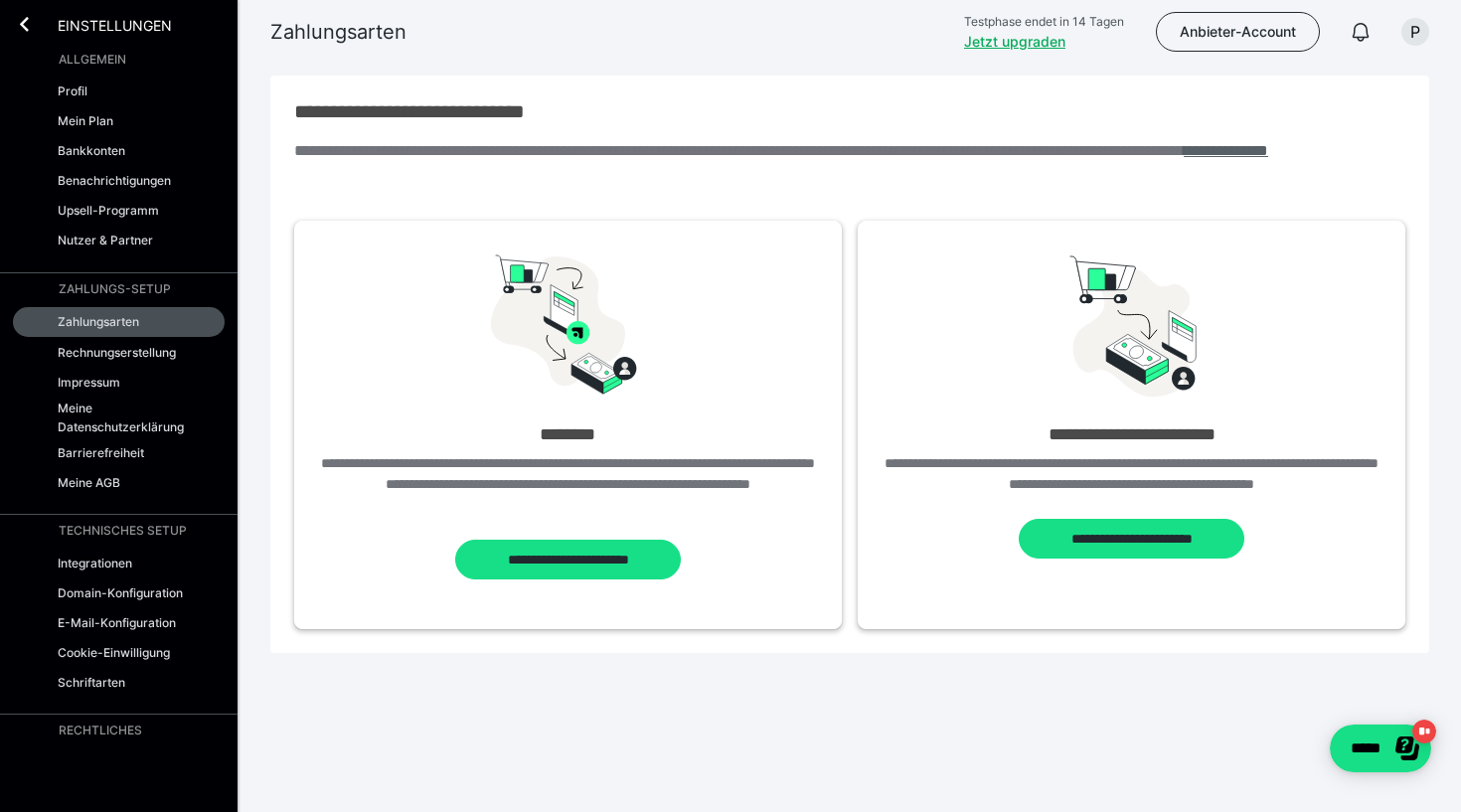 click on "**********" at bounding box center [1225, 150] 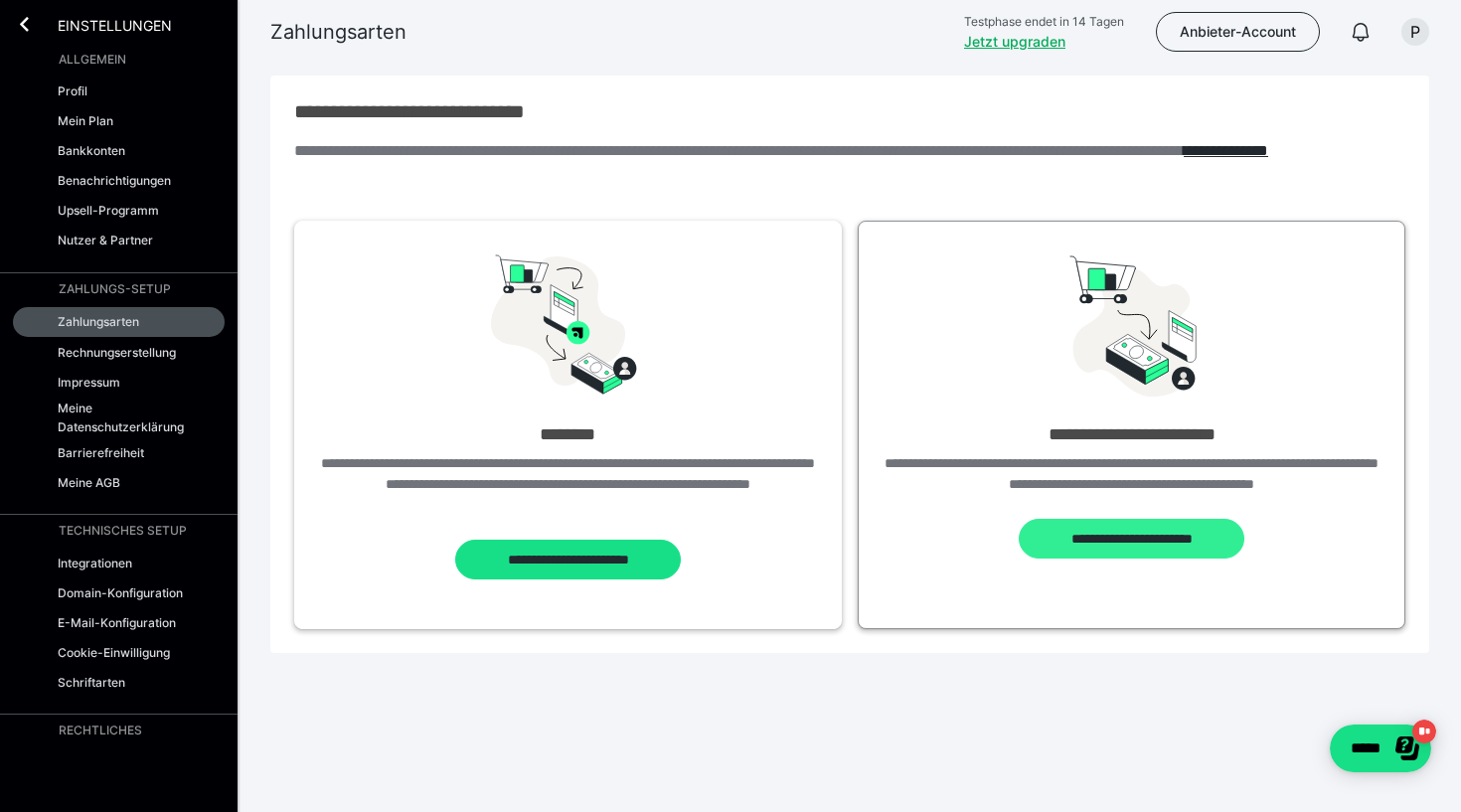 click on "**********" at bounding box center (1131, 539) 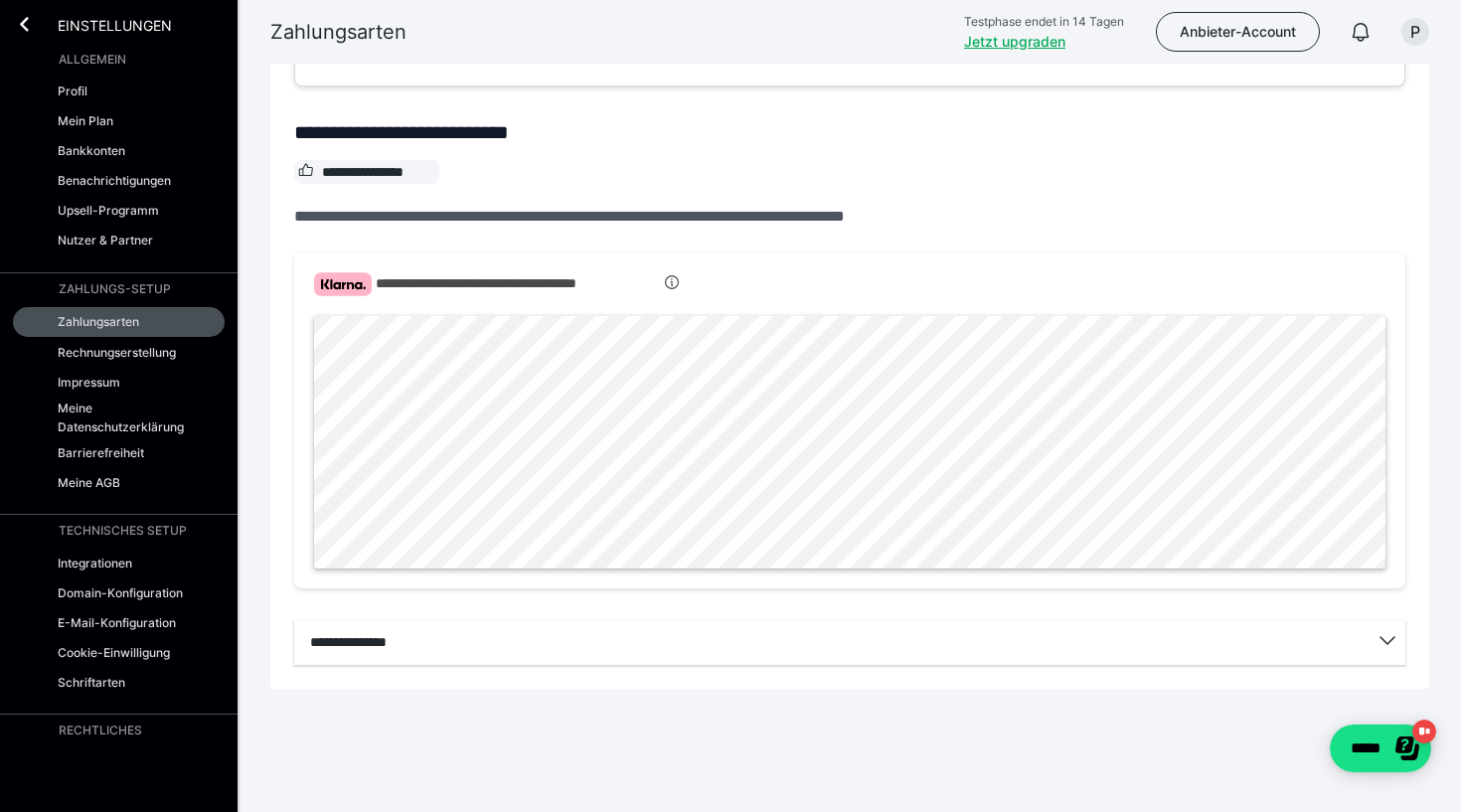 scroll, scrollTop: 472, scrollLeft: 0, axis: vertical 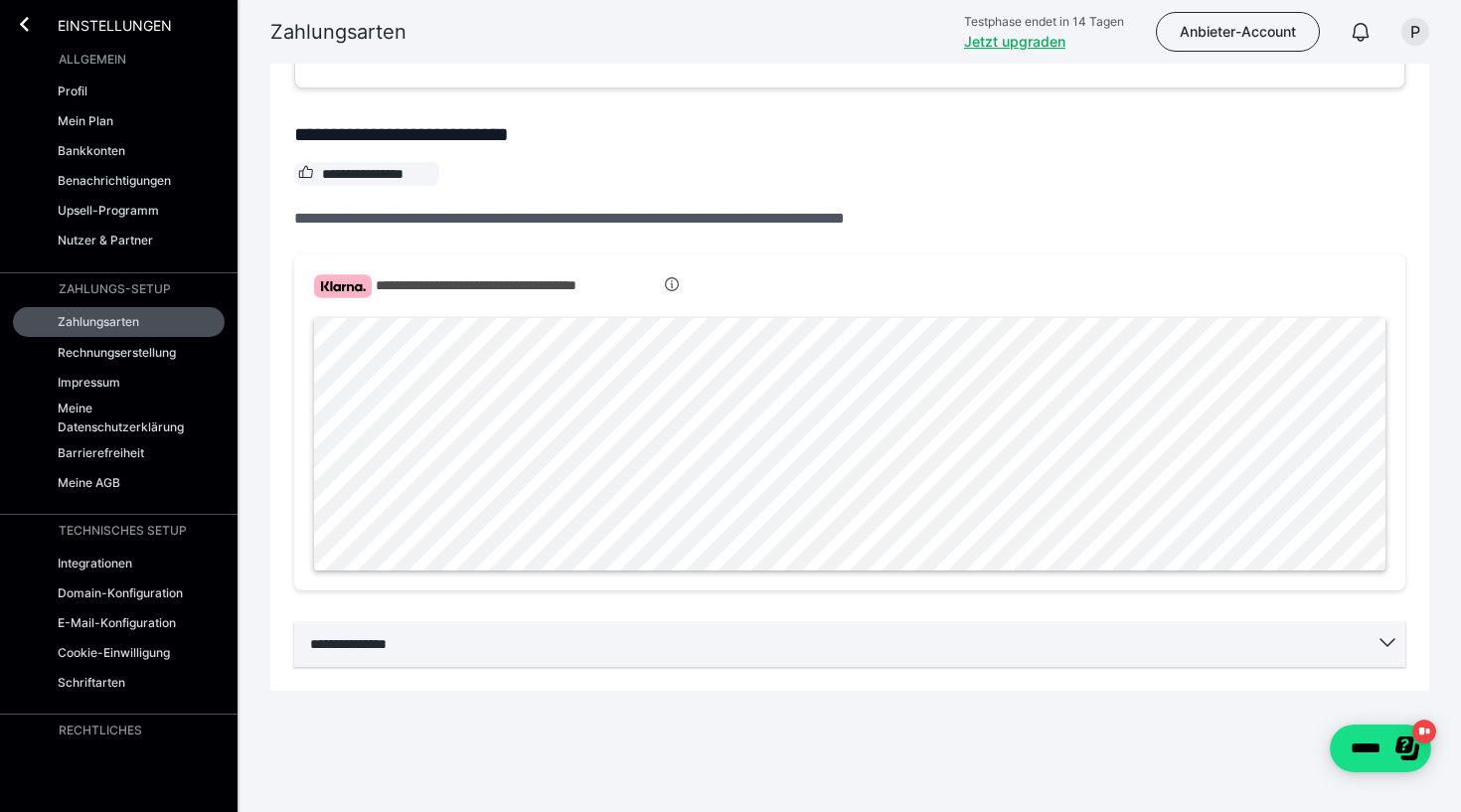 click 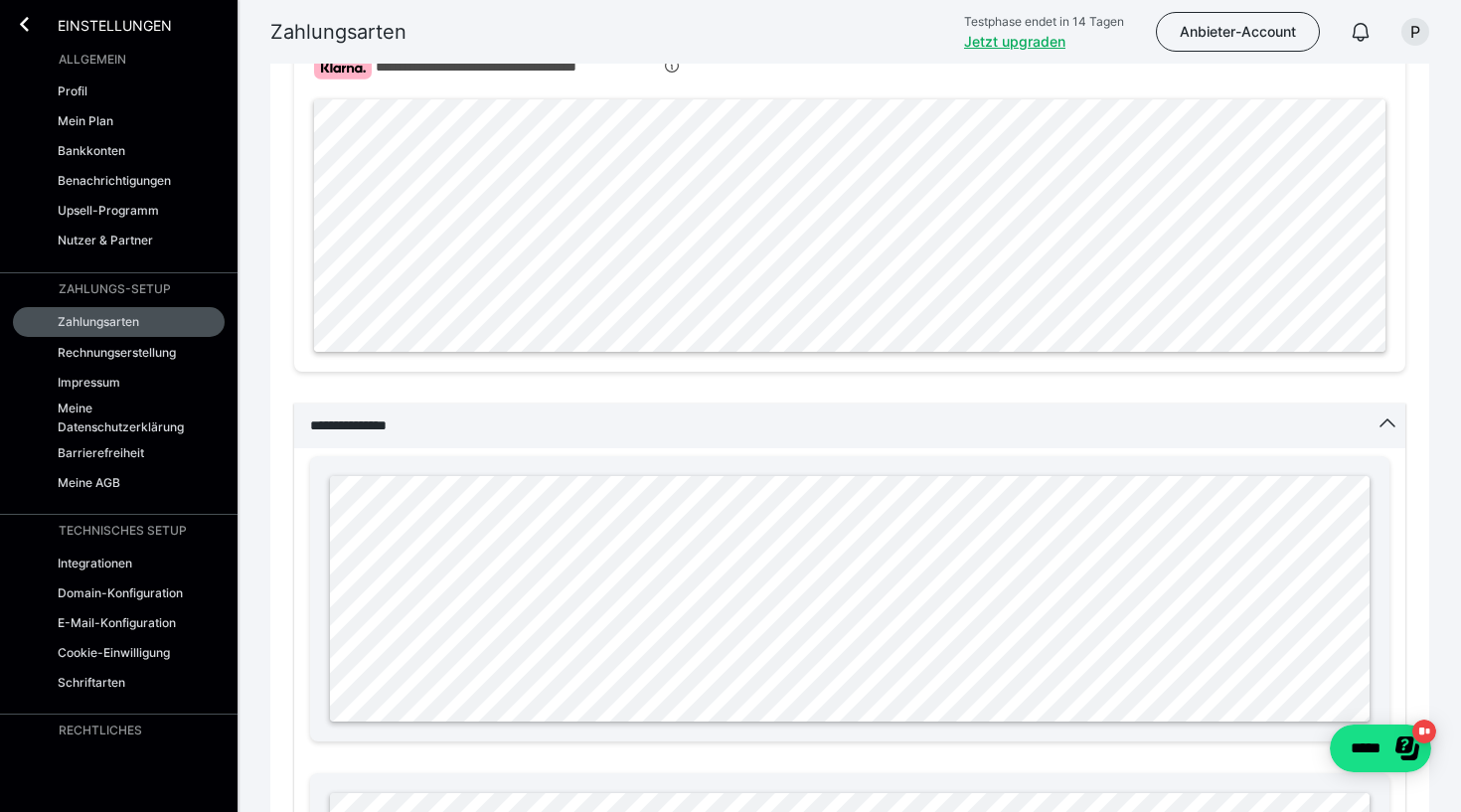 scroll, scrollTop: 697, scrollLeft: 0, axis: vertical 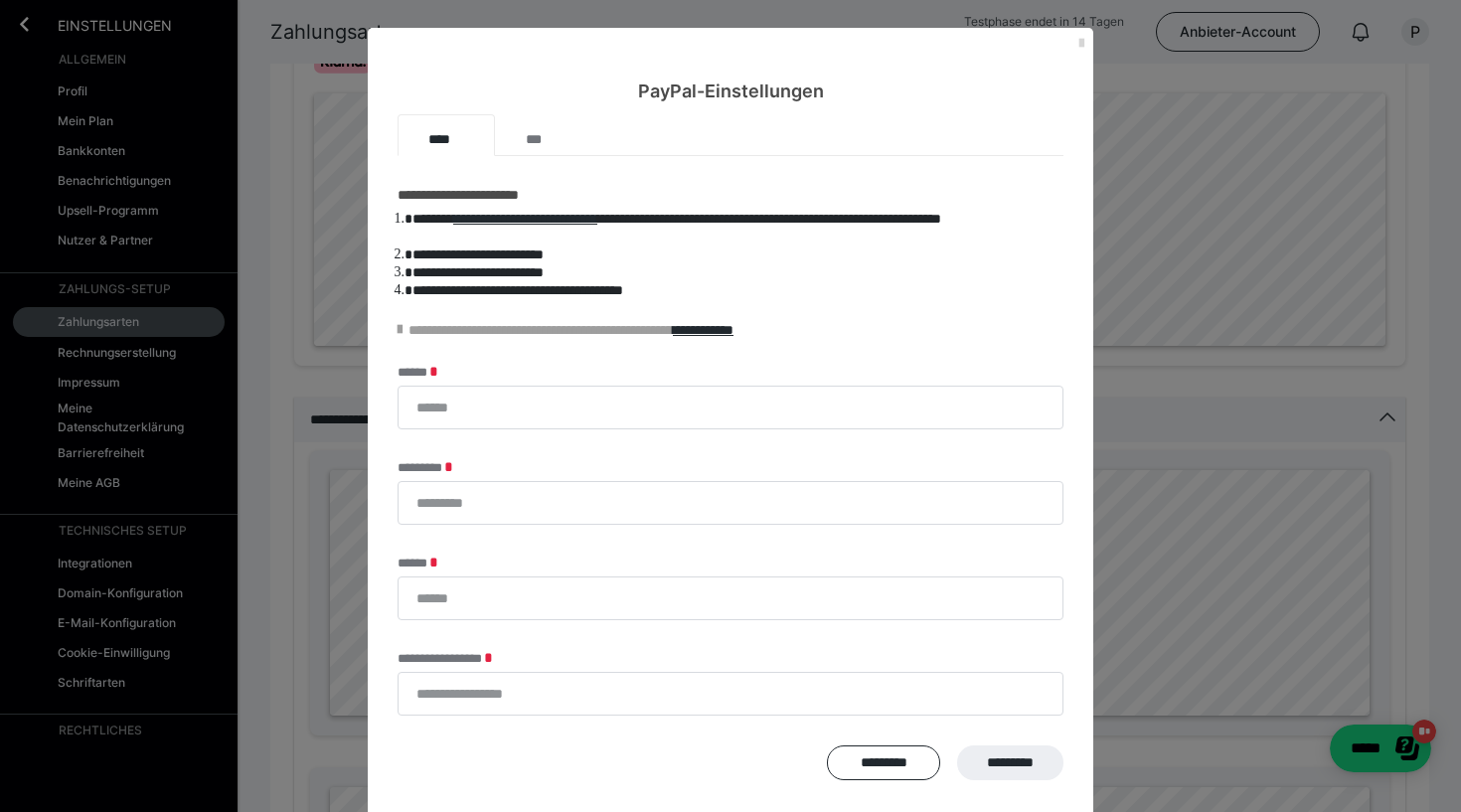 click at bounding box center (1081, 44) 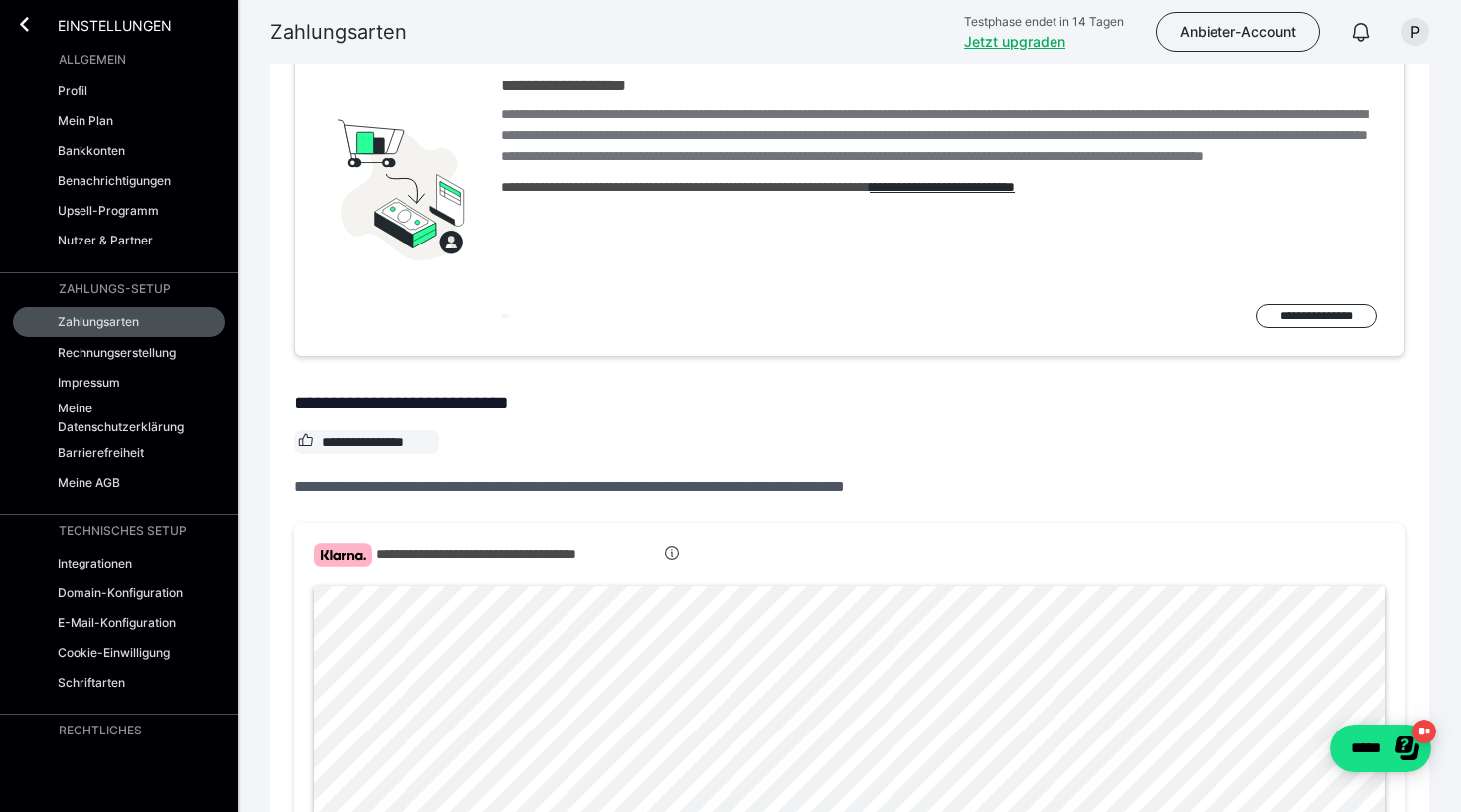 scroll, scrollTop: 202, scrollLeft: 0, axis: vertical 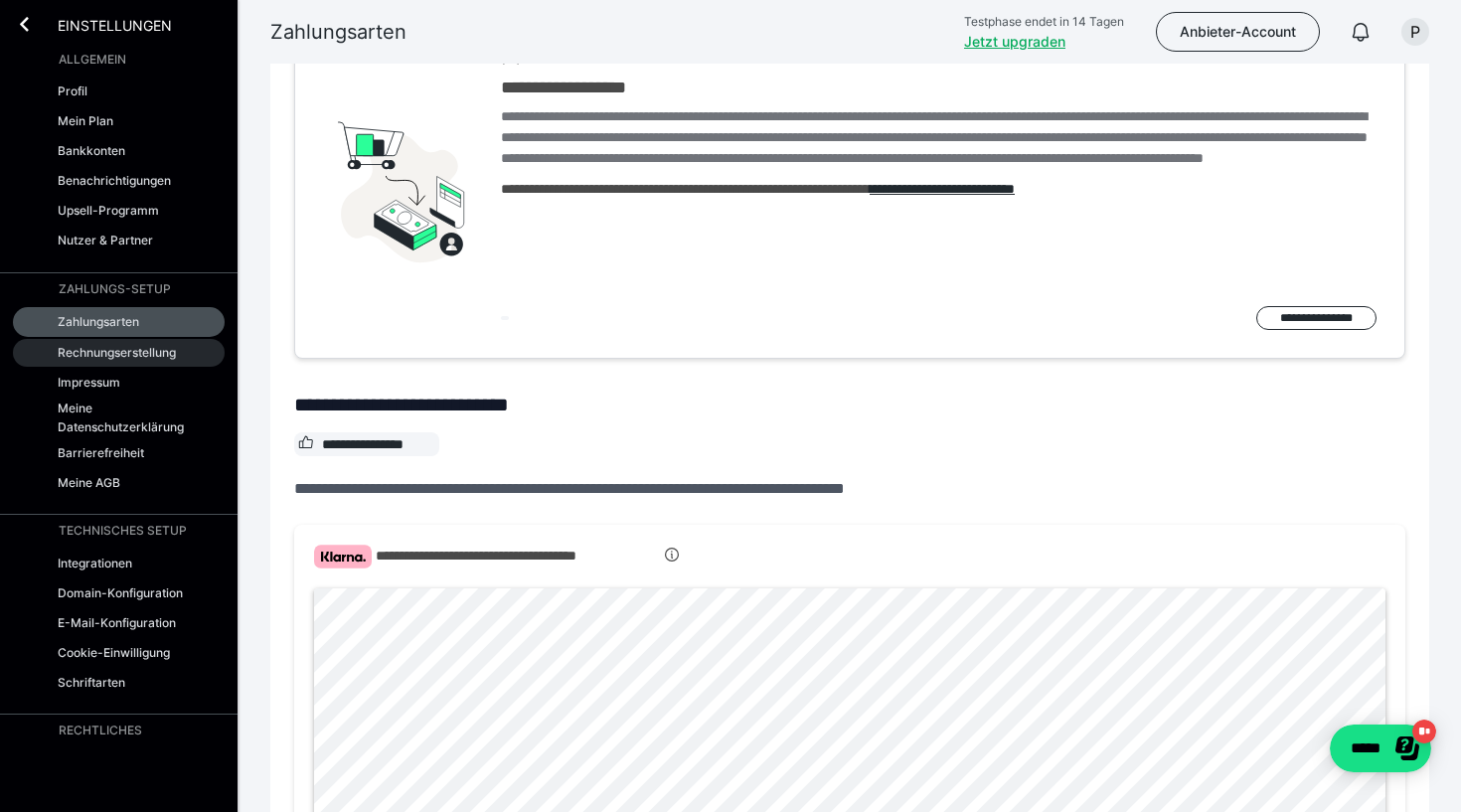 click on "Rechnungserstellung" at bounding box center (116, 352) 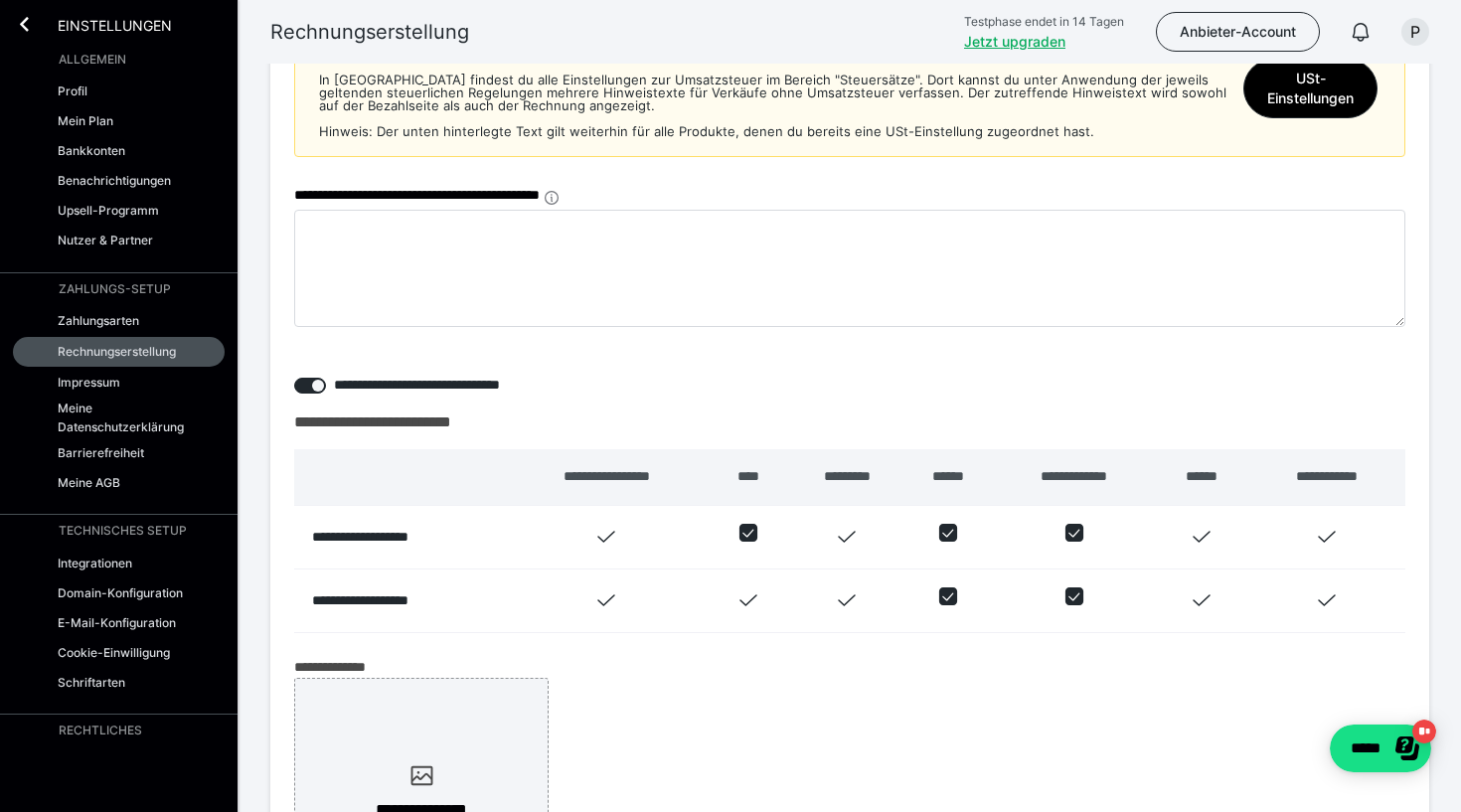 scroll, scrollTop: 82, scrollLeft: 0, axis: vertical 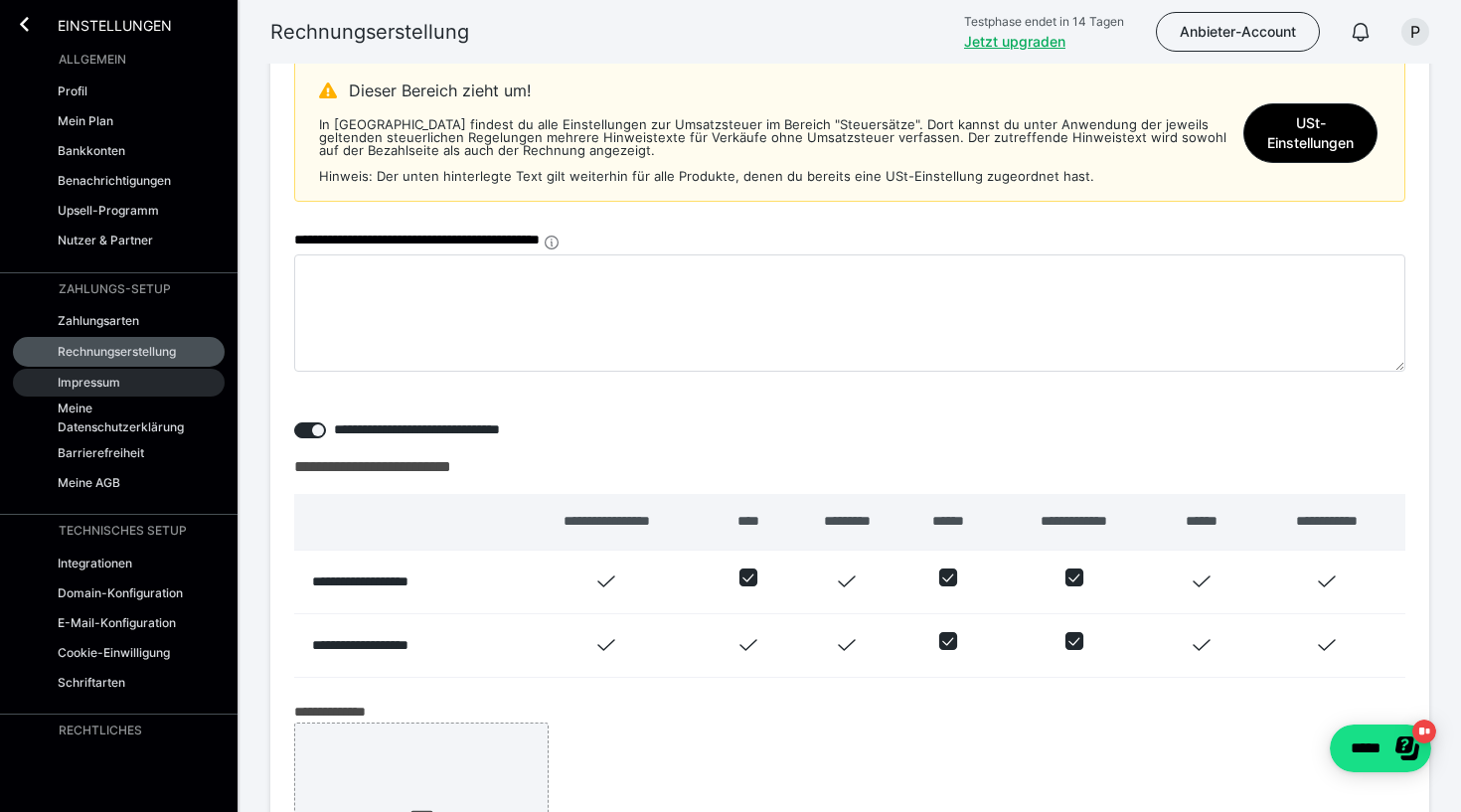 click on "Impressum" at bounding box center (118, 383) 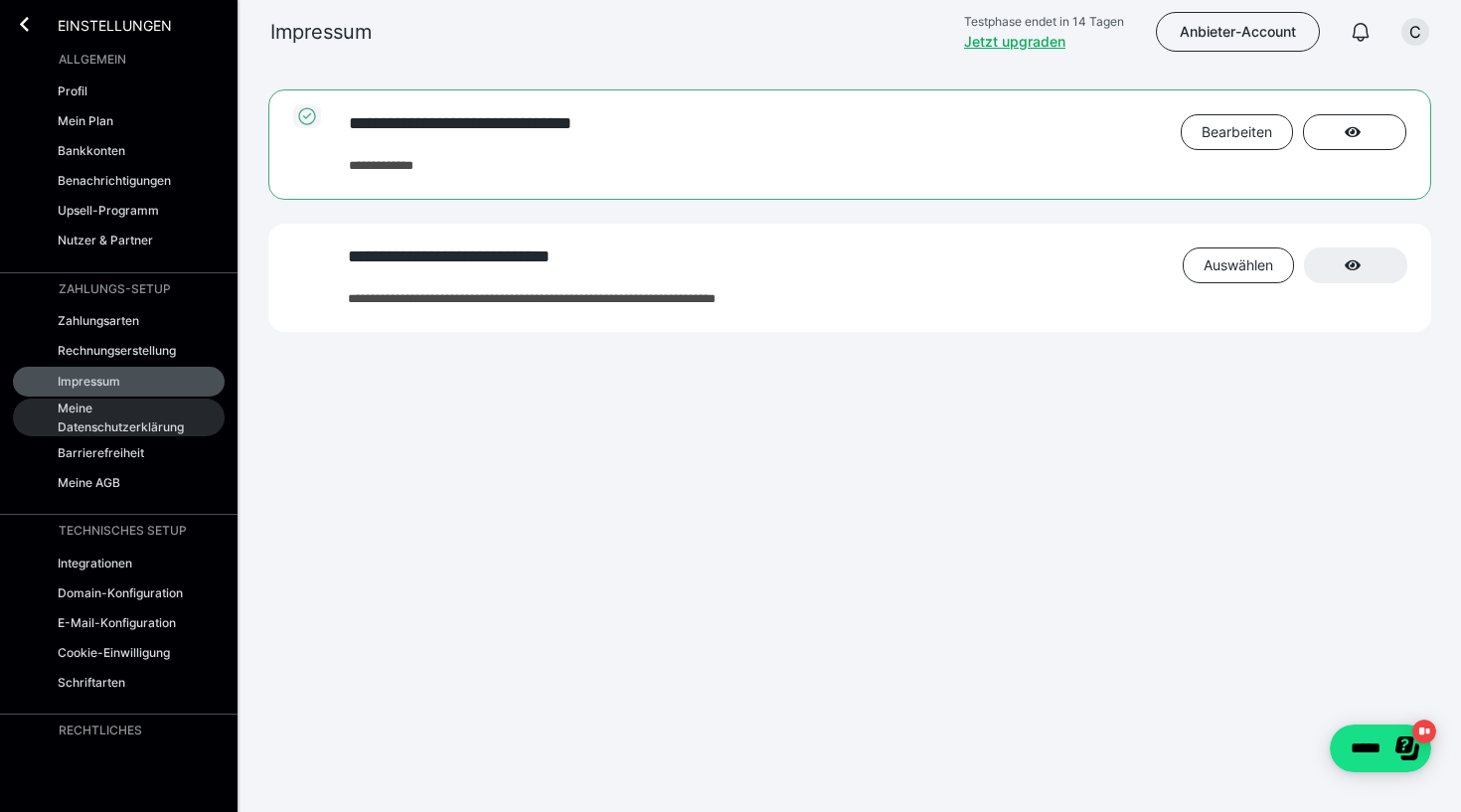 click on "Meine Datenschutzerklärung" at bounding box center [124, 417] 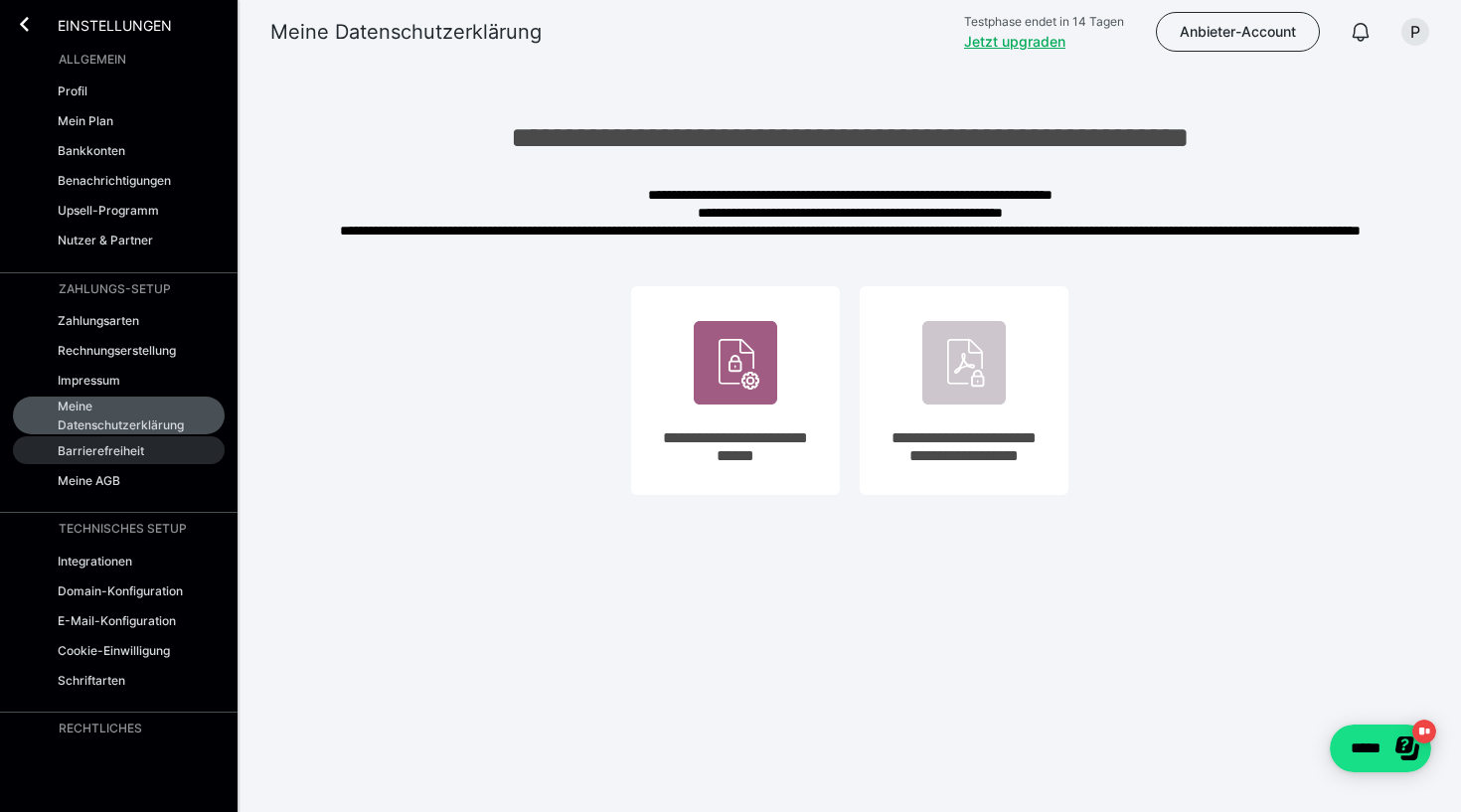 click on "Barrierefreiheit" at bounding box center [100, 450] 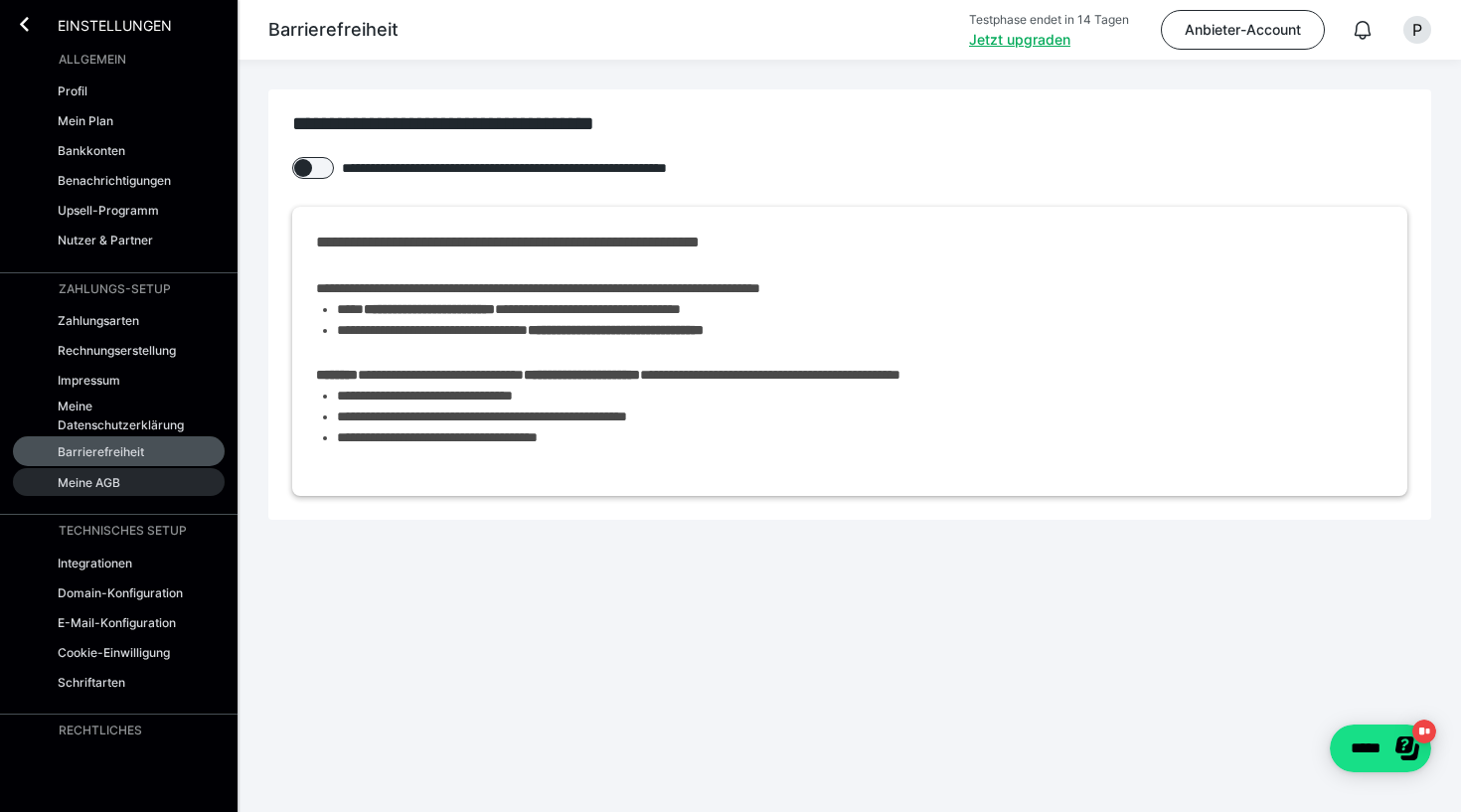 click on "Meine AGB" at bounding box center (118, 482) 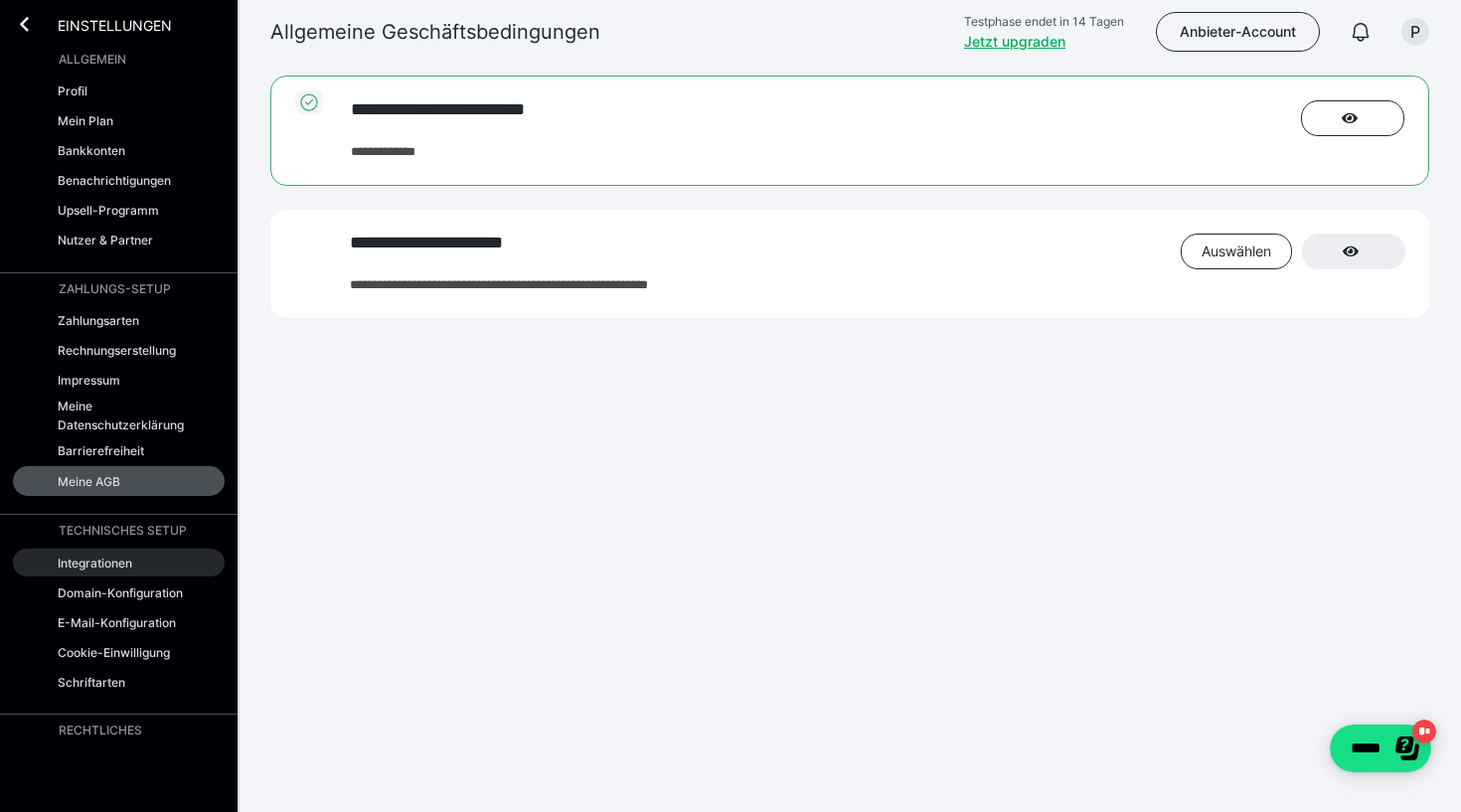 click on "Integrationen" at bounding box center (118, 563) 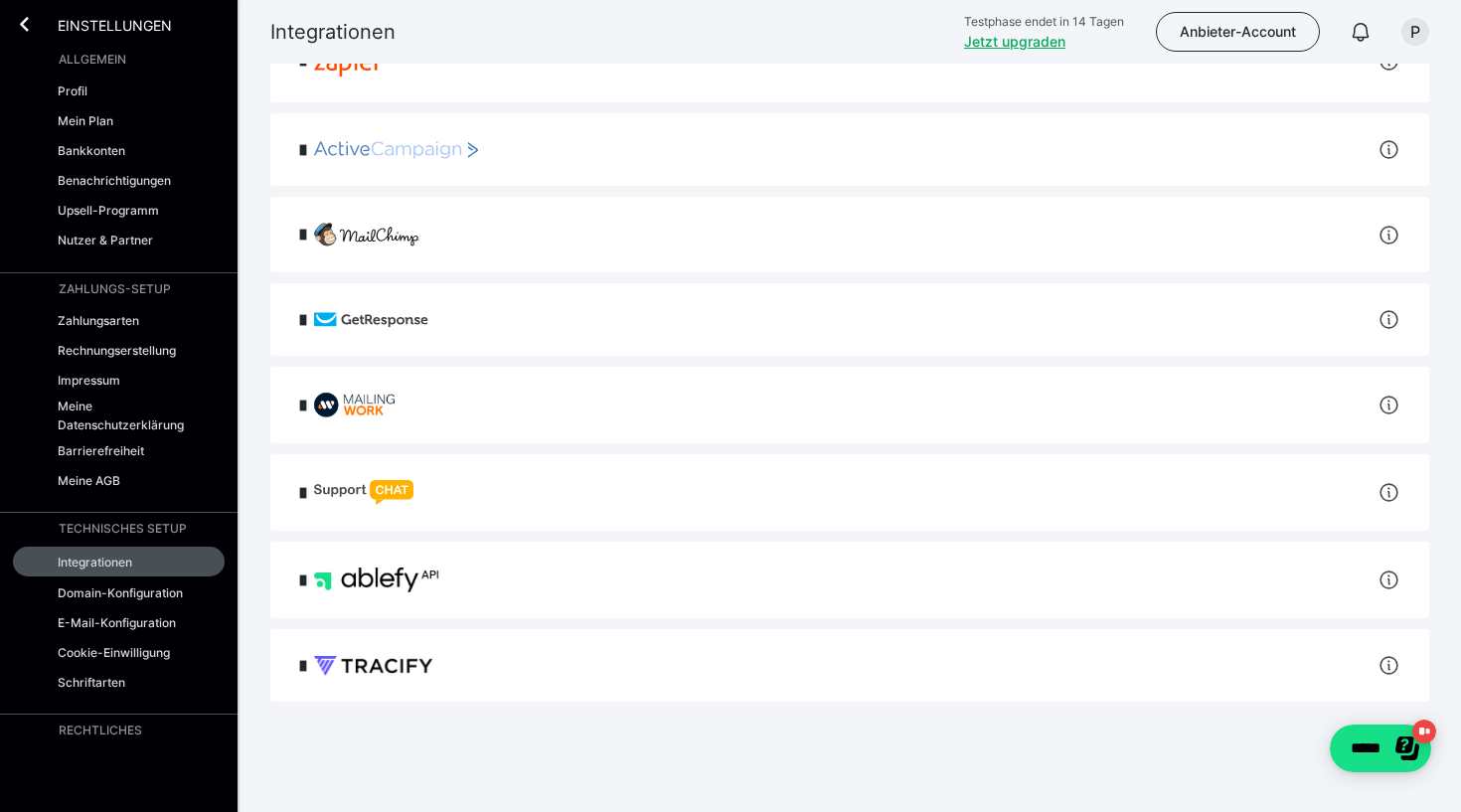 scroll, scrollTop: 145, scrollLeft: 0, axis: vertical 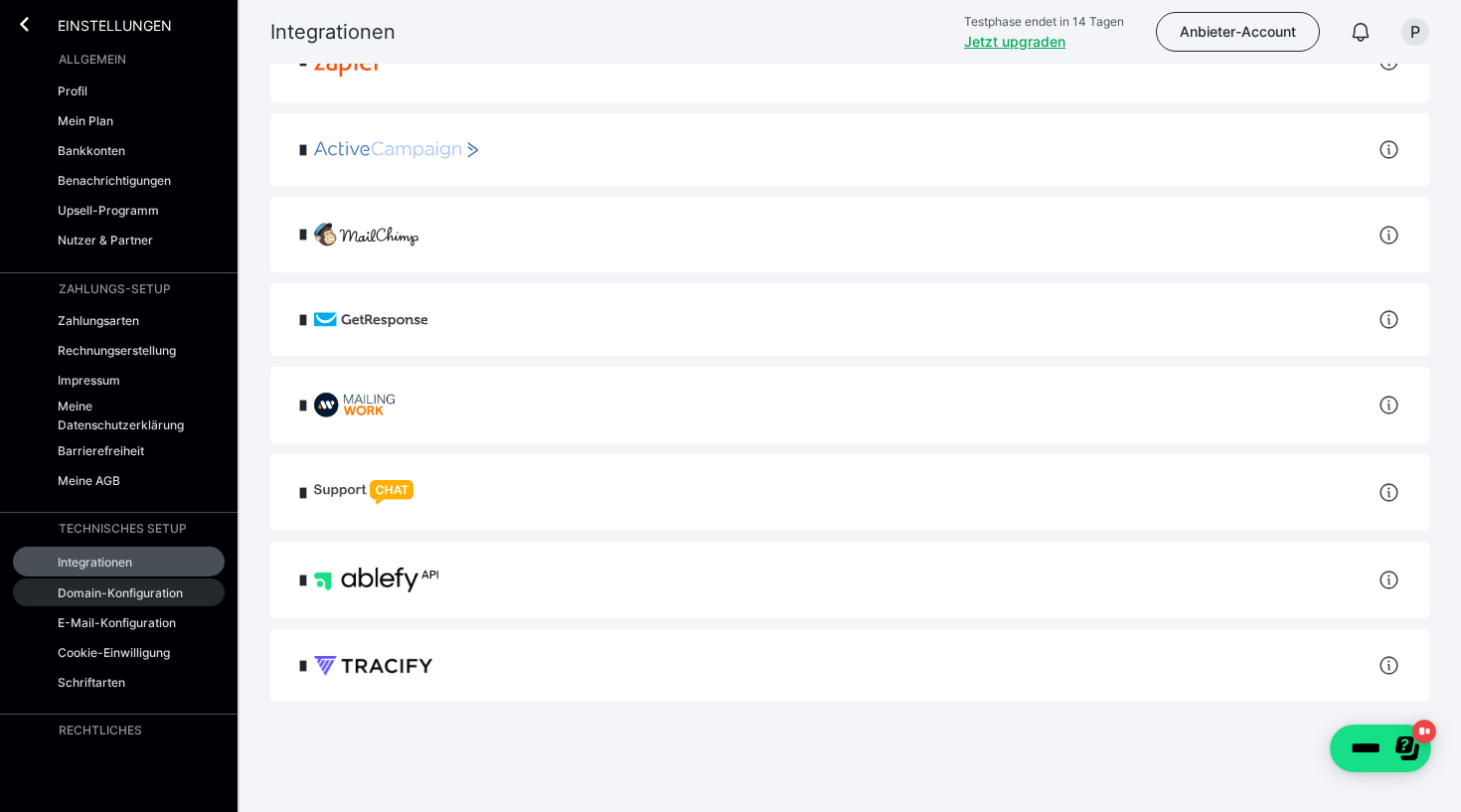click on "Domain-Konfiguration" at bounding box center (120, 592) 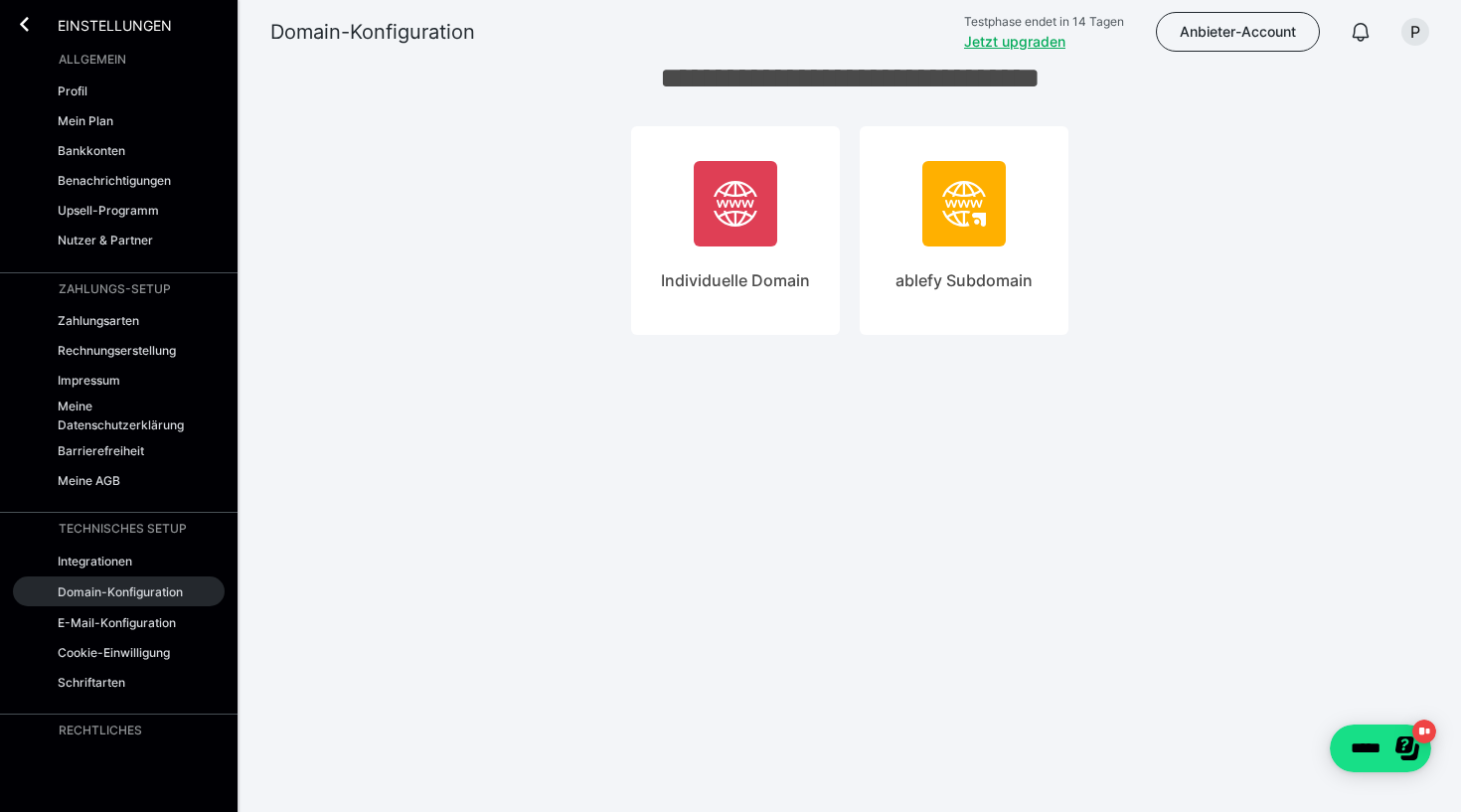 scroll, scrollTop: 0, scrollLeft: 0, axis: both 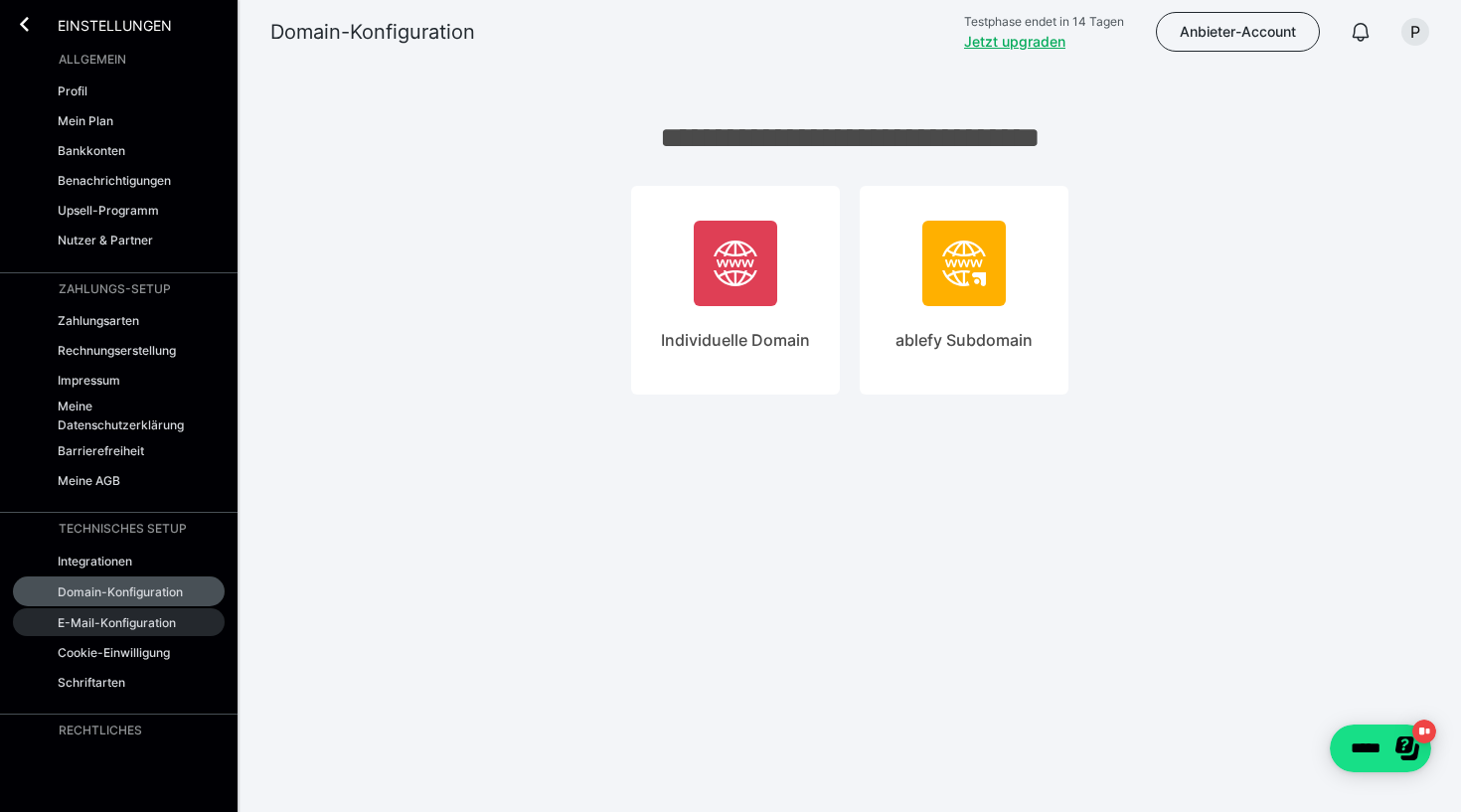 click on "E-Mail-Konfiguration" at bounding box center (116, 622) 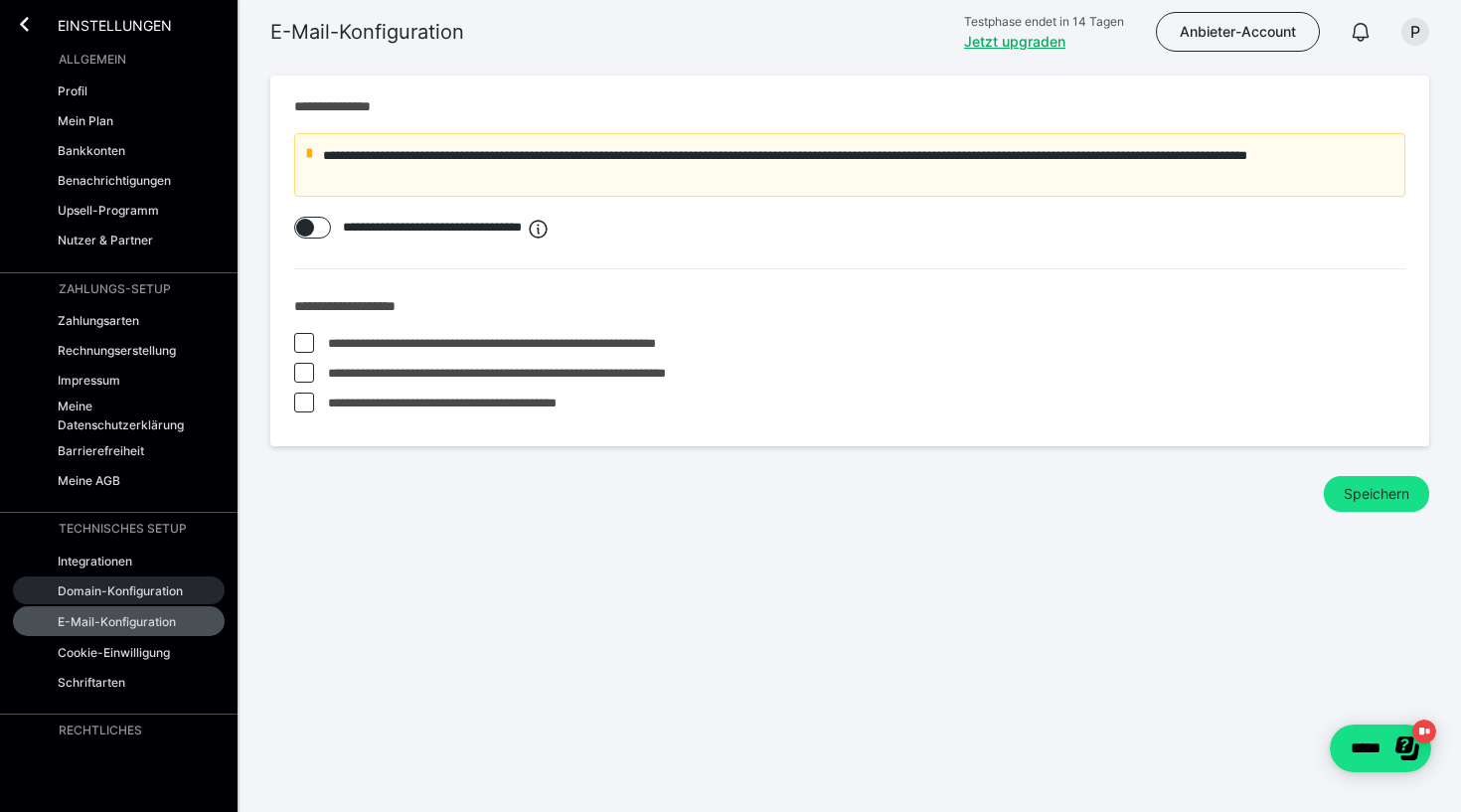 click on "Domain-Konfiguration" at bounding box center (120, 590) 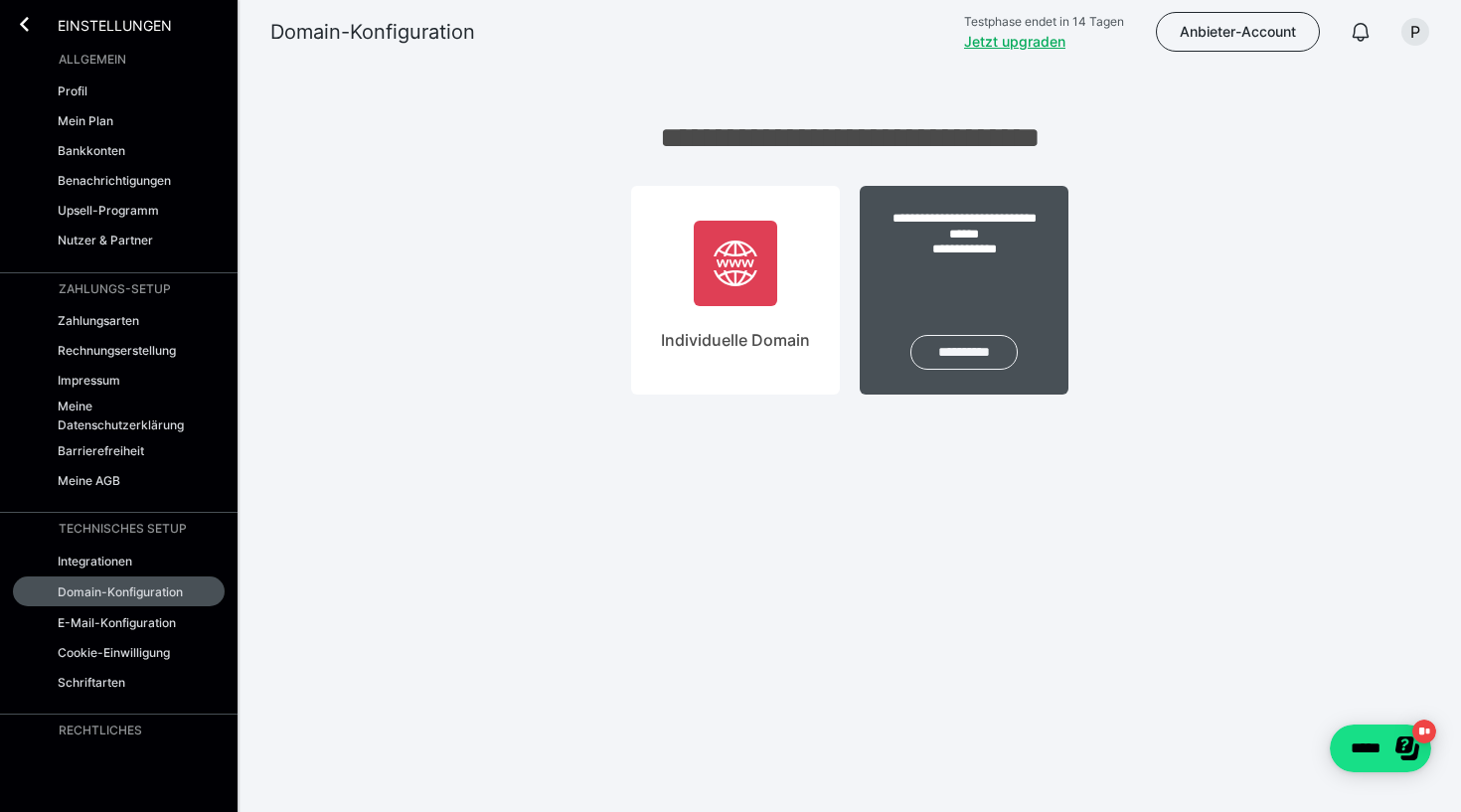 click on "**********" at bounding box center [964, 352] 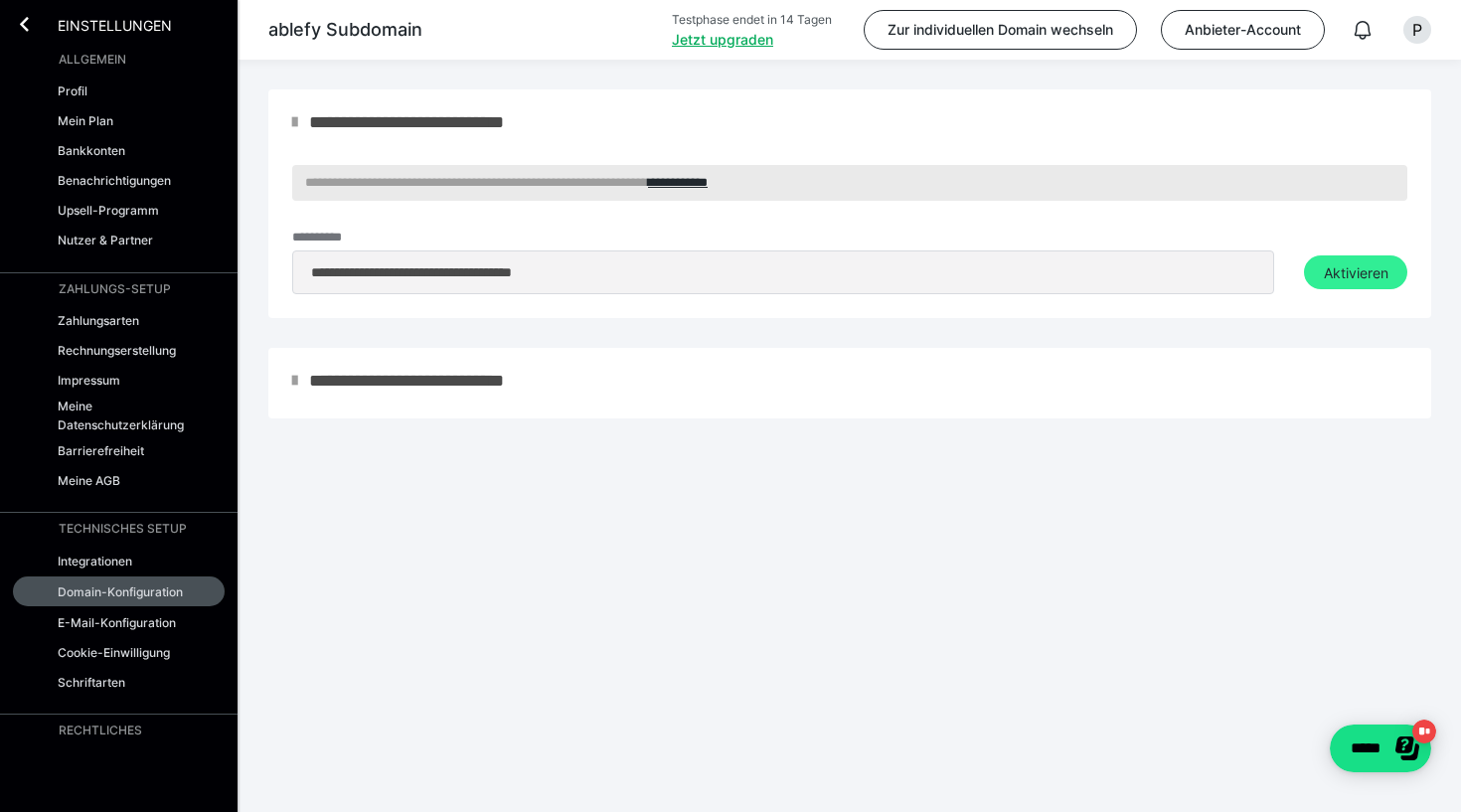 click on "Aktivieren" at bounding box center (1356, 272) 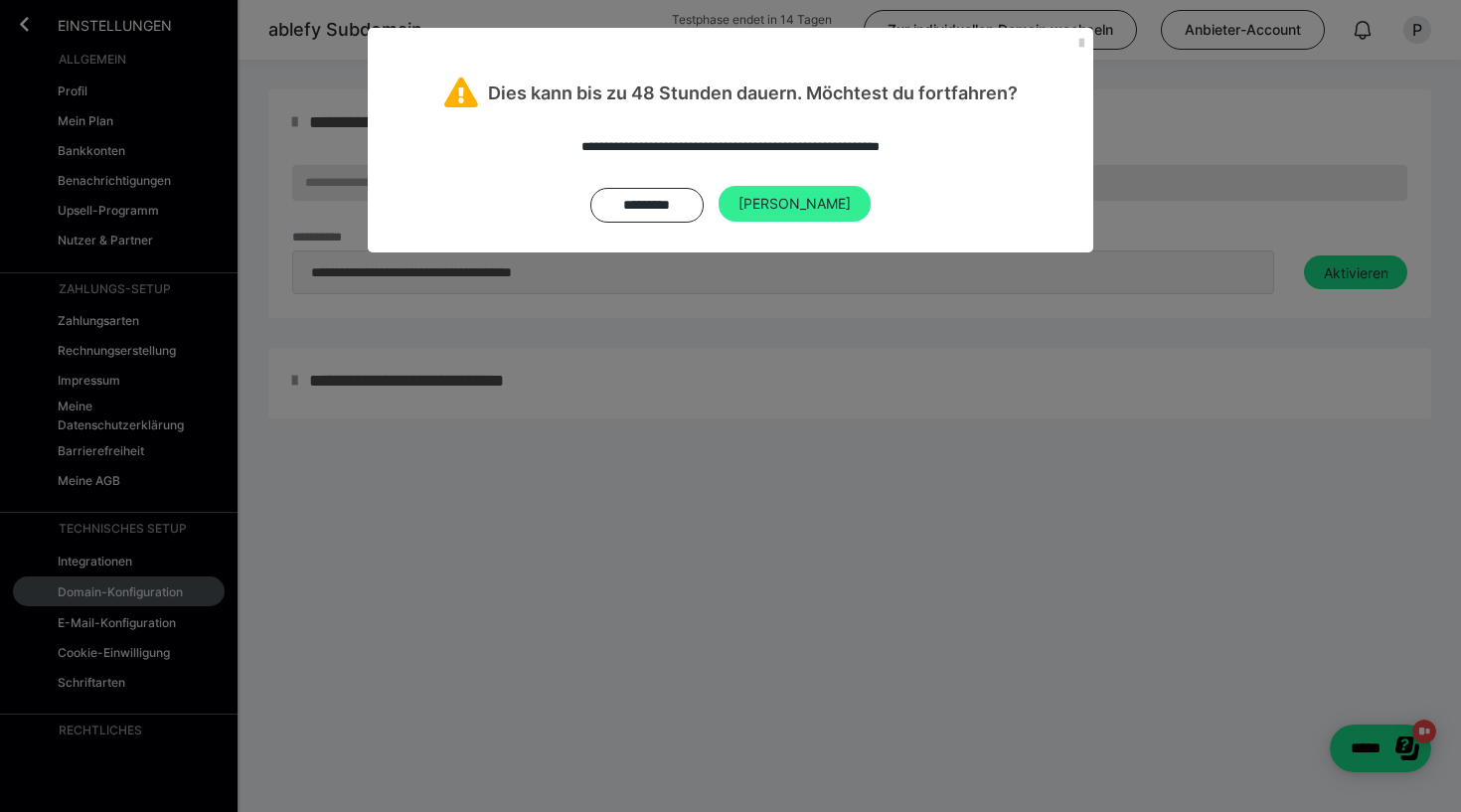 click on "Ja" at bounding box center [794, 204] 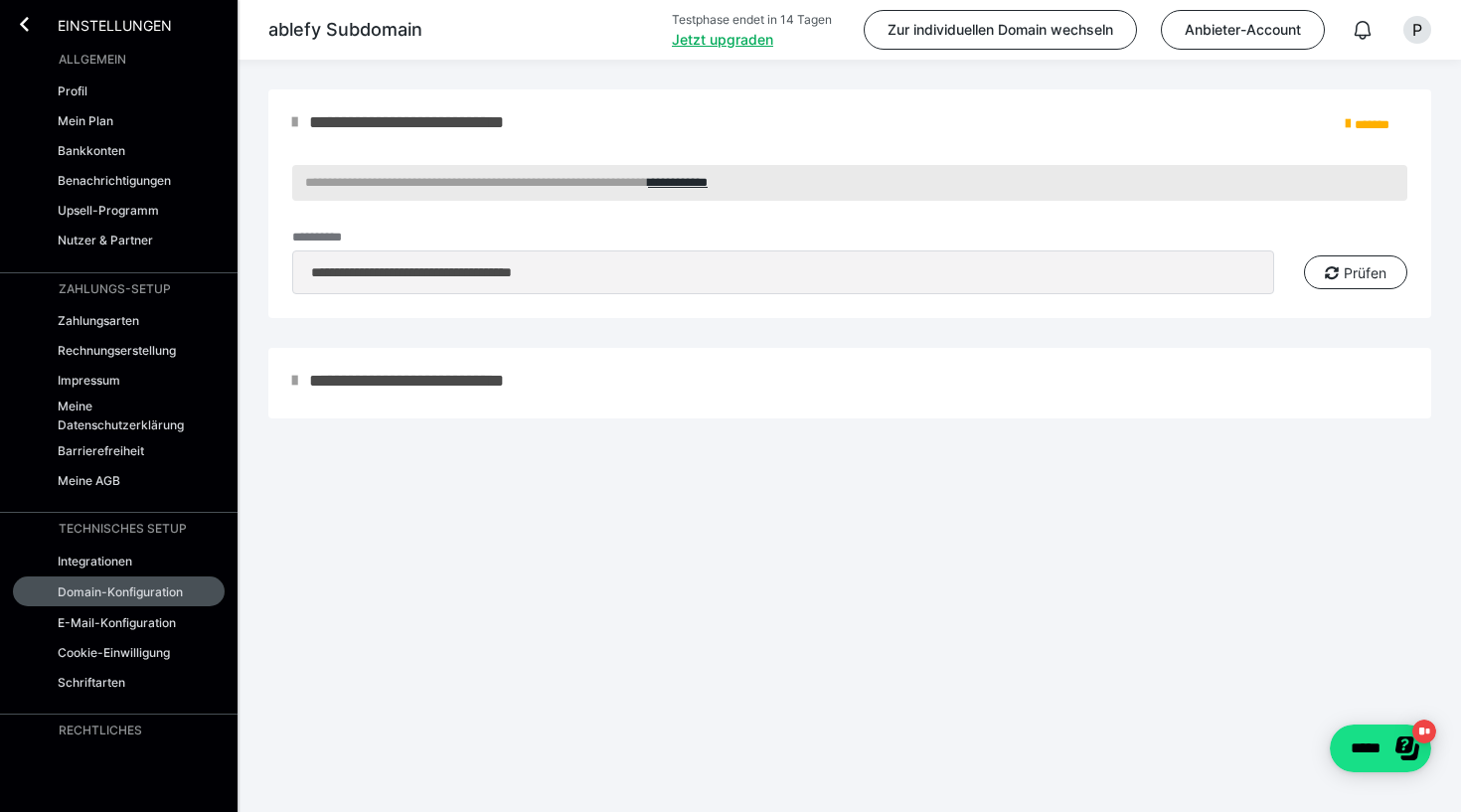 click on "**********" at bounding box center (406, 381) 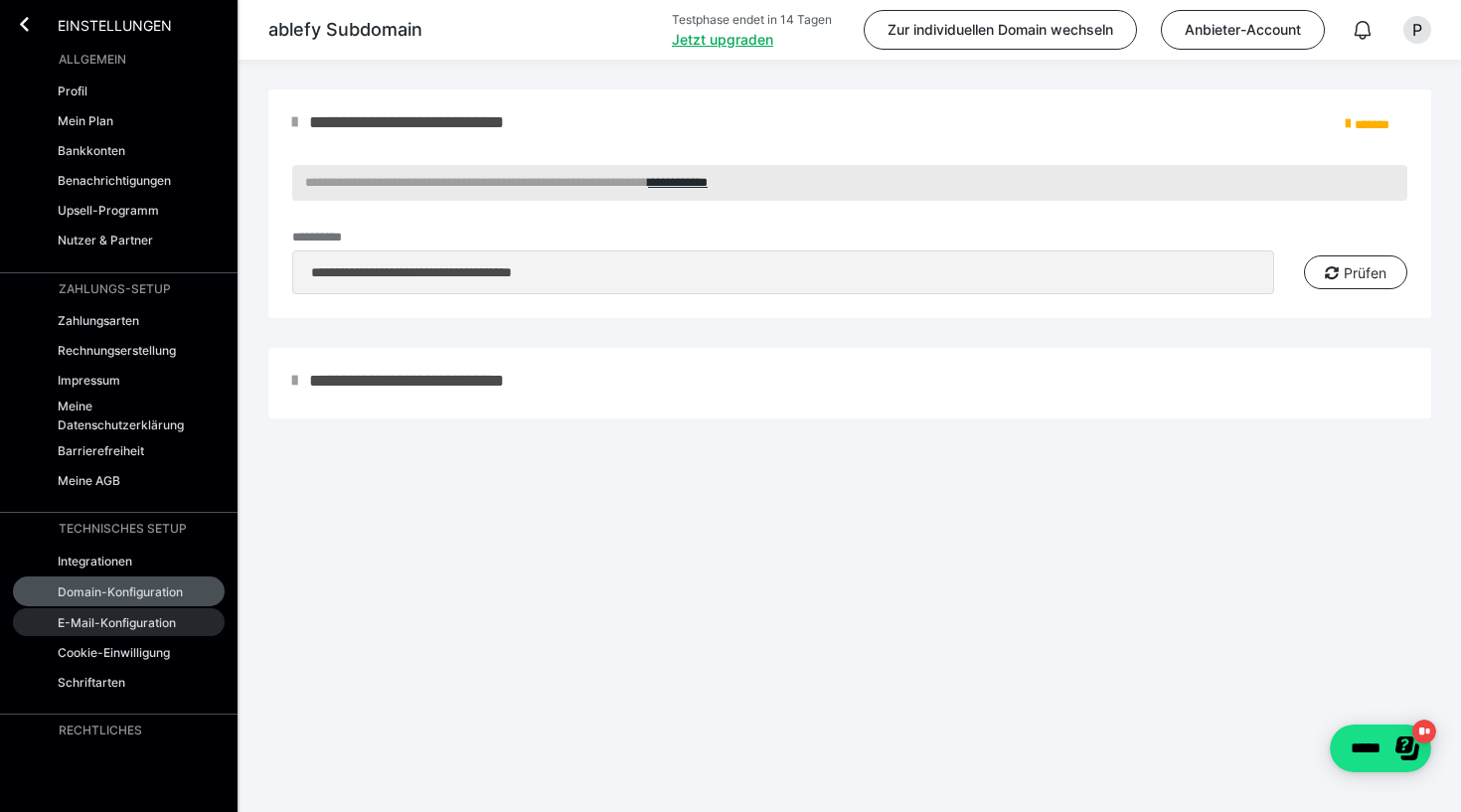click on "E-Mail-Konfiguration" at bounding box center [116, 622] 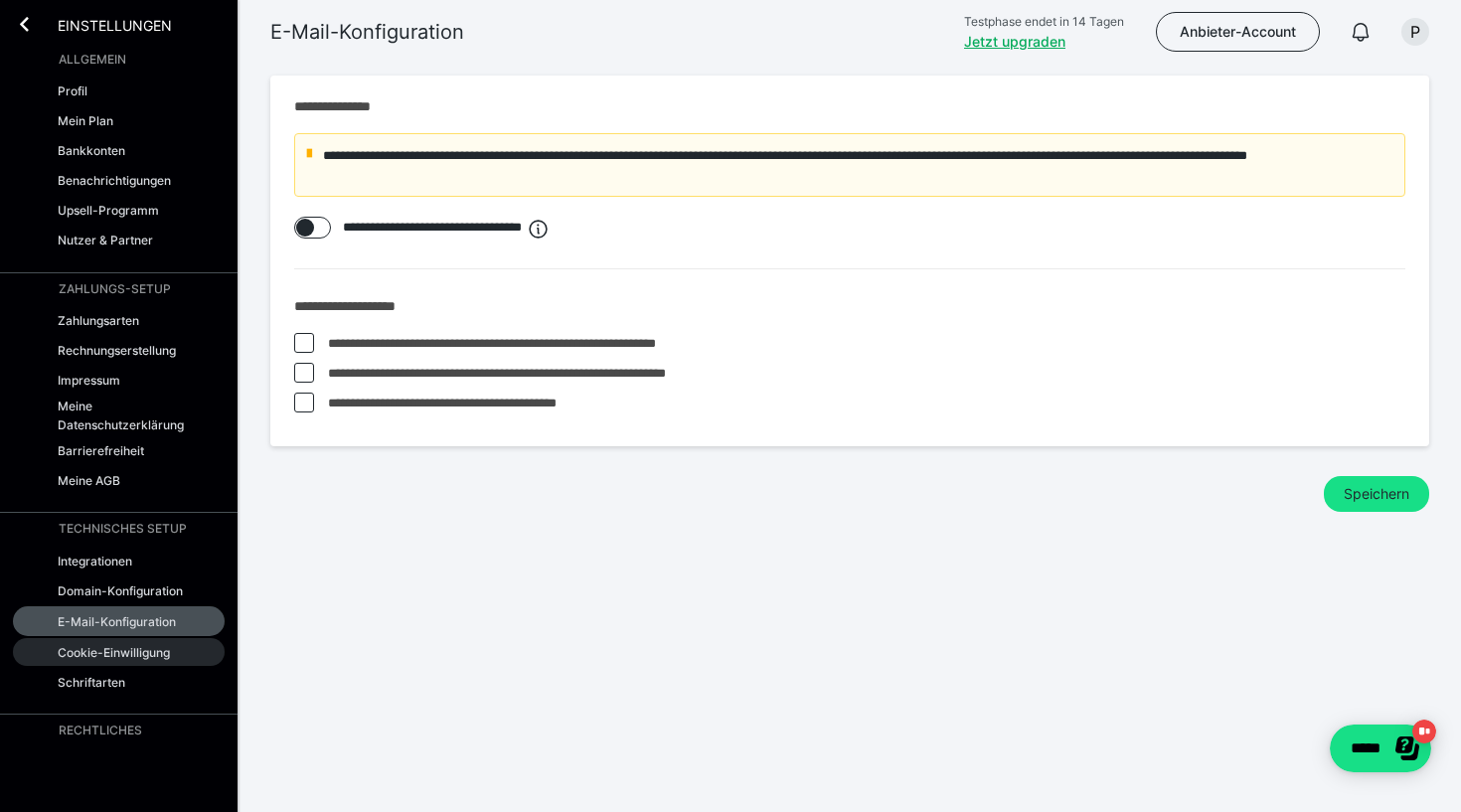 click on "Cookie-Einwilligung" at bounding box center [113, 652] 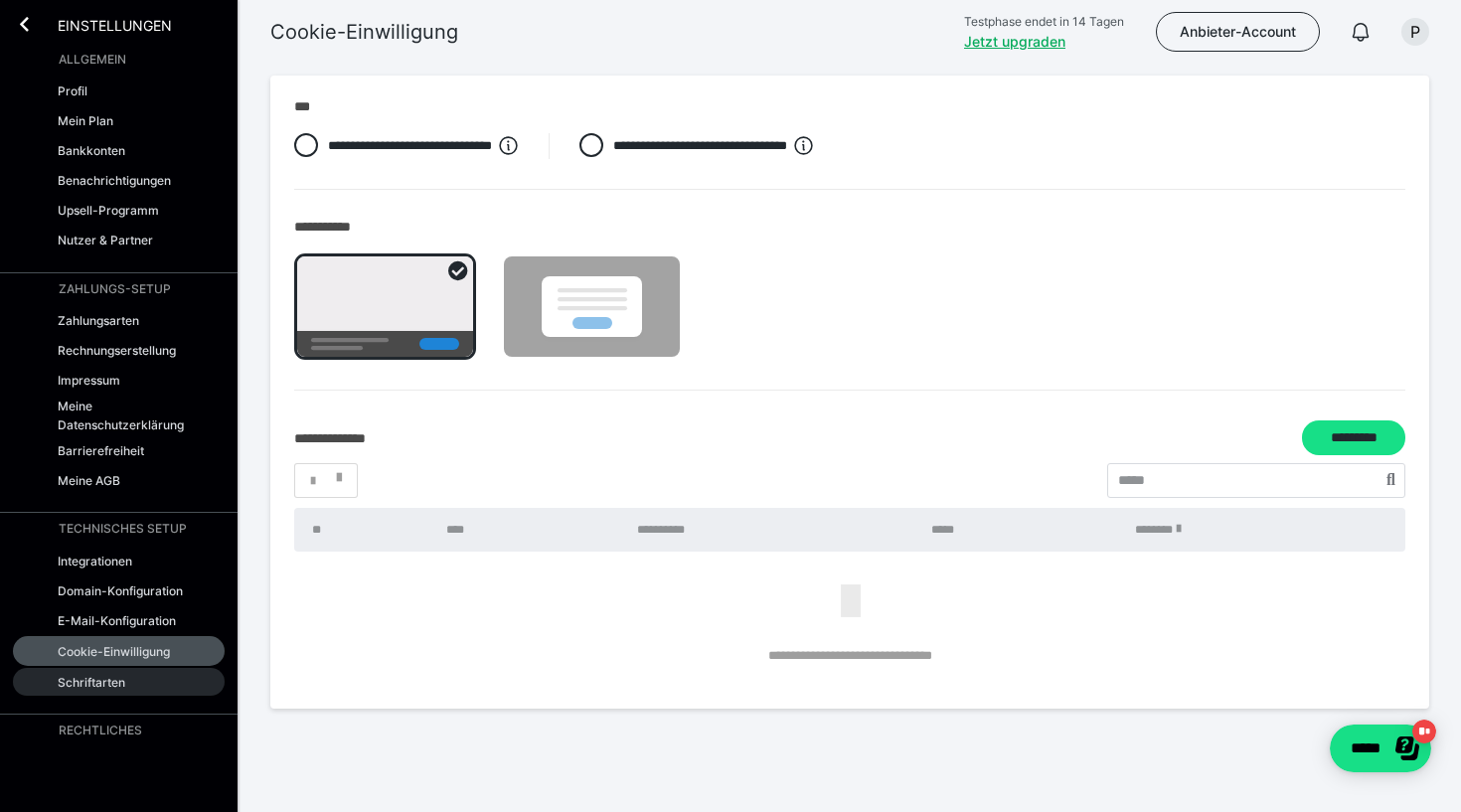 click on "Schriftarten" at bounding box center [91, 682] 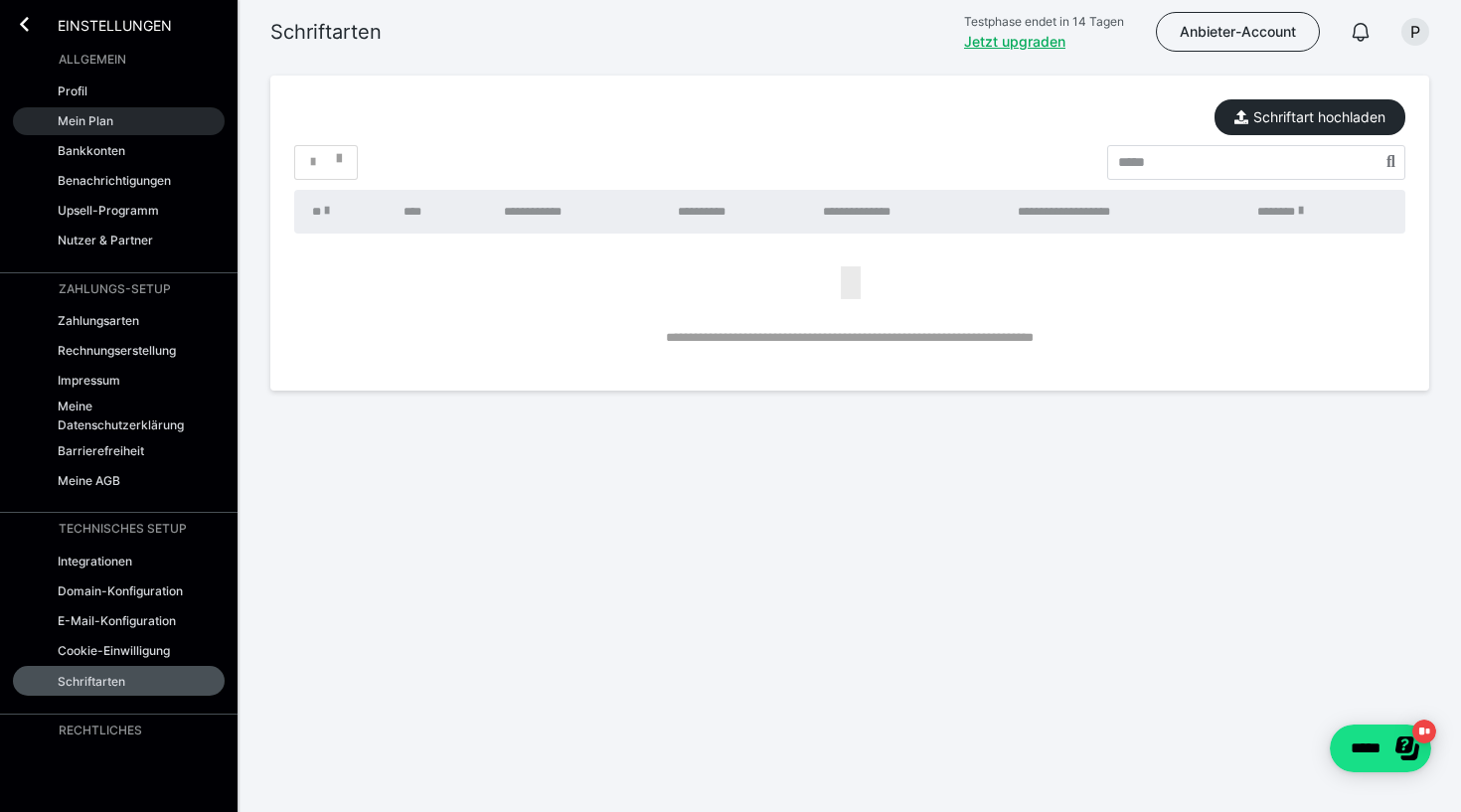 click on "Mein Plan" at bounding box center [85, 120] 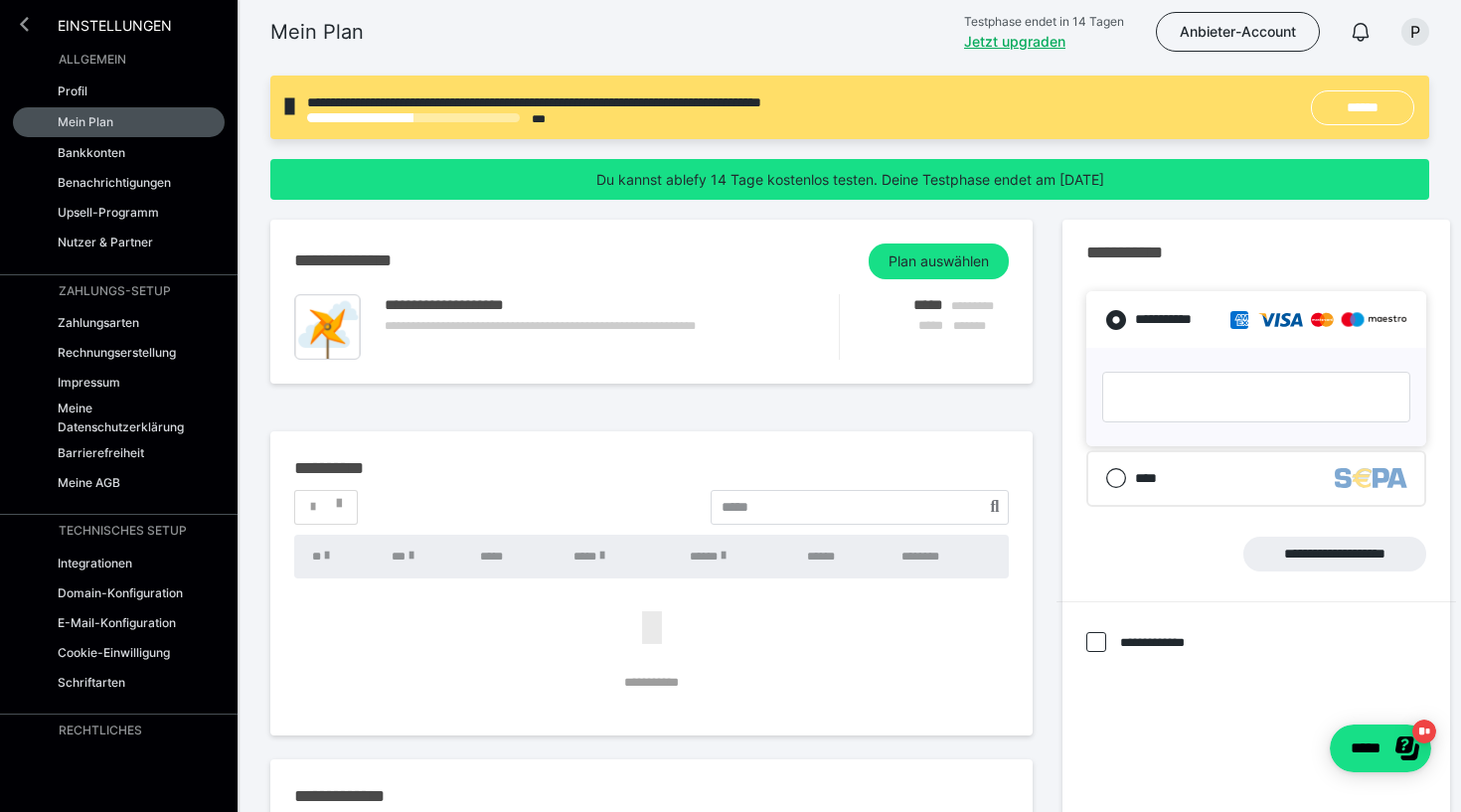 click at bounding box center [24, 24] 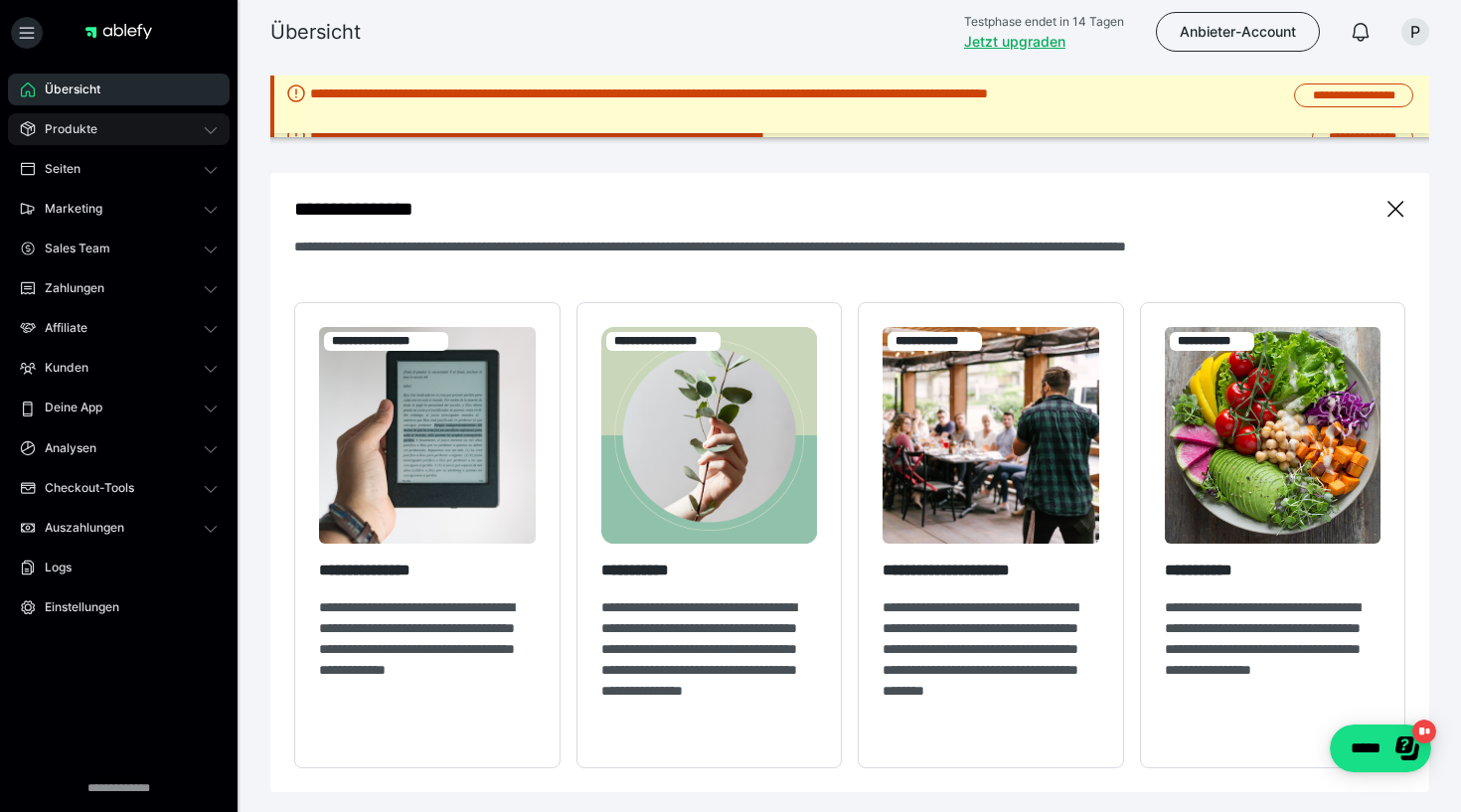 click on "Produkte" at bounding box center (118, 129) 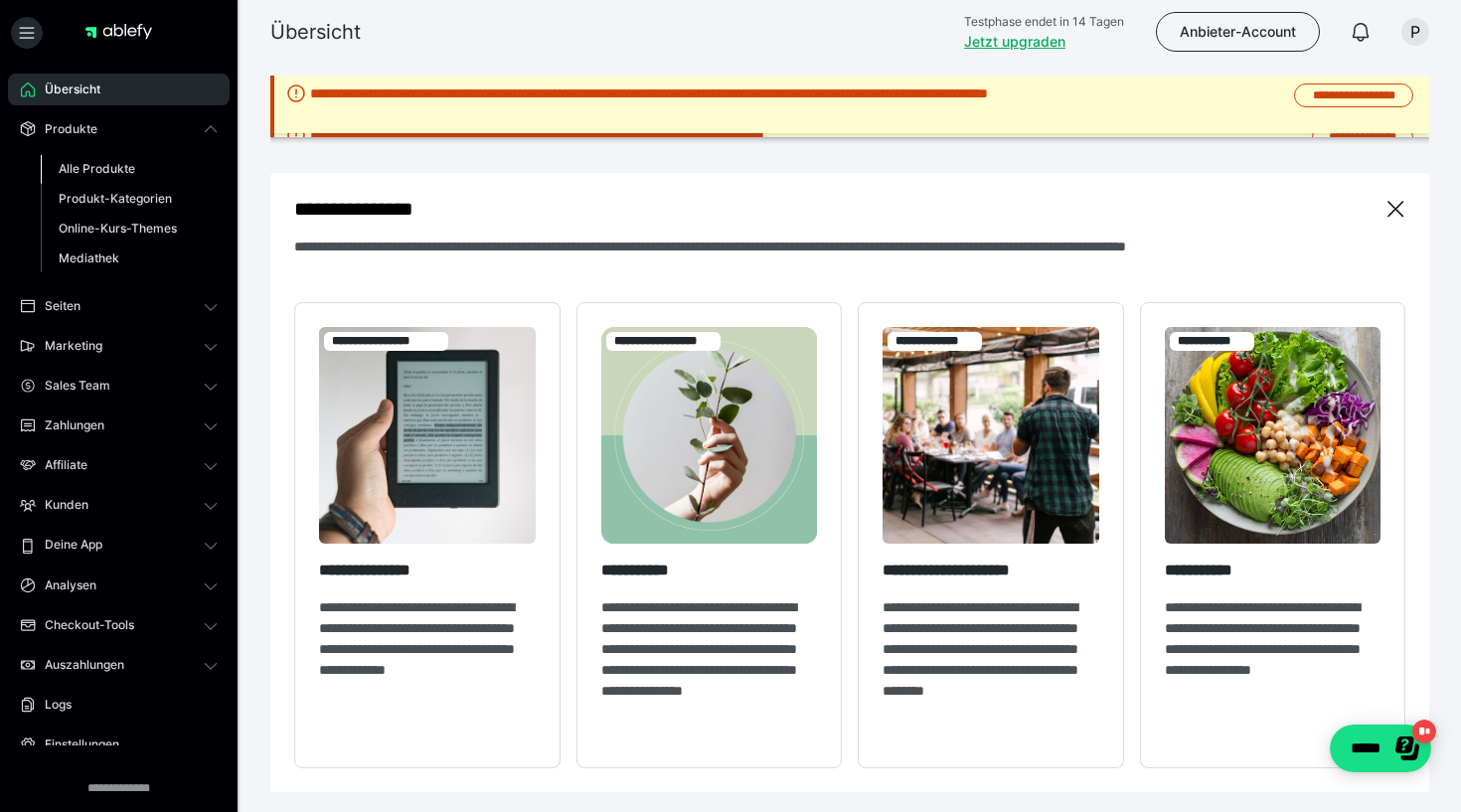 click on "Alle Produkte" at bounding box center [96, 168] 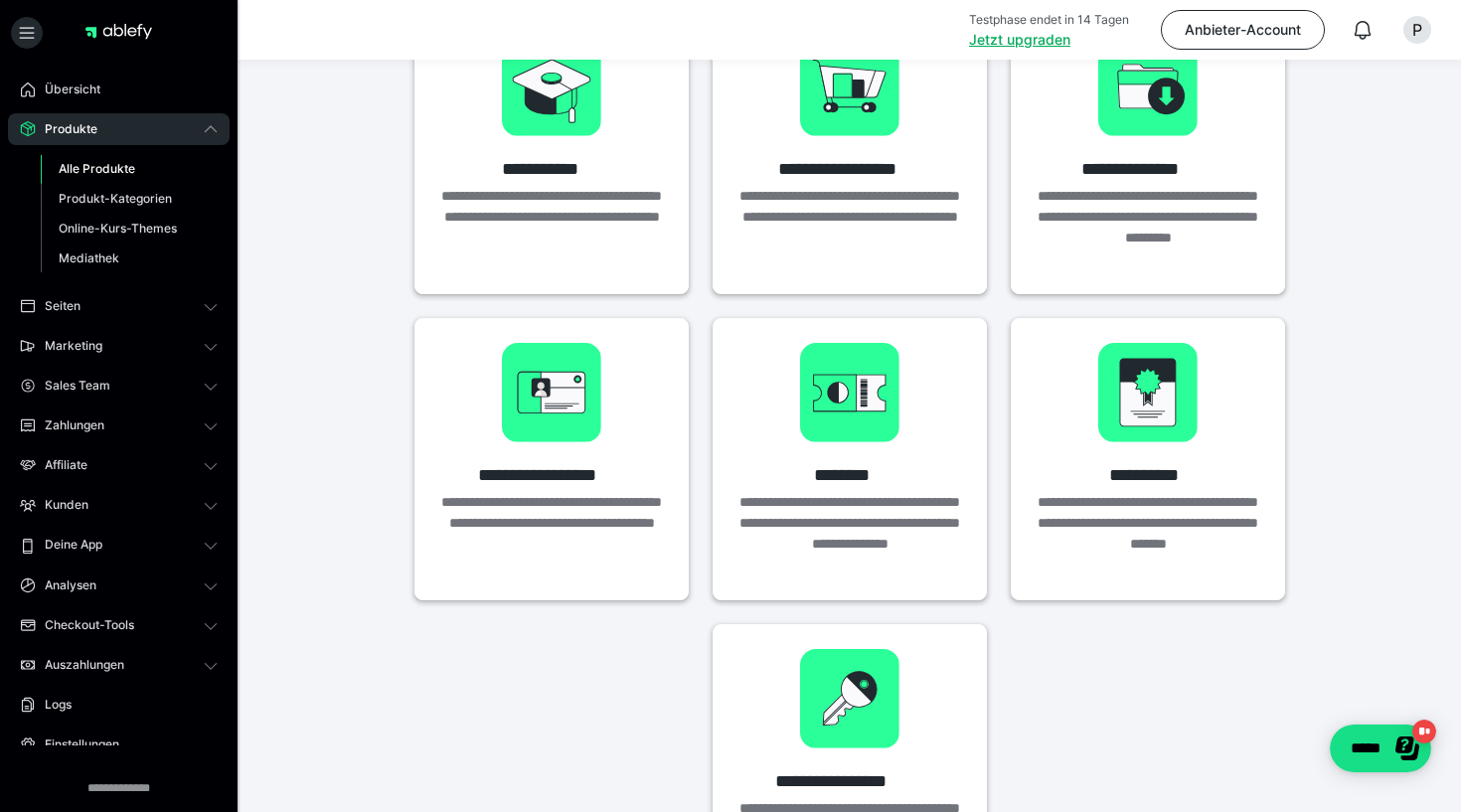 scroll, scrollTop: 168, scrollLeft: 0, axis: vertical 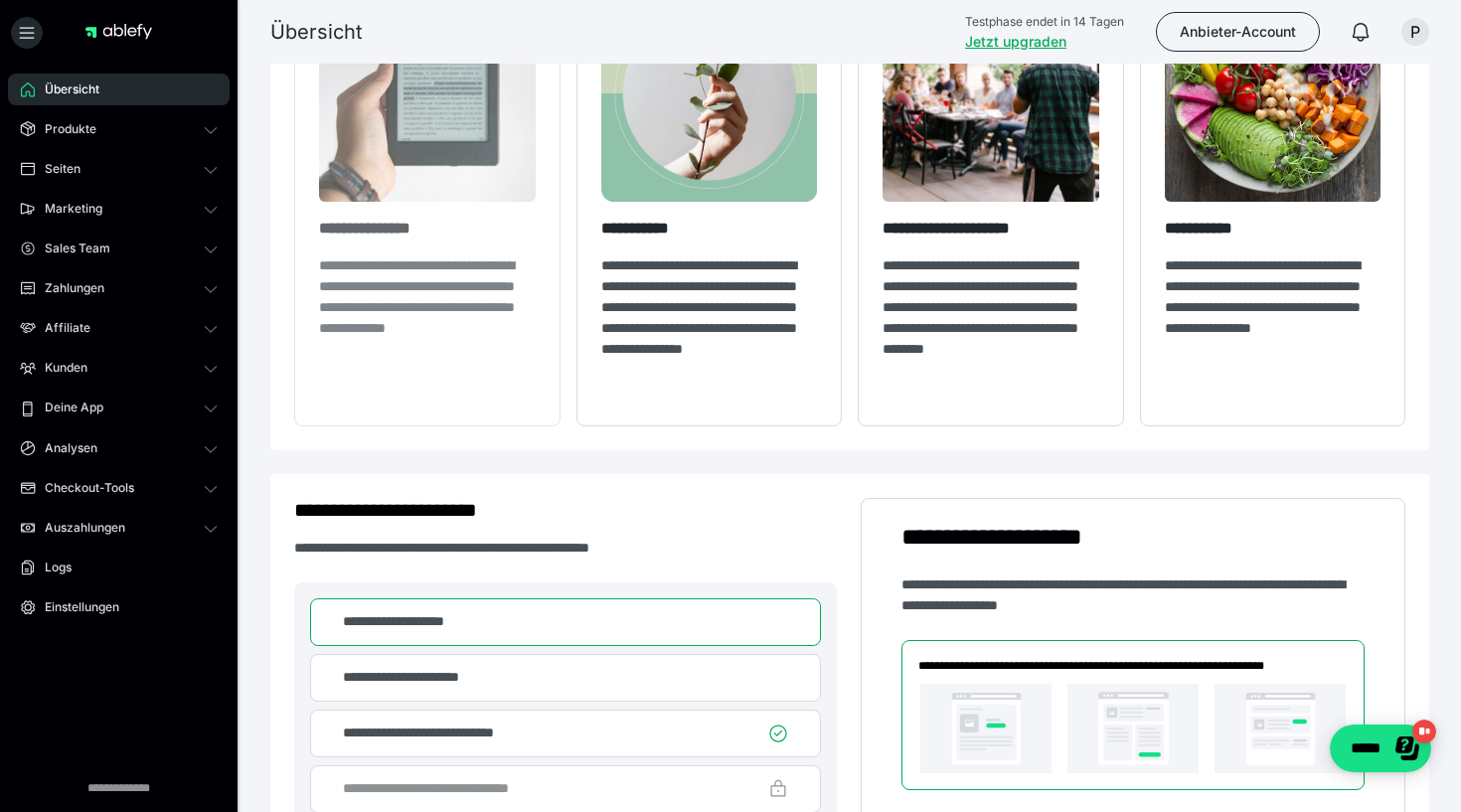 click on "**********" at bounding box center [427, 307] 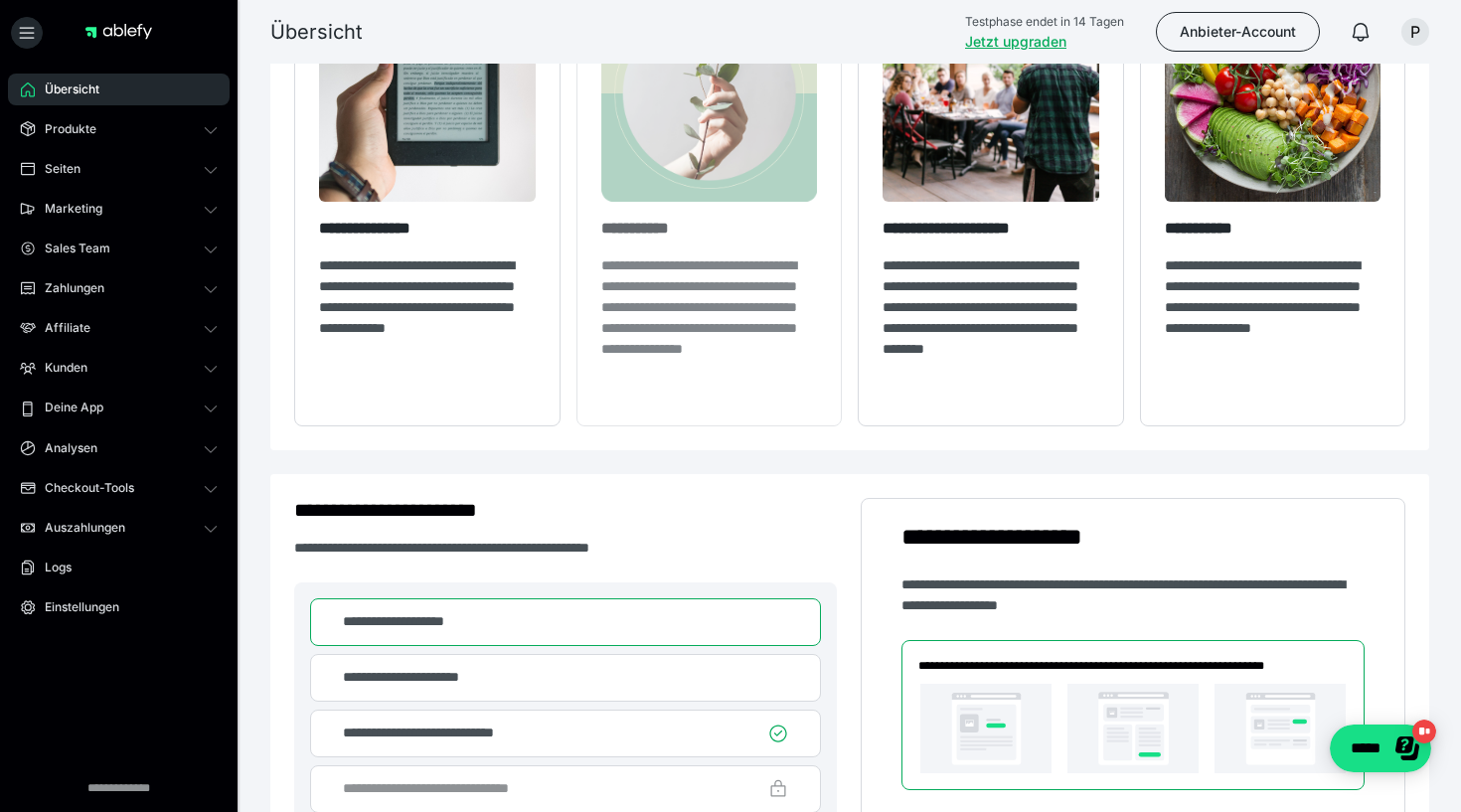 click on "**********" at bounding box center [710, 193] 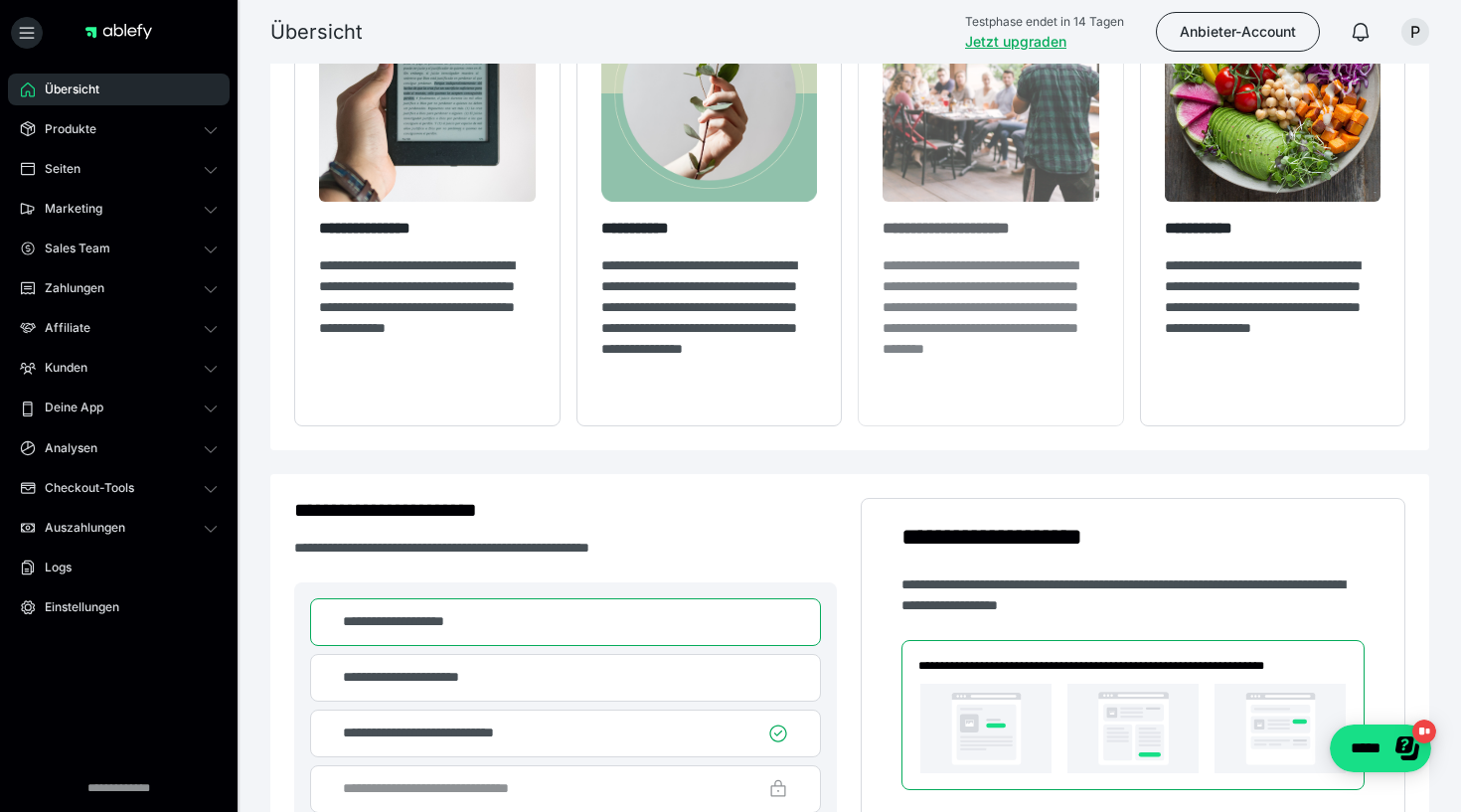 click on "**********" at bounding box center [991, 328] 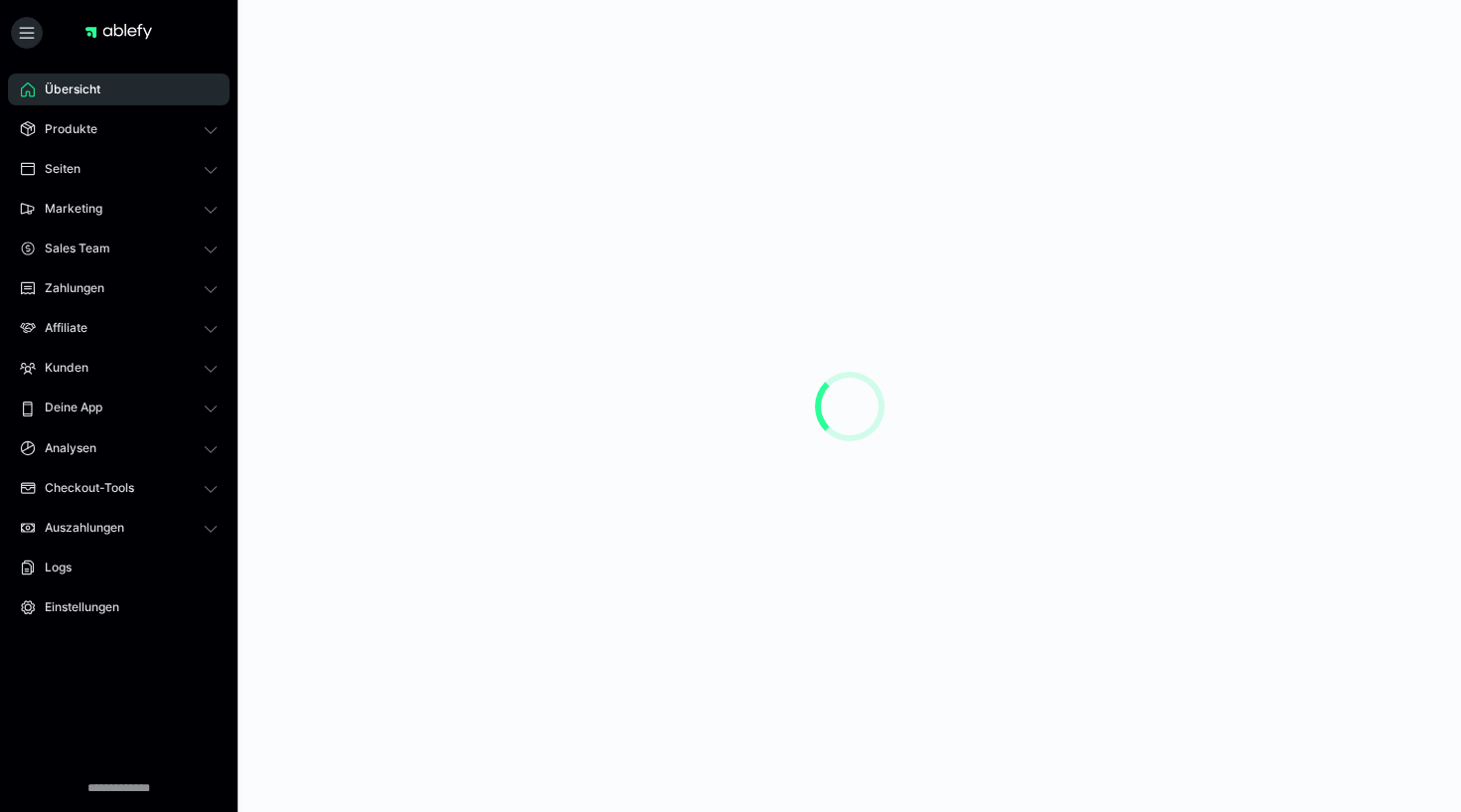 scroll, scrollTop: 0, scrollLeft: 0, axis: both 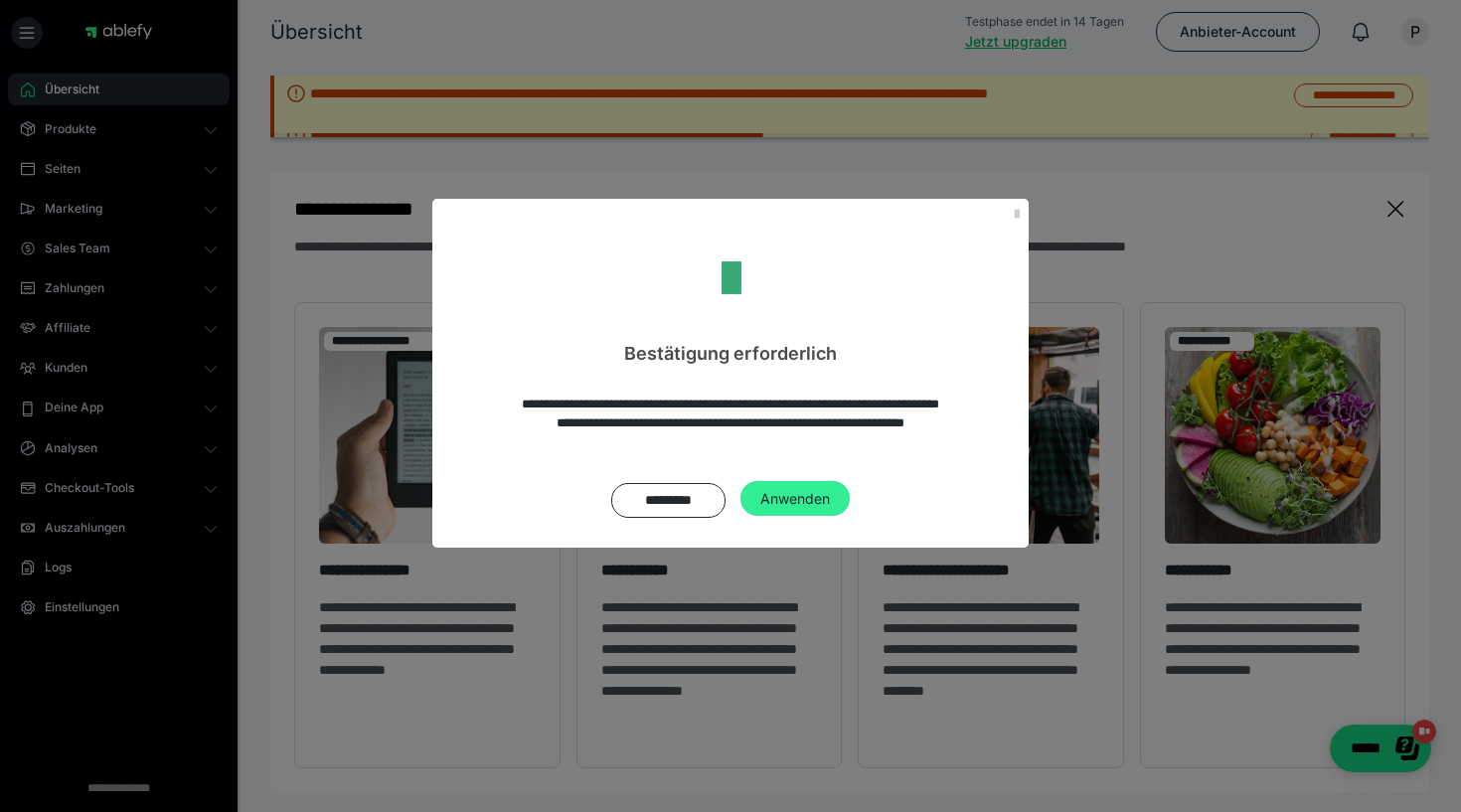 click on "Anwenden" at bounding box center (795, 499) 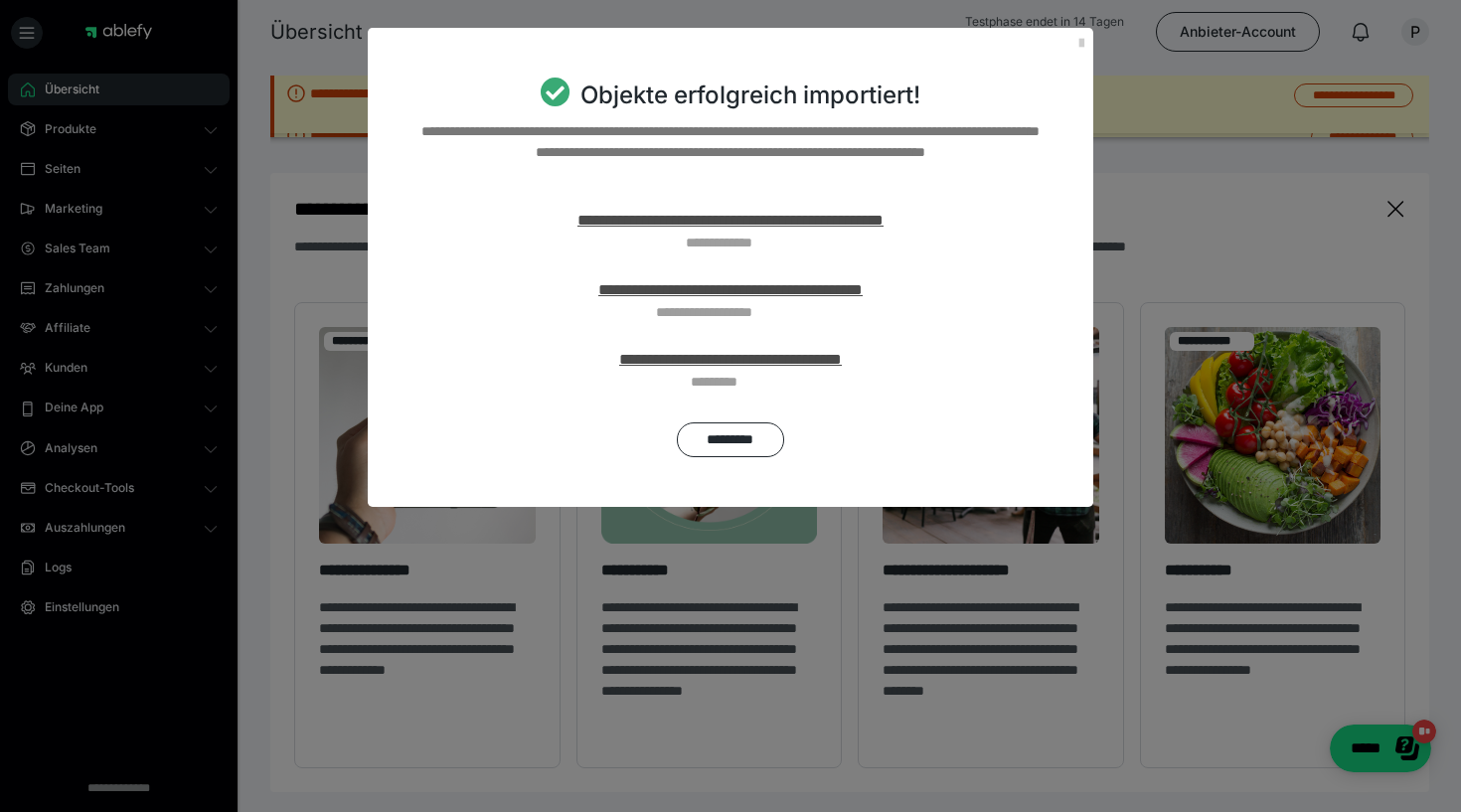 click on "**********" at bounding box center (730, 220) 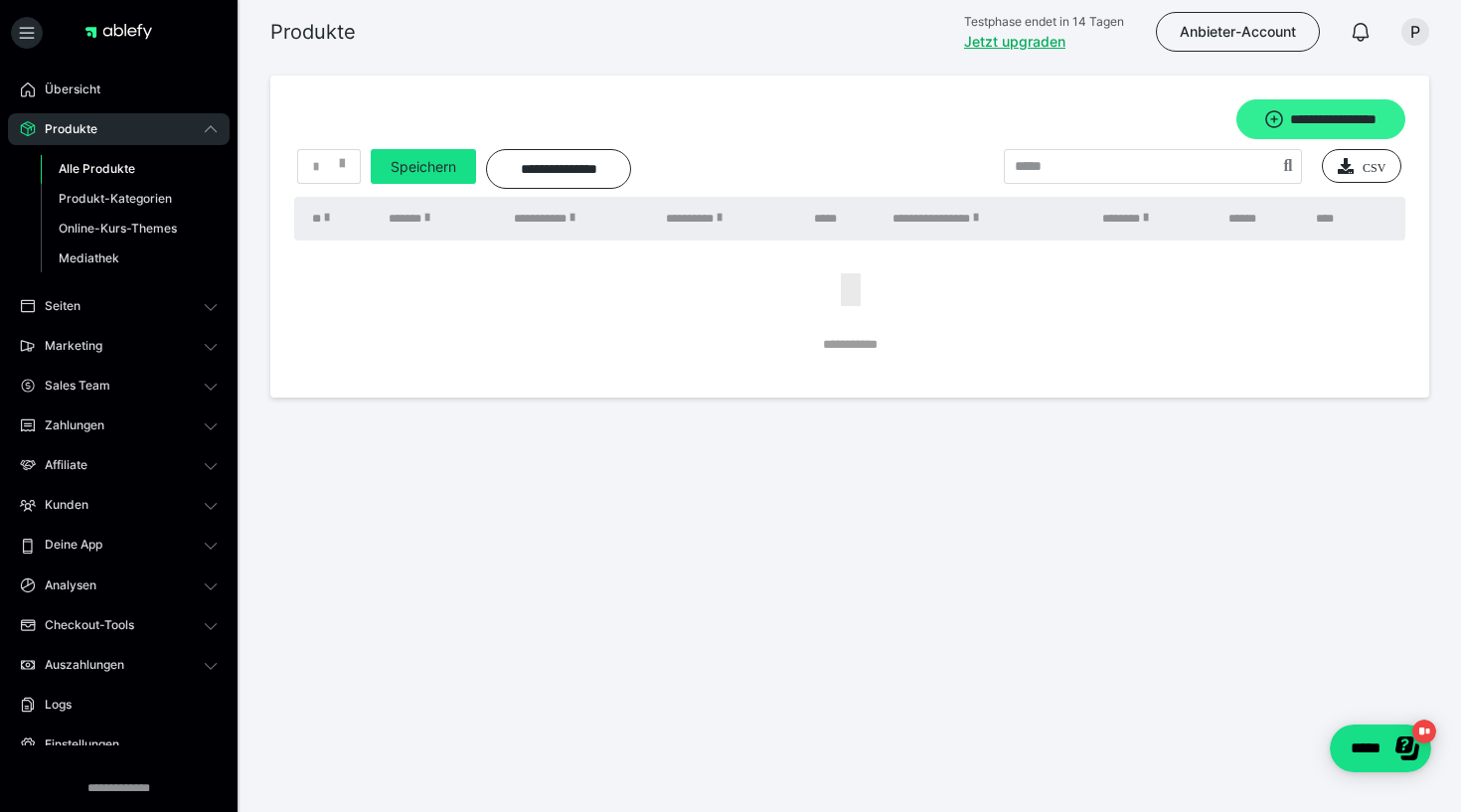 click on "**********" at bounding box center (1321, 119) 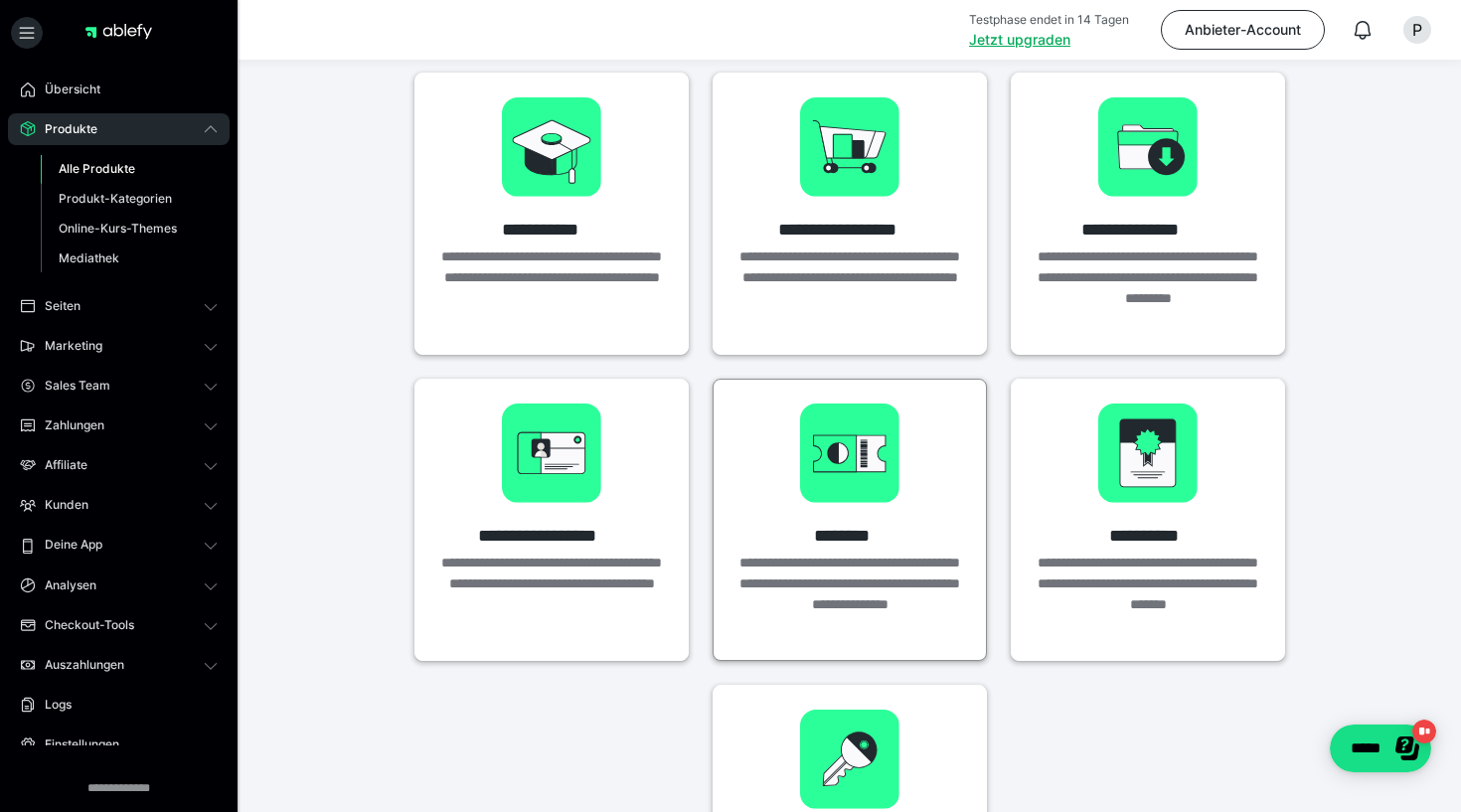 scroll, scrollTop: 95, scrollLeft: 0, axis: vertical 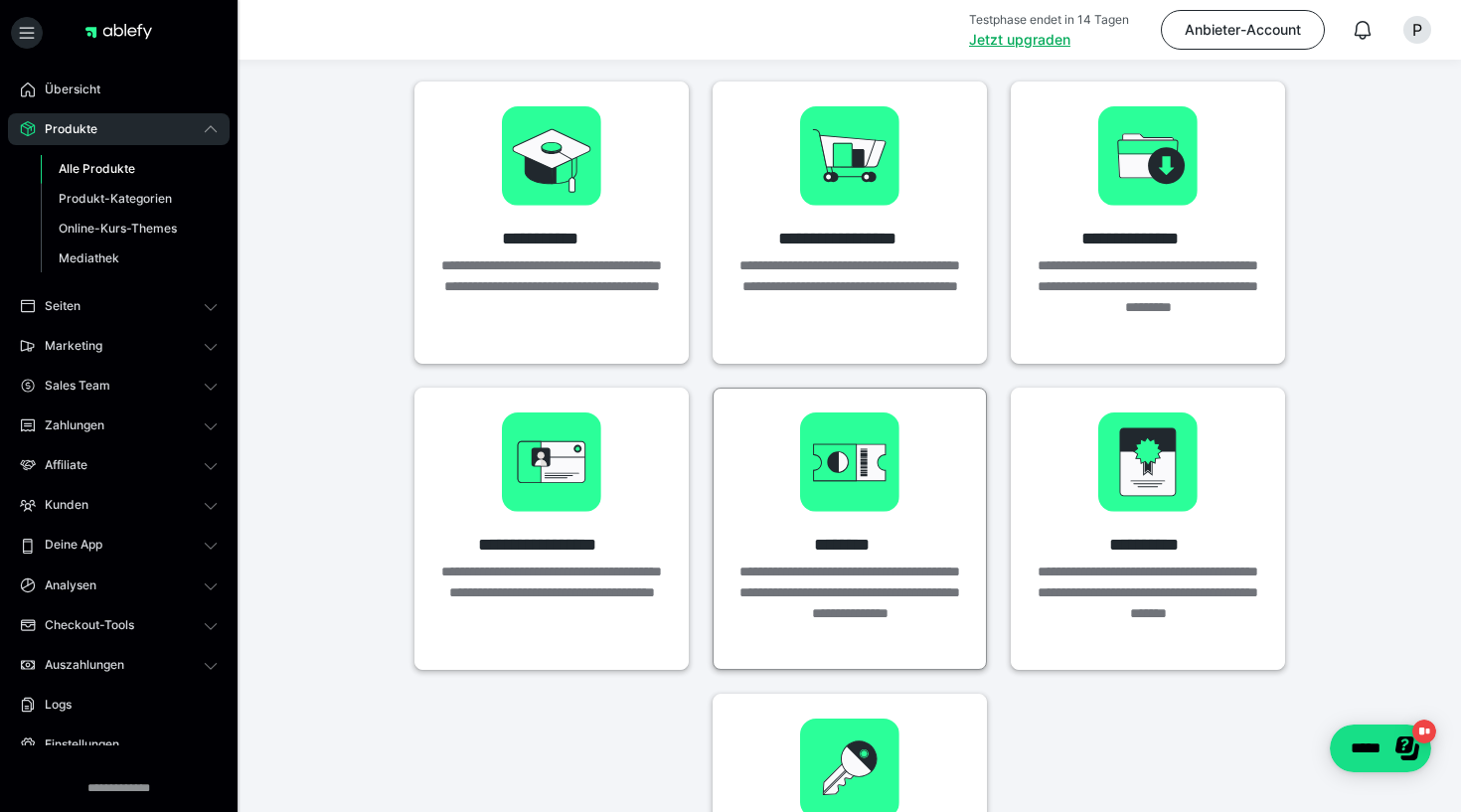 click on "********" at bounding box center [849, 545] 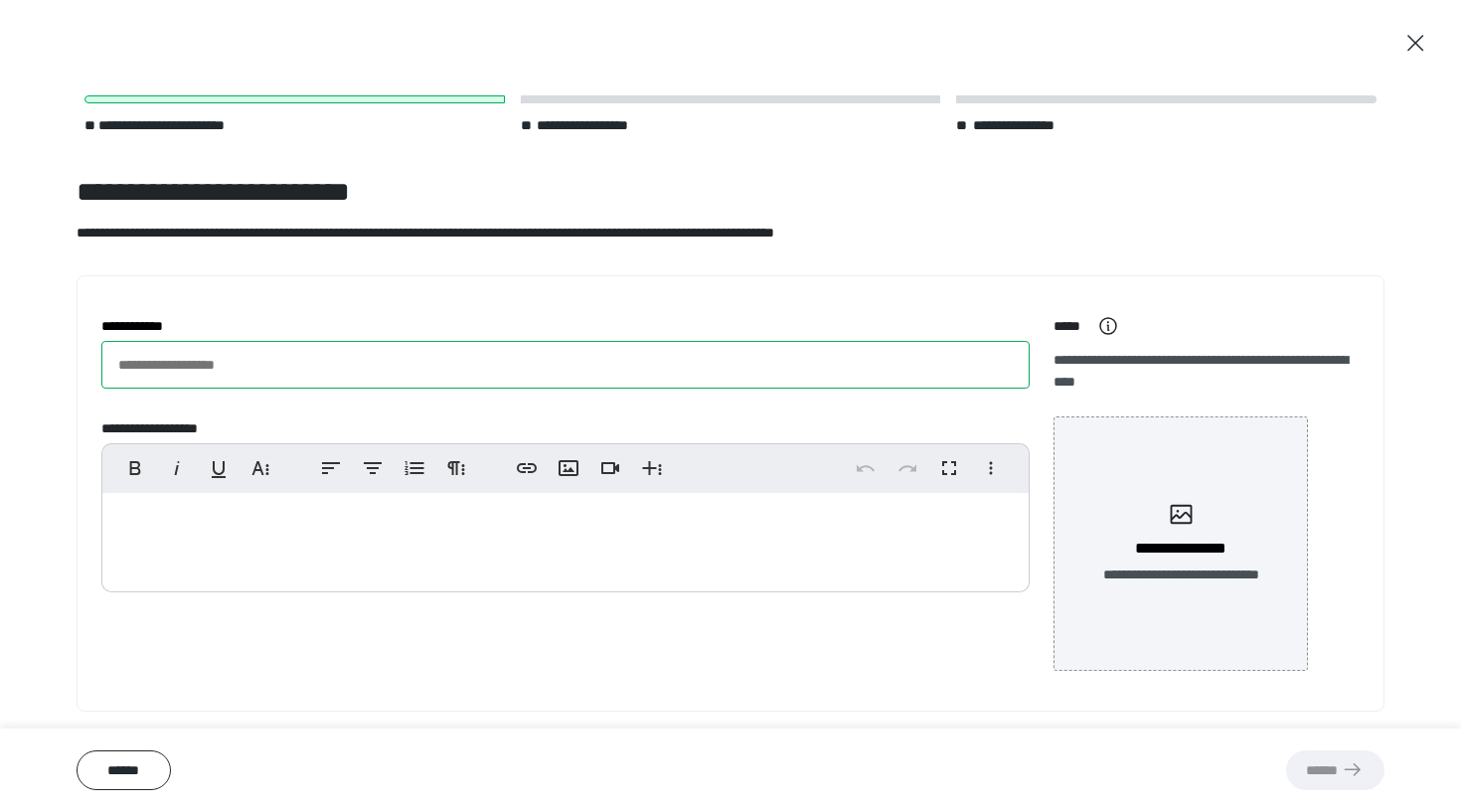 click on "**********" at bounding box center [566, 365] 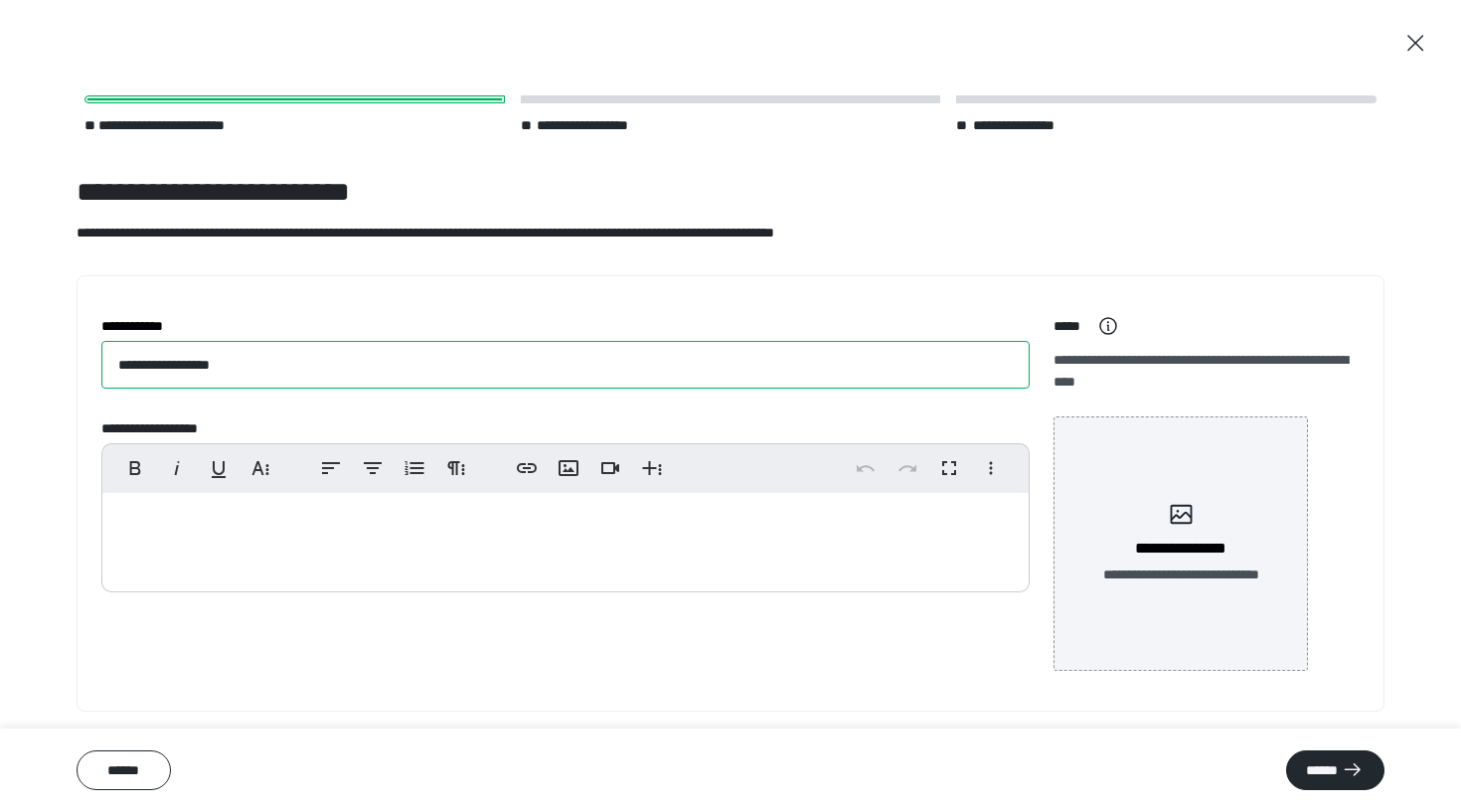 type on "**********" 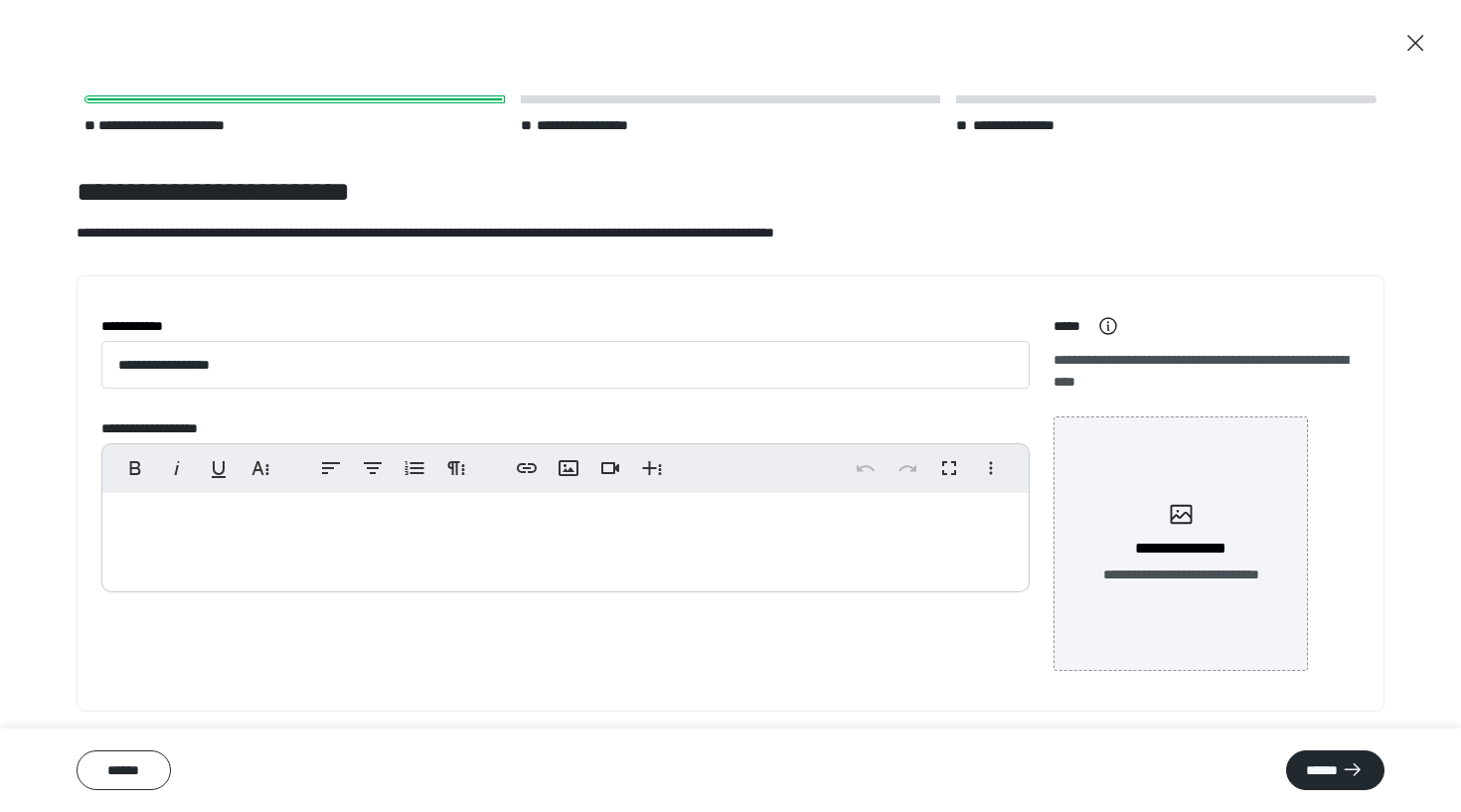 click at bounding box center [566, 538] 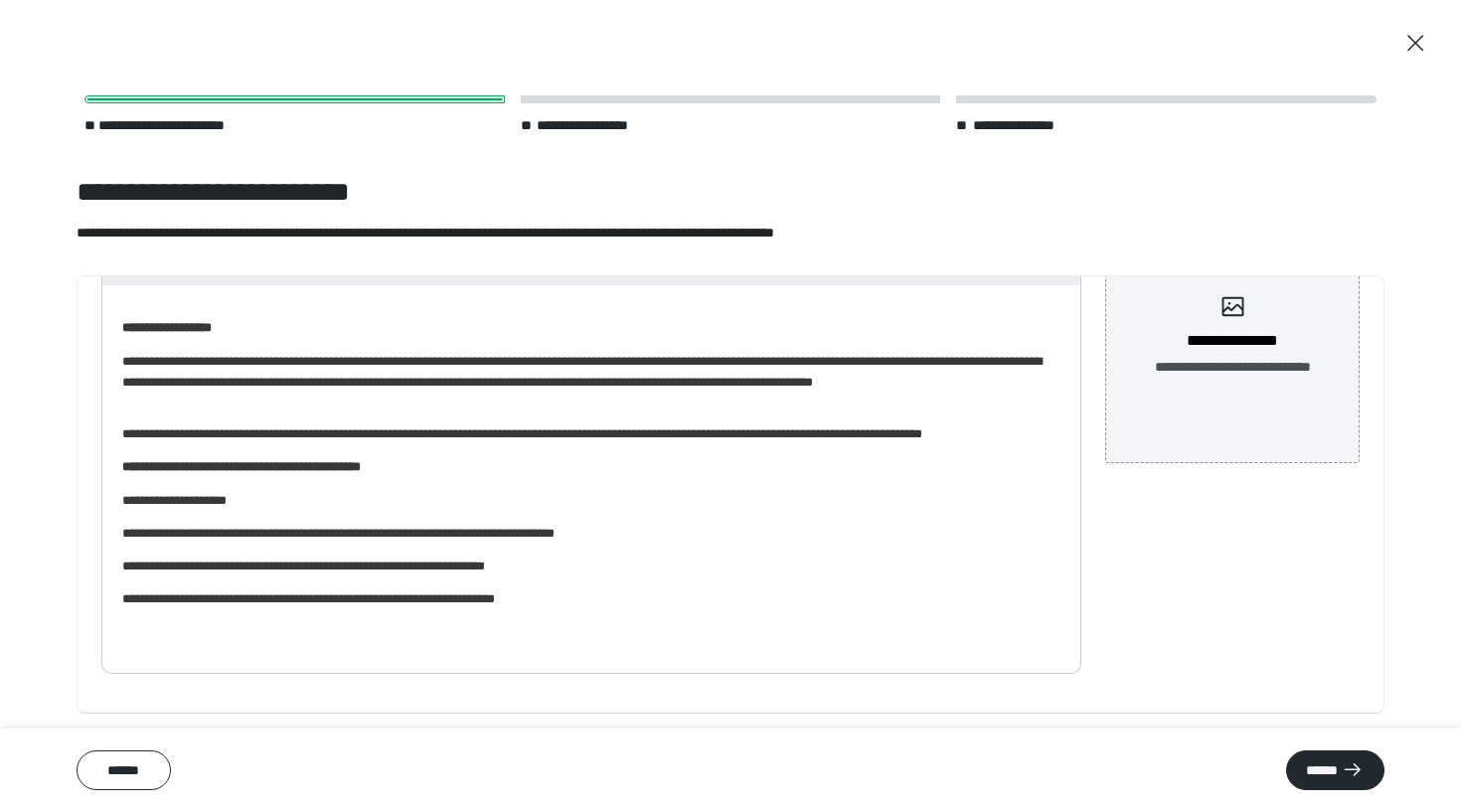 scroll, scrollTop: 207, scrollLeft: 0, axis: vertical 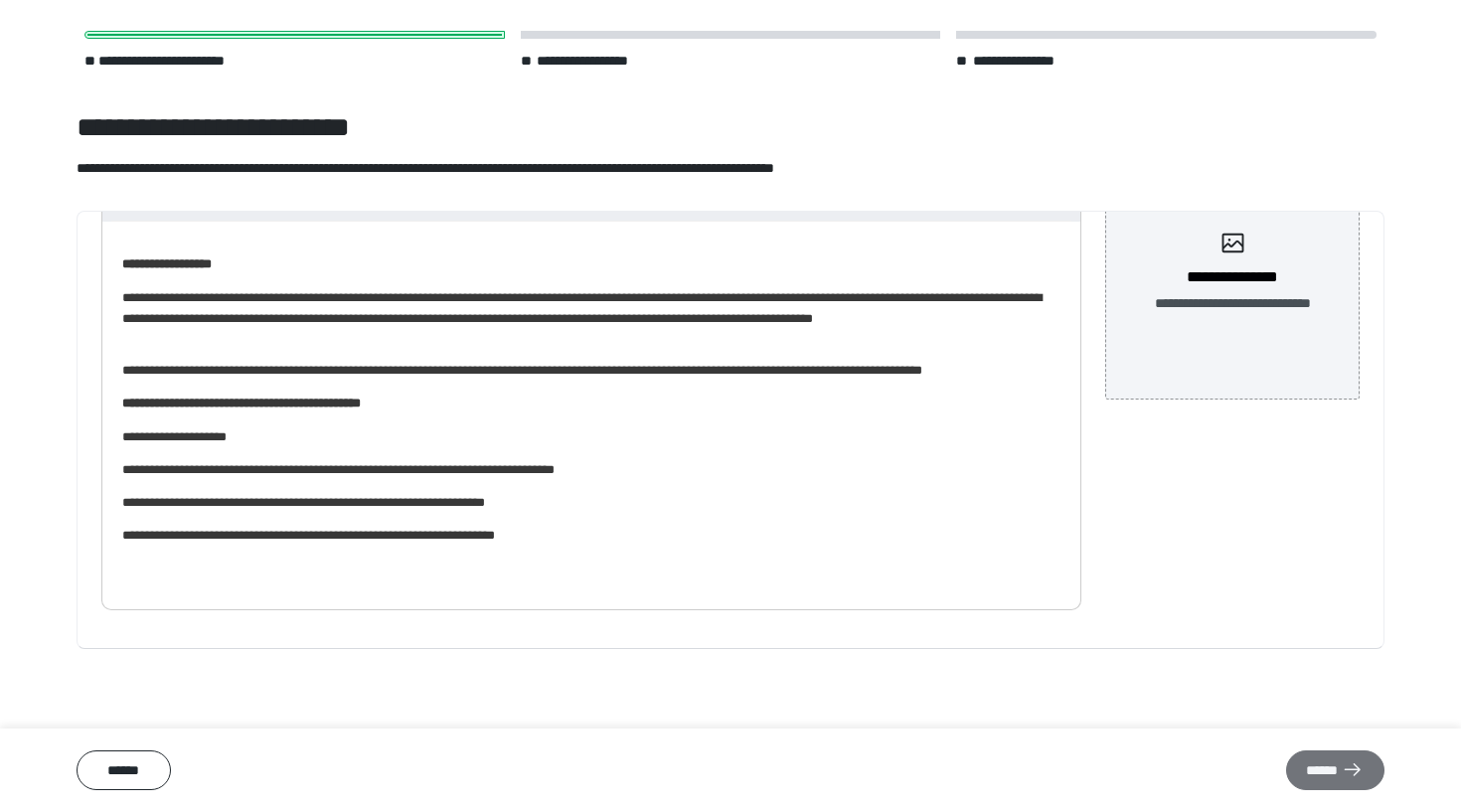 click on "******" at bounding box center [1335, 770] 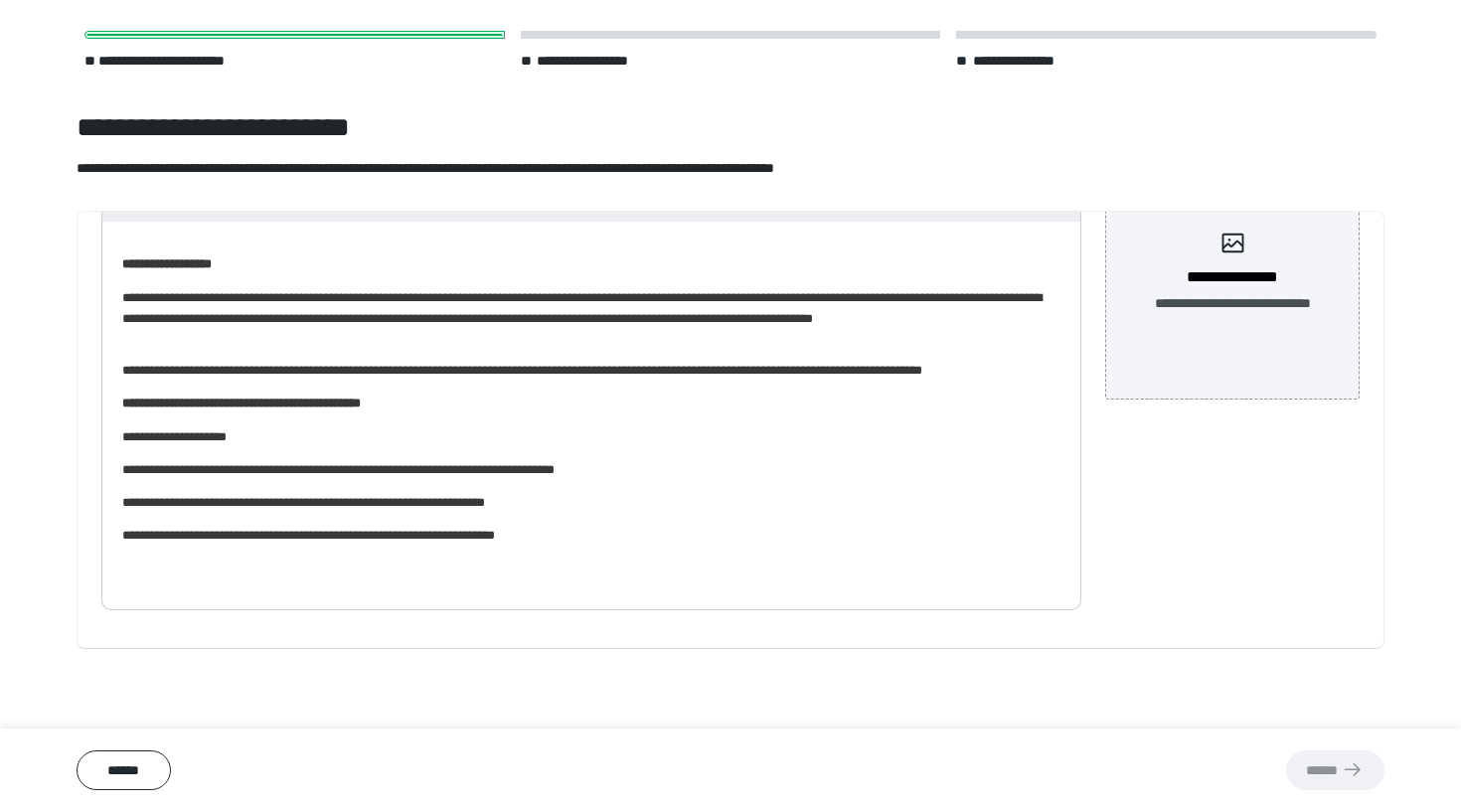 scroll, scrollTop: 0, scrollLeft: 0, axis: both 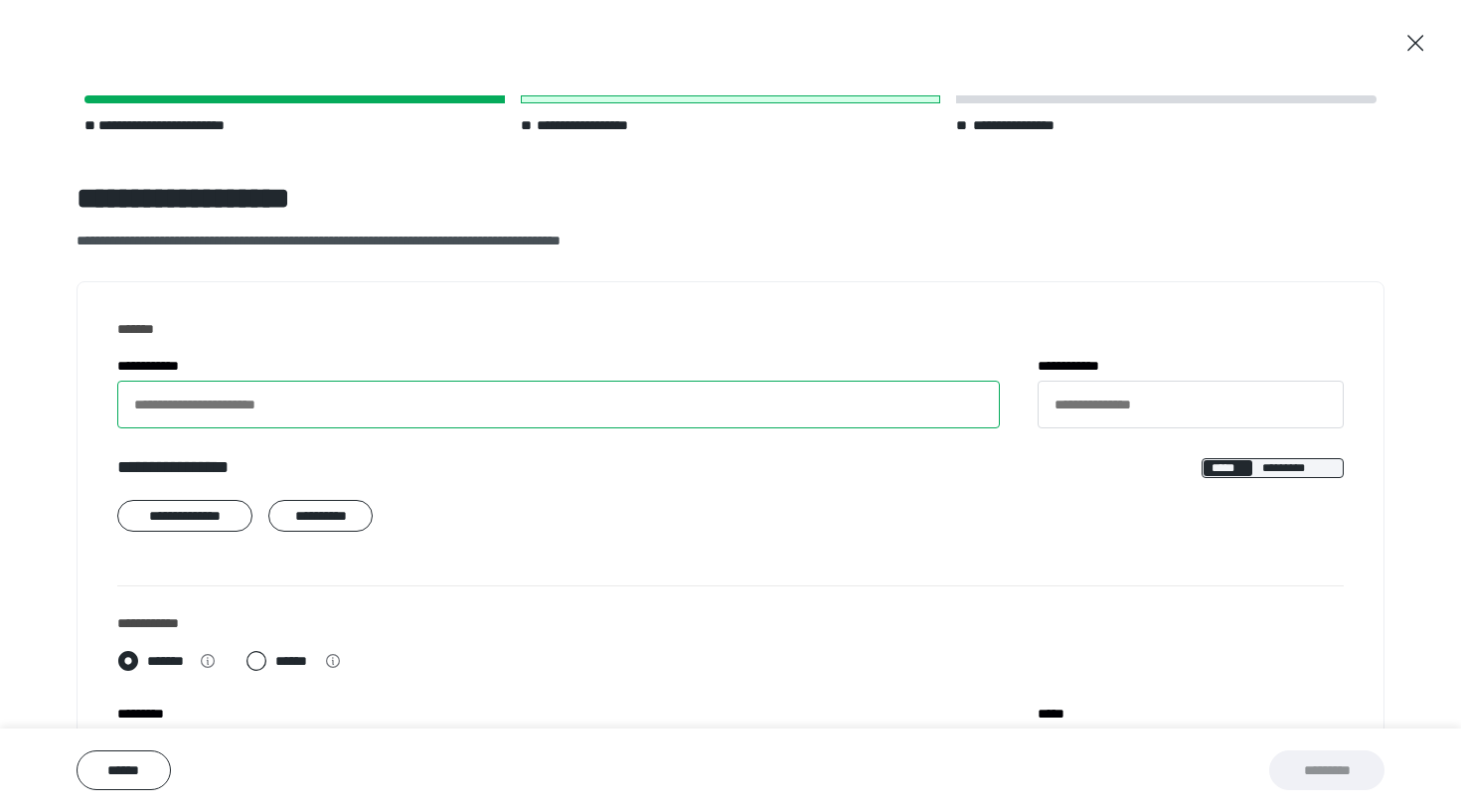 click on "**********" at bounding box center [559, 405] 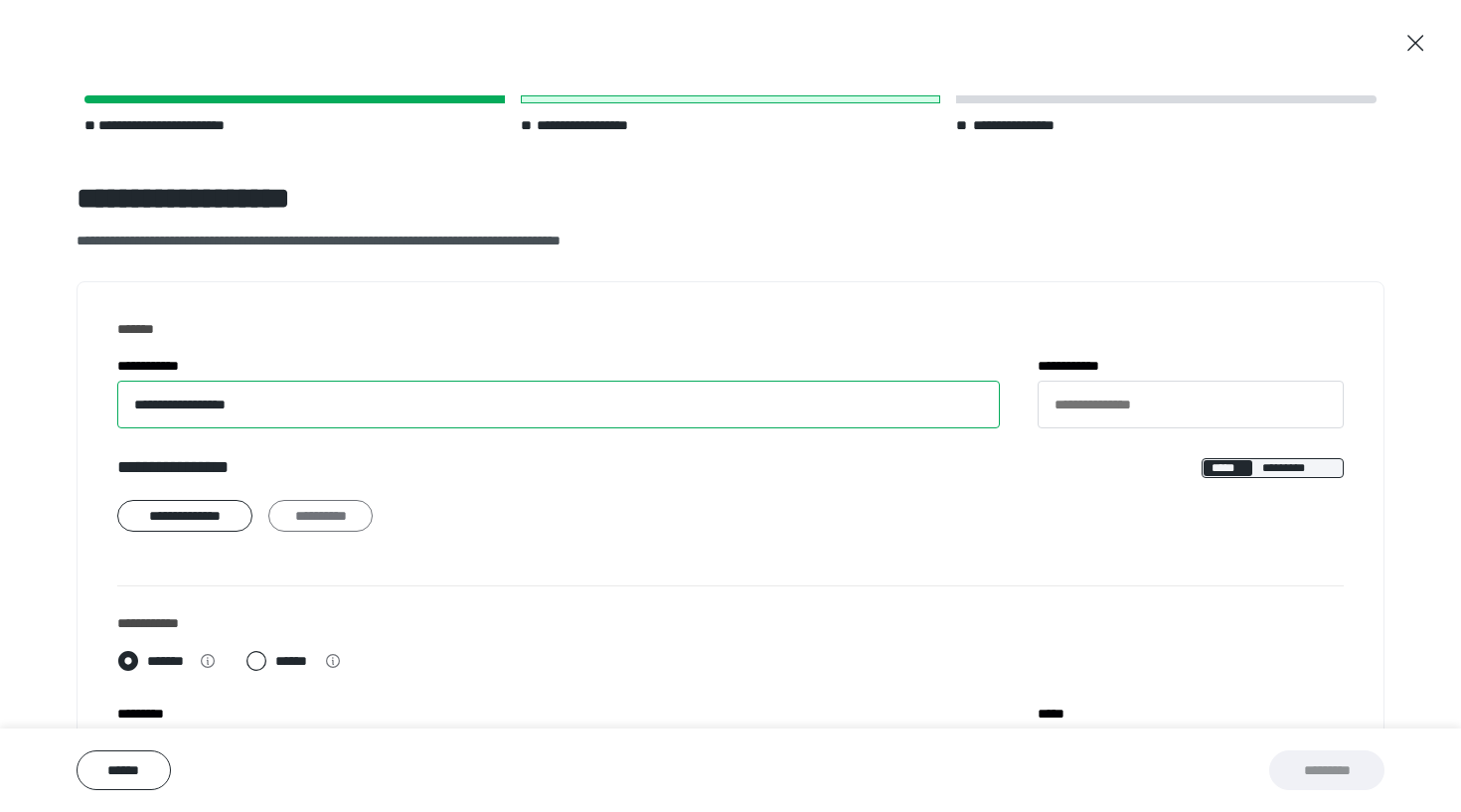 type on "**********" 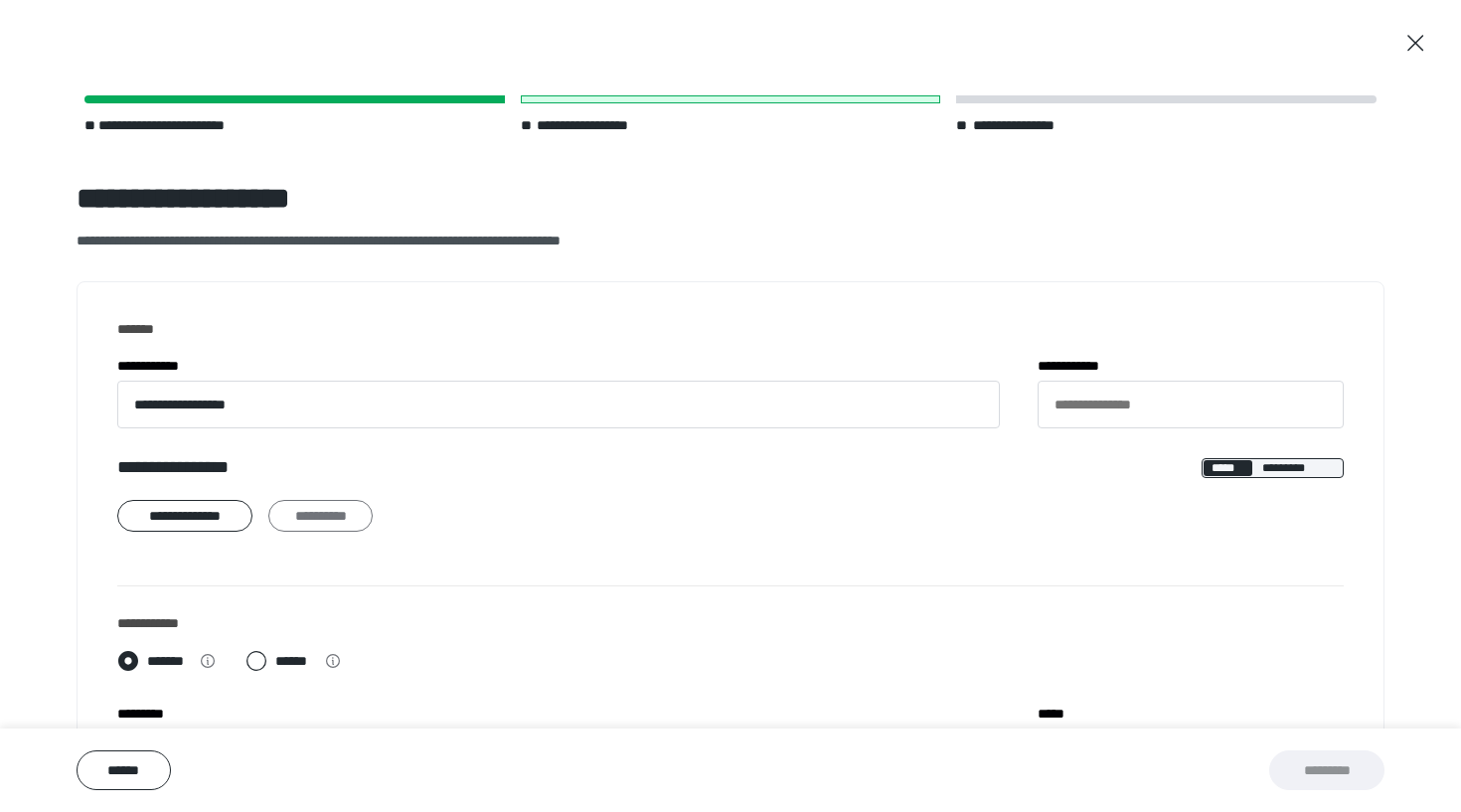 click on "**********" at bounding box center (320, 516) 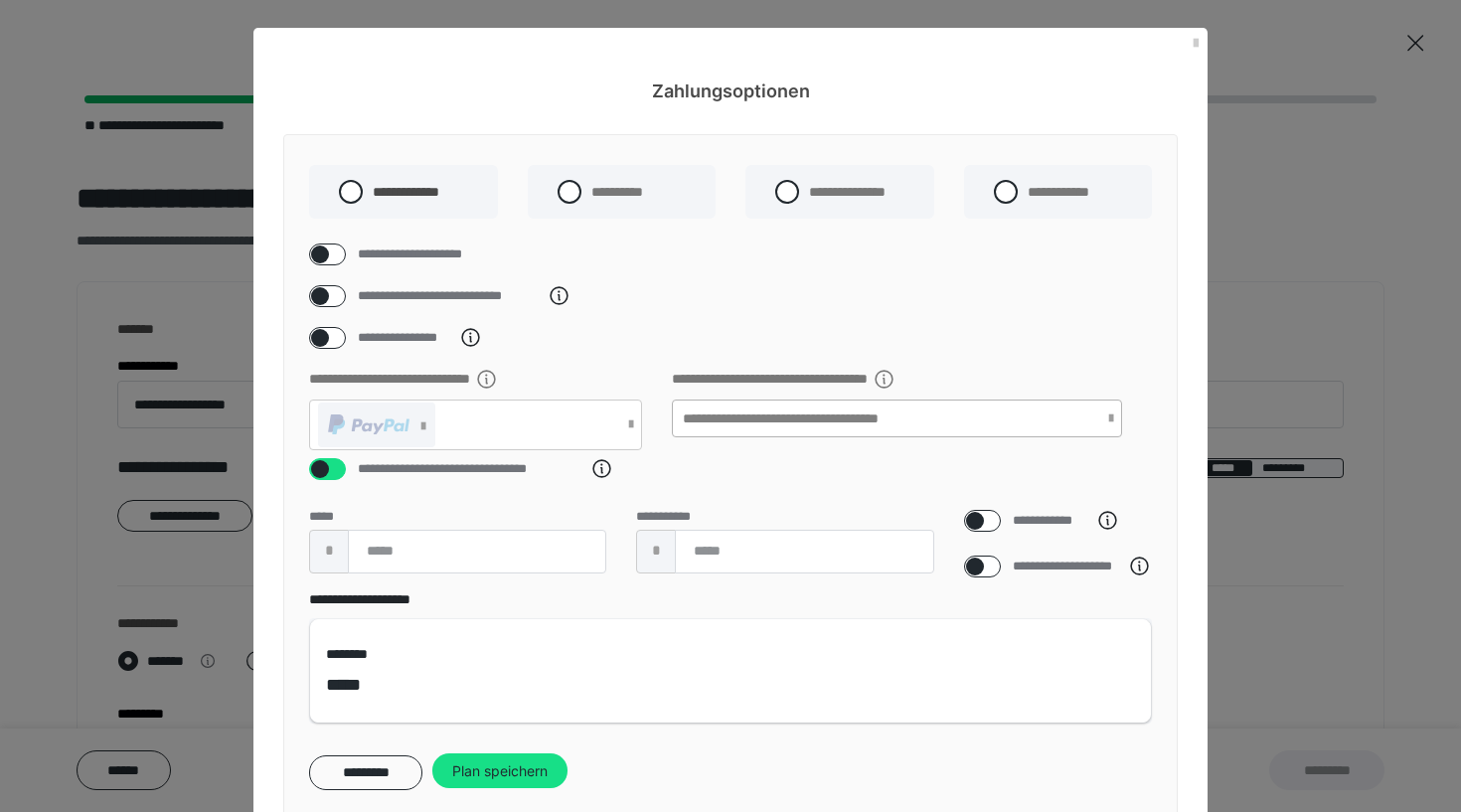 click on "**********" at bounding box center [822, 417] 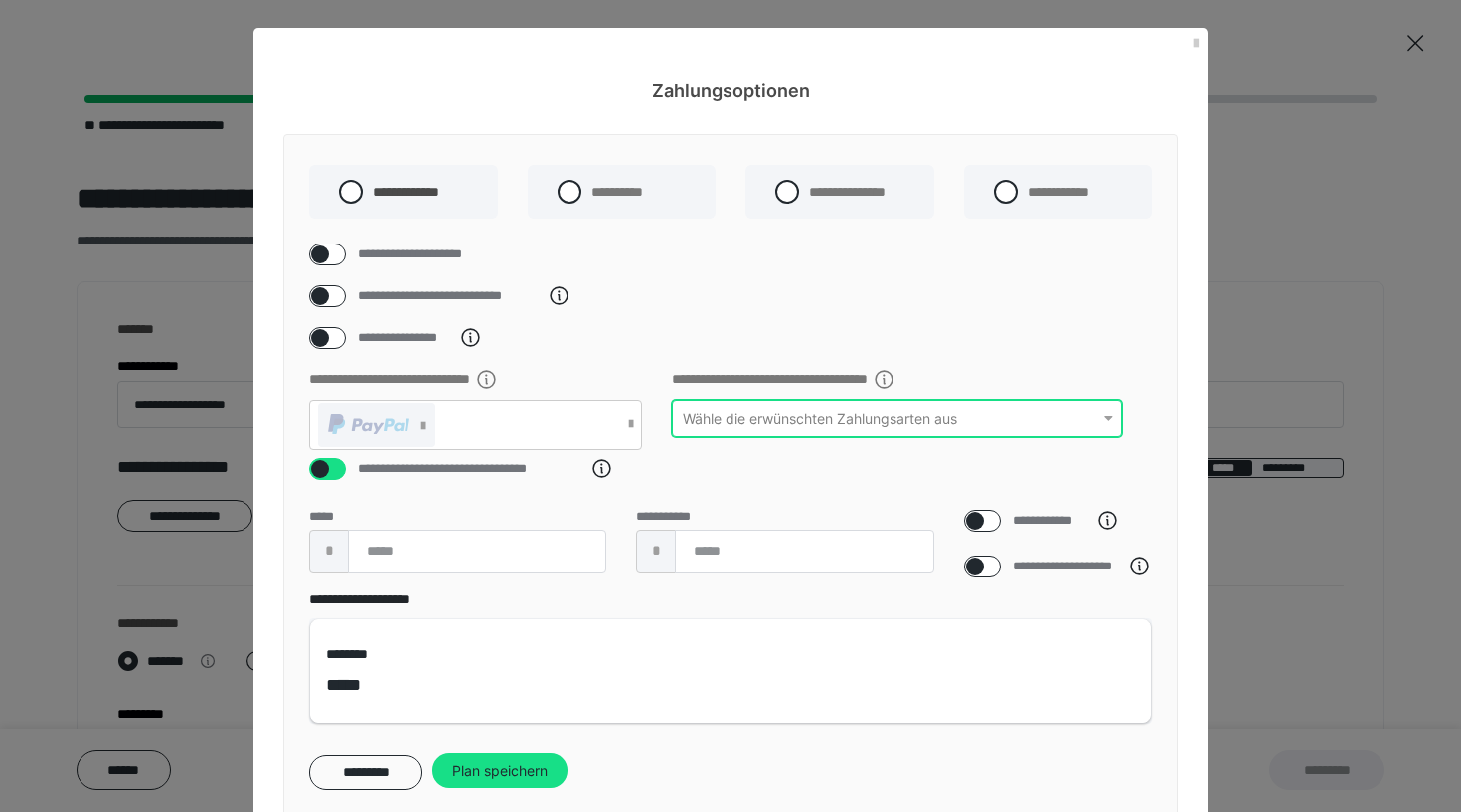 click on "Wähle die erwünschten Zahlungsarten aus" at bounding box center (820, 417) 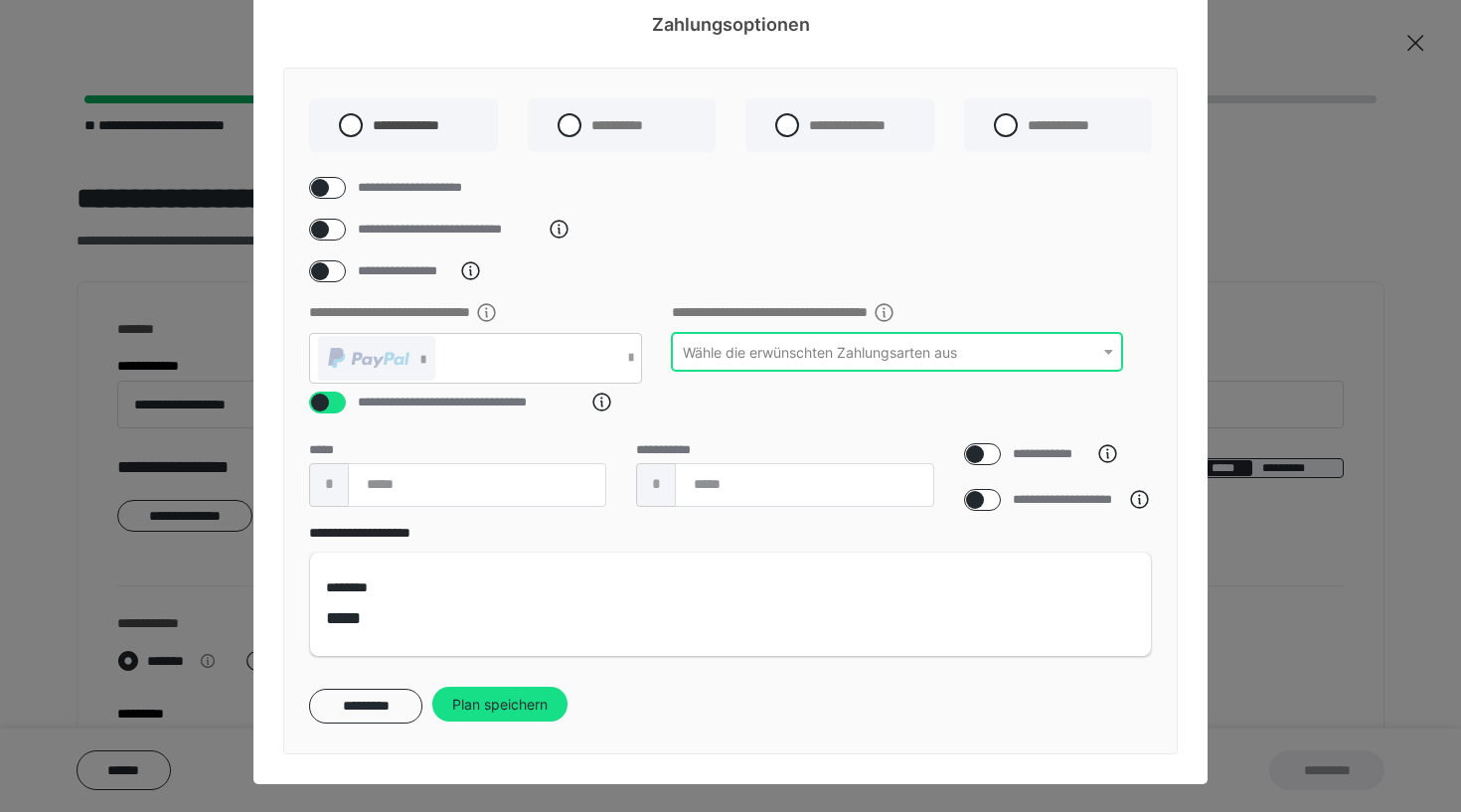 scroll, scrollTop: 90, scrollLeft: 0, axis: vertical 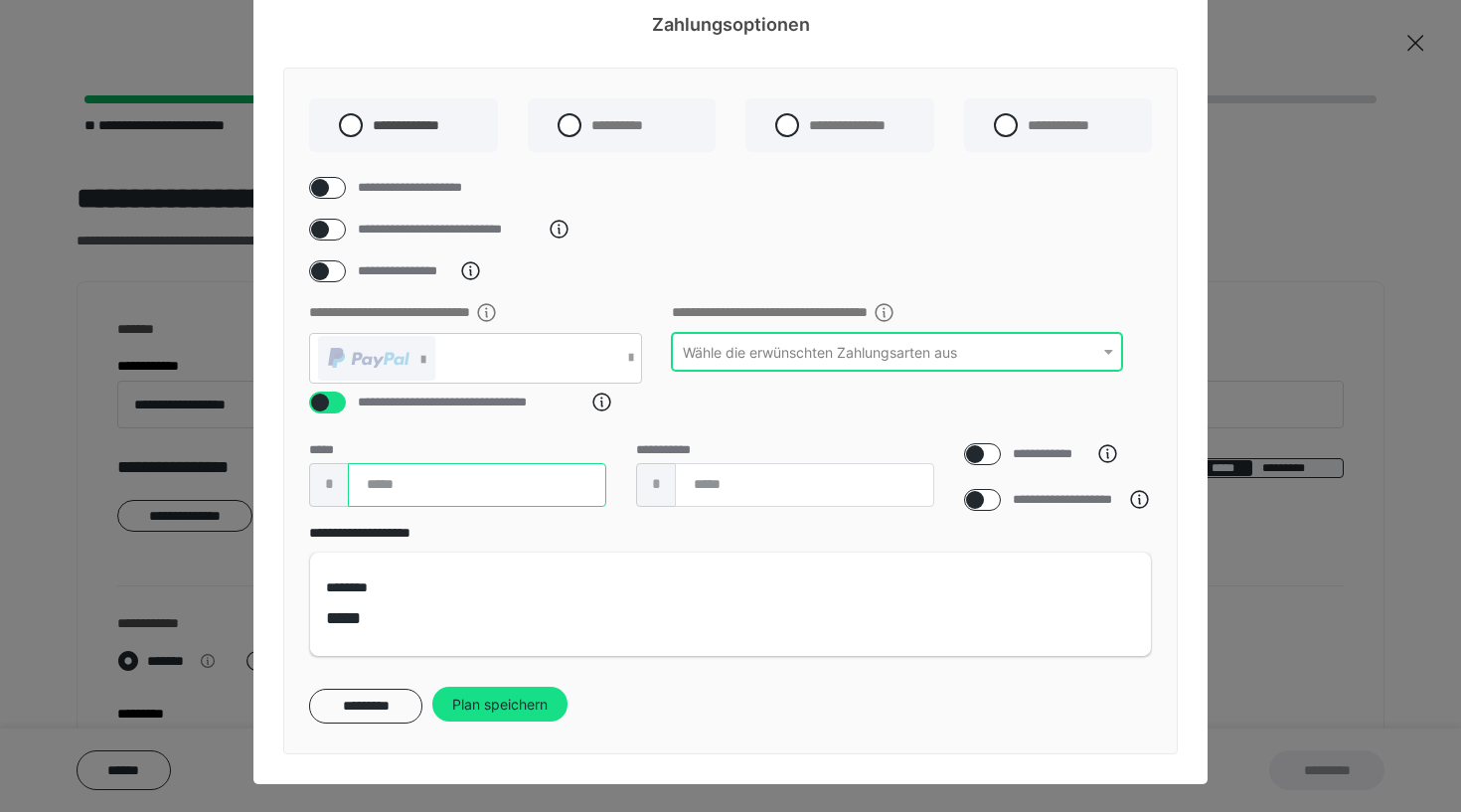 click at bounding box center [477, 485] 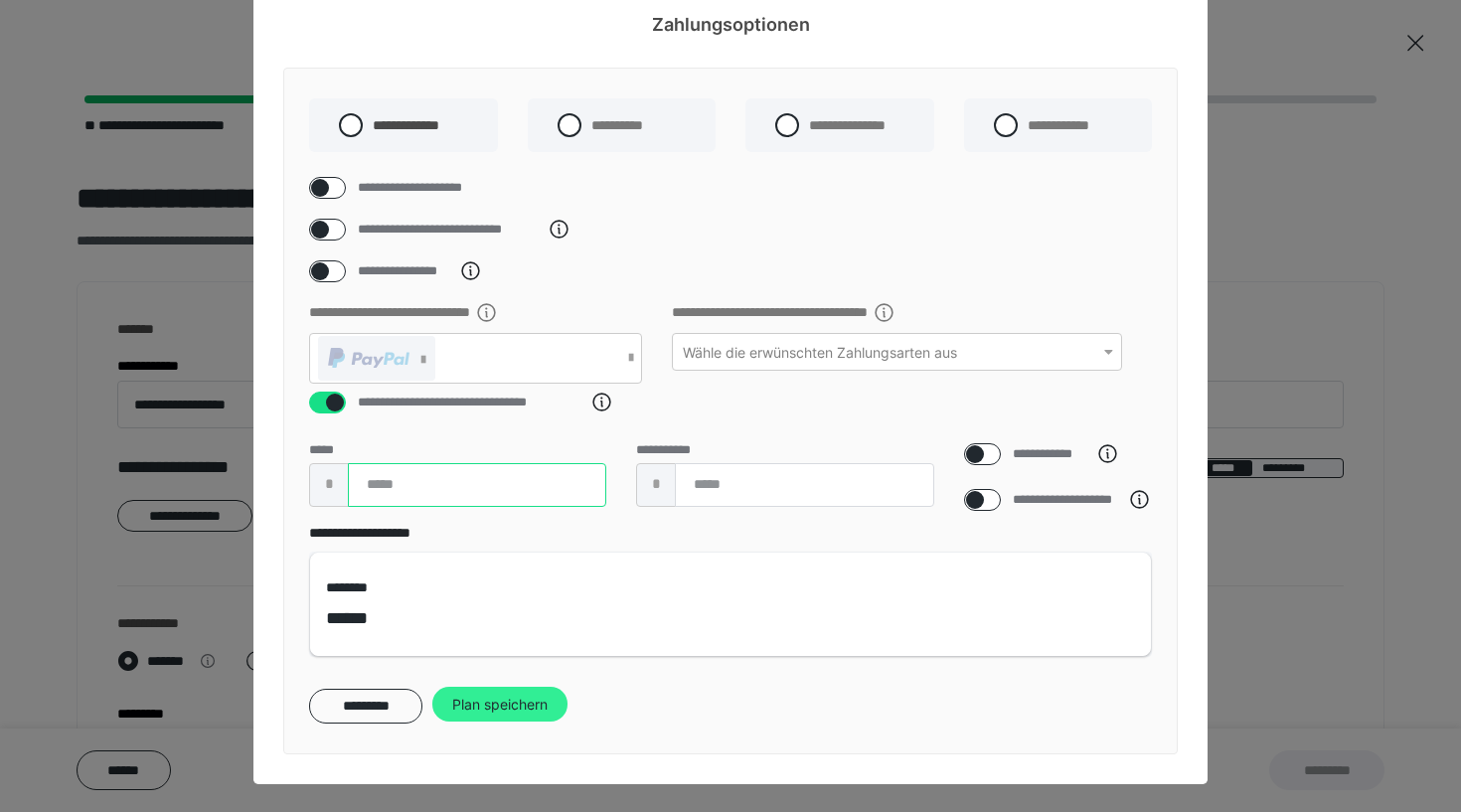 type on "**" 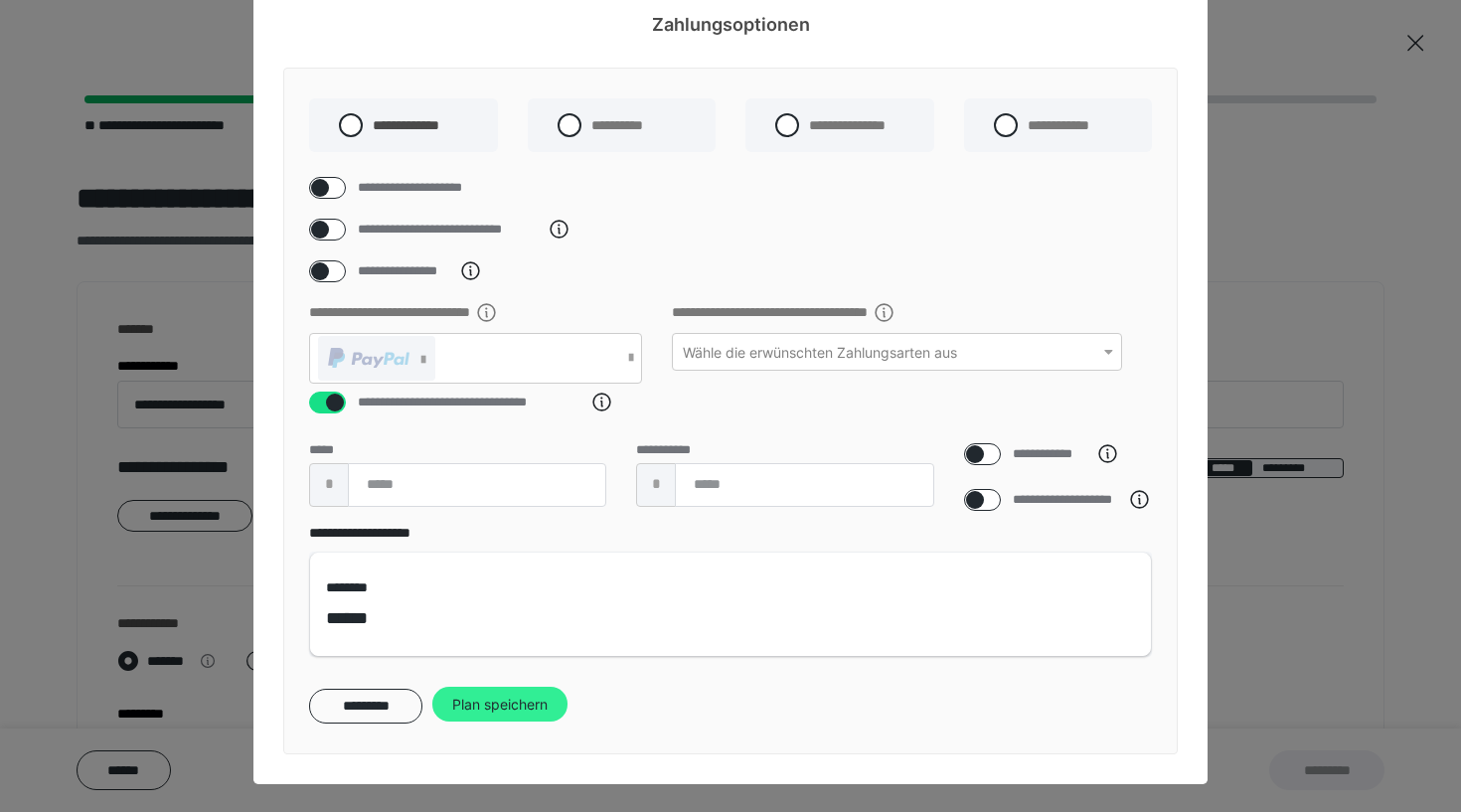 click on "Plan speichern" at bounding box center (500, 705) 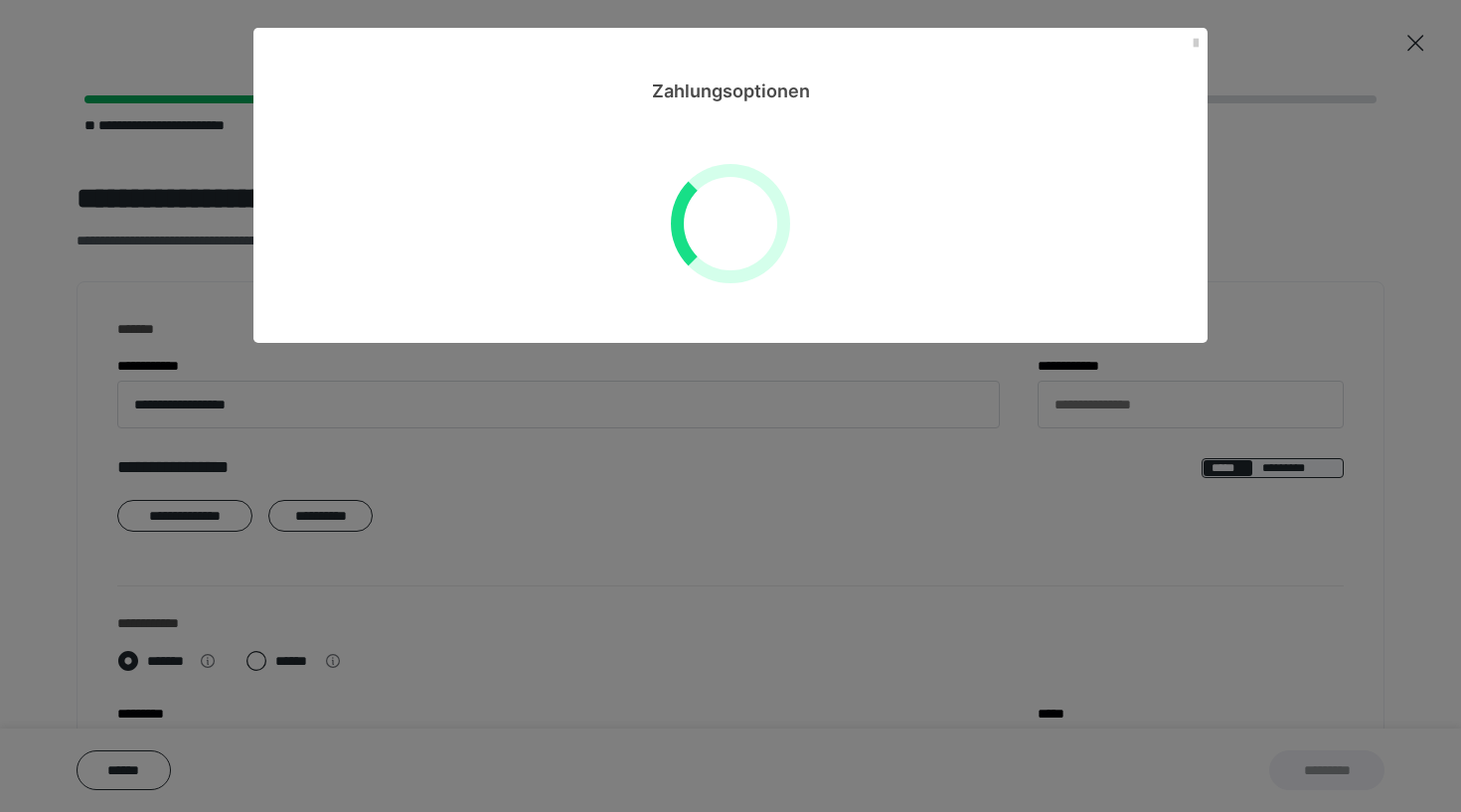 scroll, scrollTop: 0, scrollLeft: 0, axis: both 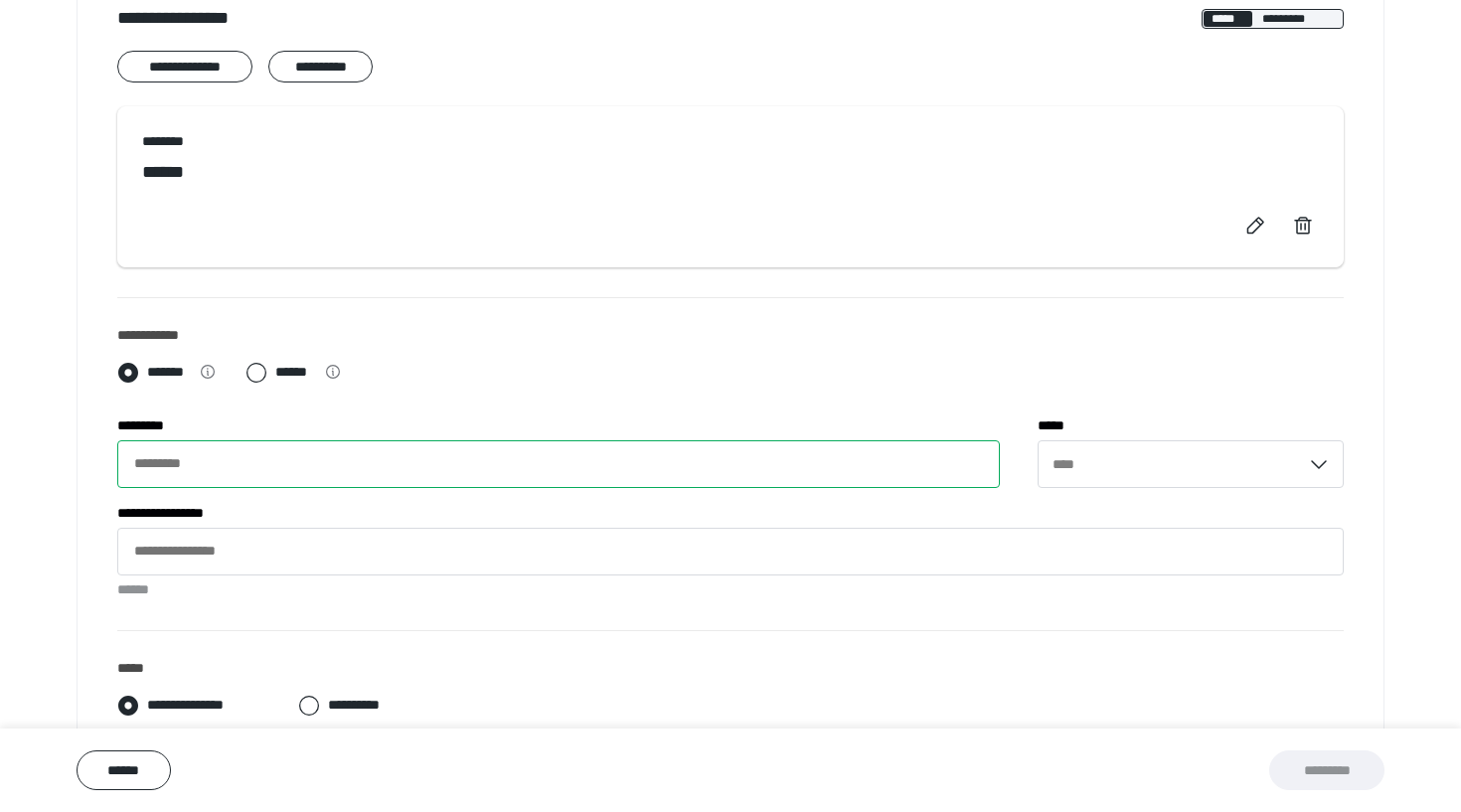 click on "*********" at bounding box center [559, 464] 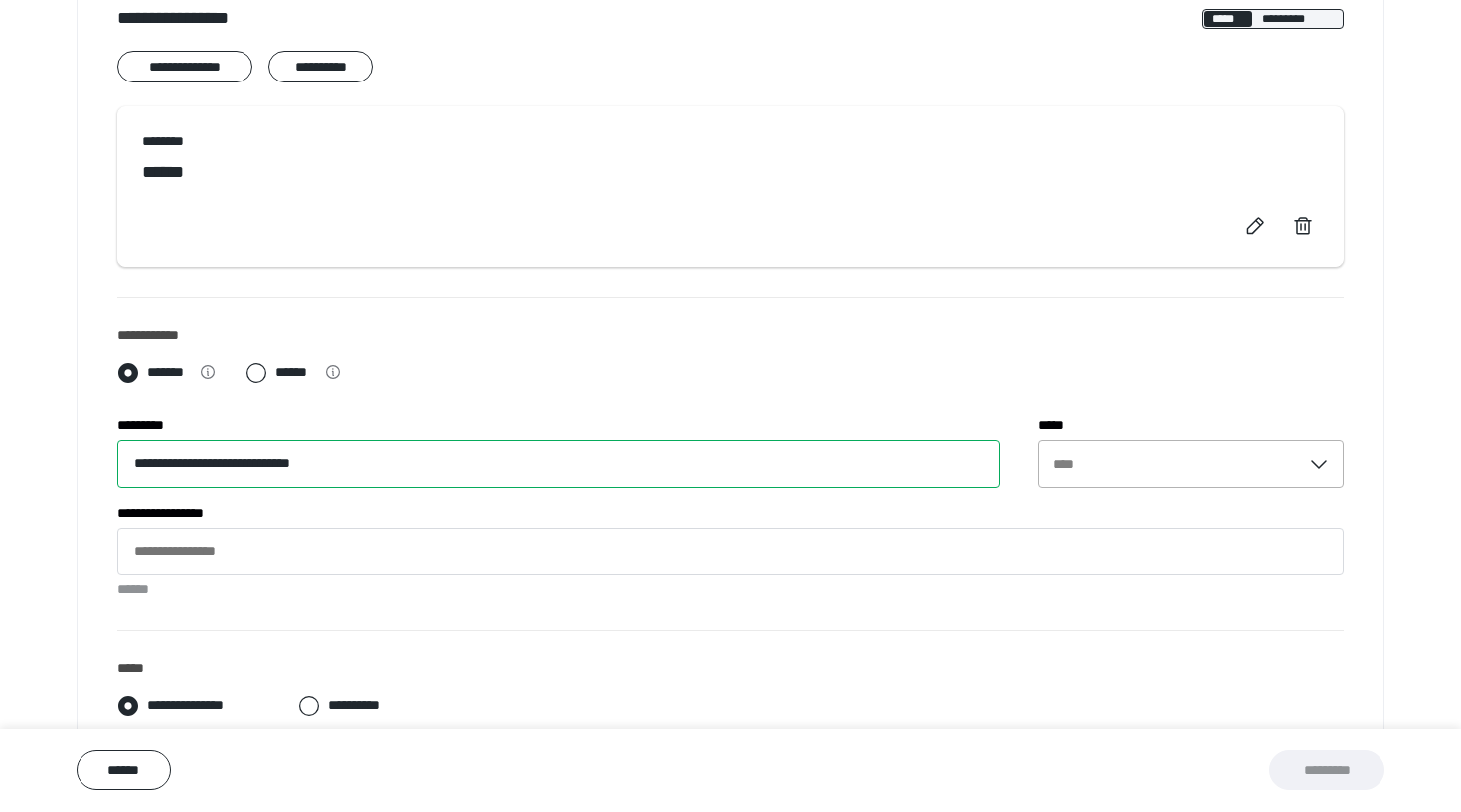 type on "**********" 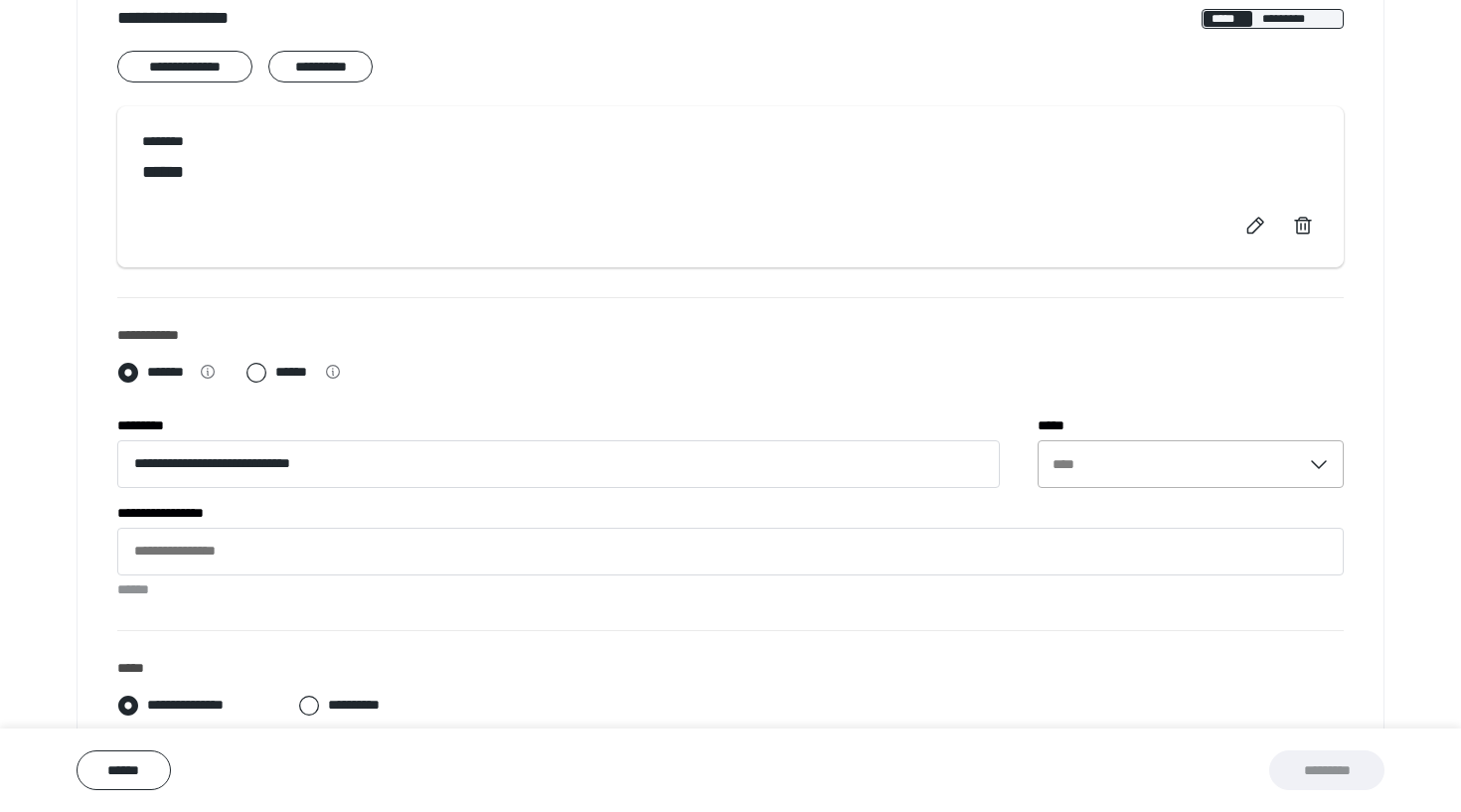 click on "****" at bounding box center [1170, 464] 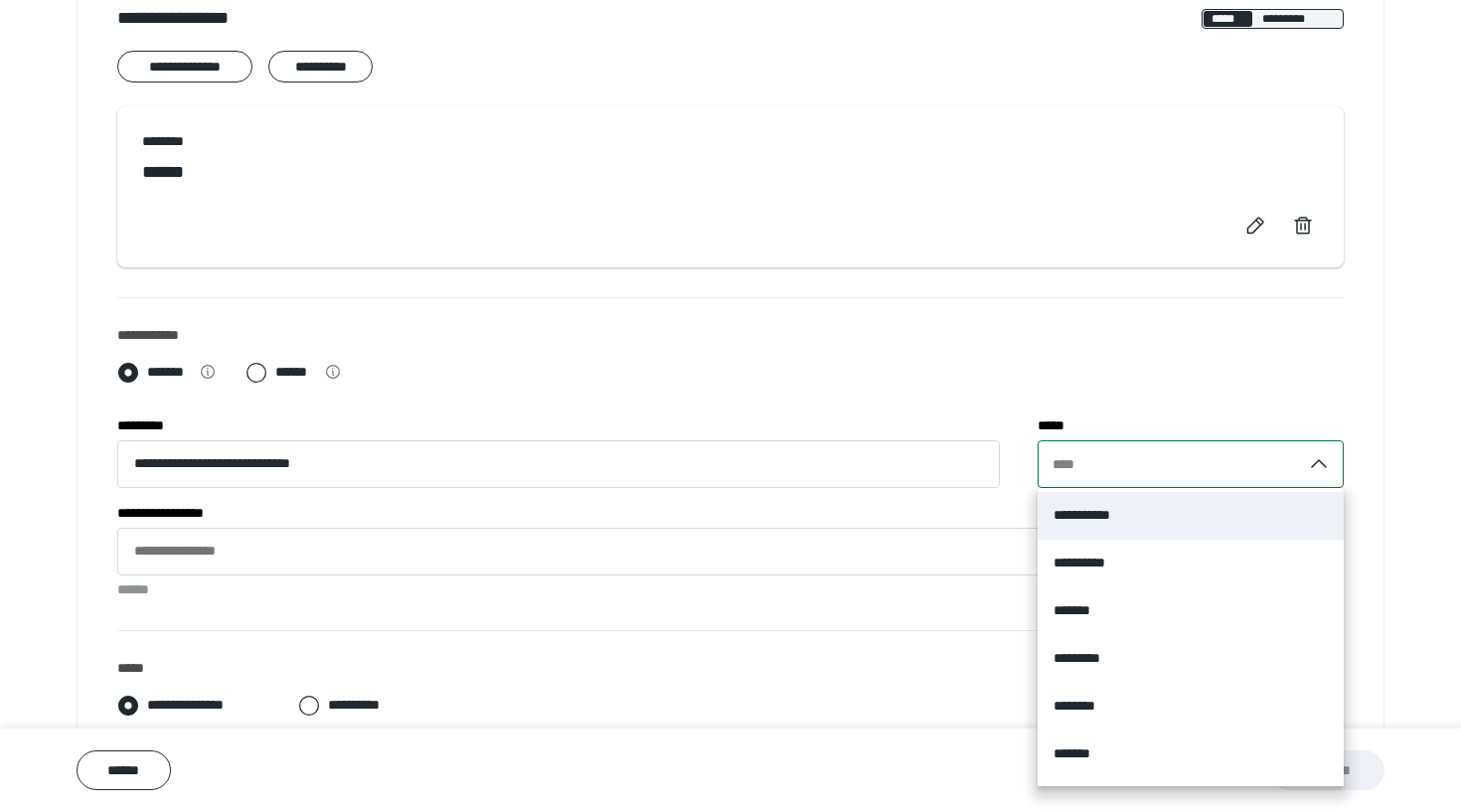 click on "**********" at bounding box center (1191, 516) 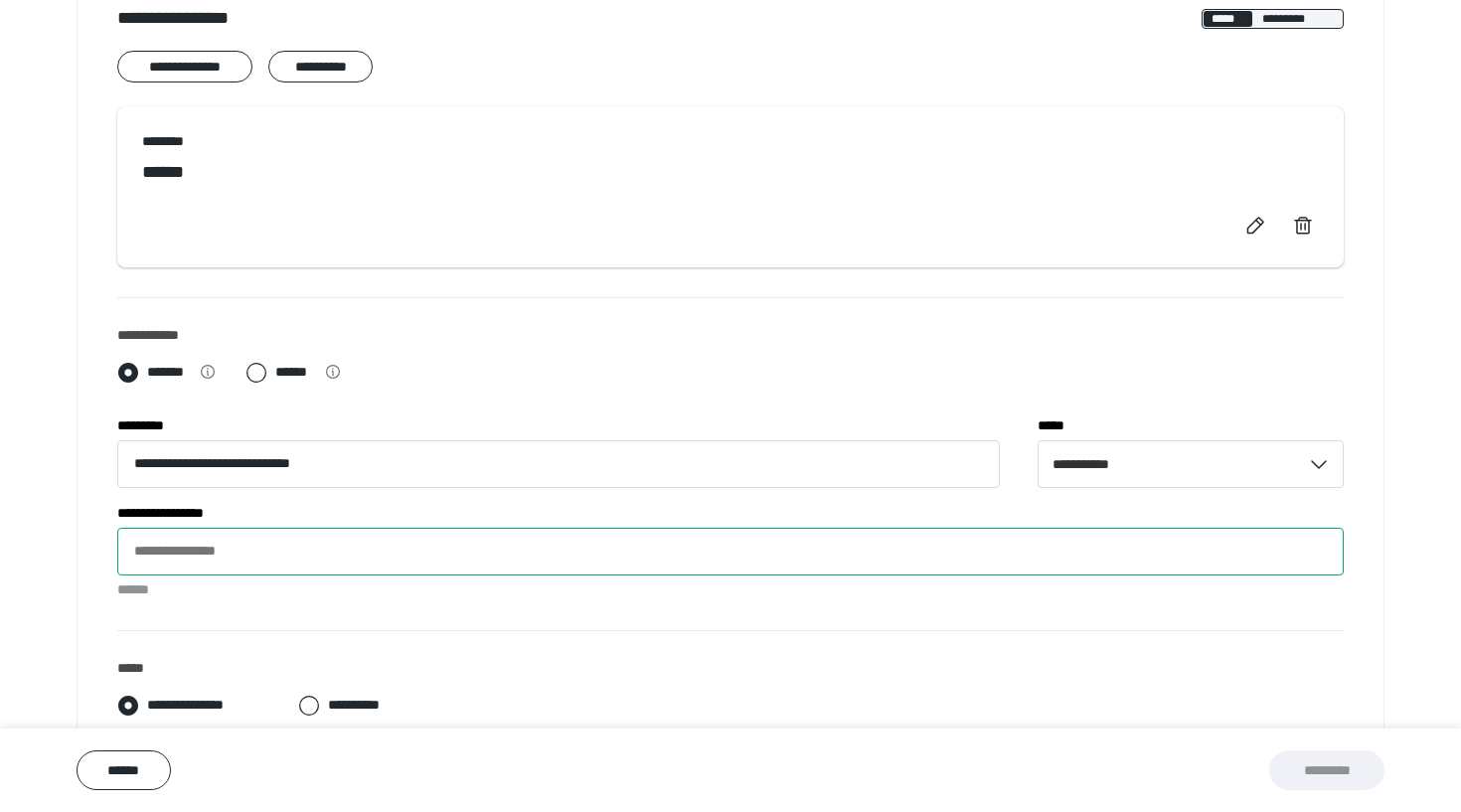 click on "**********" at bounding box center (730, 552) 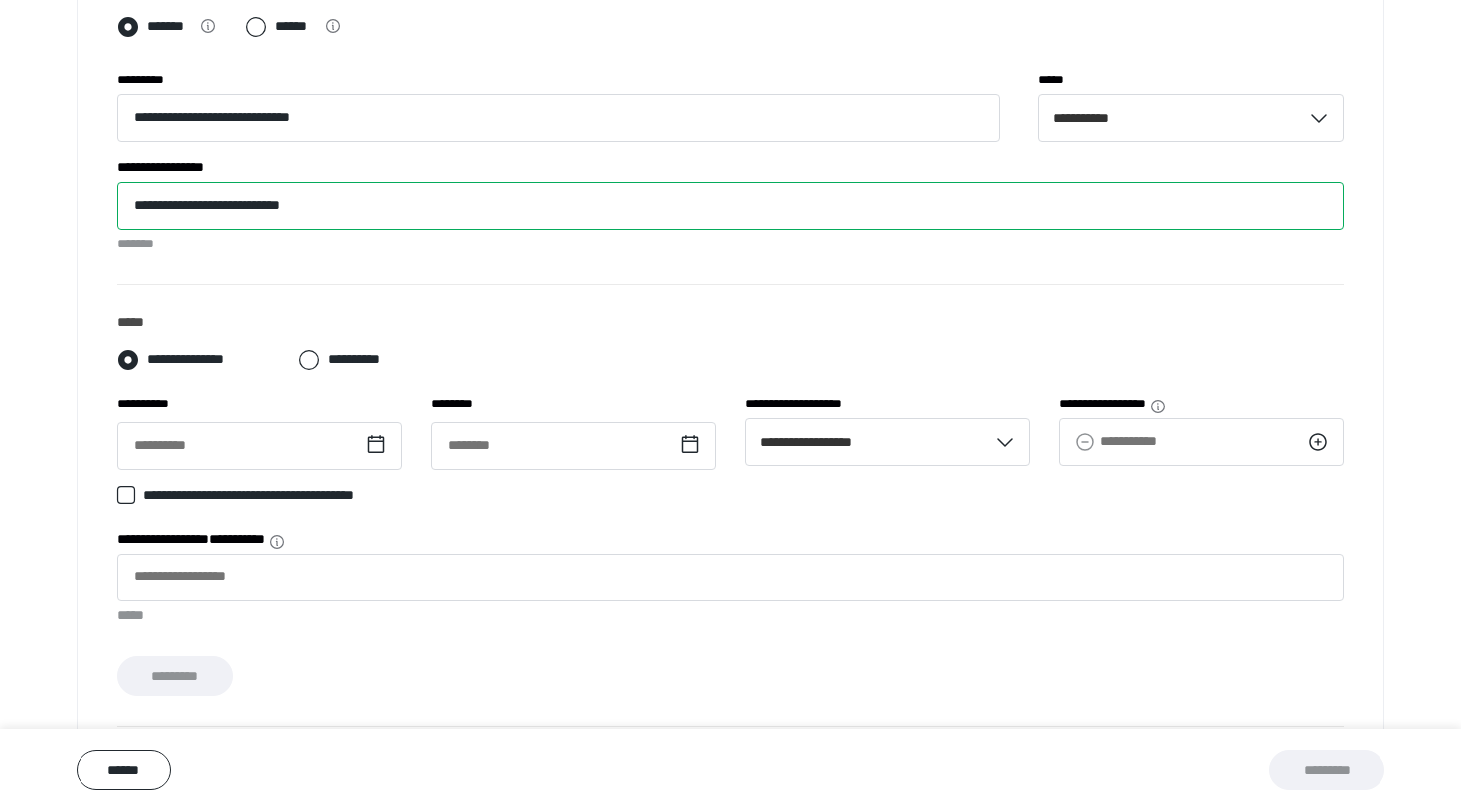 scroll, scrollTop: 797, scrollLeft: 0, axis: vertical 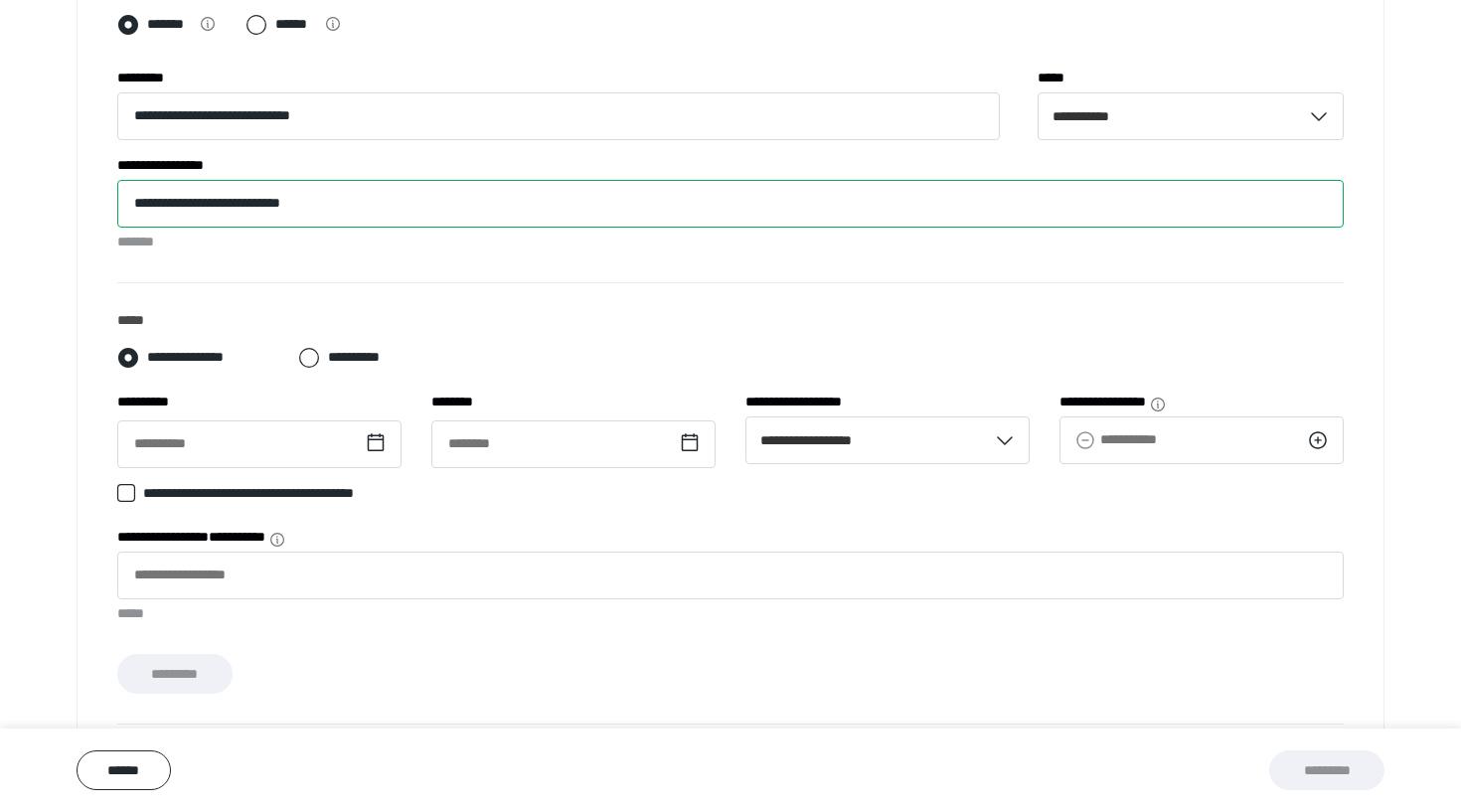 type on "**********" 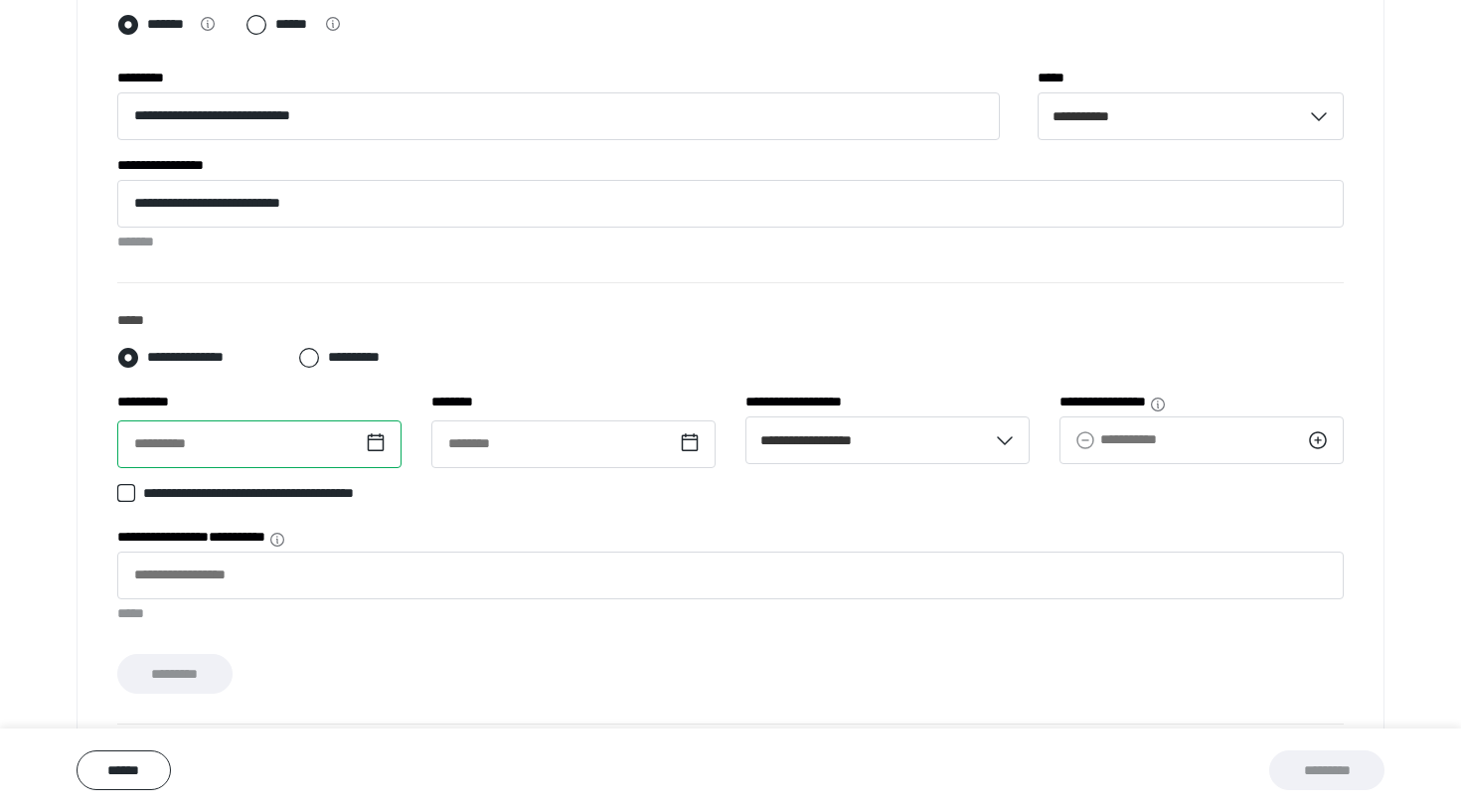 click at bounding box center [259, 444] 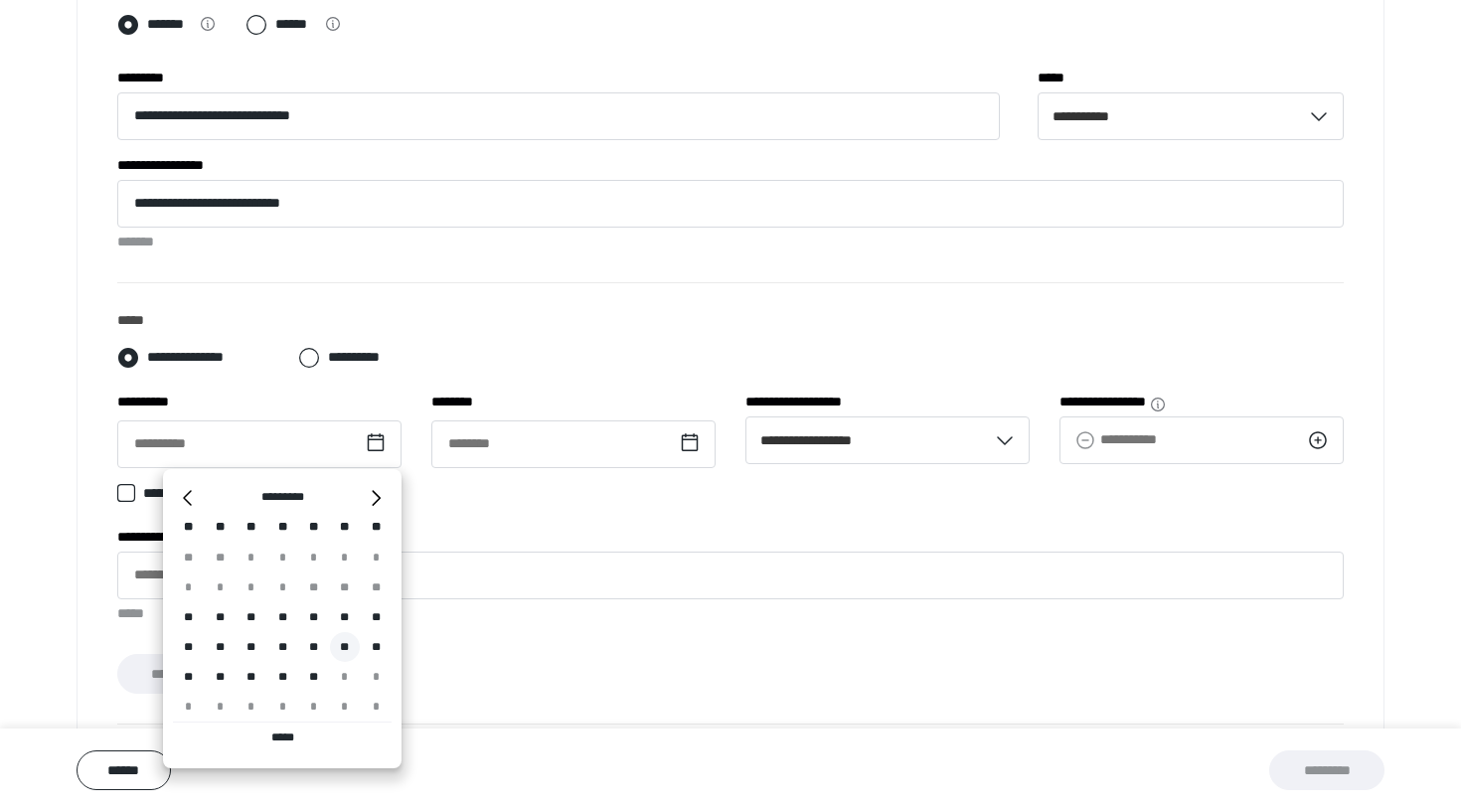 click on "**" at bounding box center [345, 647] 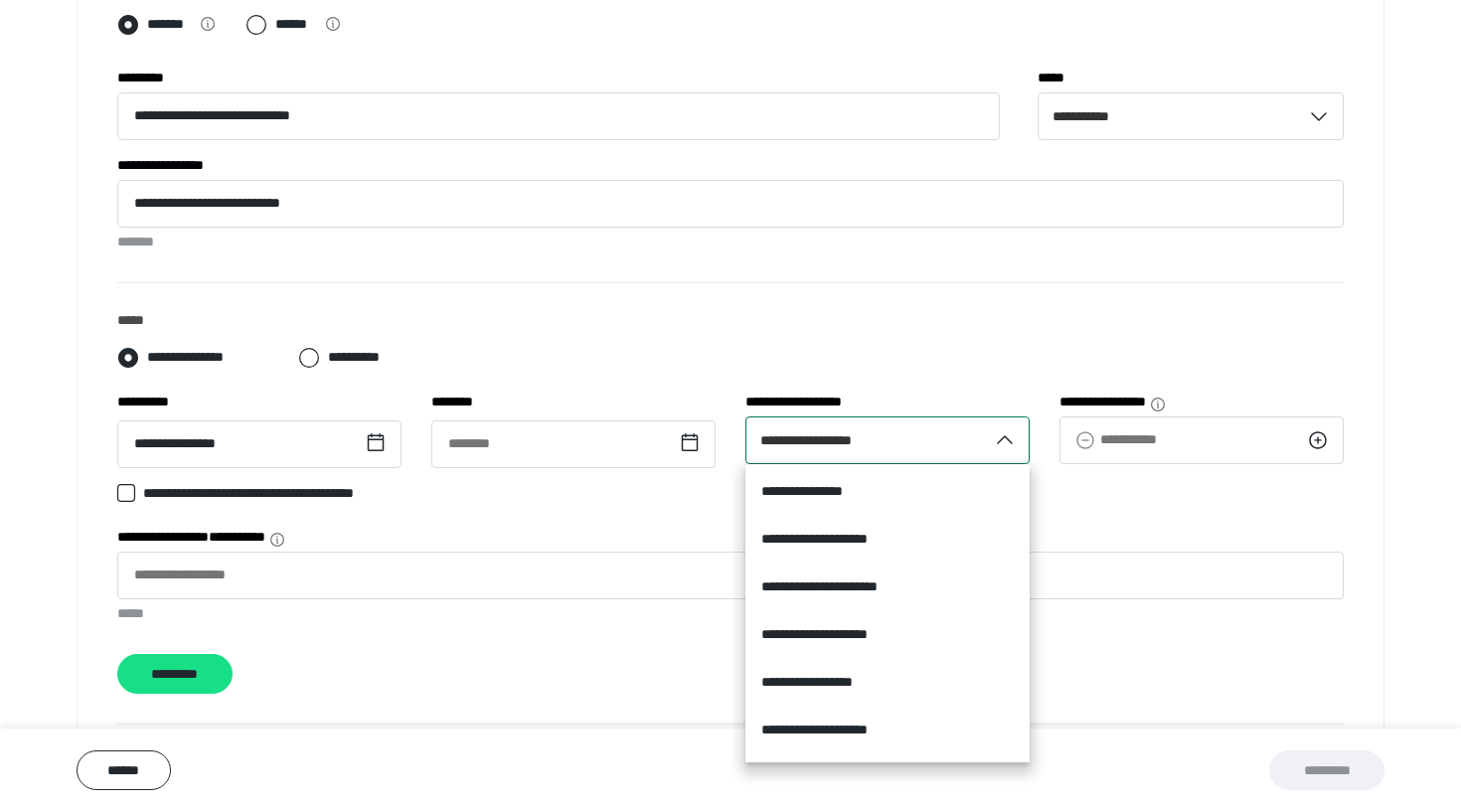 click on "**********" at bounding box center (867, 440) 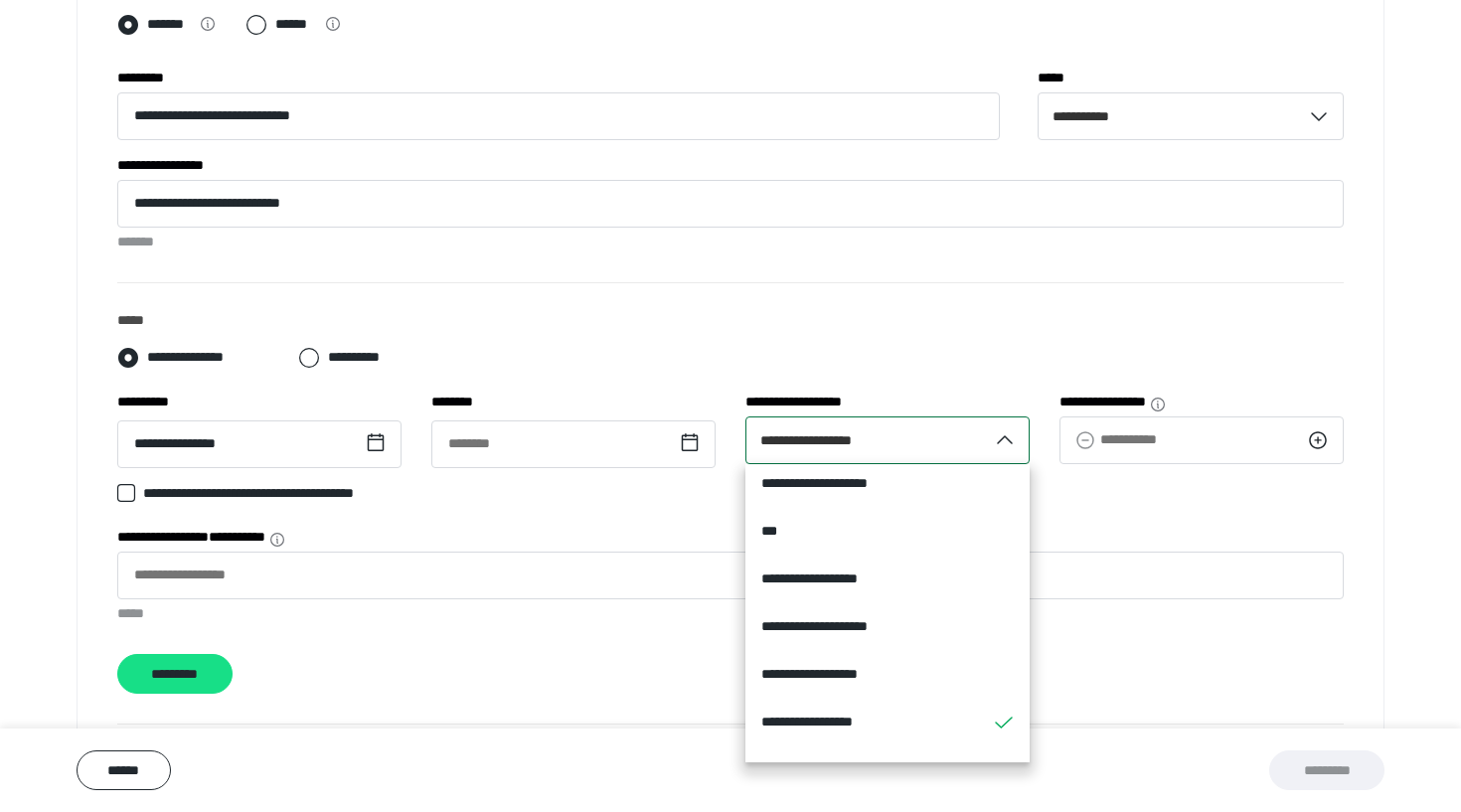 click on "**********" at bounding box center (867, 440) 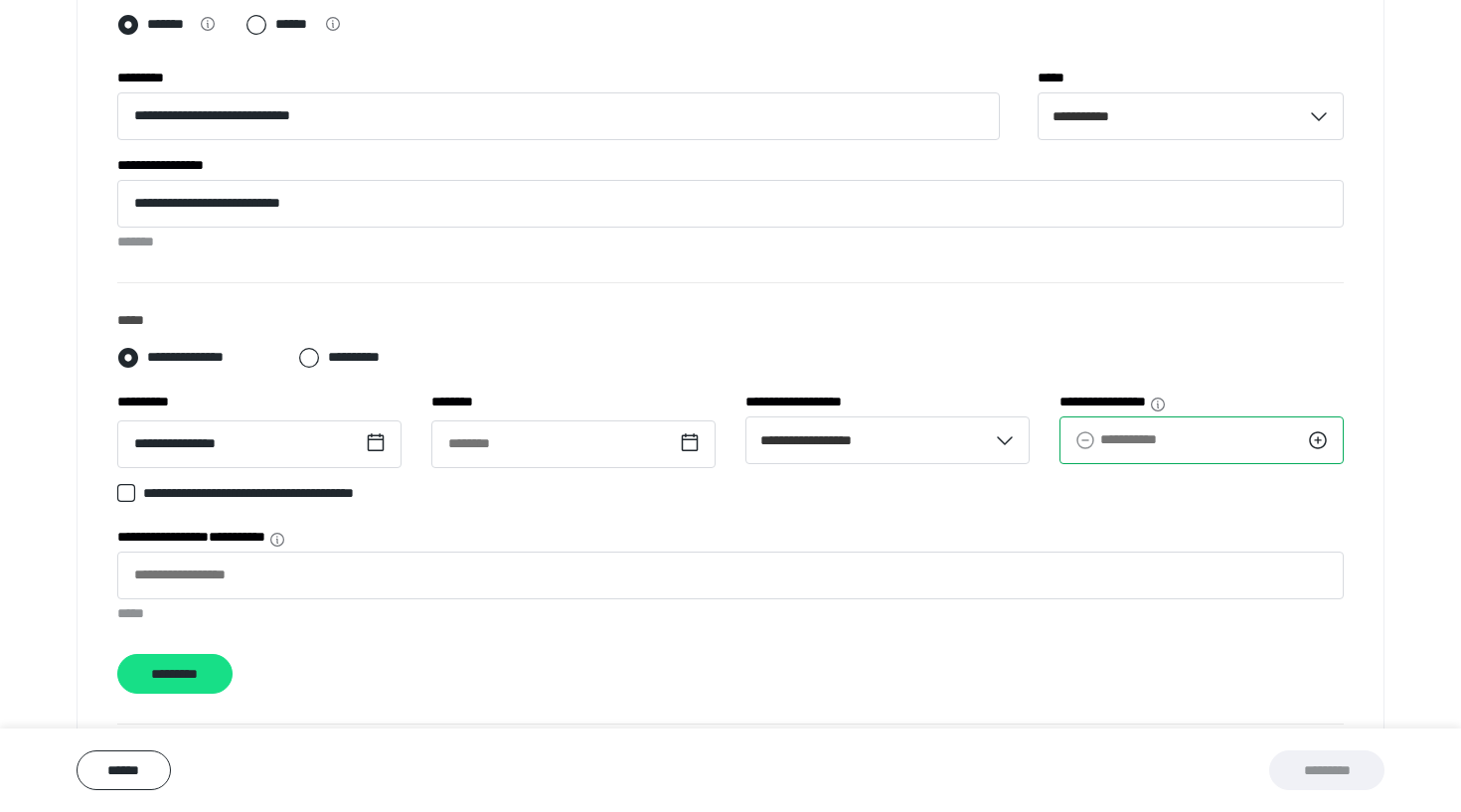 click on "**********" at bounding box center (1202, 440) 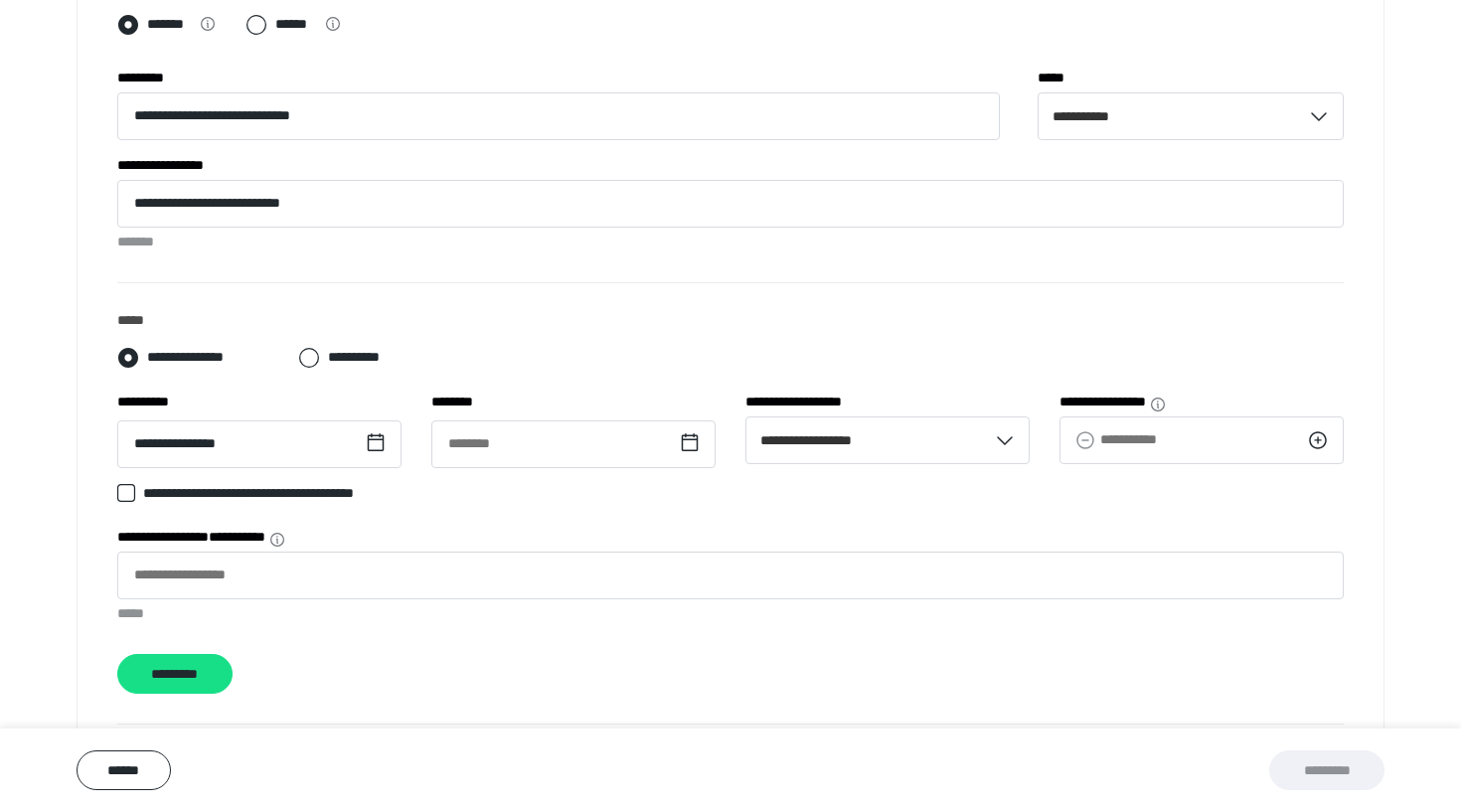 click 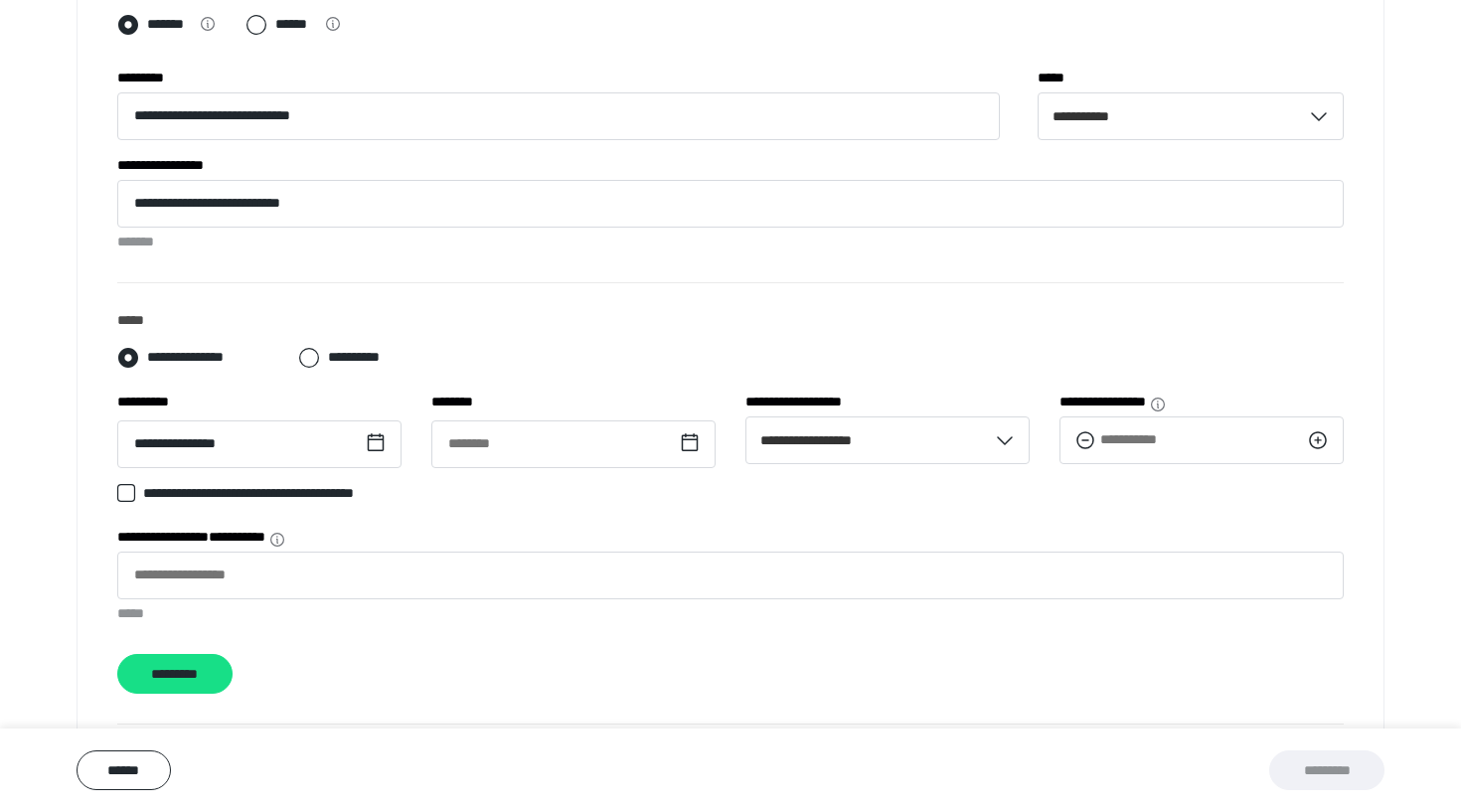 click 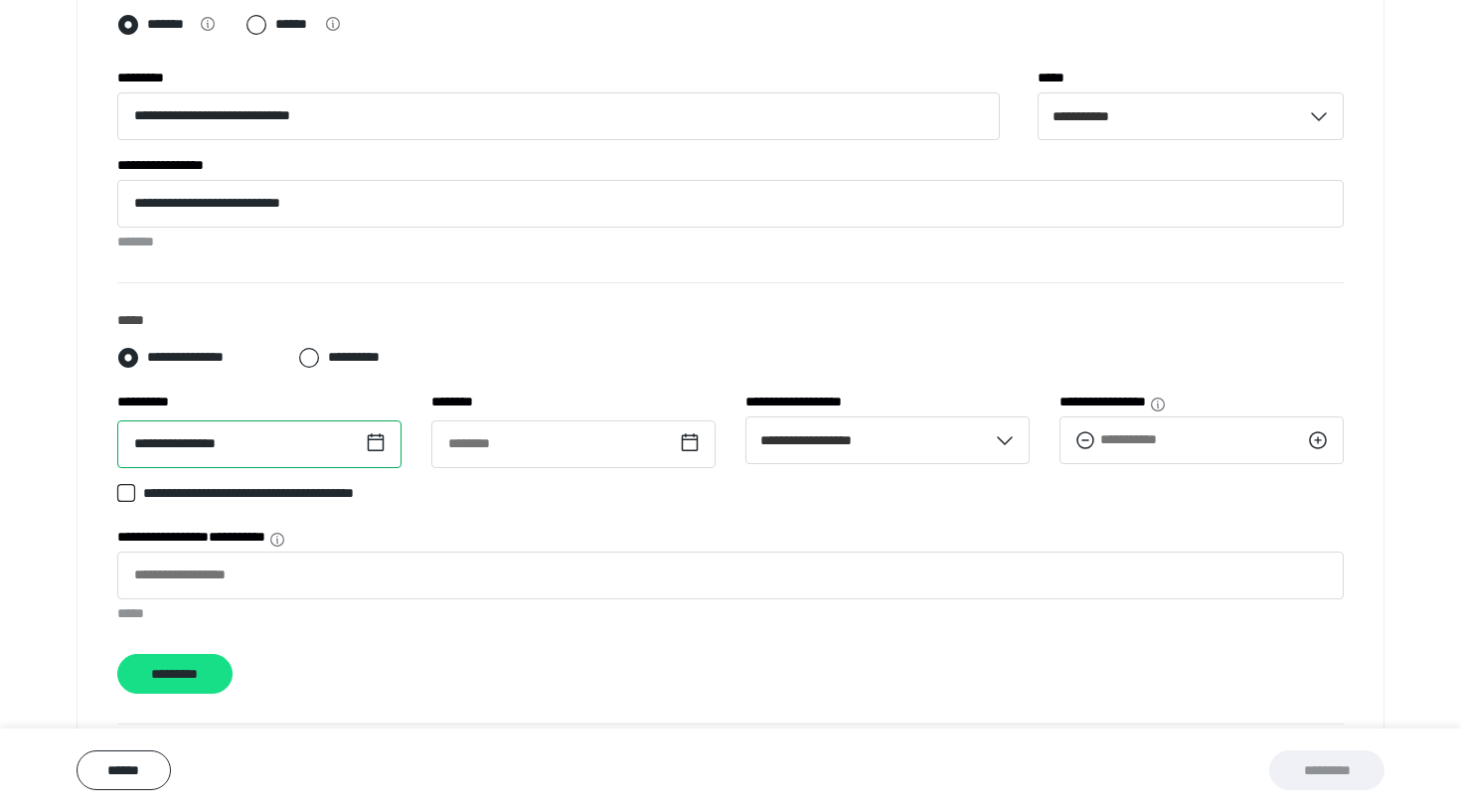 click on "**********" at bounding box center (259, 444) 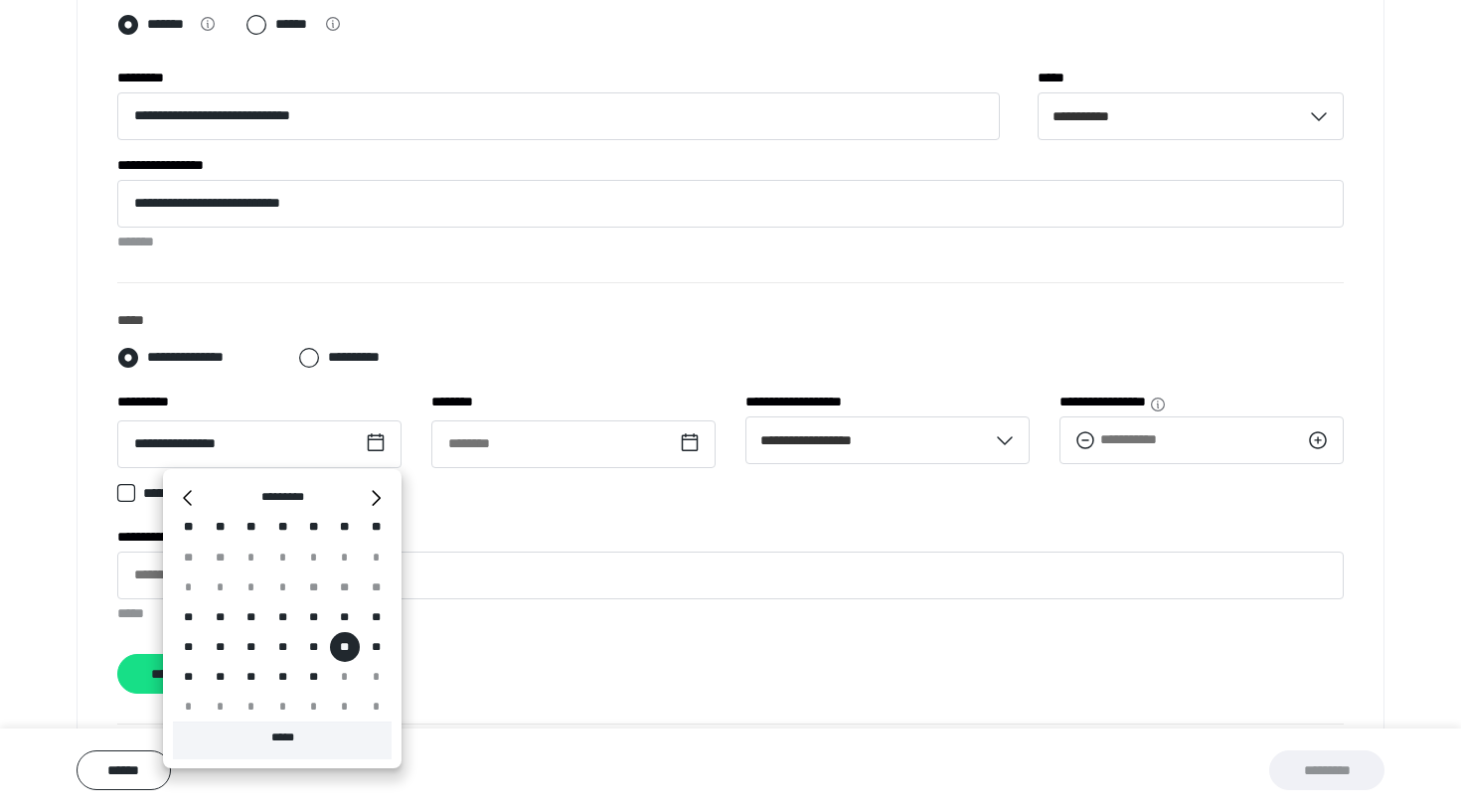 click on "*****" at bounding box center (282, 740) 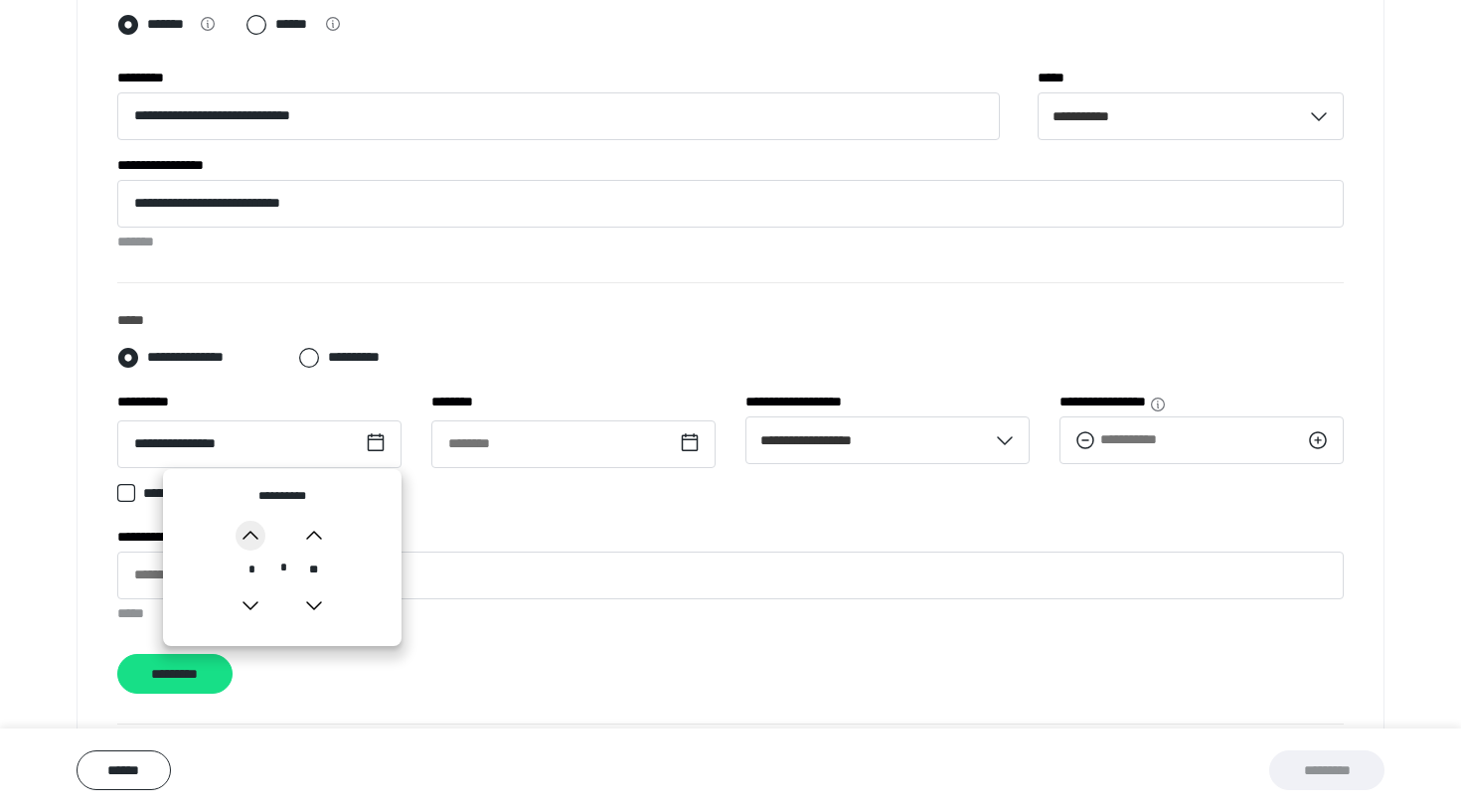 click on "*" at bounding box center [250, 536] 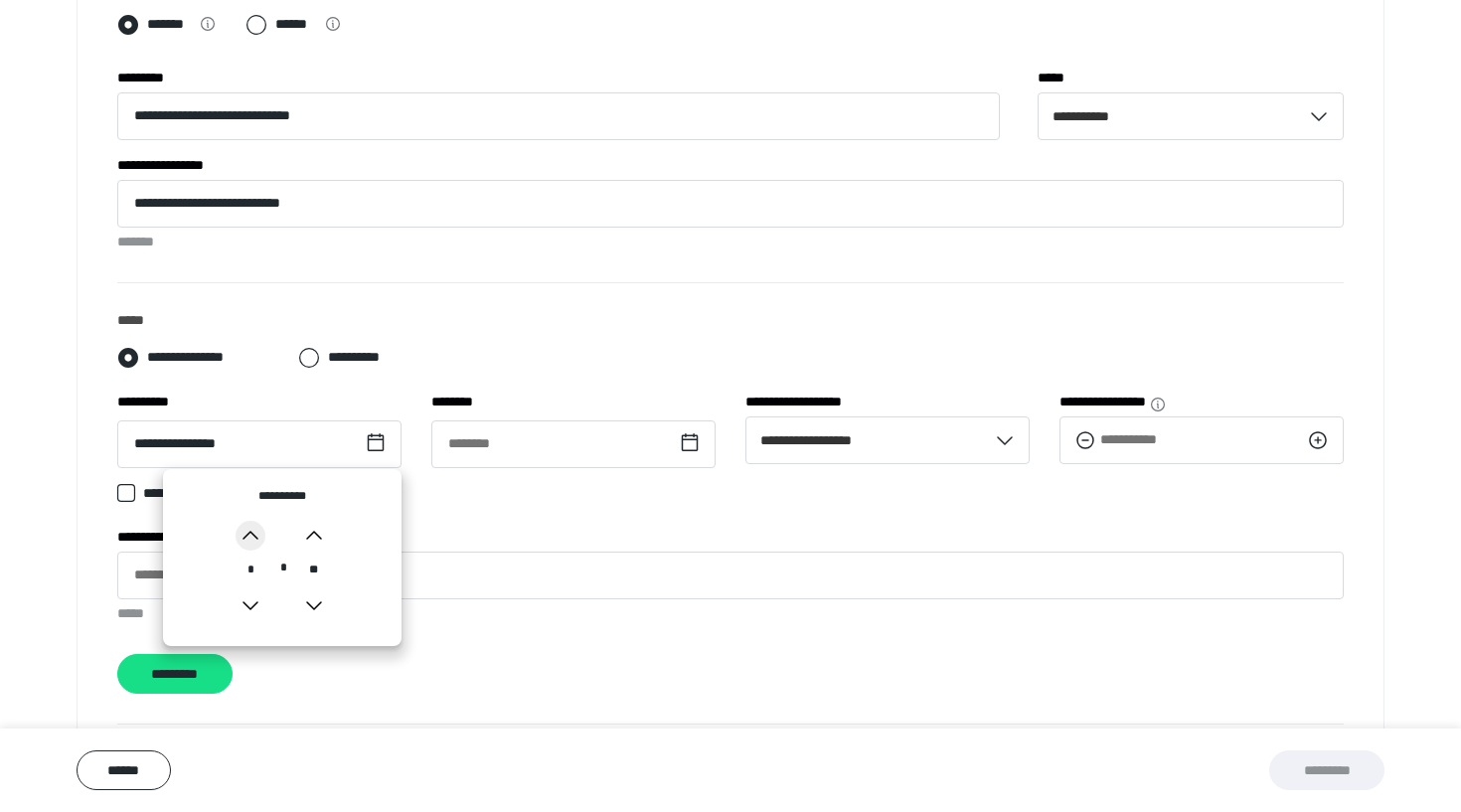 click on "*" at bounding box center [250, 536] 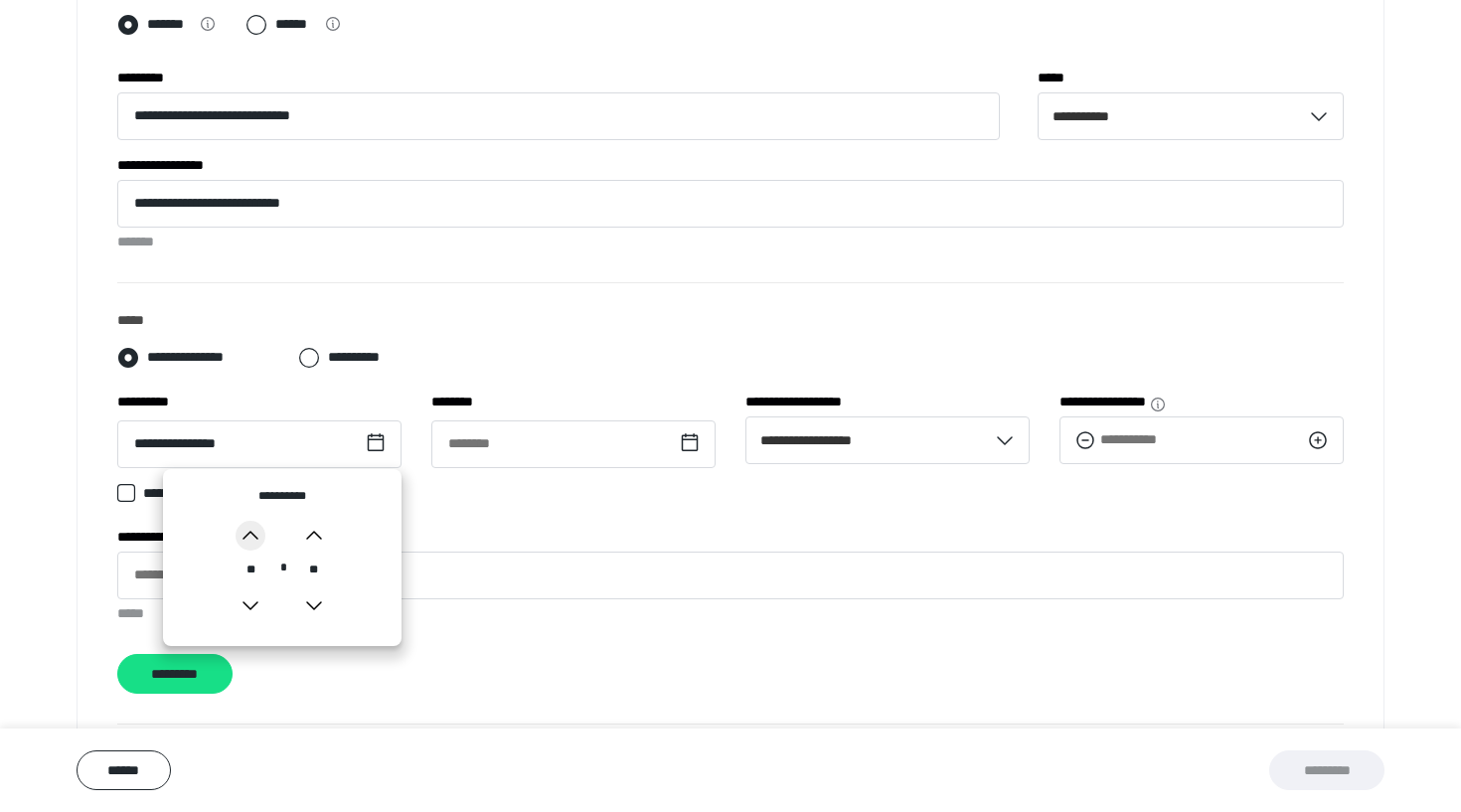 click on "*" at bounding box center (250, 536) 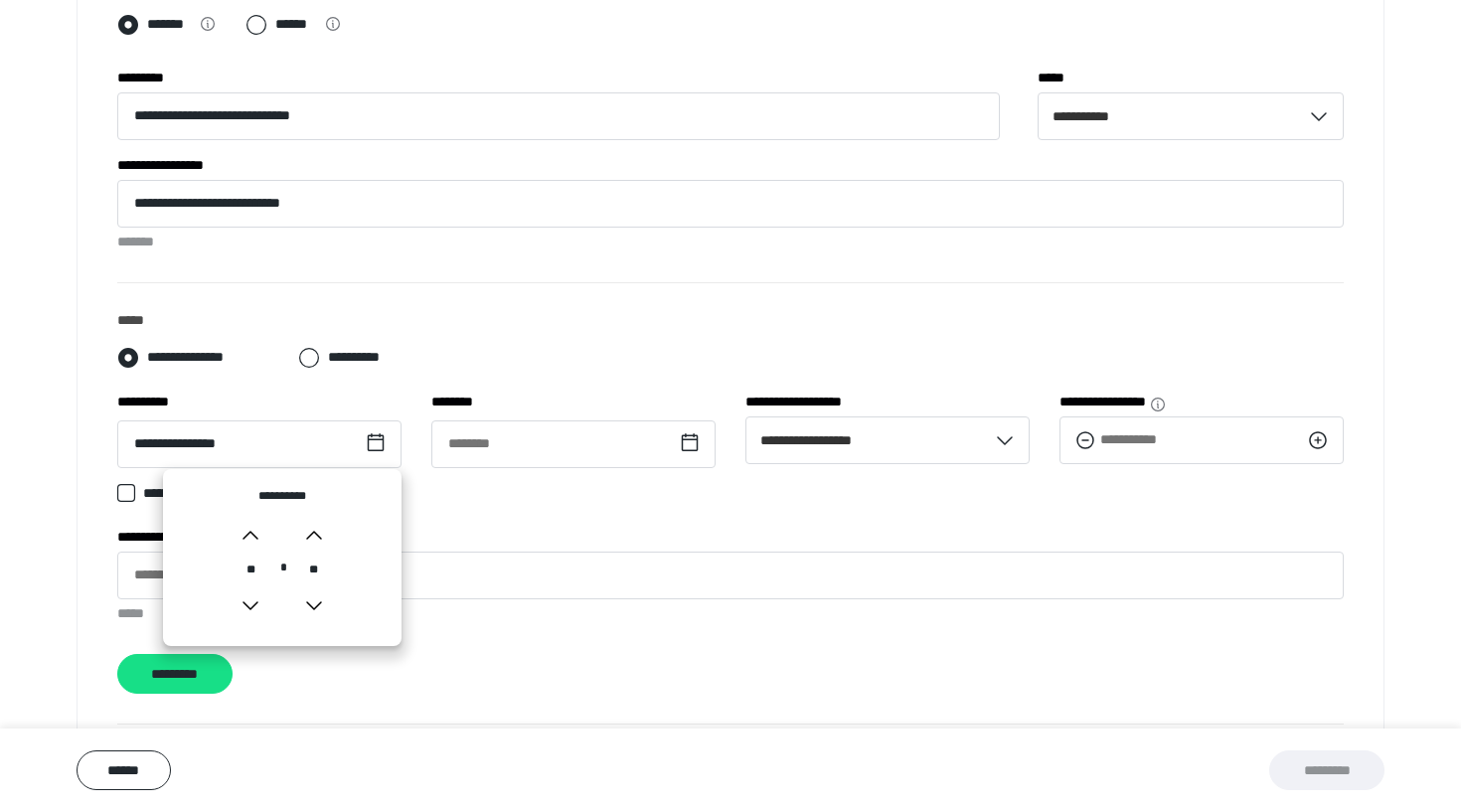 click on "**********" at bounding box center [730, 504] 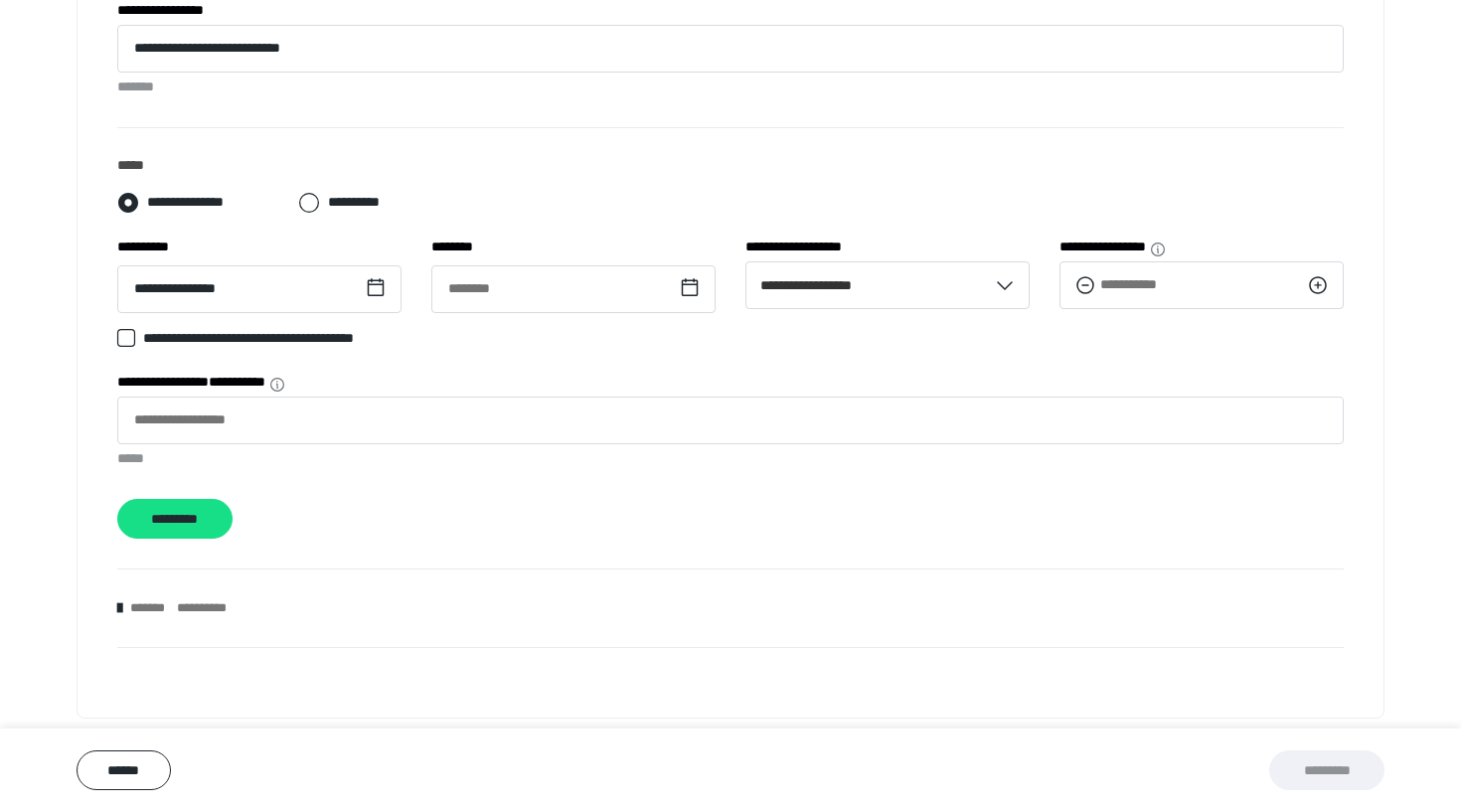 scroll, scrollTop: 951, scrollLeft: 0, axis: vertical 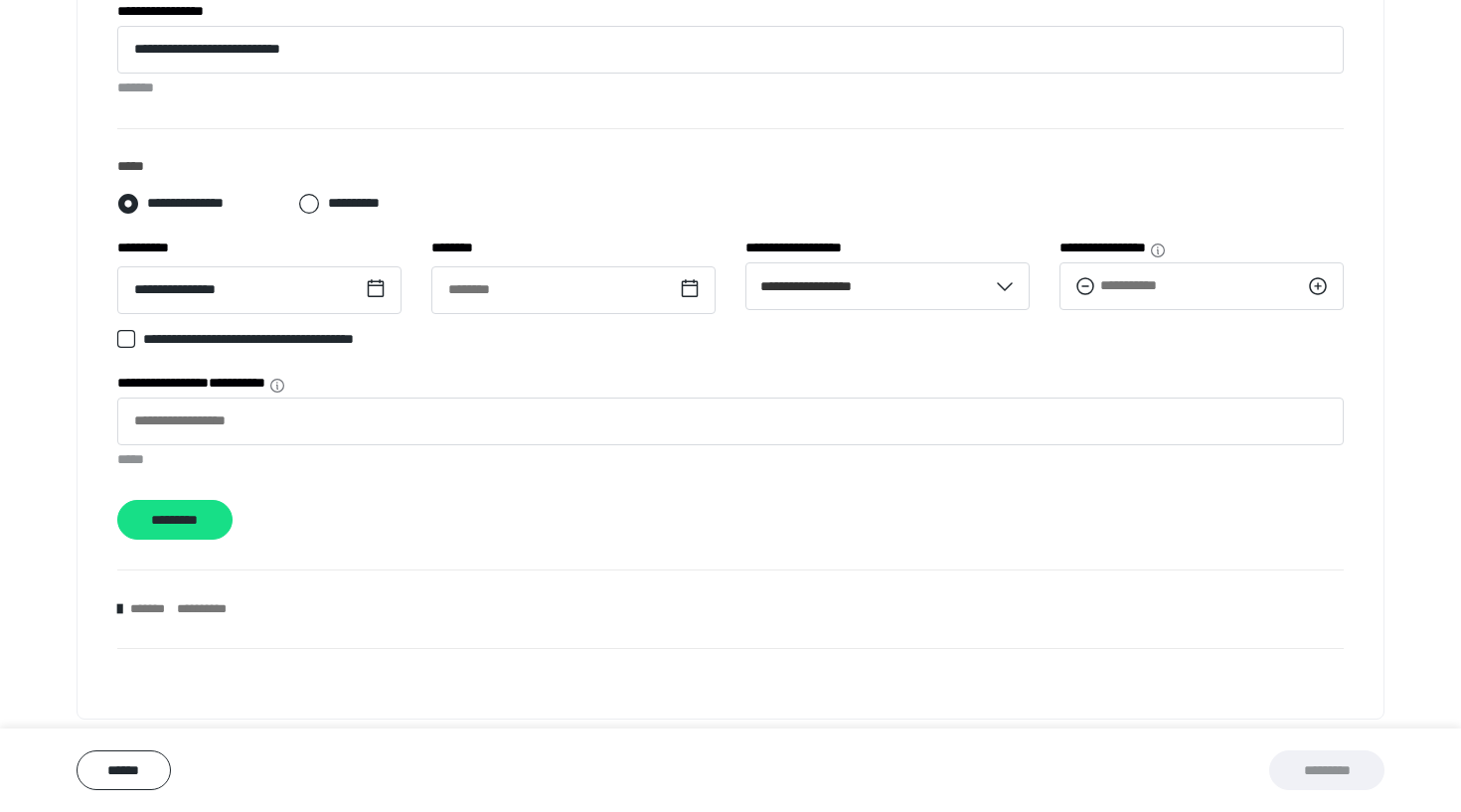 click on "*******" at bounding box center [151, 608] 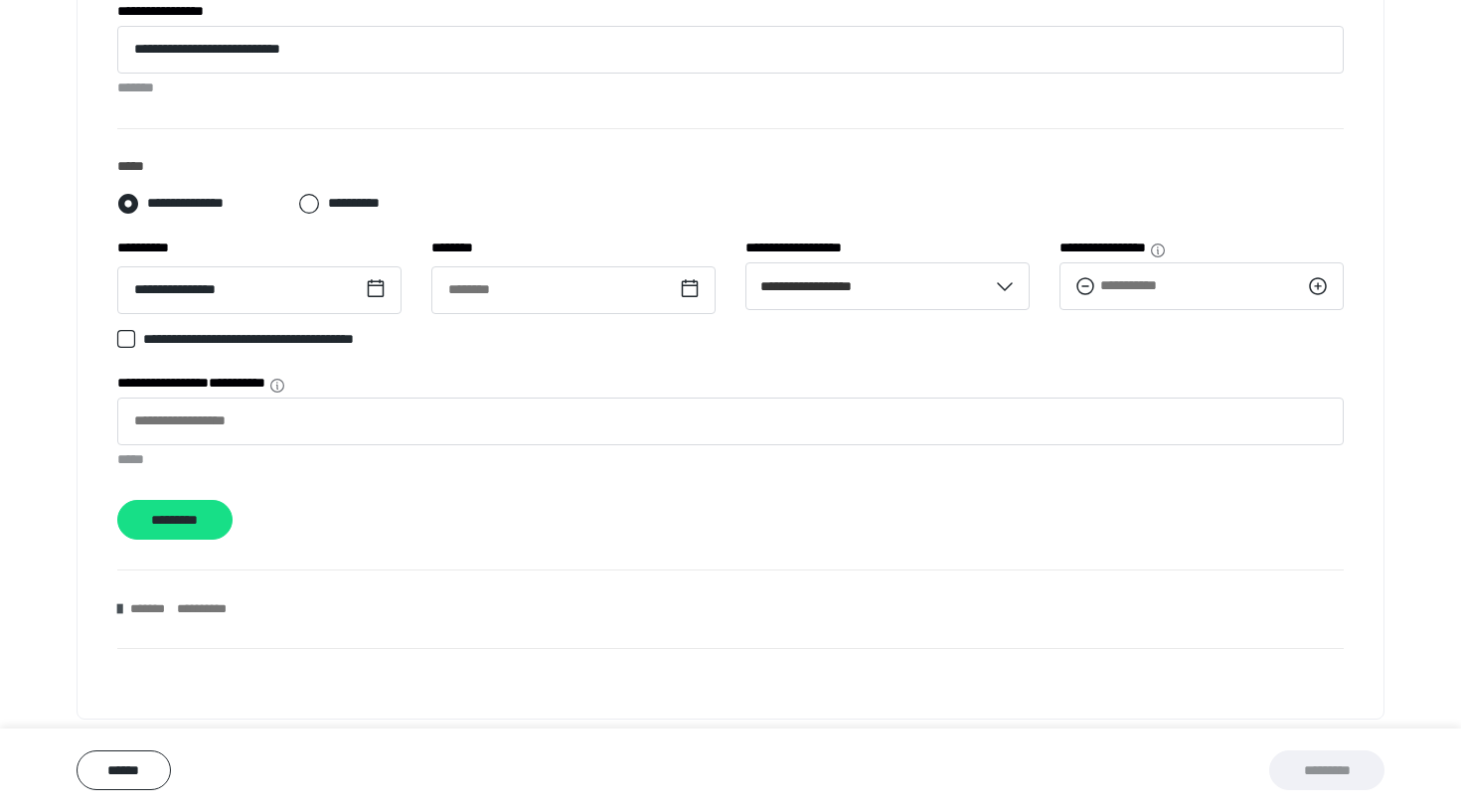 click at bounding box center (119, 609) 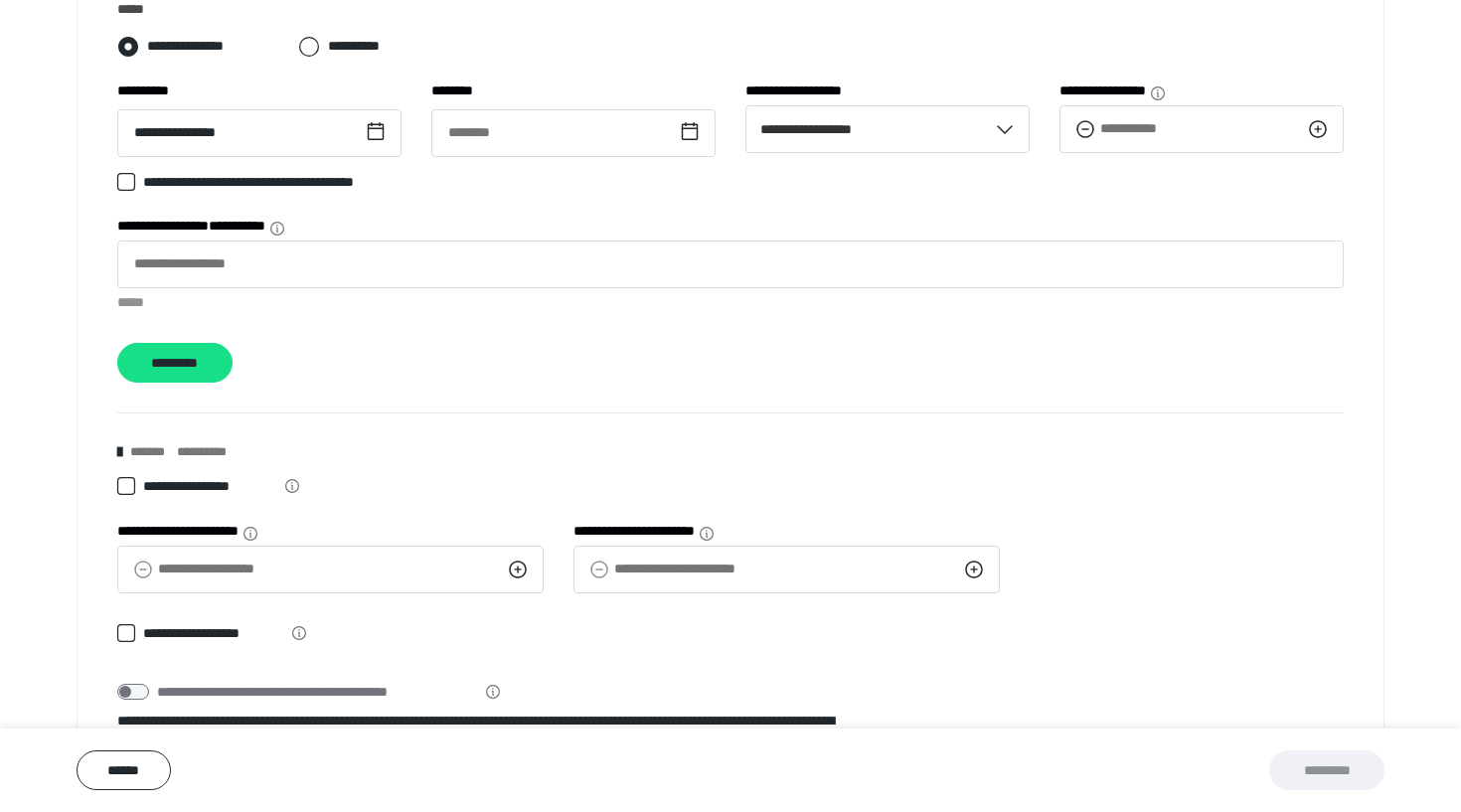 scroll, scrollTop: 1083, scrollLeft: 0, axis: vertical 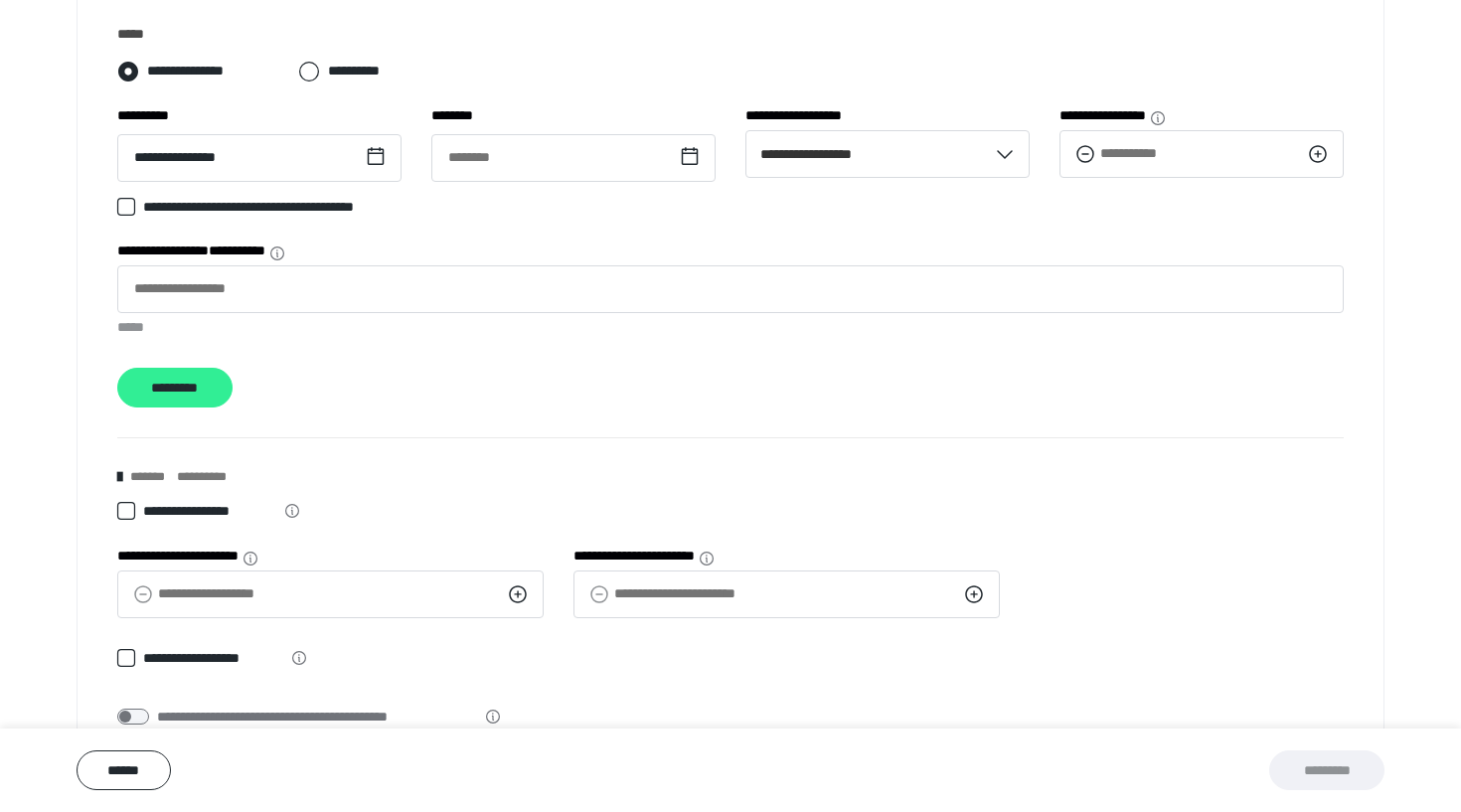 click on "*********" at bounding box center (175, 388) 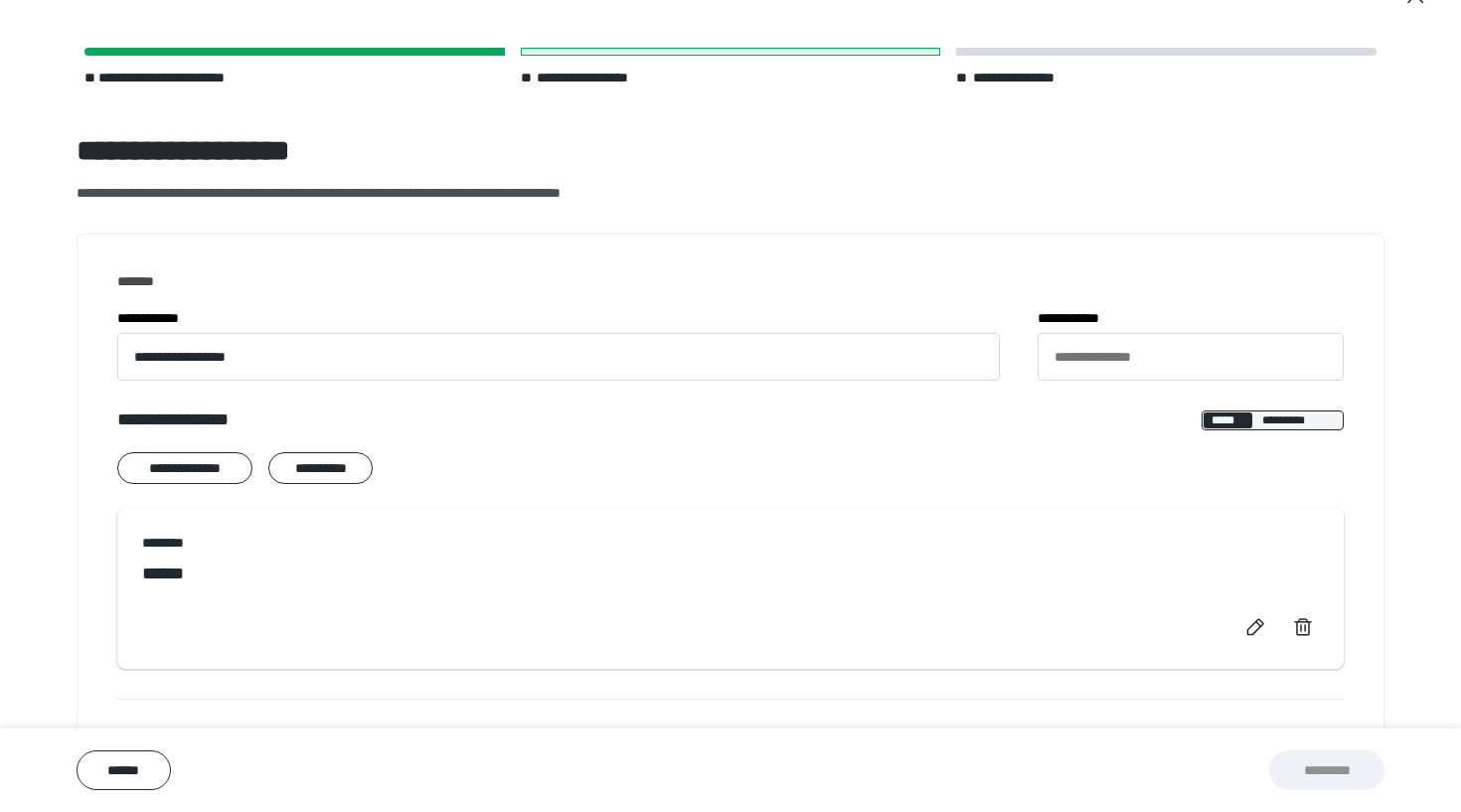 scroll, scrollTop: 54, scrollLeft: 0, axis: vertical 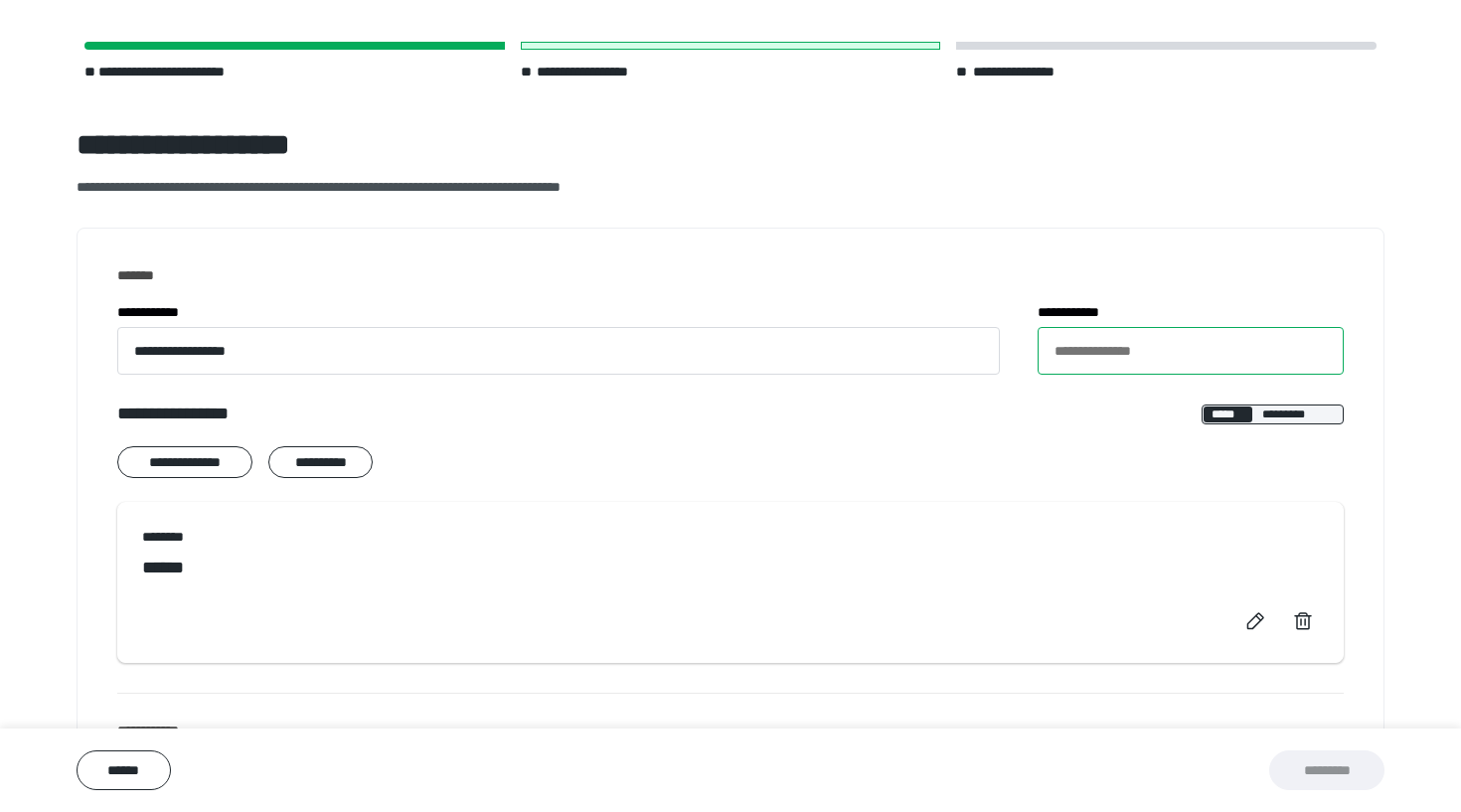 click on "**********" at bounding box center [1191, 351] 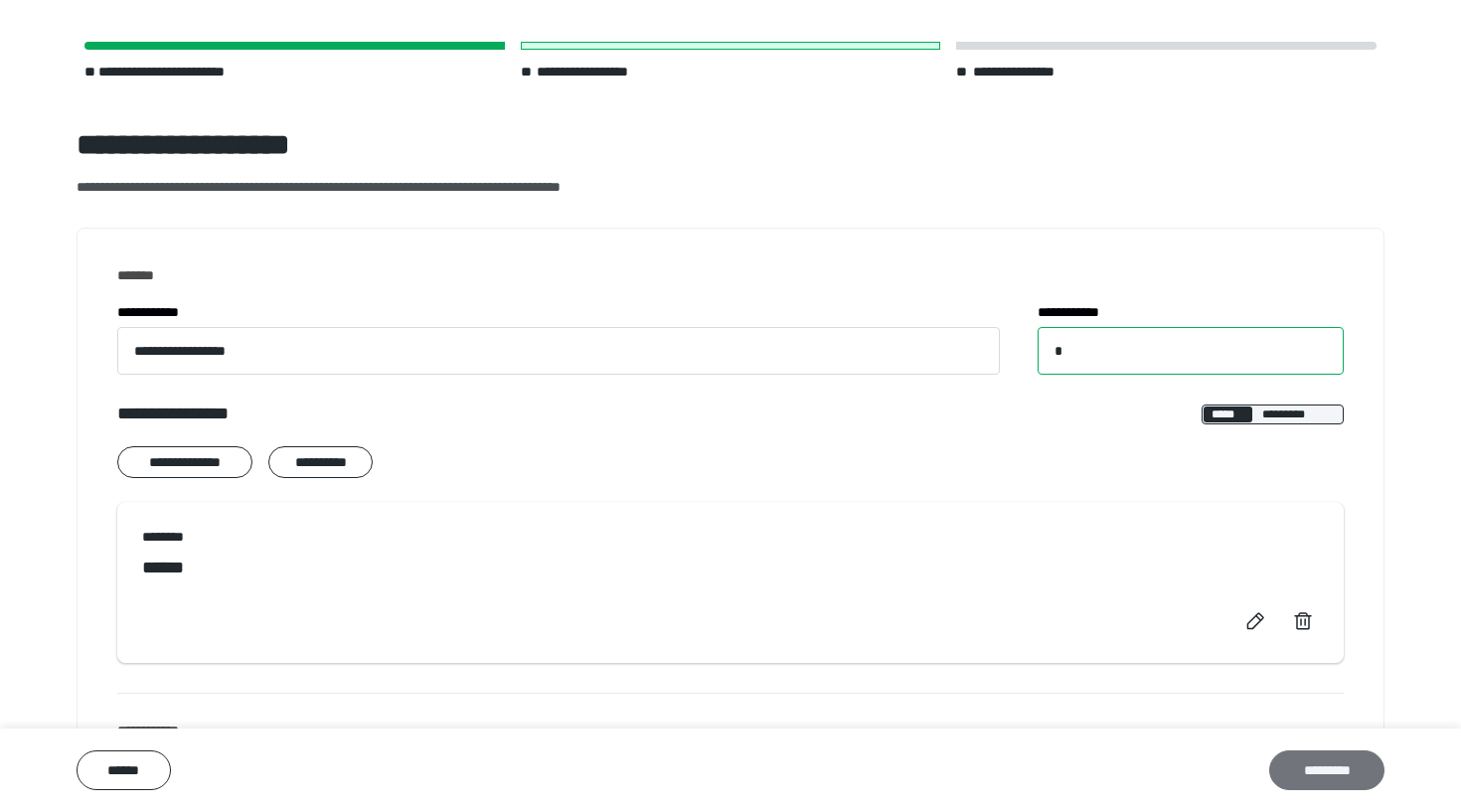 type on "*" 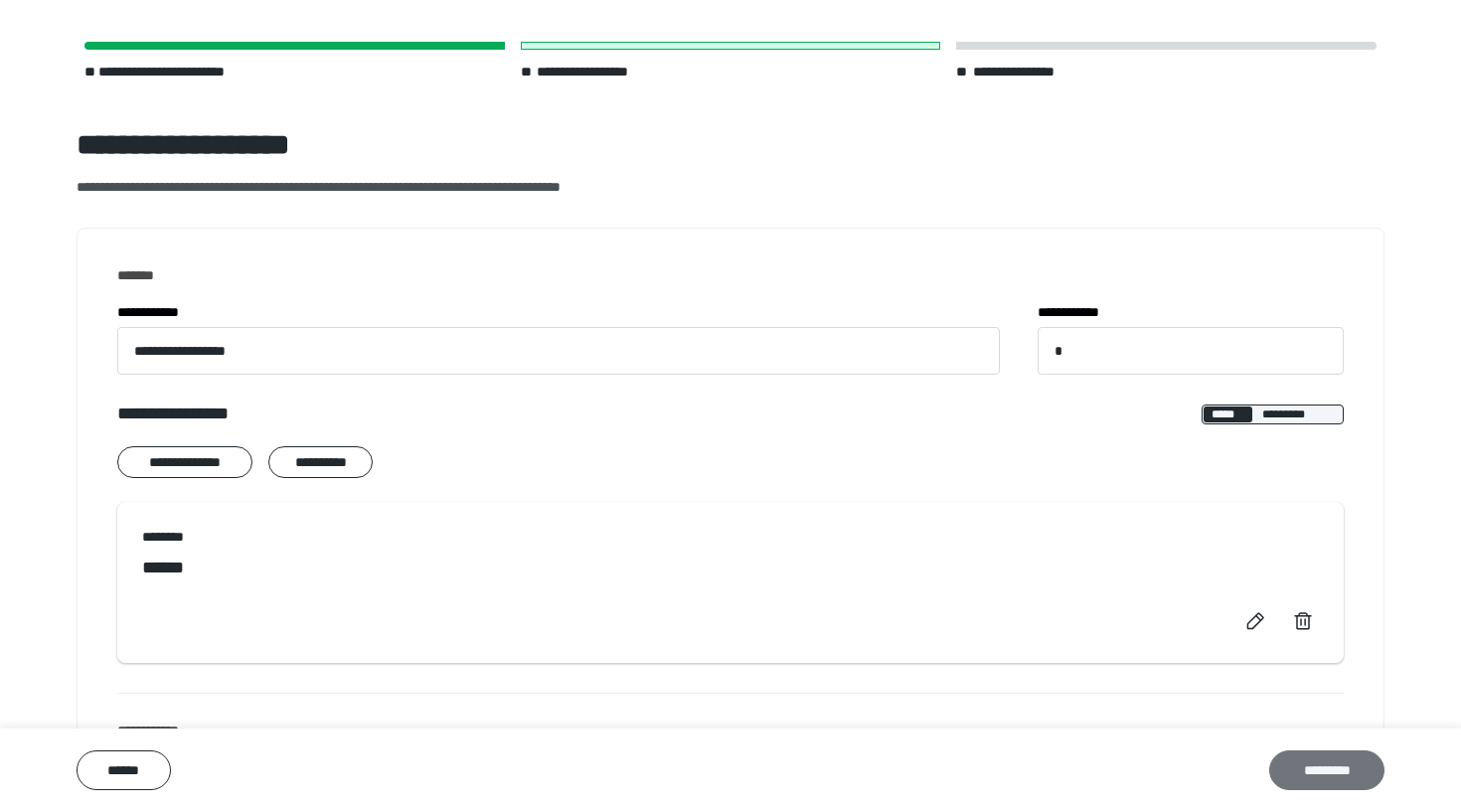 click on "*********" at bounding box center [1327, 770] 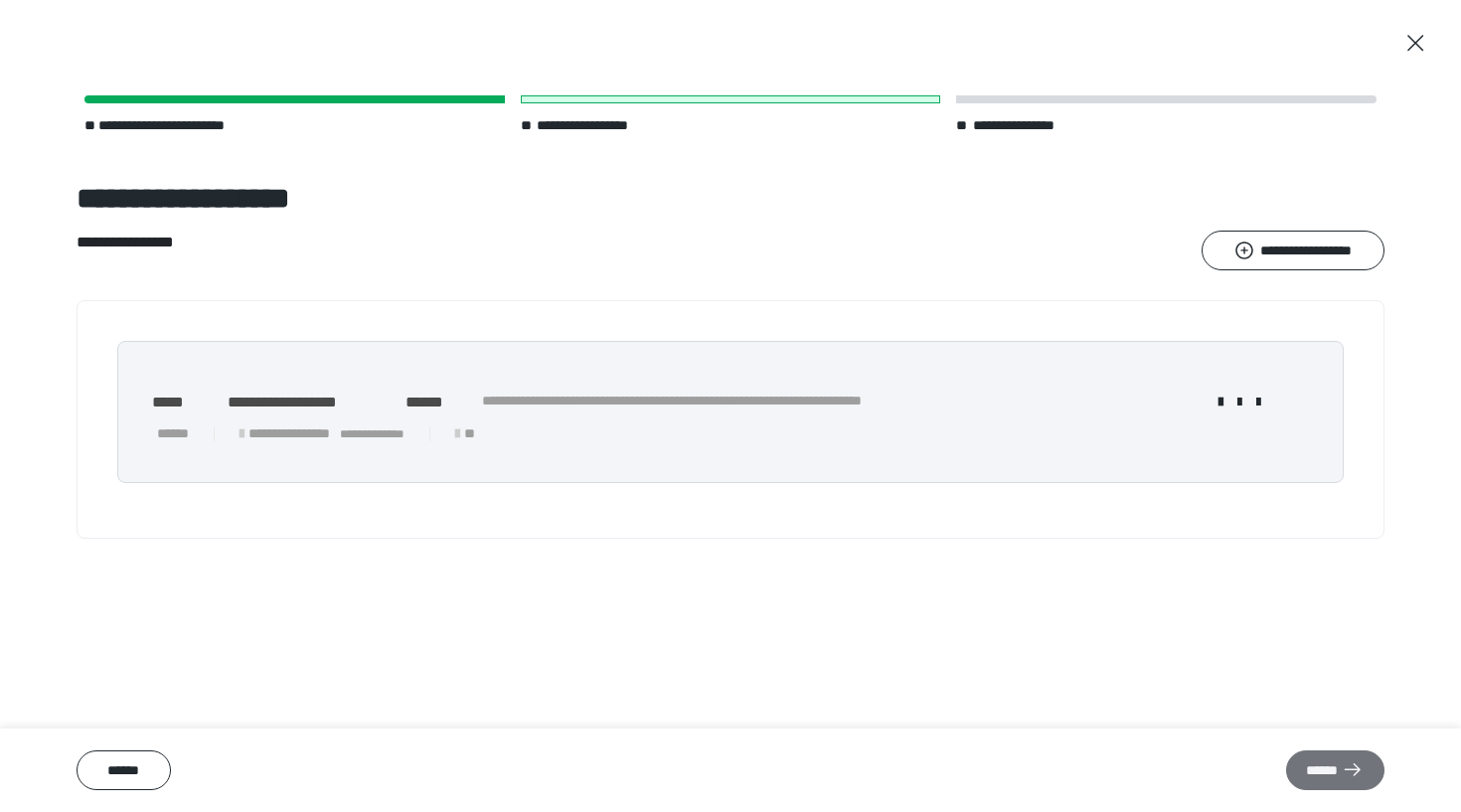 click on "******" at bounding box center [1335, 770] 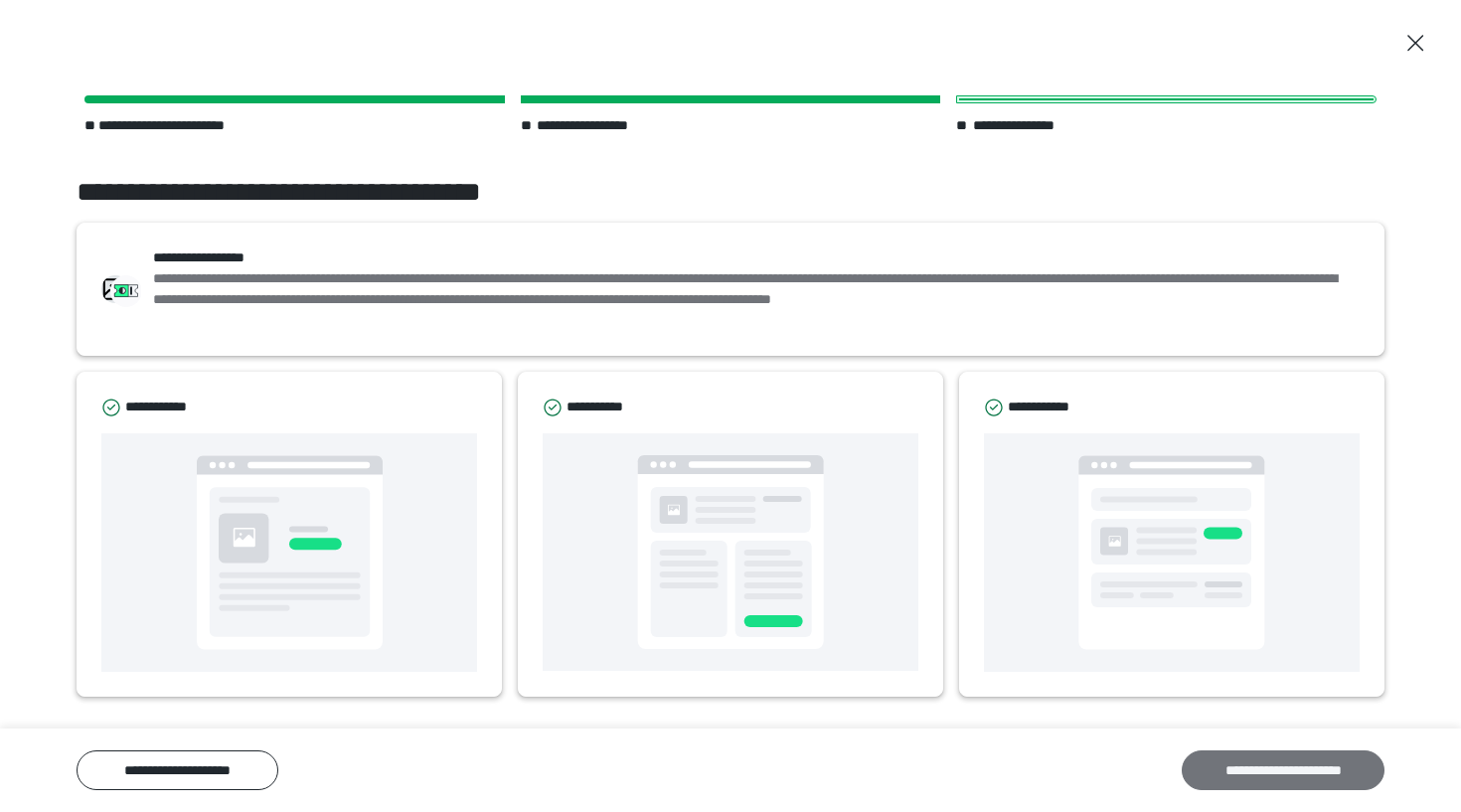 click on "**********" at bounding box center (1283, 770) 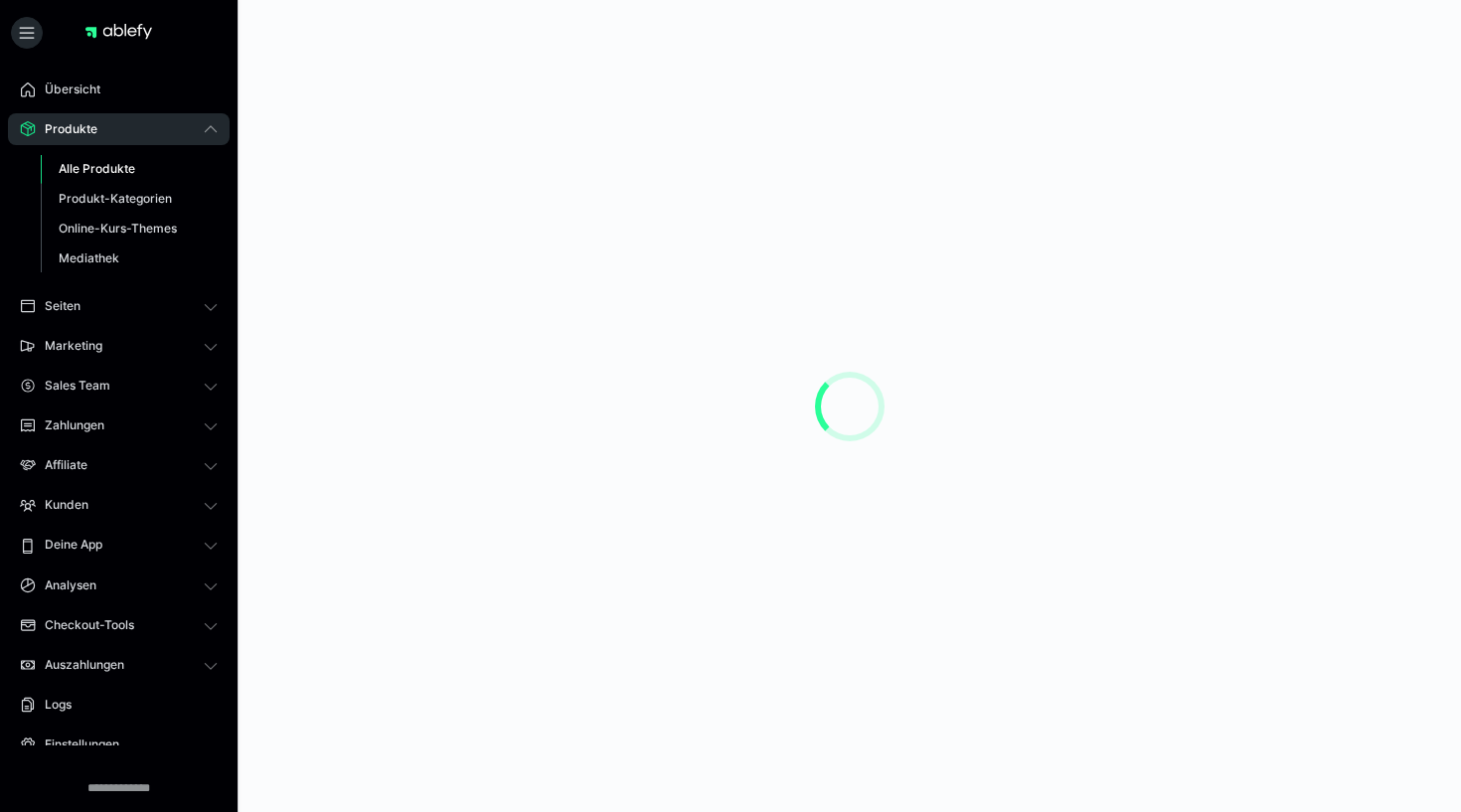 scroll, scrollTop: 0, scrollLeft: 0, axis: both 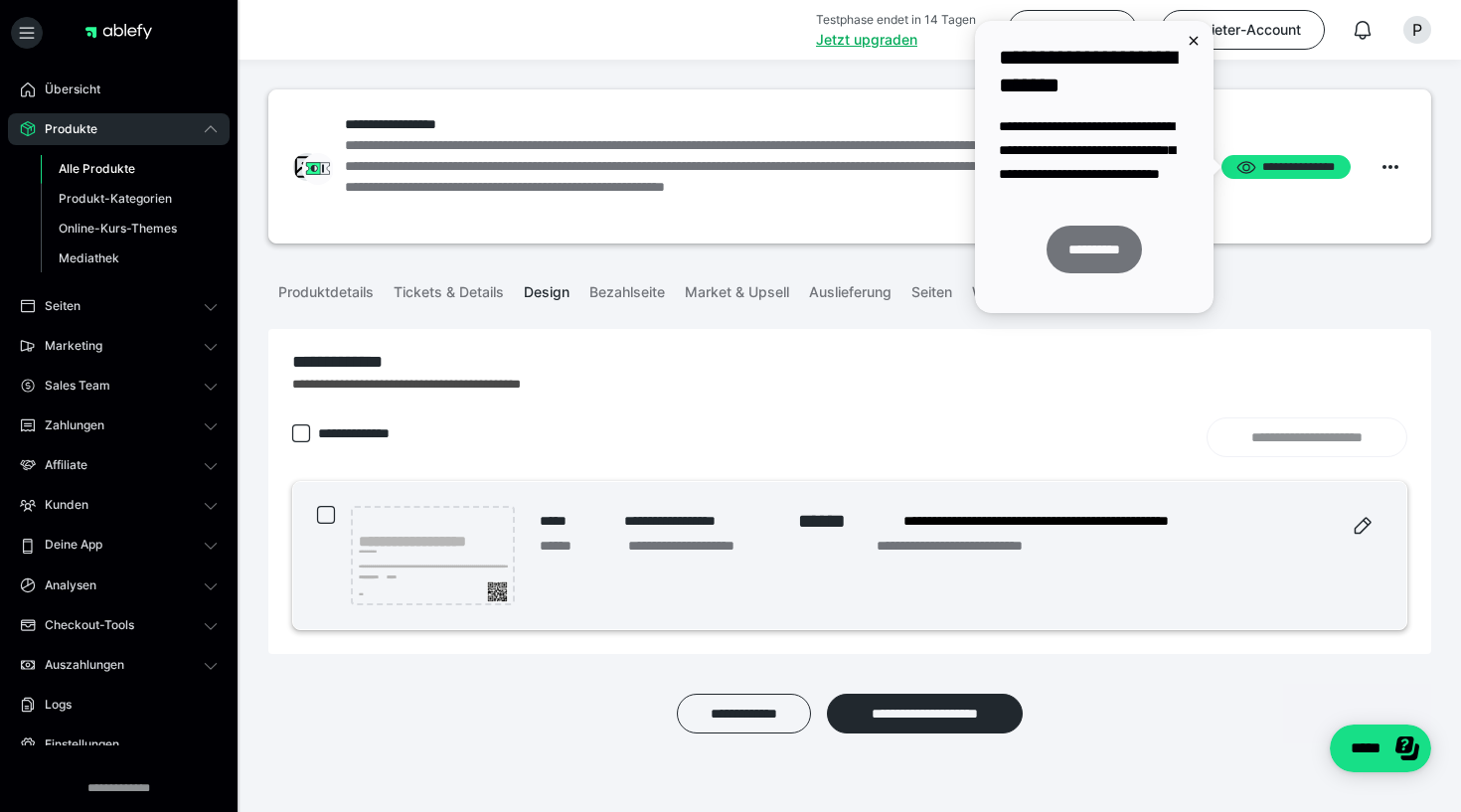 click on "**********" at bounding box center (1094, 249) 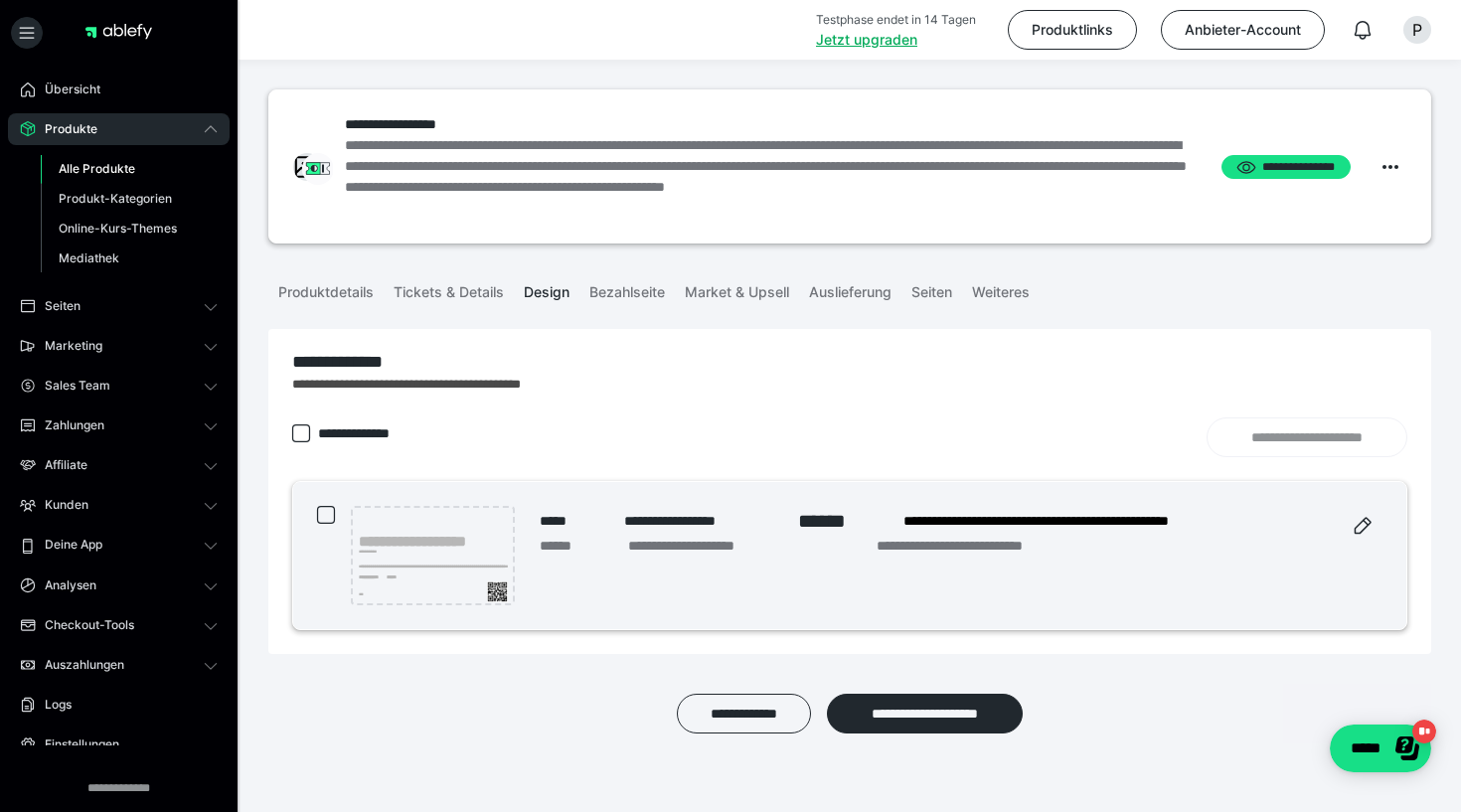 scroll, scrollTop: 0, scrollLeft: 0, axis: both 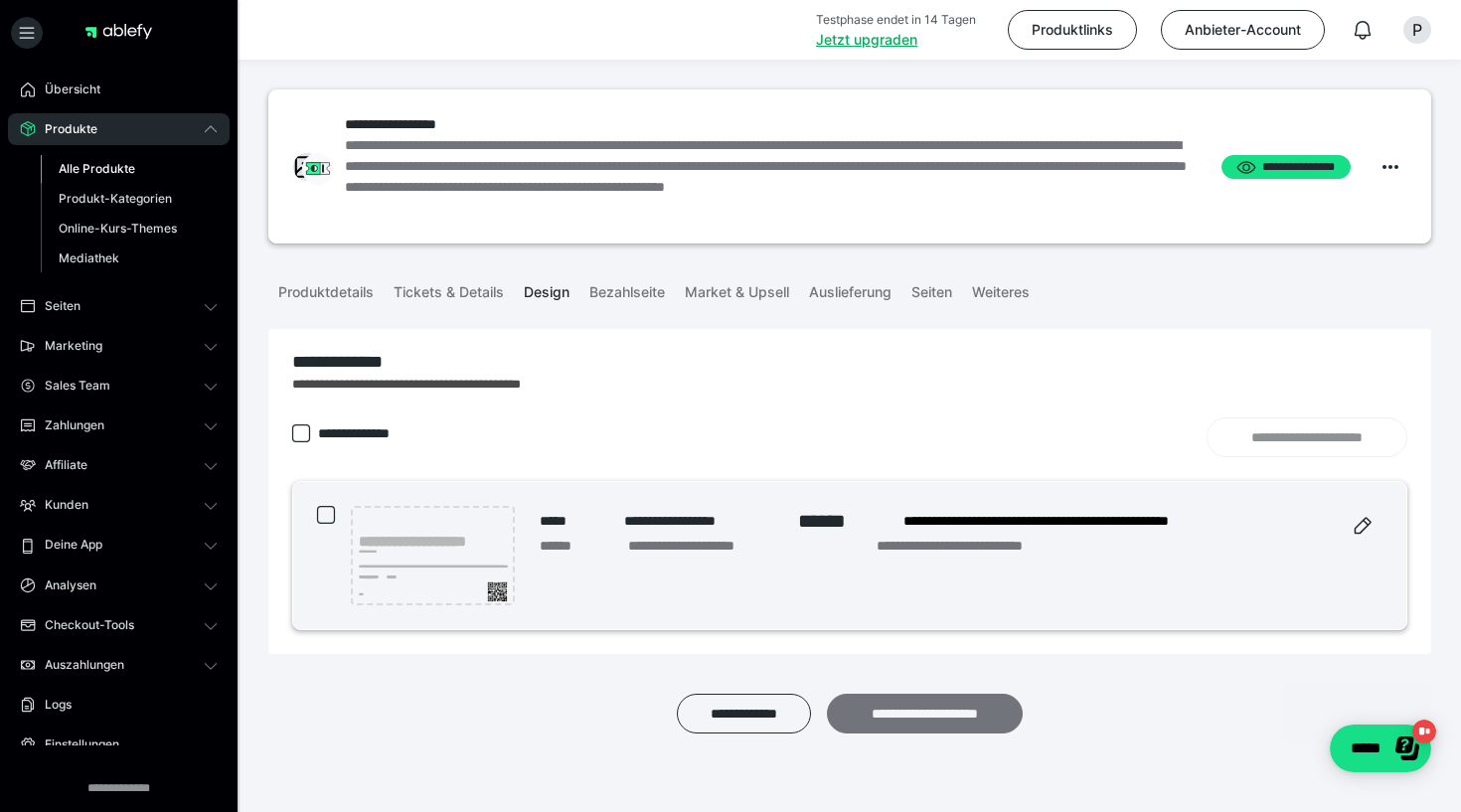 click on "**********" at bounding box center [924, 714] 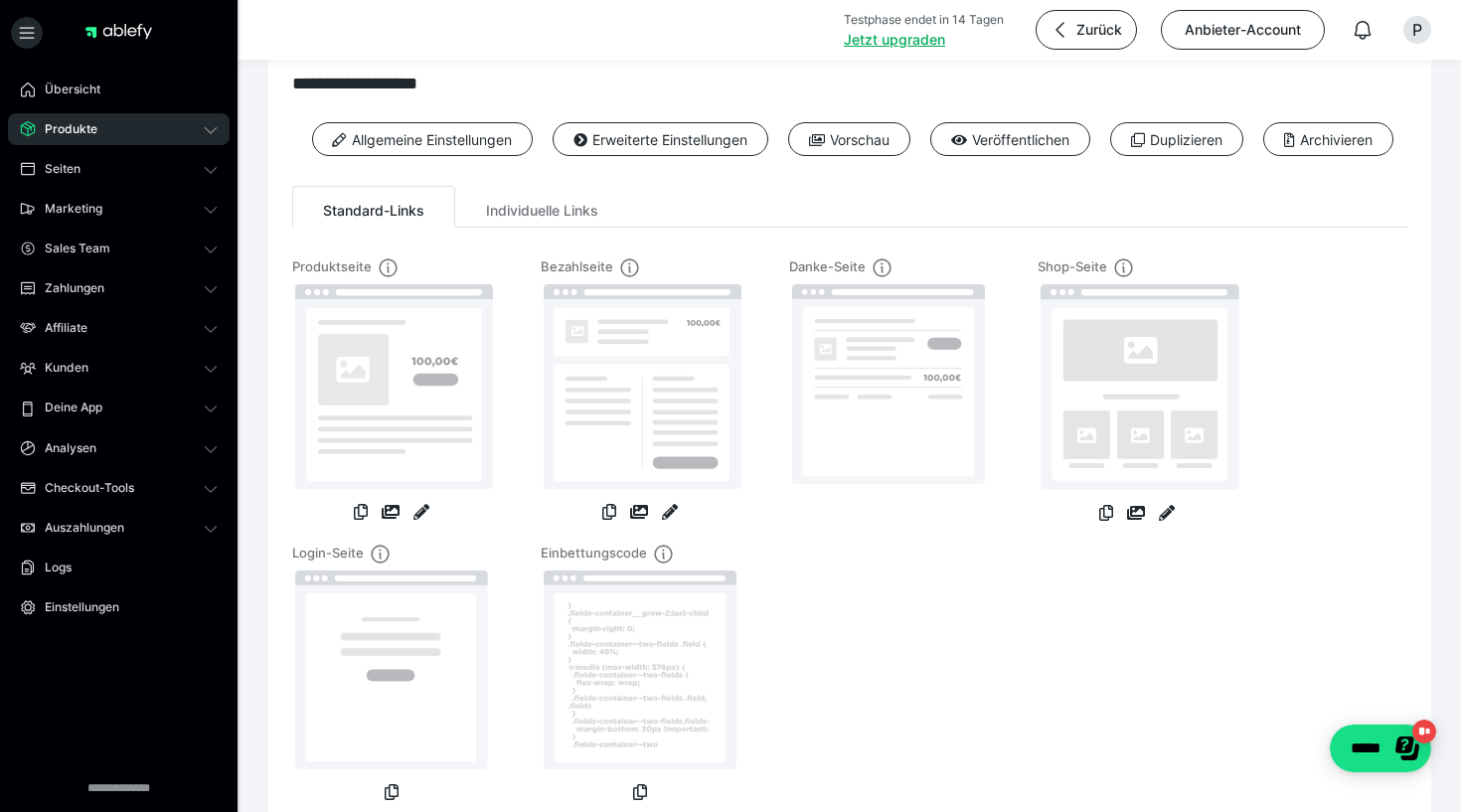 scroll, scrollTop: 38, scrollLeft: 0, axis: vertical 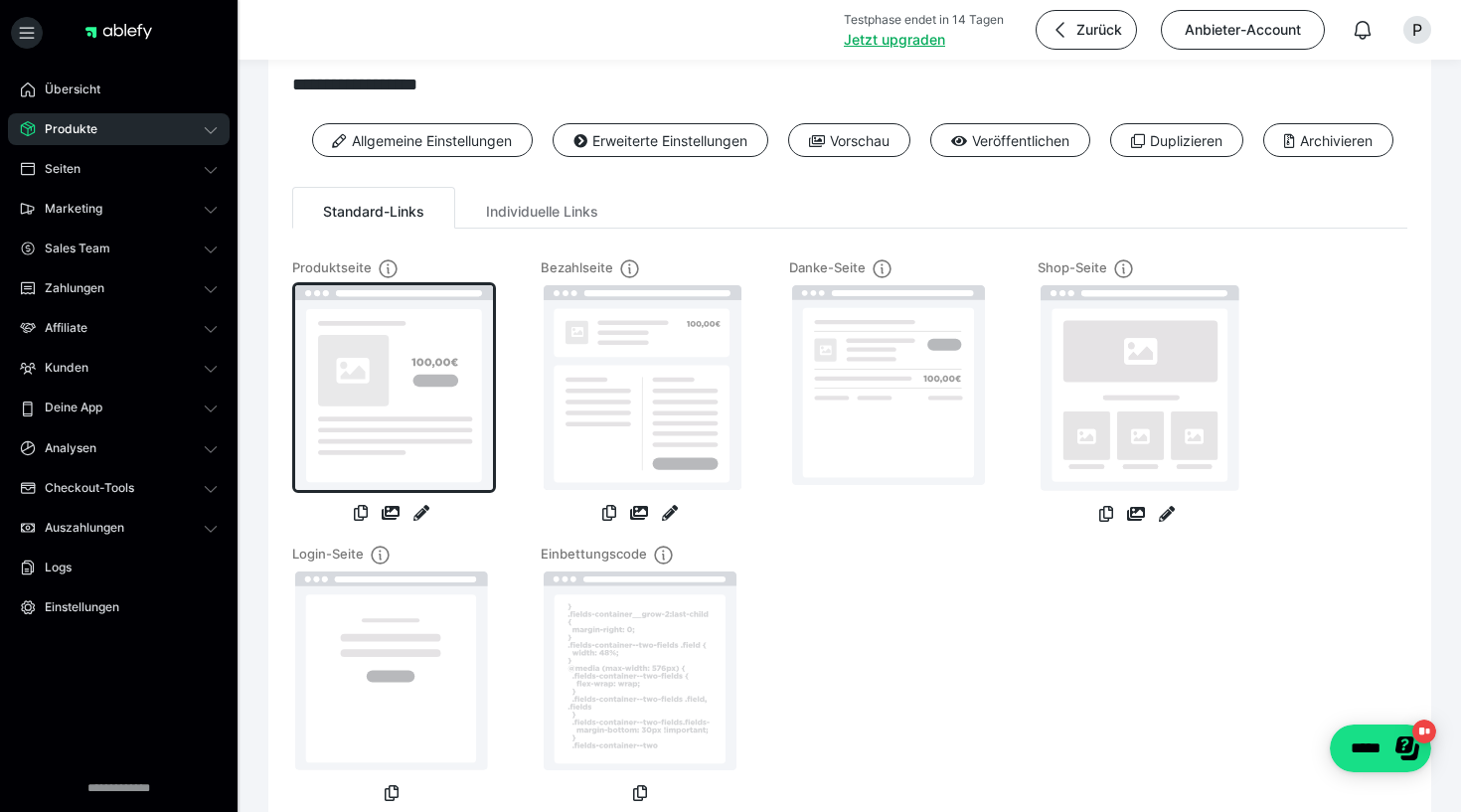 click at bounding box center (394, 388) 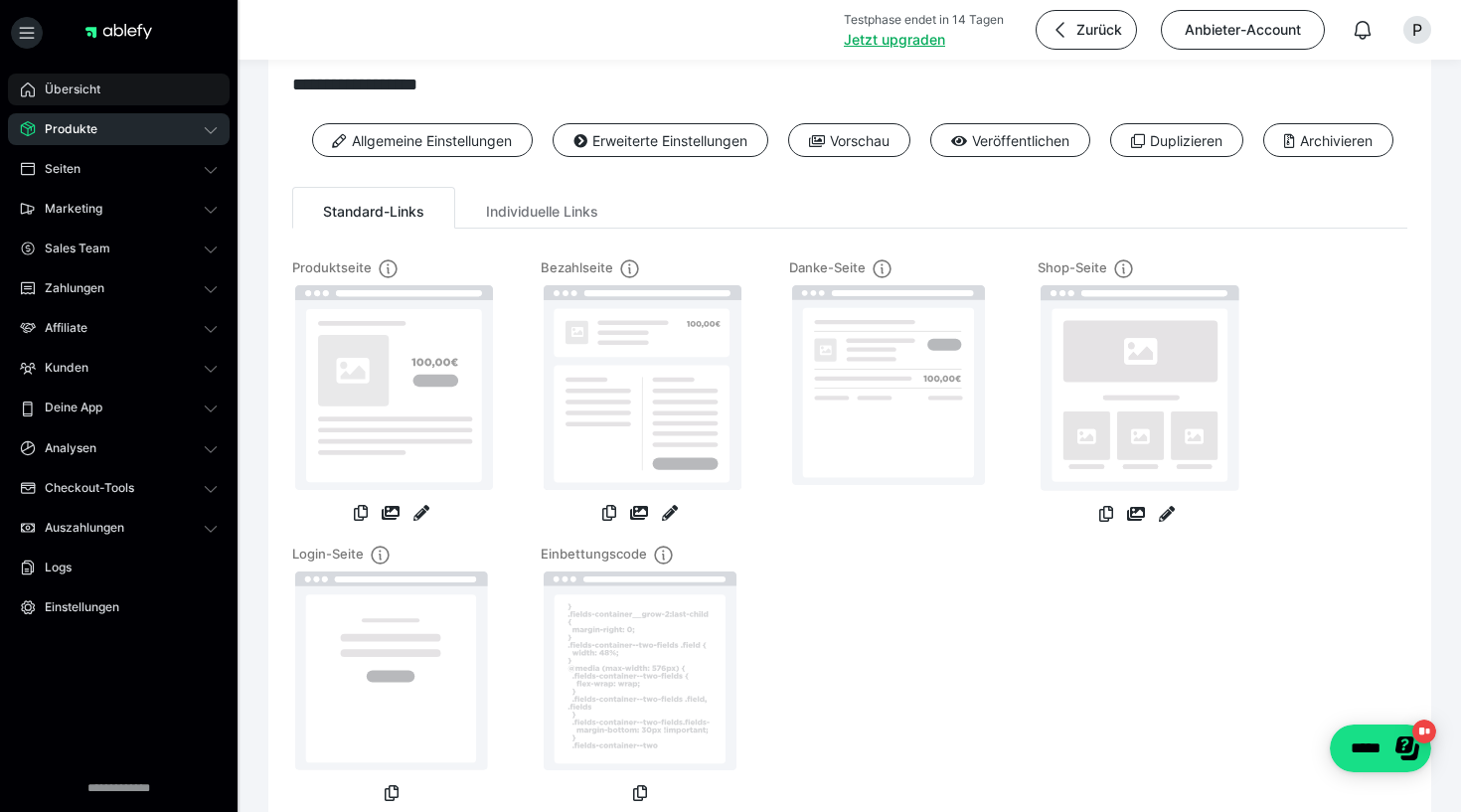 click on "Übersicht" at bounding box center [118, 89] 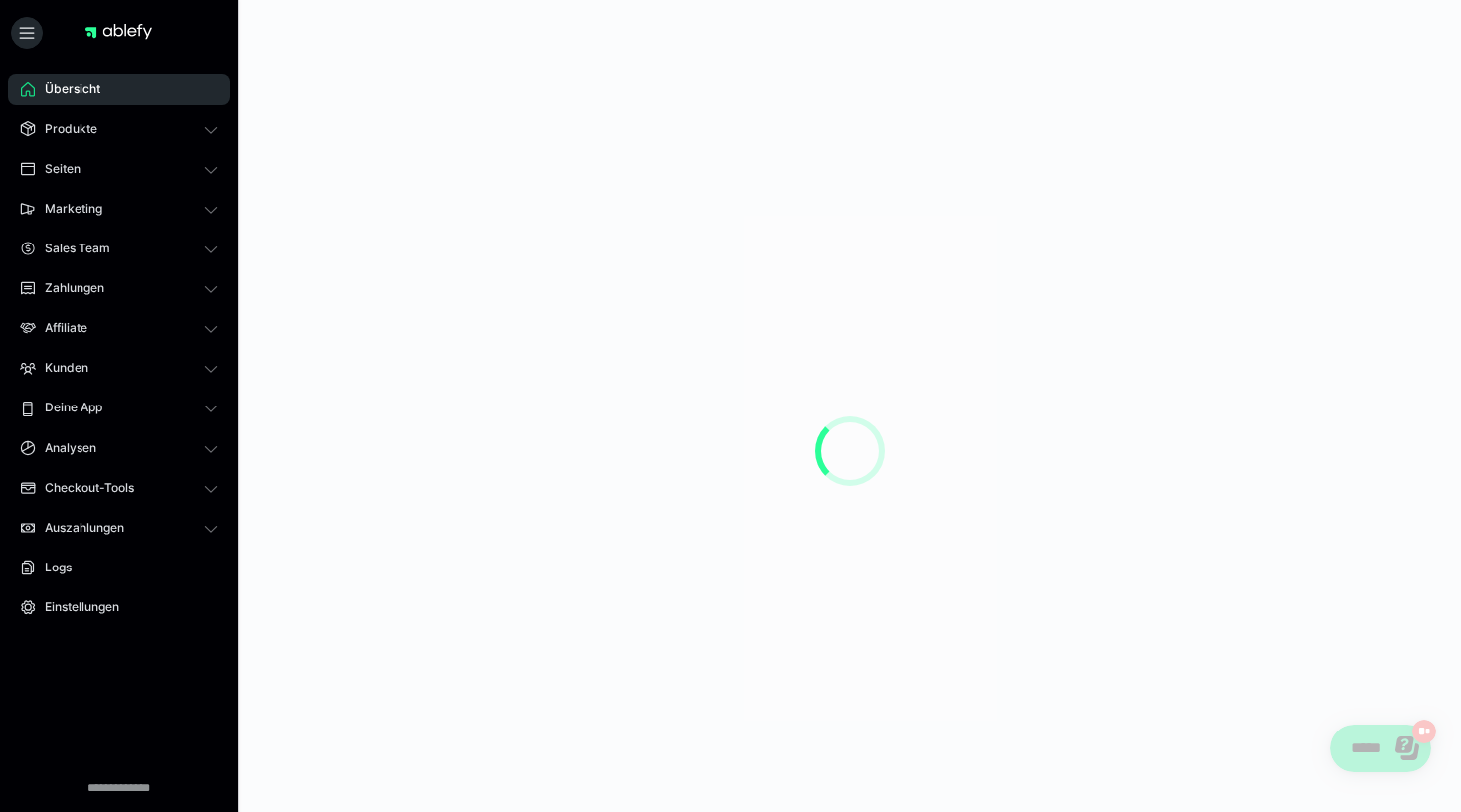 scroll, scrollTop: 0, scrollLeft: 0, axis: both 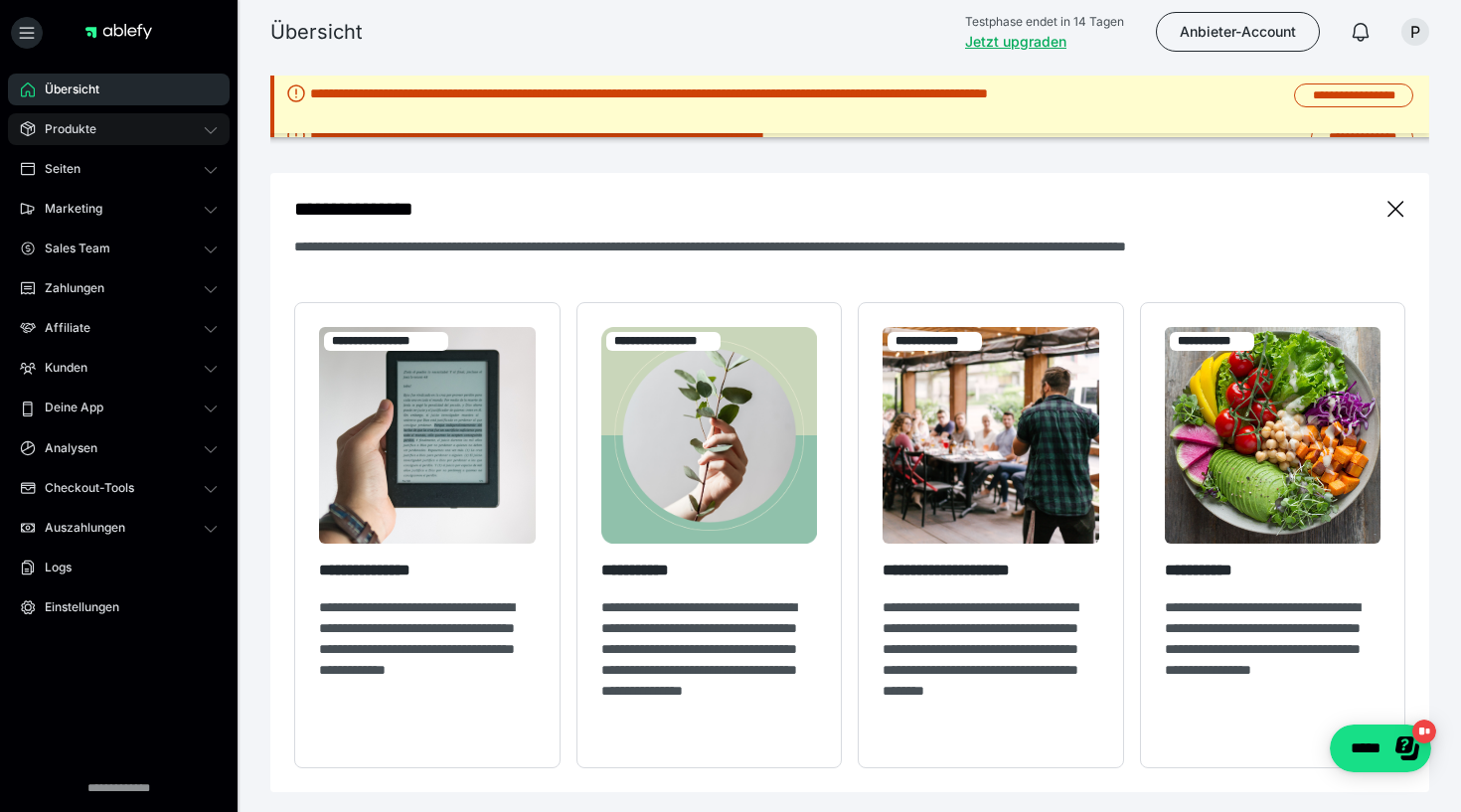 click on "Produkte" at bounding box center [64, 129] 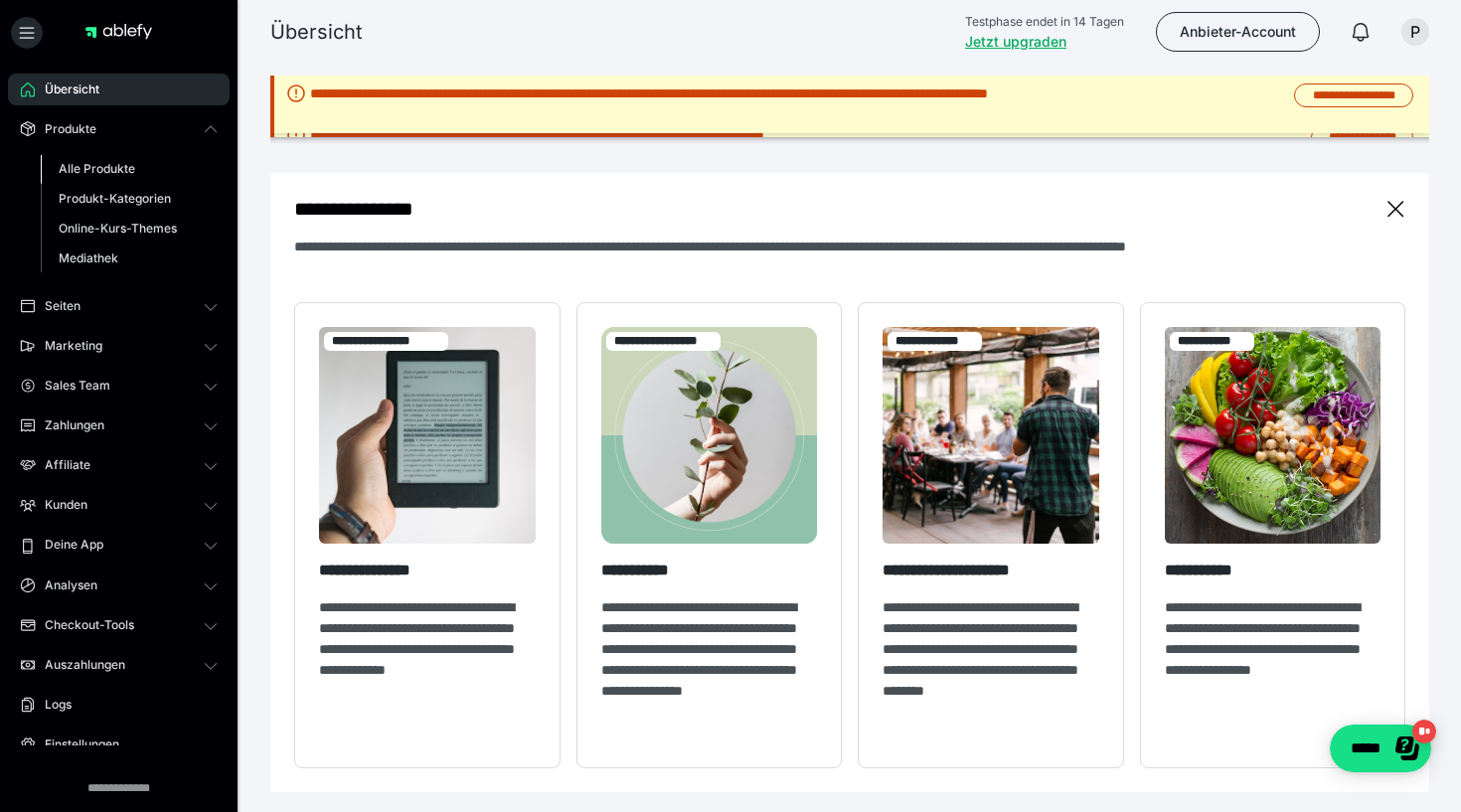 click on "Alle Produkte" at bounding box center [96, 168] 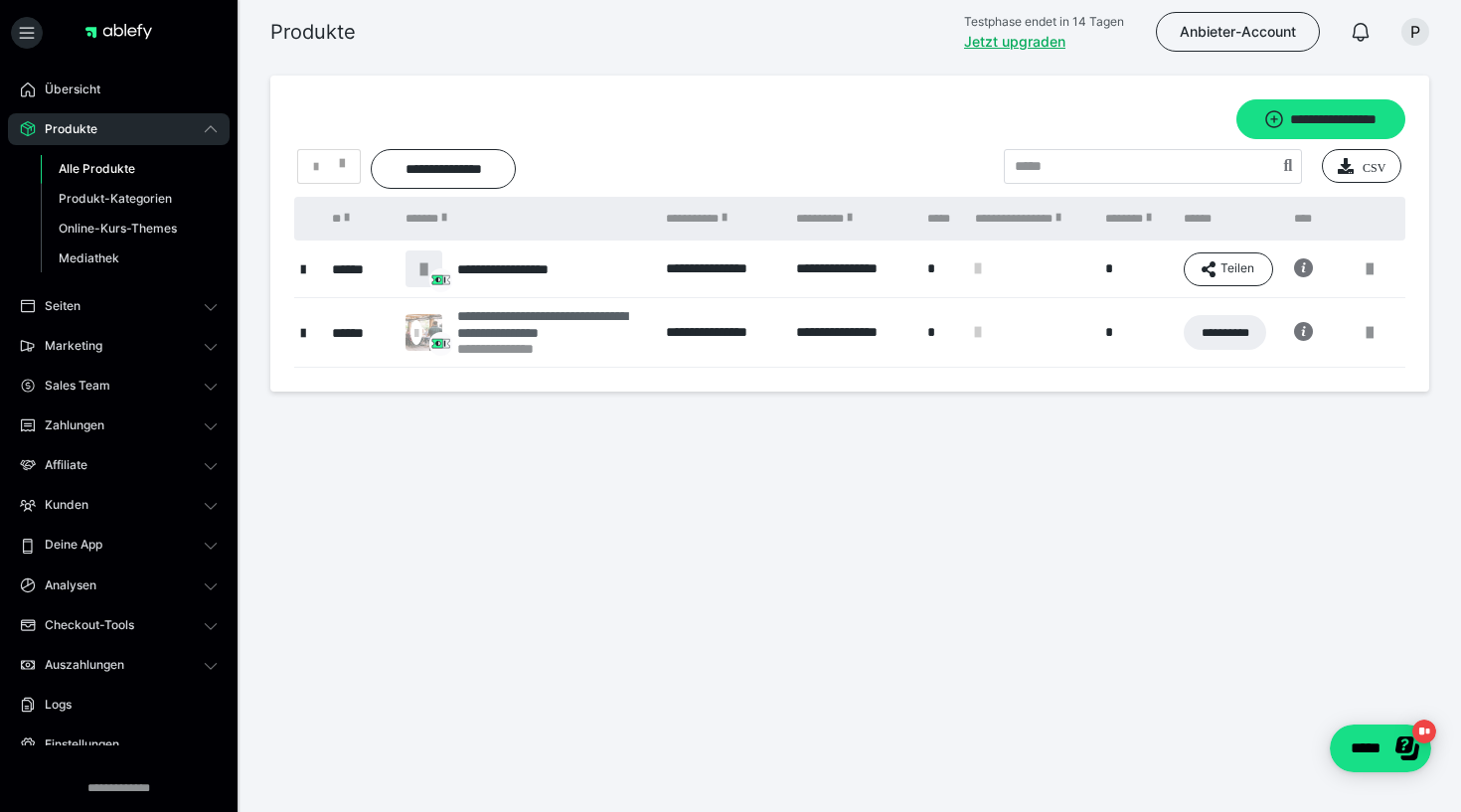 click on "**********" at bounding box center [552, 324] 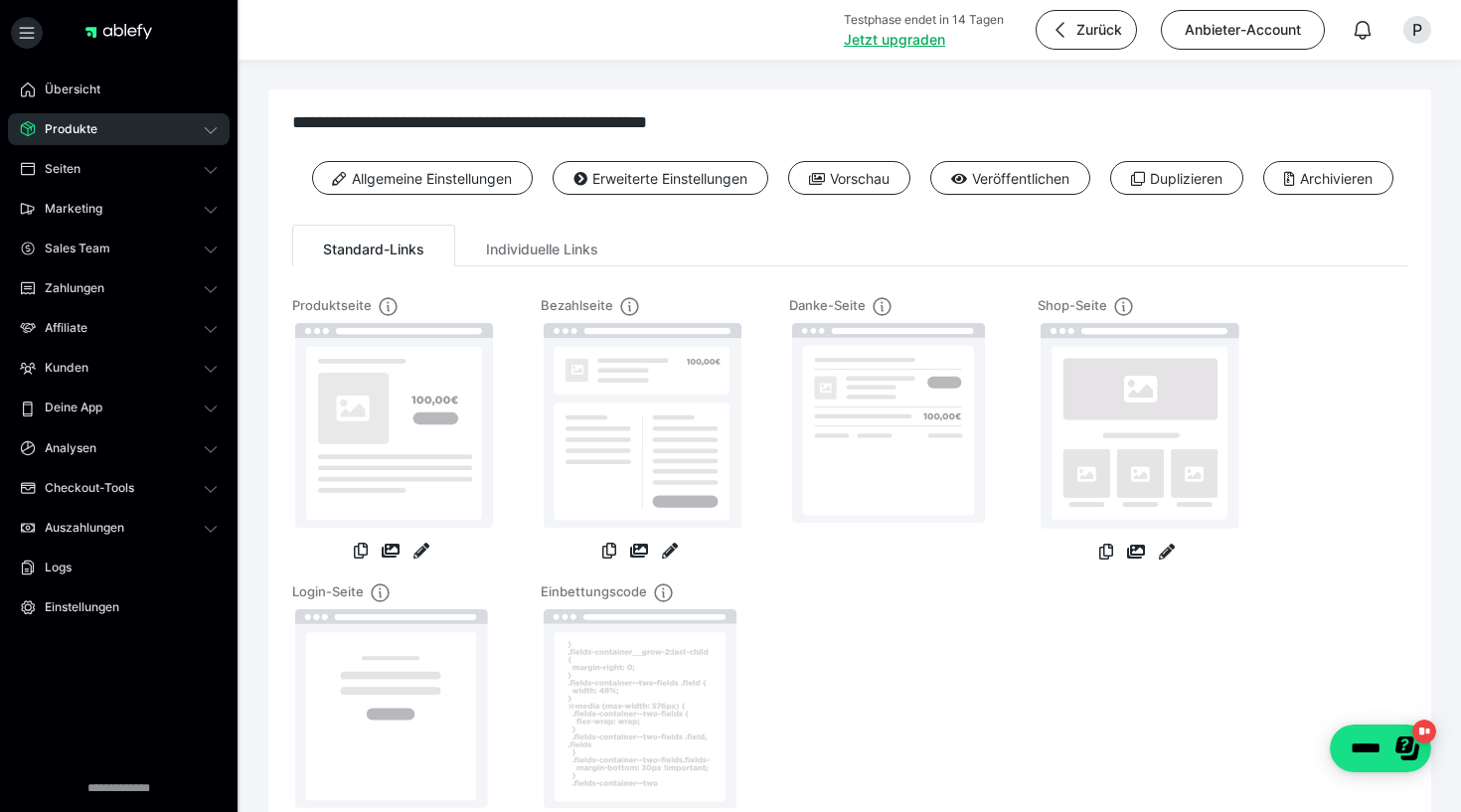 click on "Produkte" at bounding box center [118, 129] 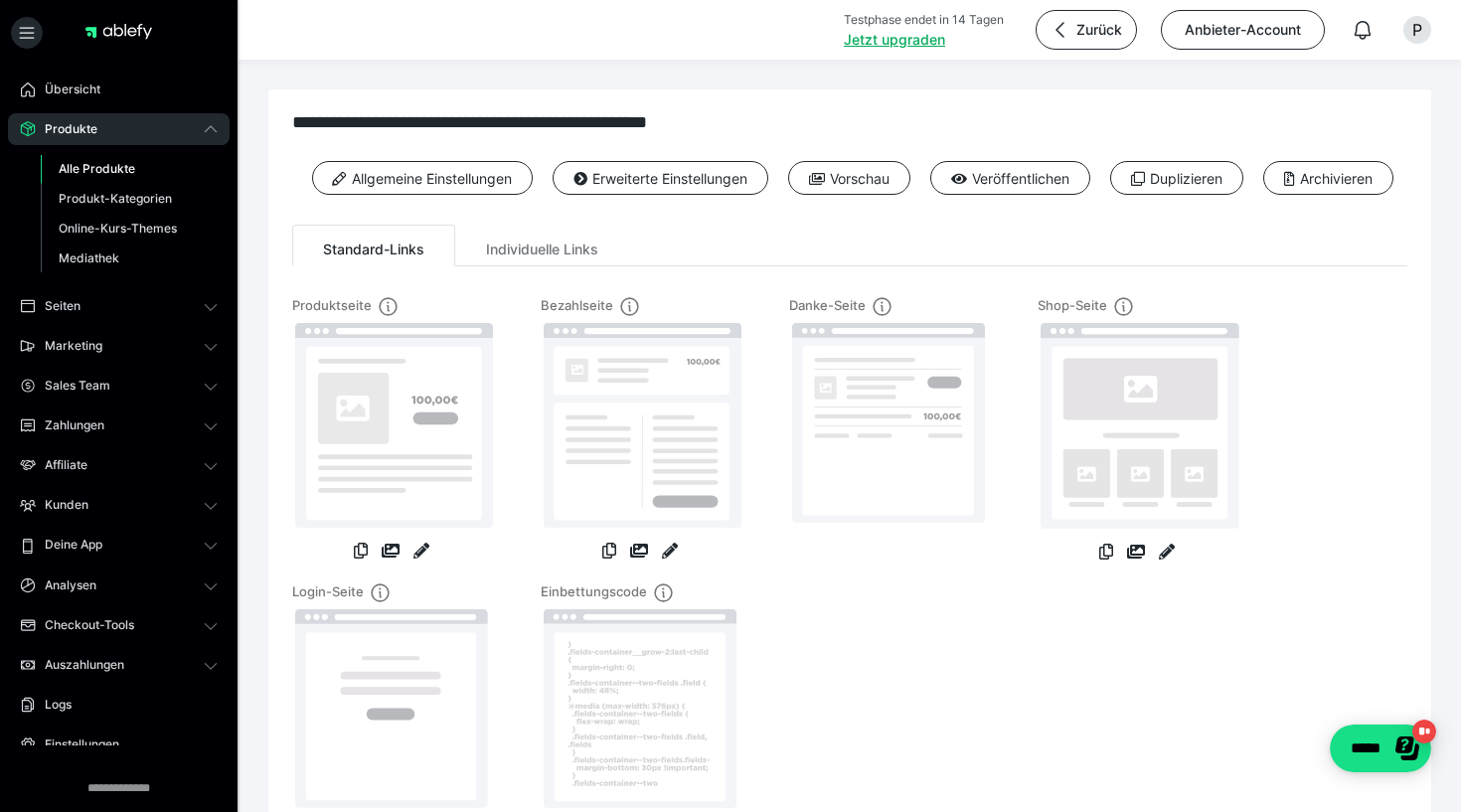 click on "Alle Produkte" at bounding box center (96, 168) 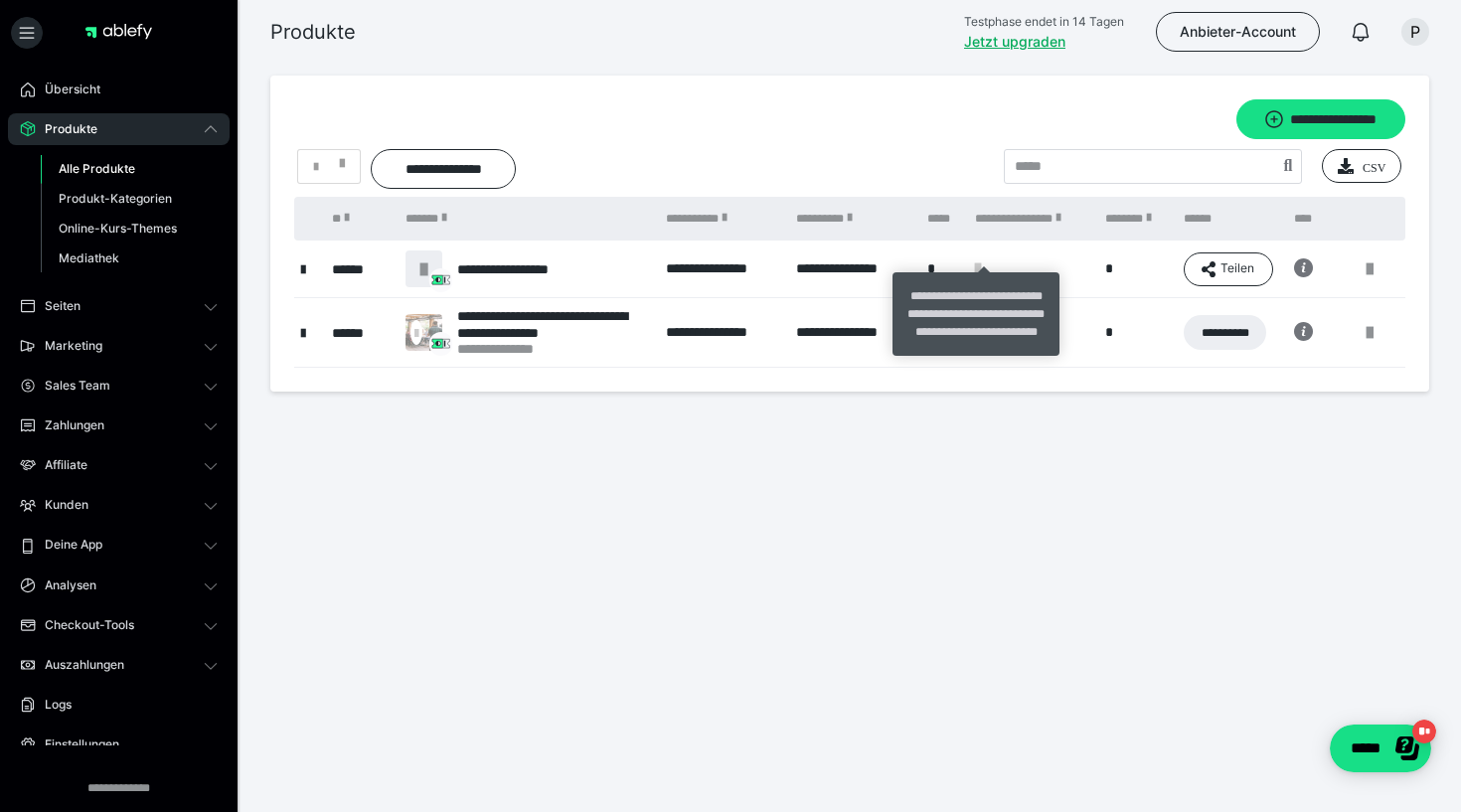click on "**********" at bounding box center [1011, 332] 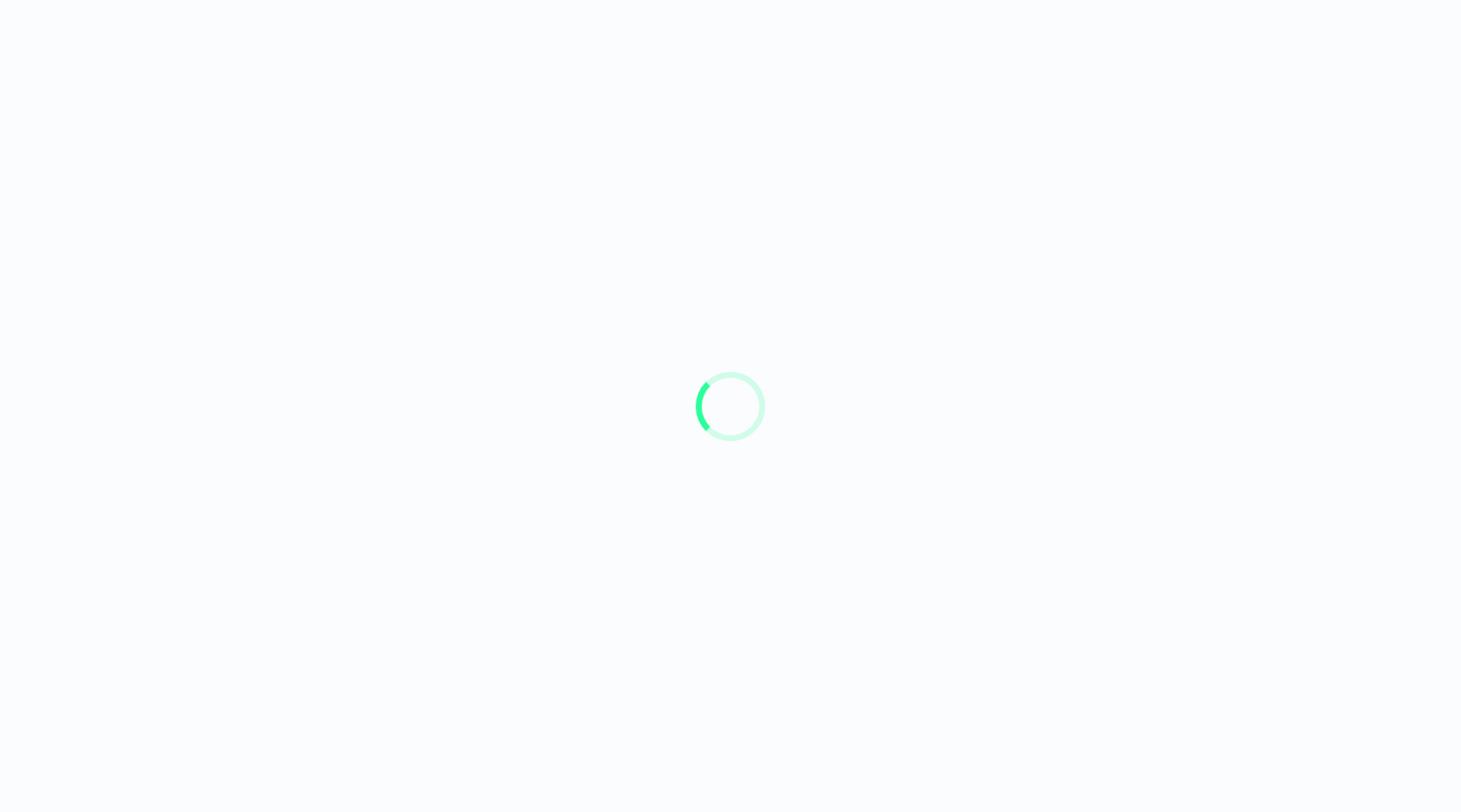 scroll, scrollTop: 0, scrollLeft: 0, axis: both 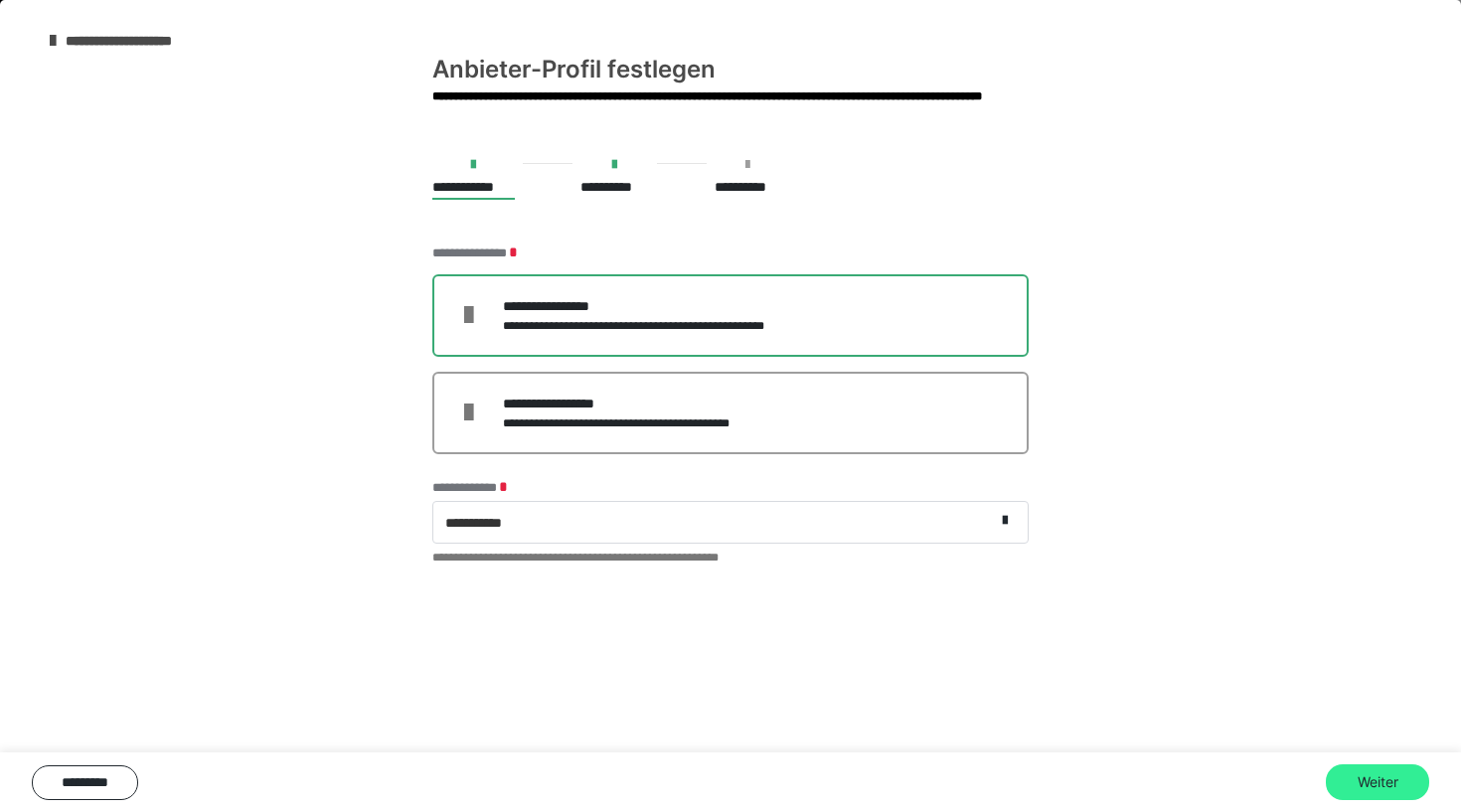 click on "Weiter" at bounding box center [1378, 782] 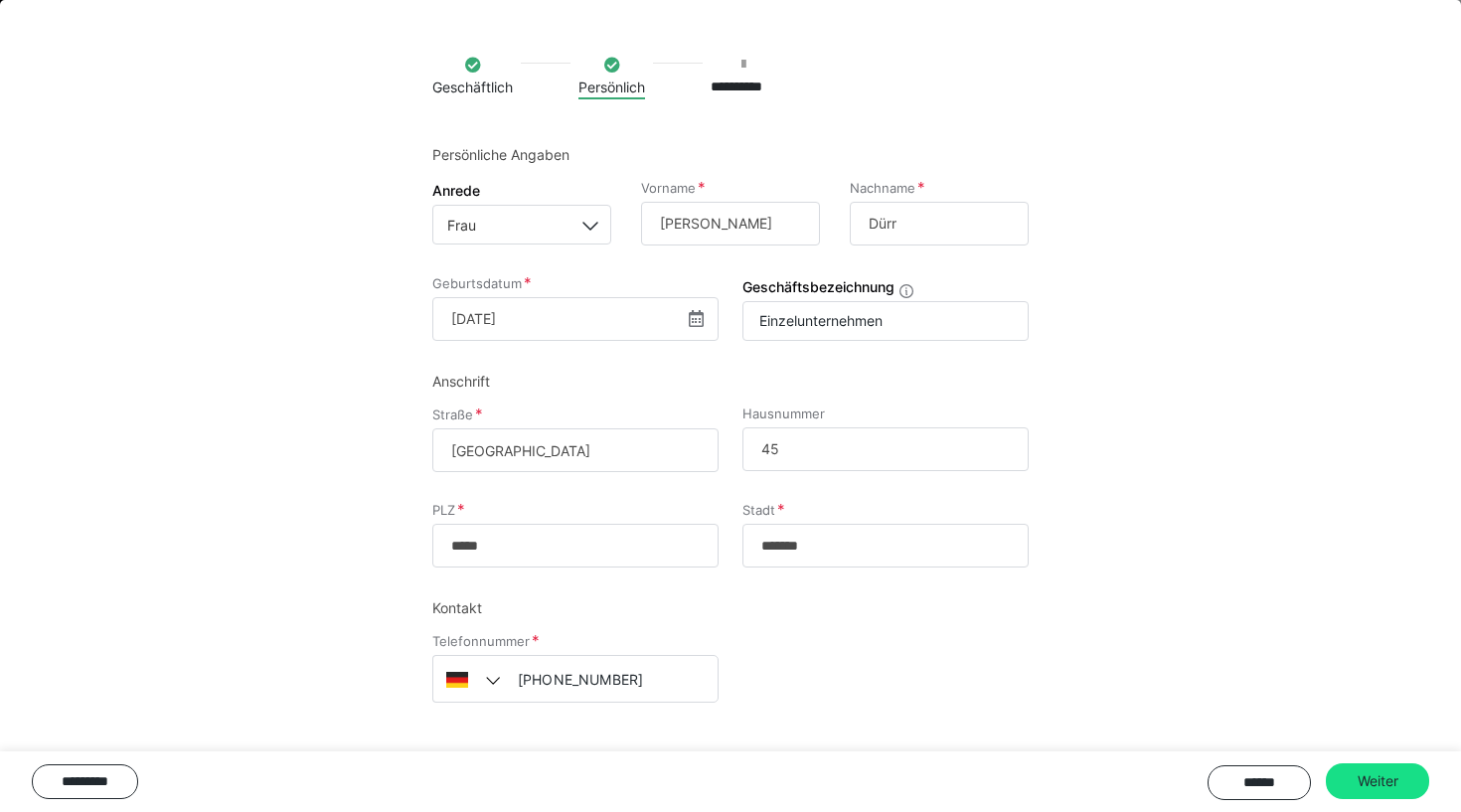 scroll, scrollTop: 102, scrollLeft: 0, axis: vertical 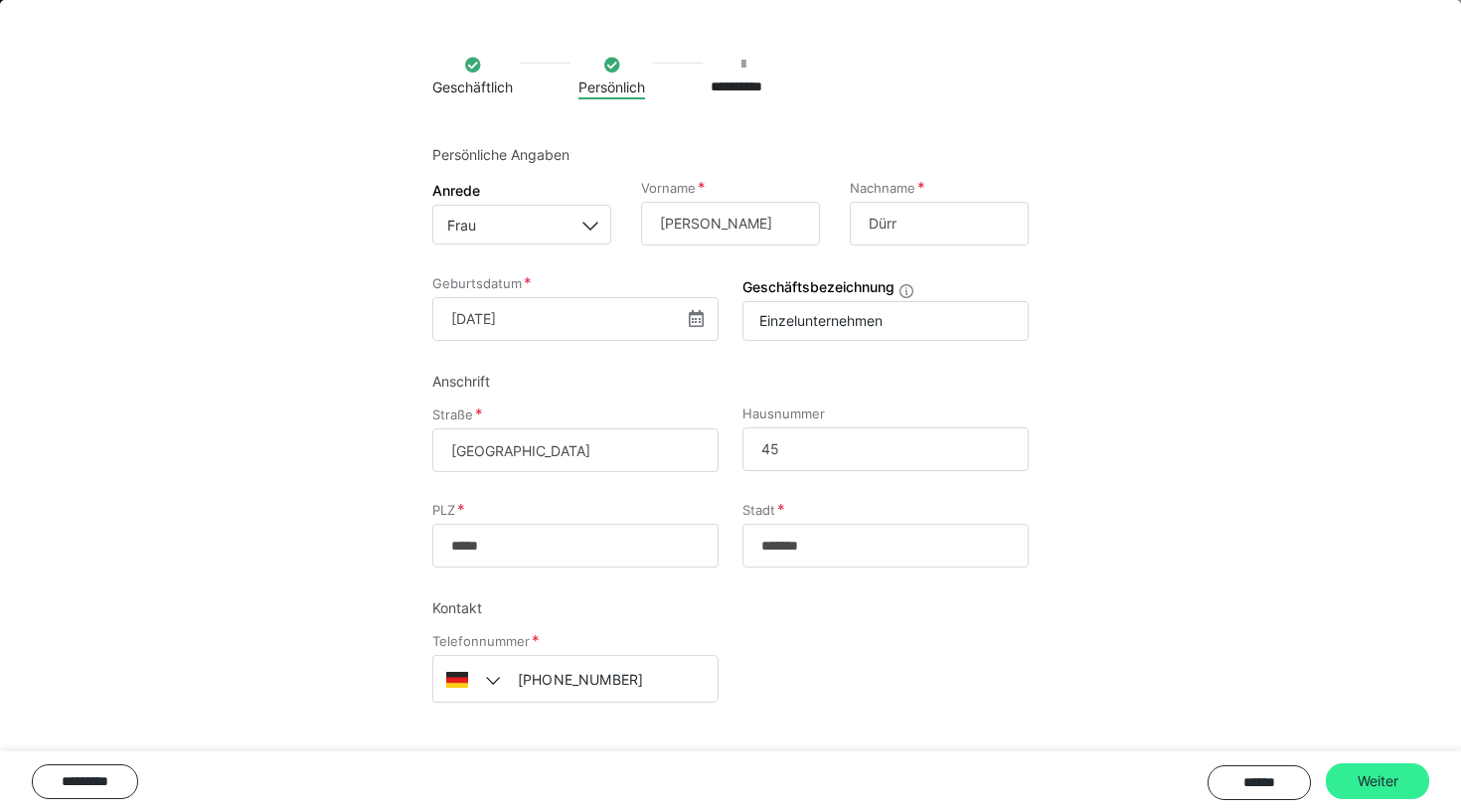 click on "Weiter" at bounding box center (1378, 781) 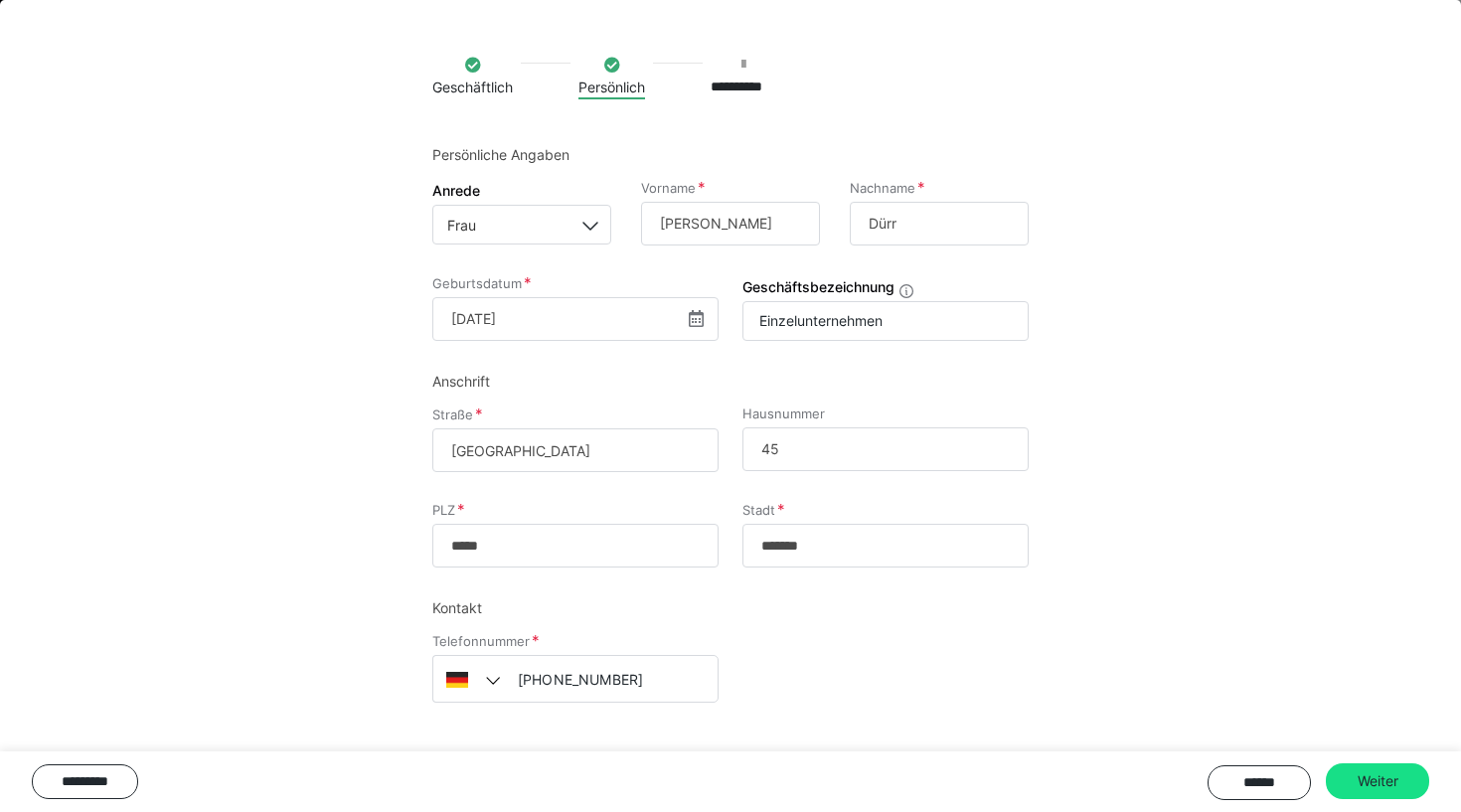 scroll, scrollTop: 0, scrollLeft: 0, axis: both 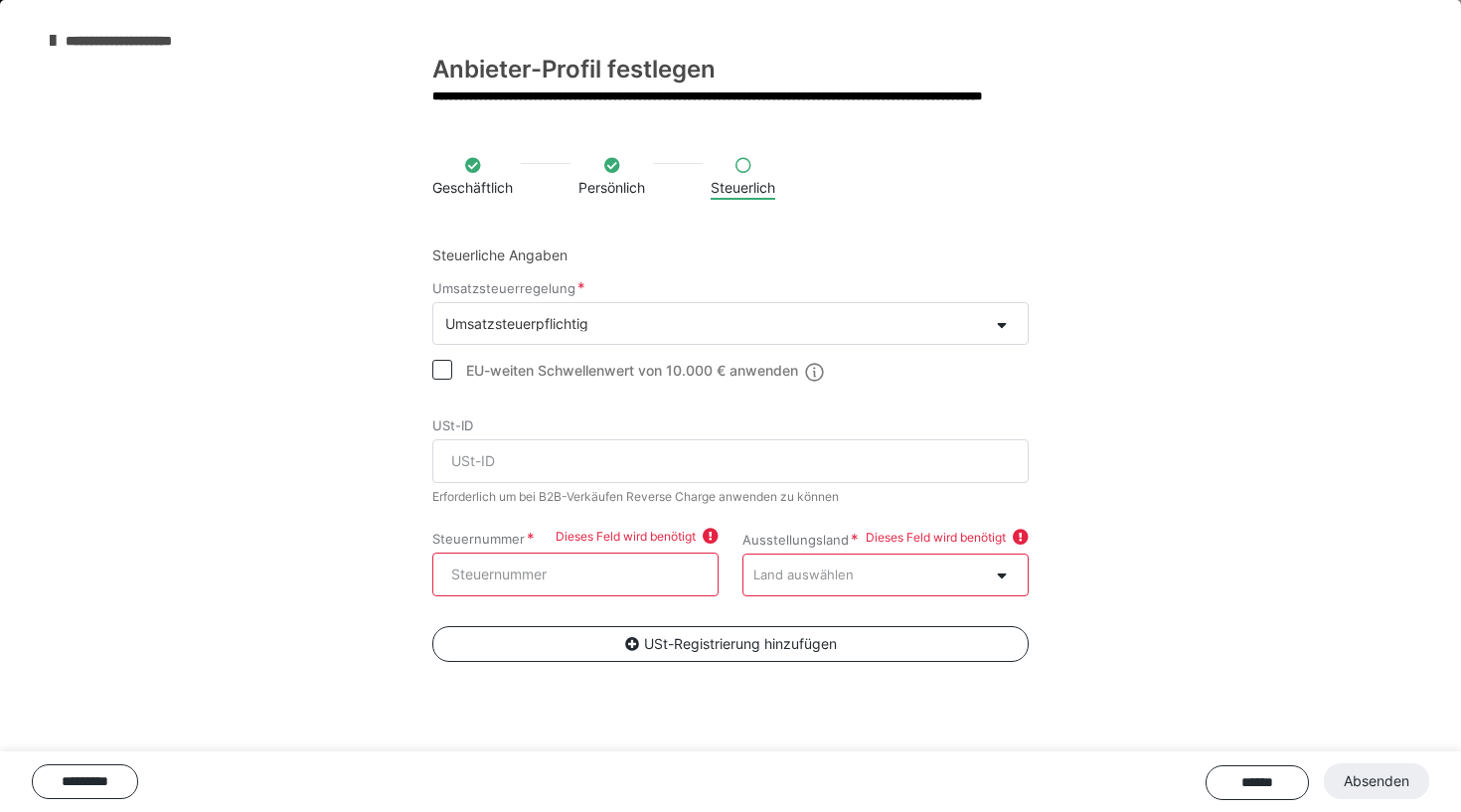 click on "Land auswählen" at bounding box center (866, 574) 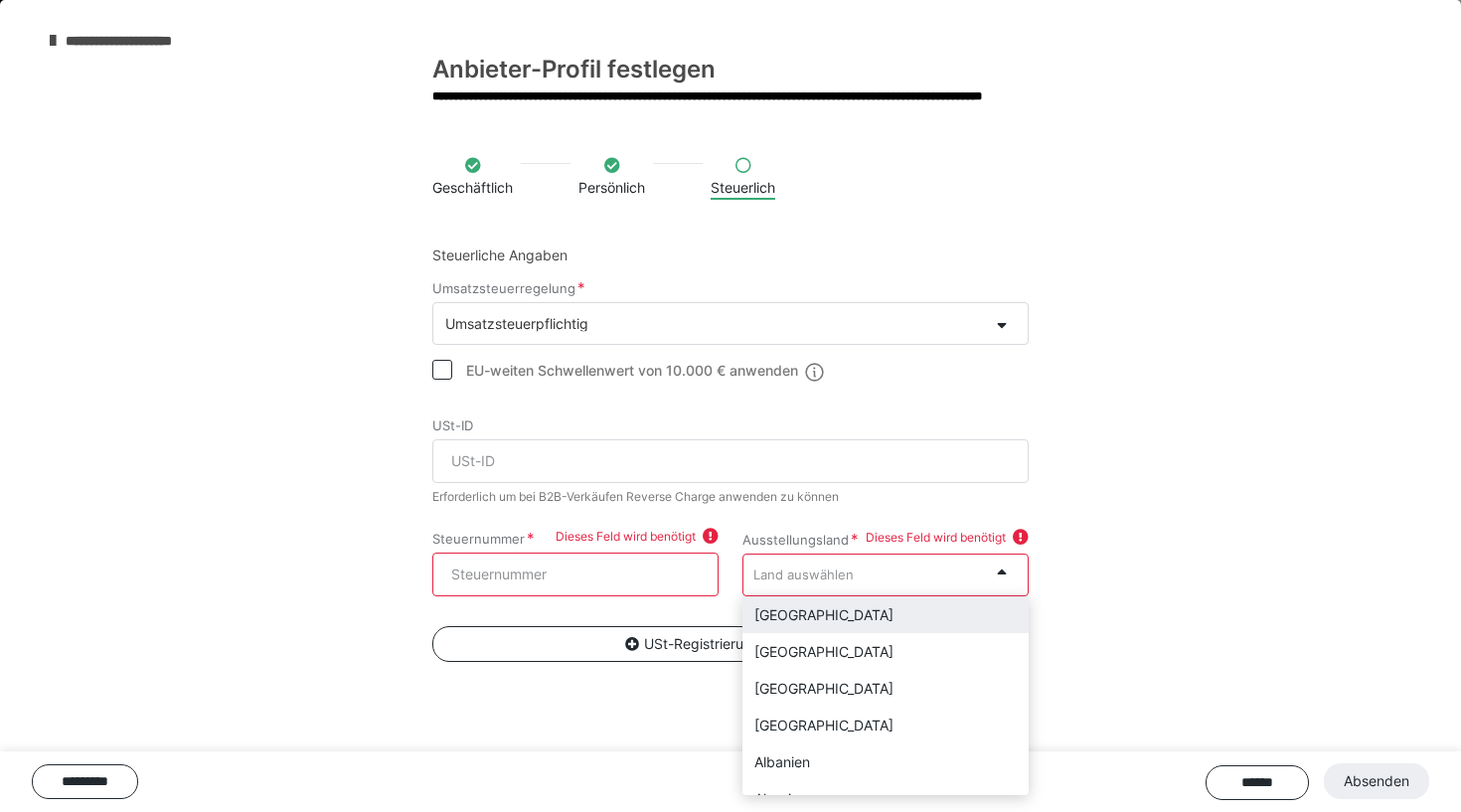 click on "[GEOGRAPHIC_DATA]" at bounding box center [886, 614] 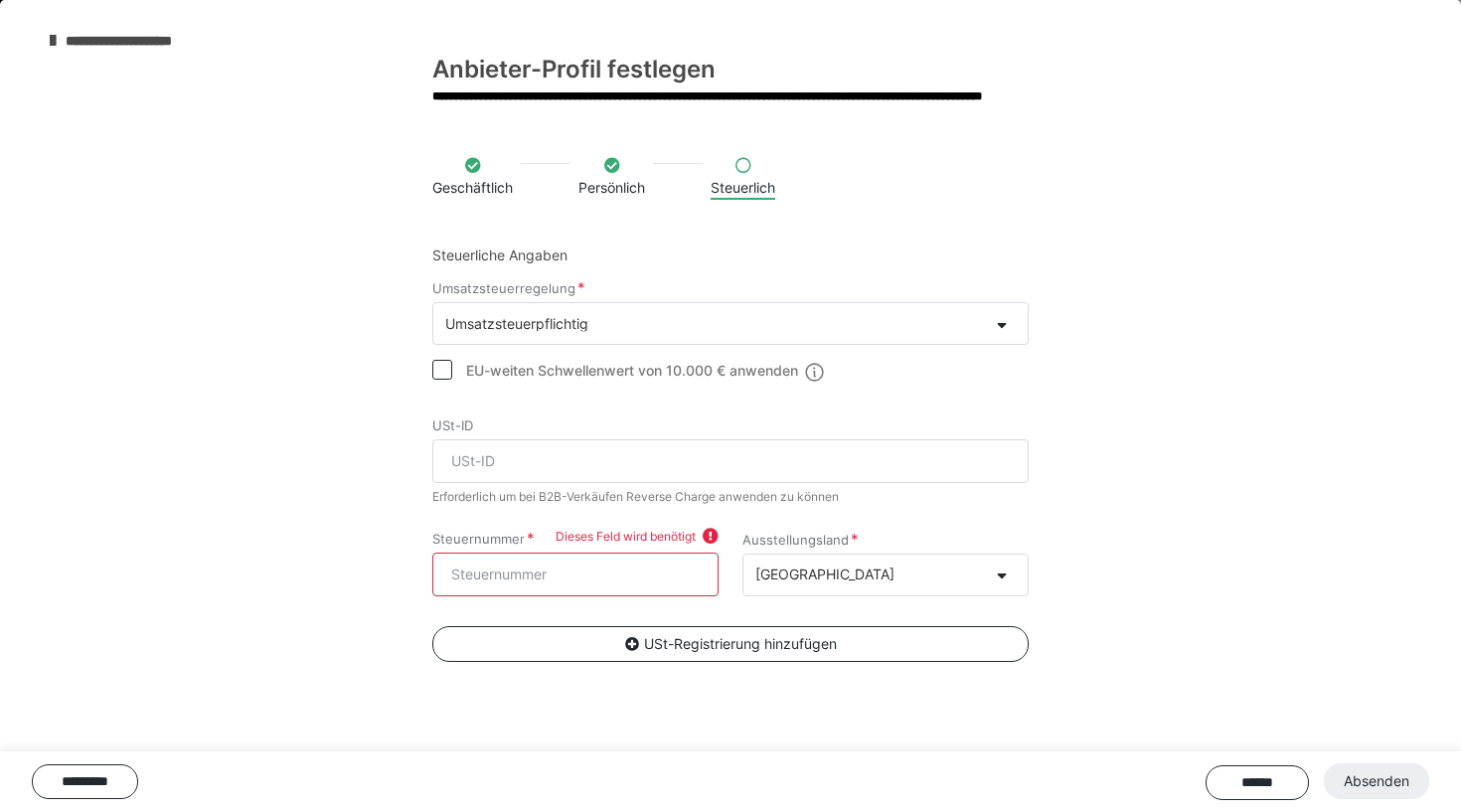 click on "Steuernummer" at bounding box center (575, 574) 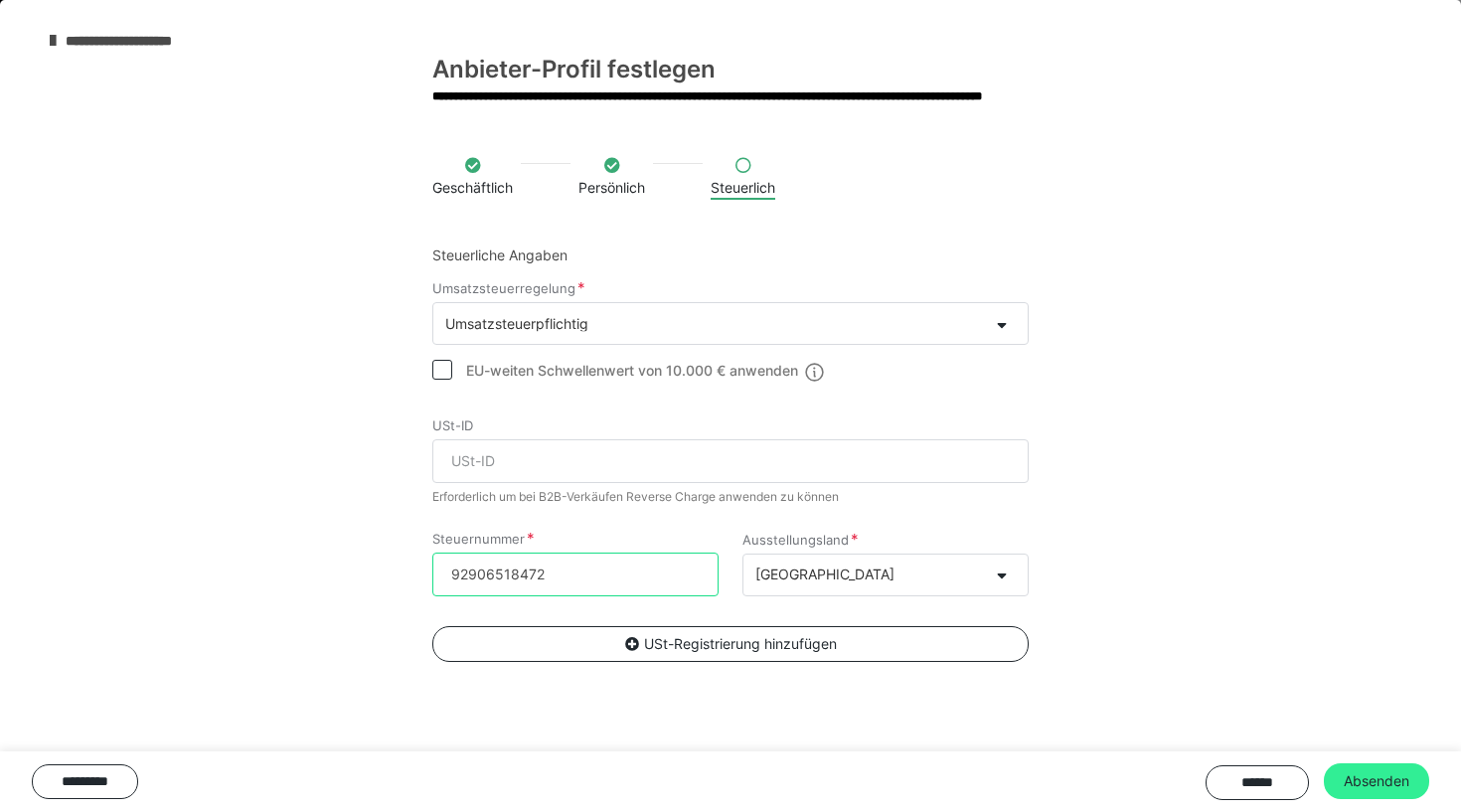 type on "92906518472" 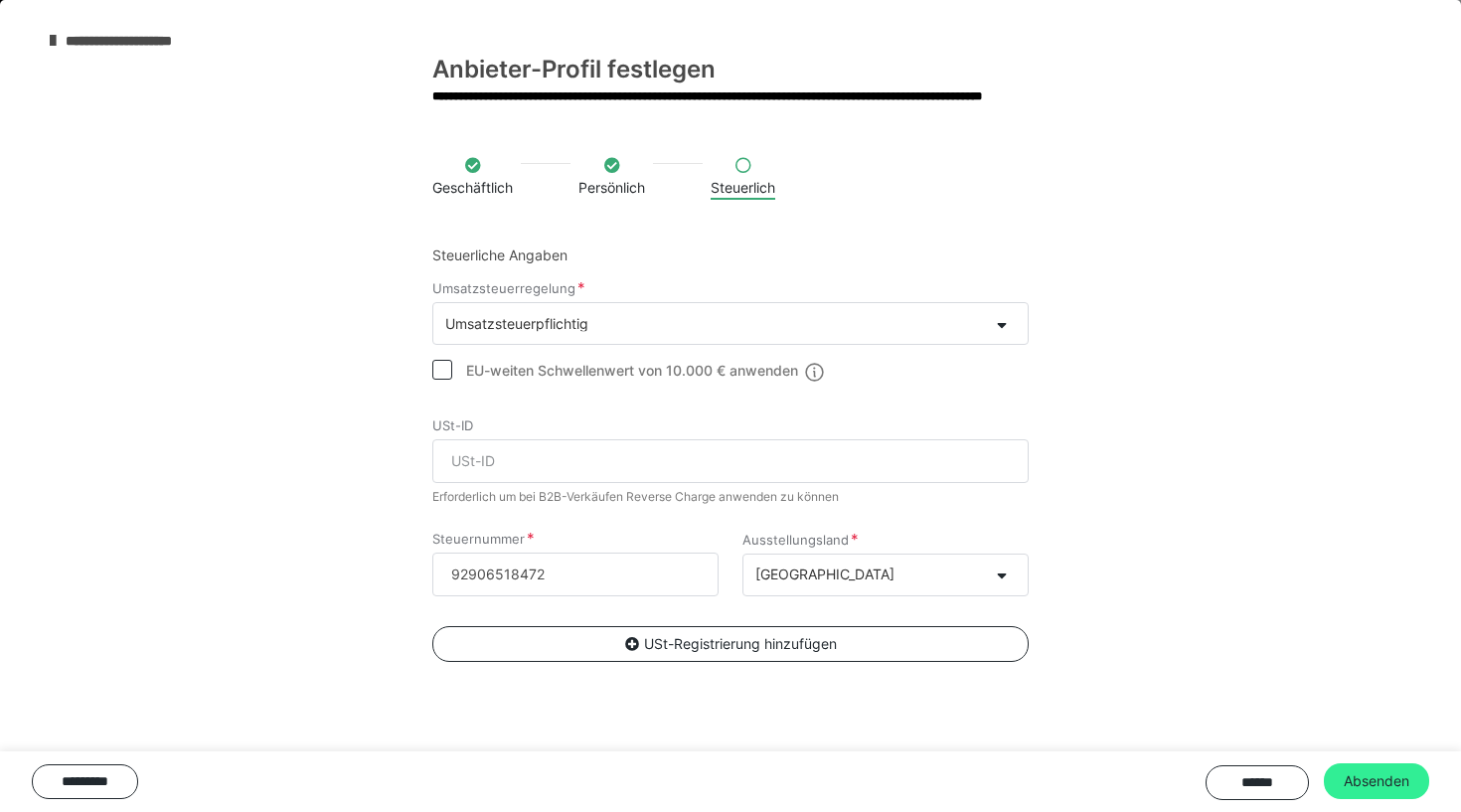 click on "Absenden" at bounding box center (1377, 781) 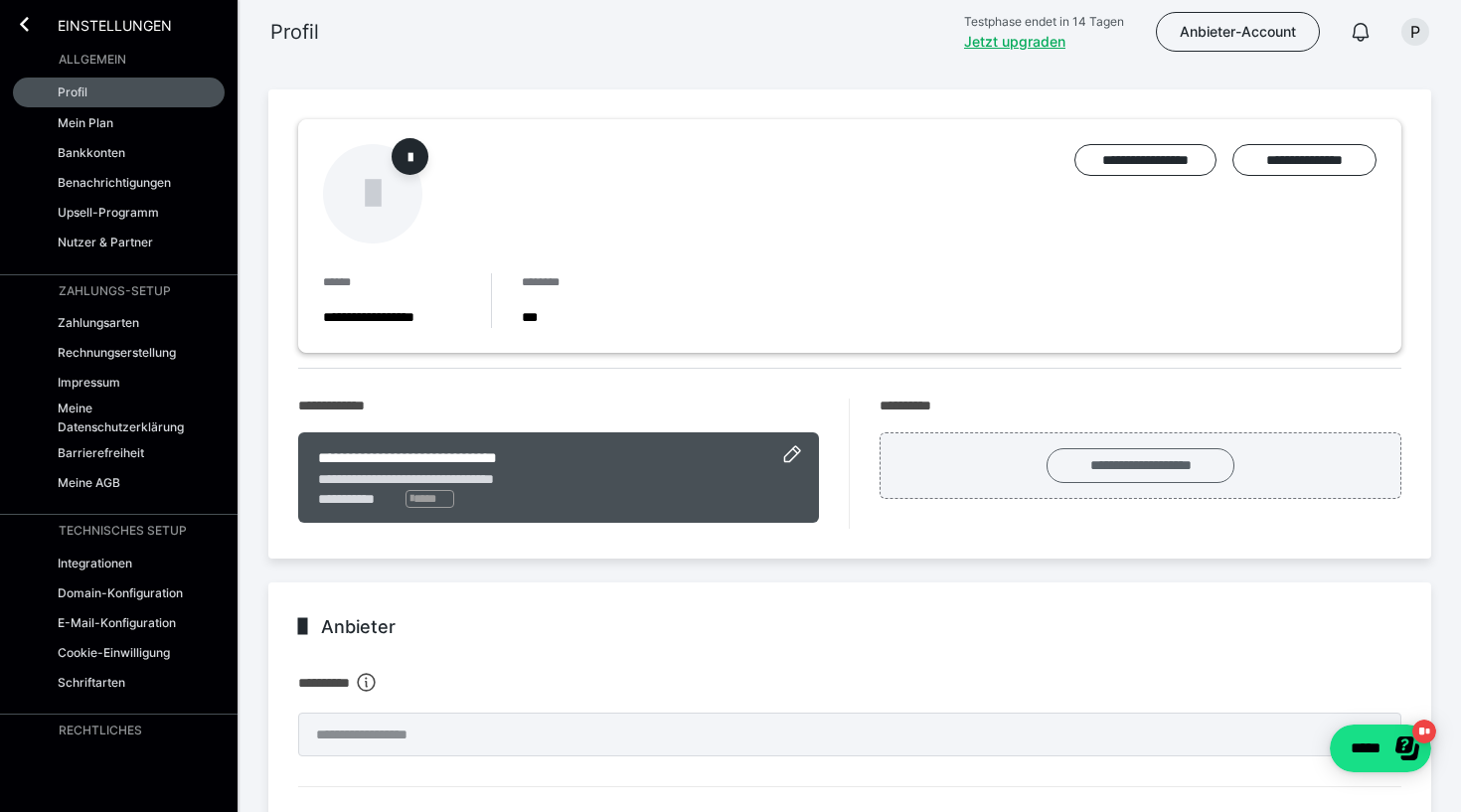 click on "**********" at bounding box center [1140, 465] 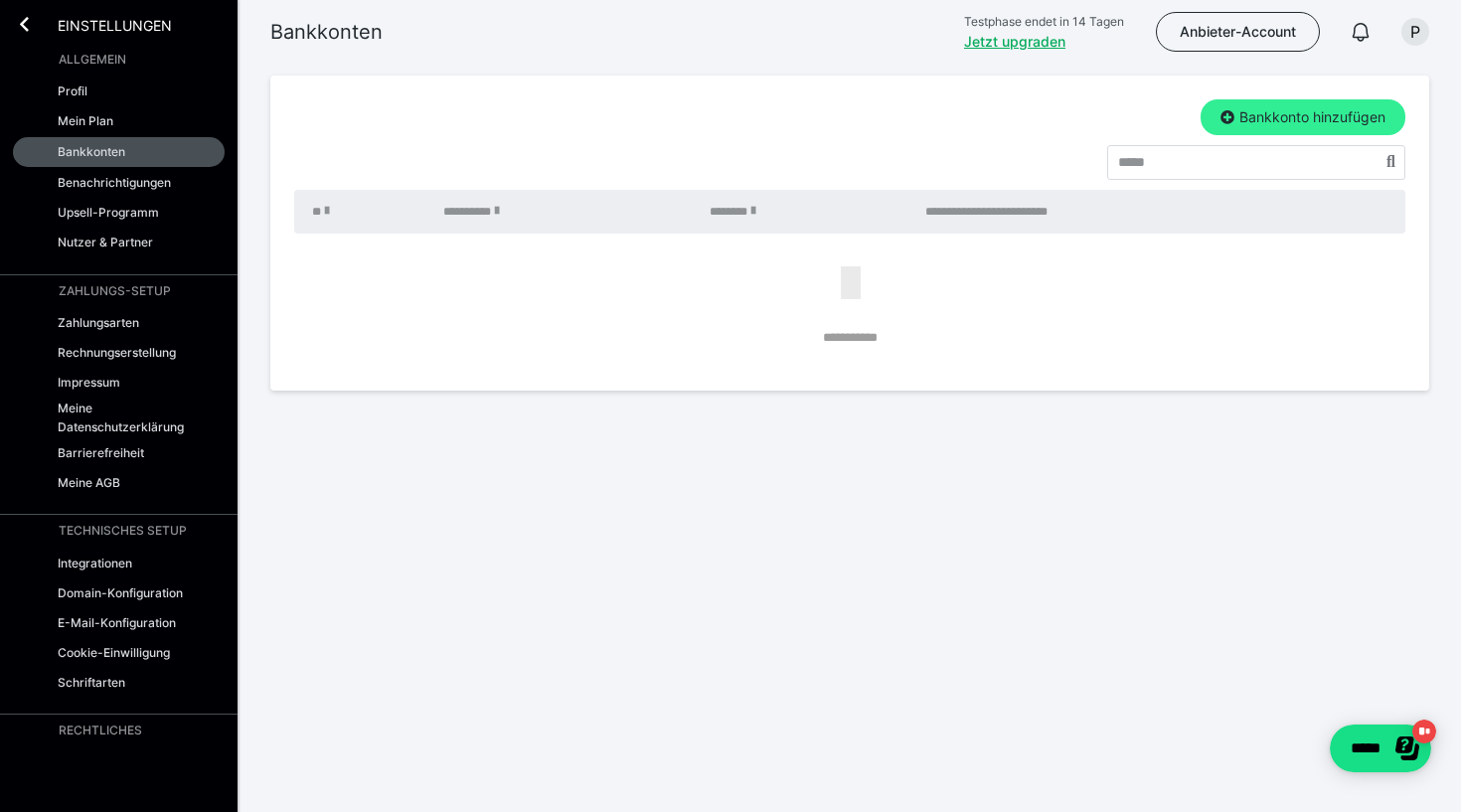 click on "Bankkonto hinzufügen" at bounding box center [1303, 117] 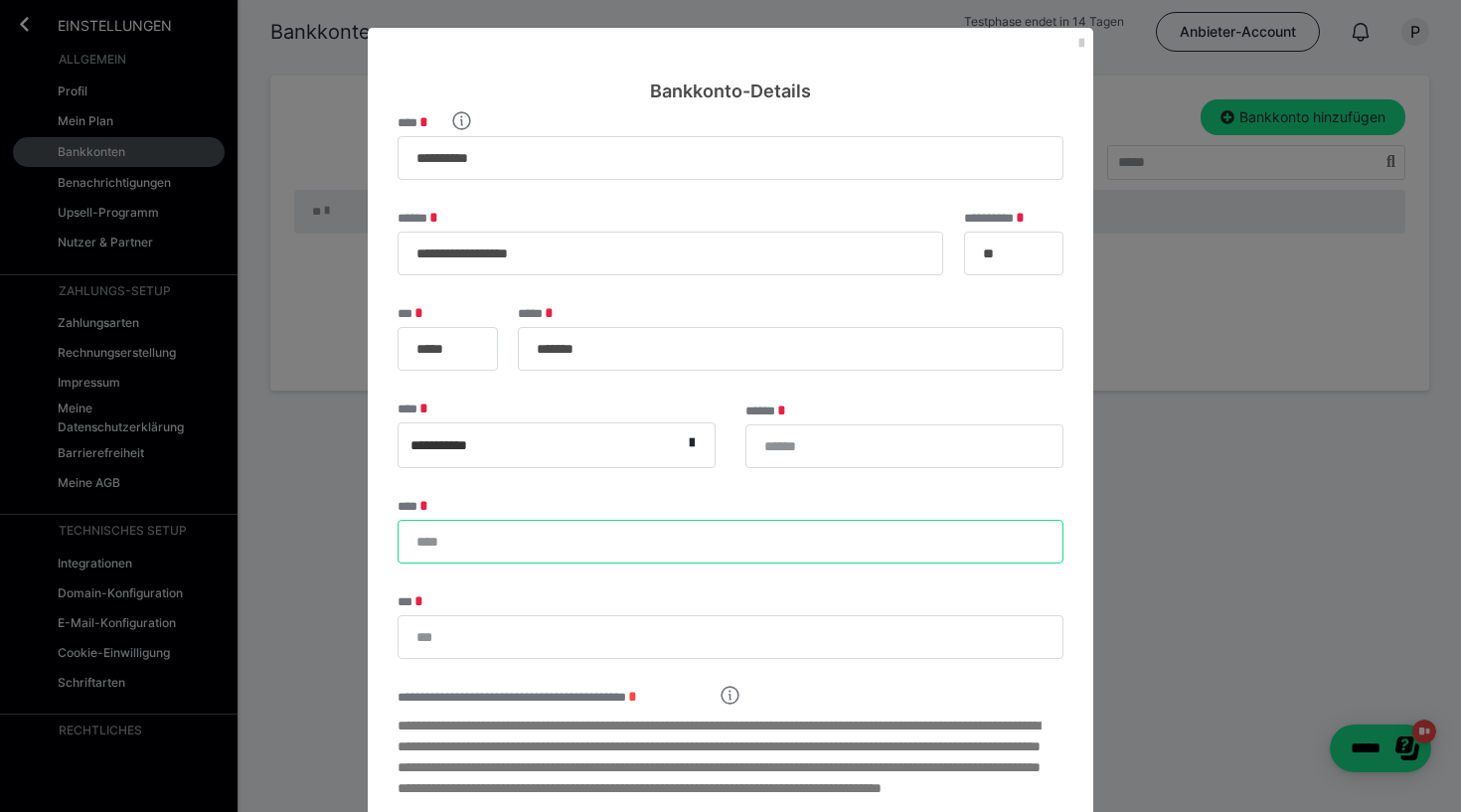 click on "****" at bounding box center (730, 542) 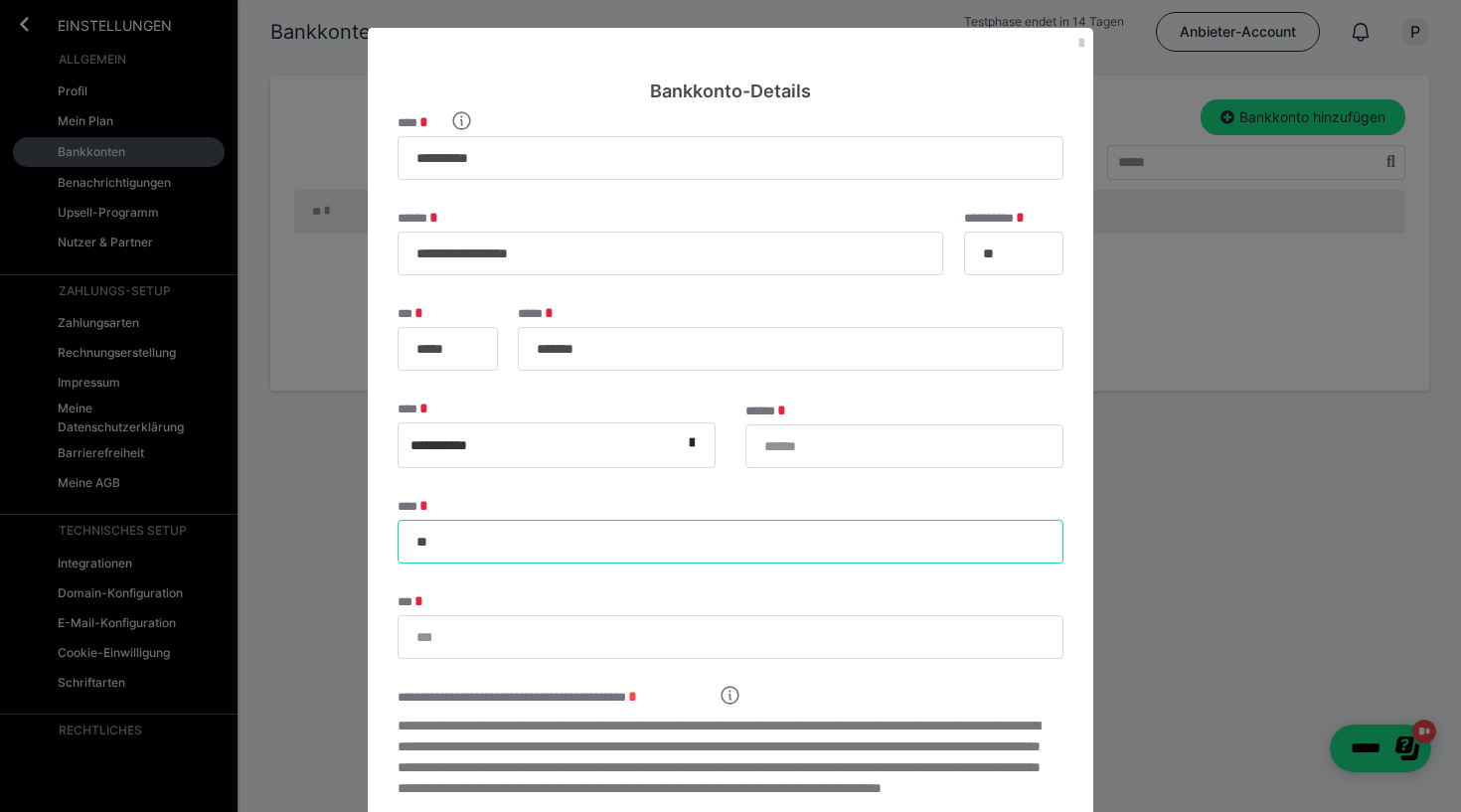 type on "*" 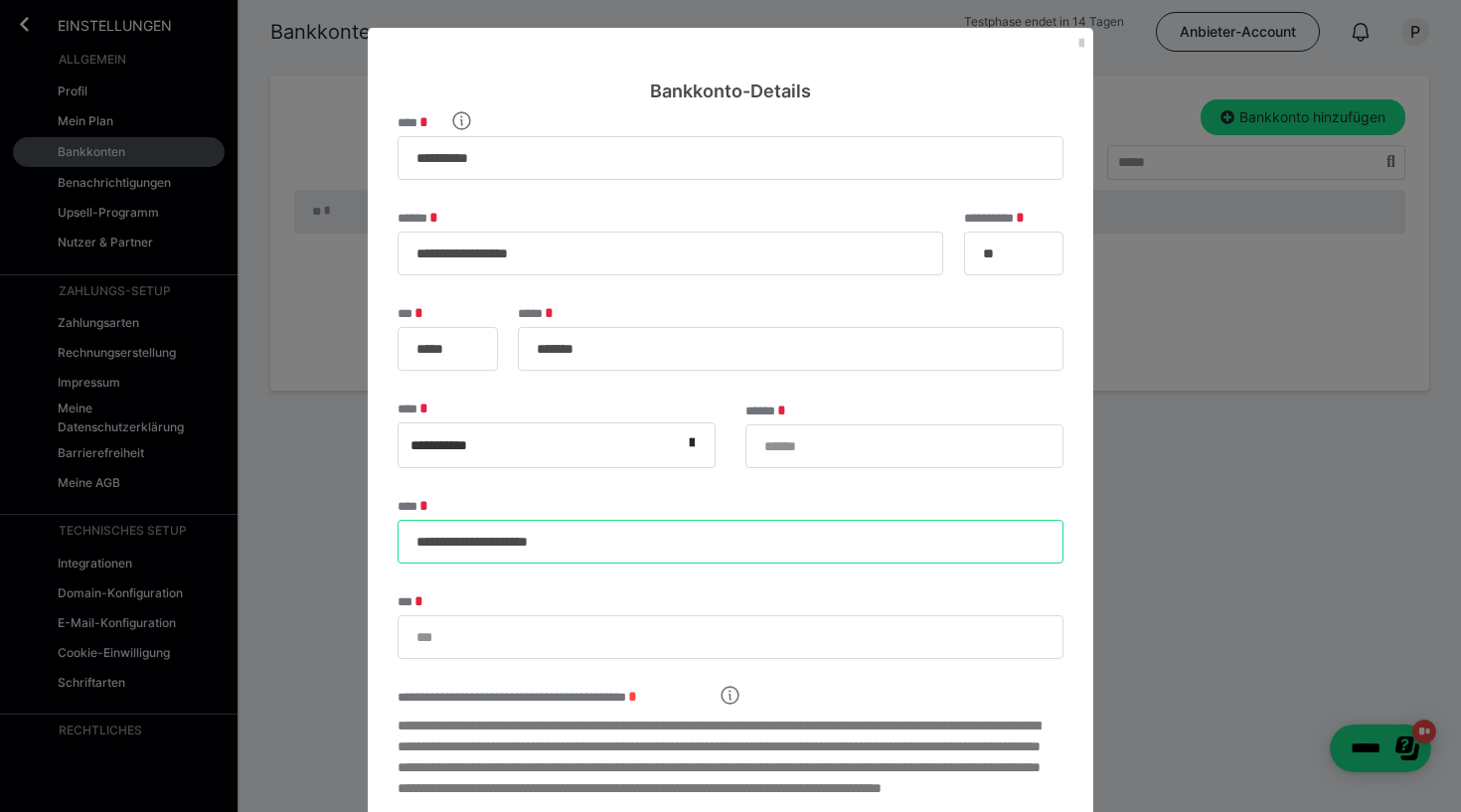 type on "**********" 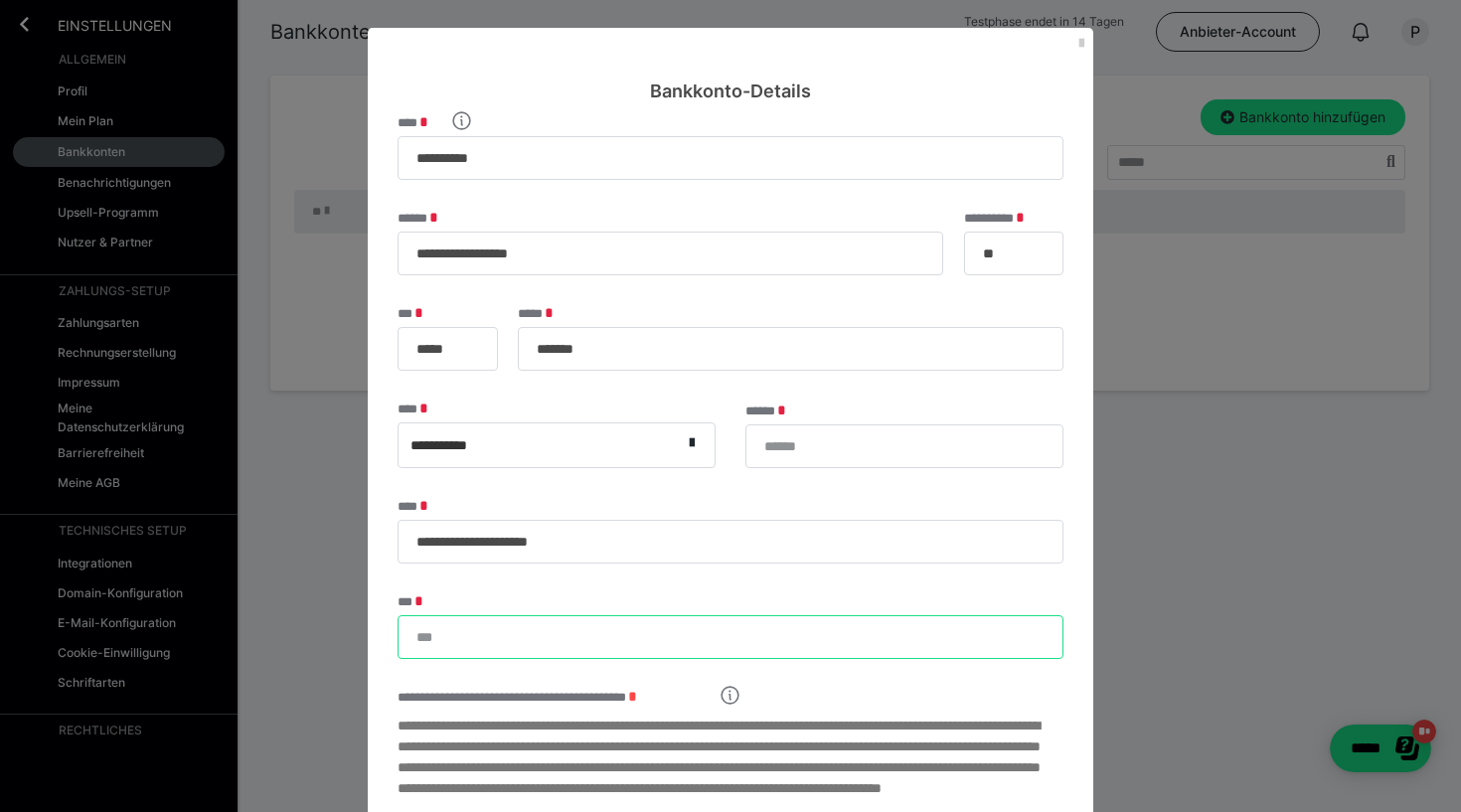 click on "***" at bounding box center [730, 637] 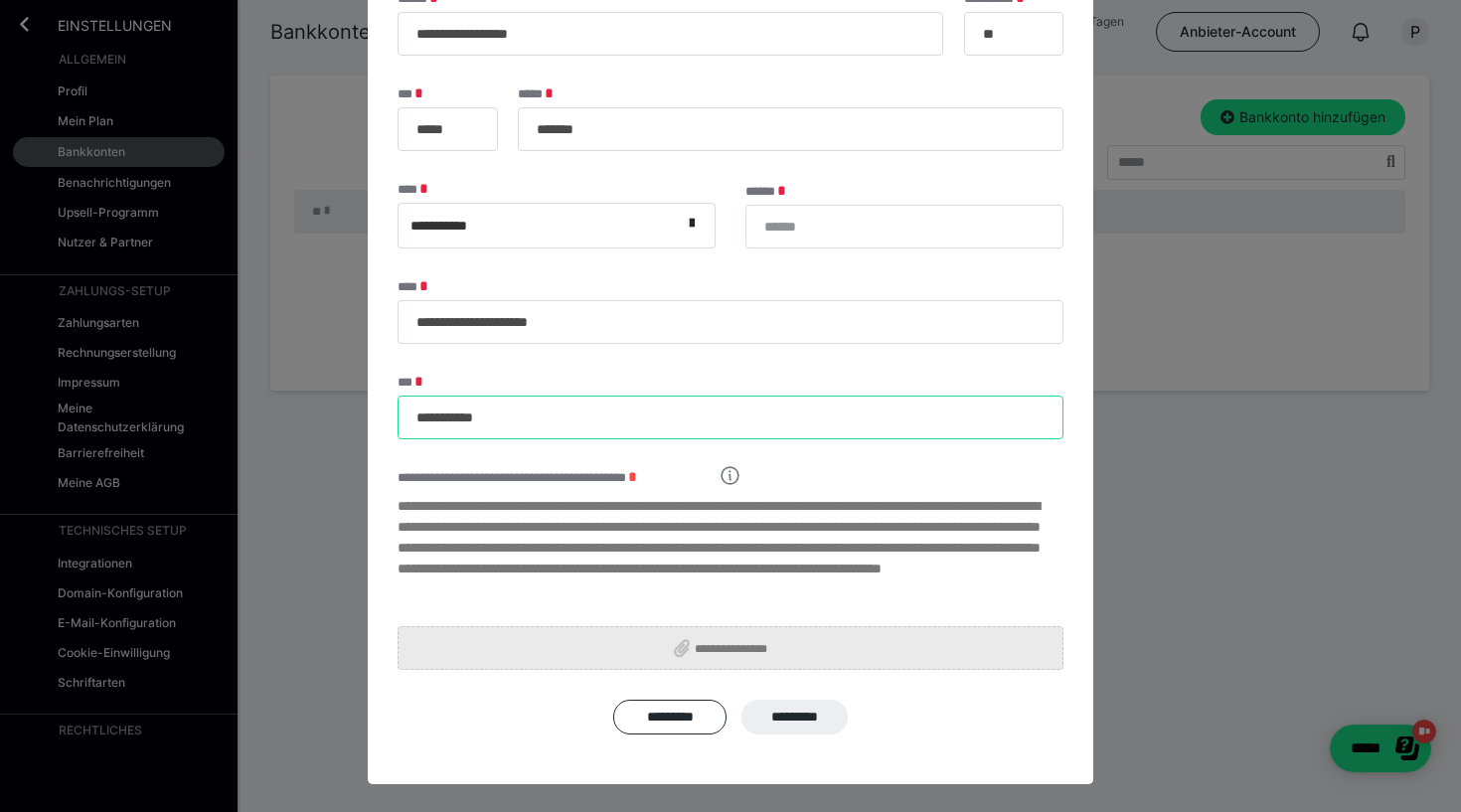 scroll, scrollTop: 225, scrollLeft: 0, axis: vertical 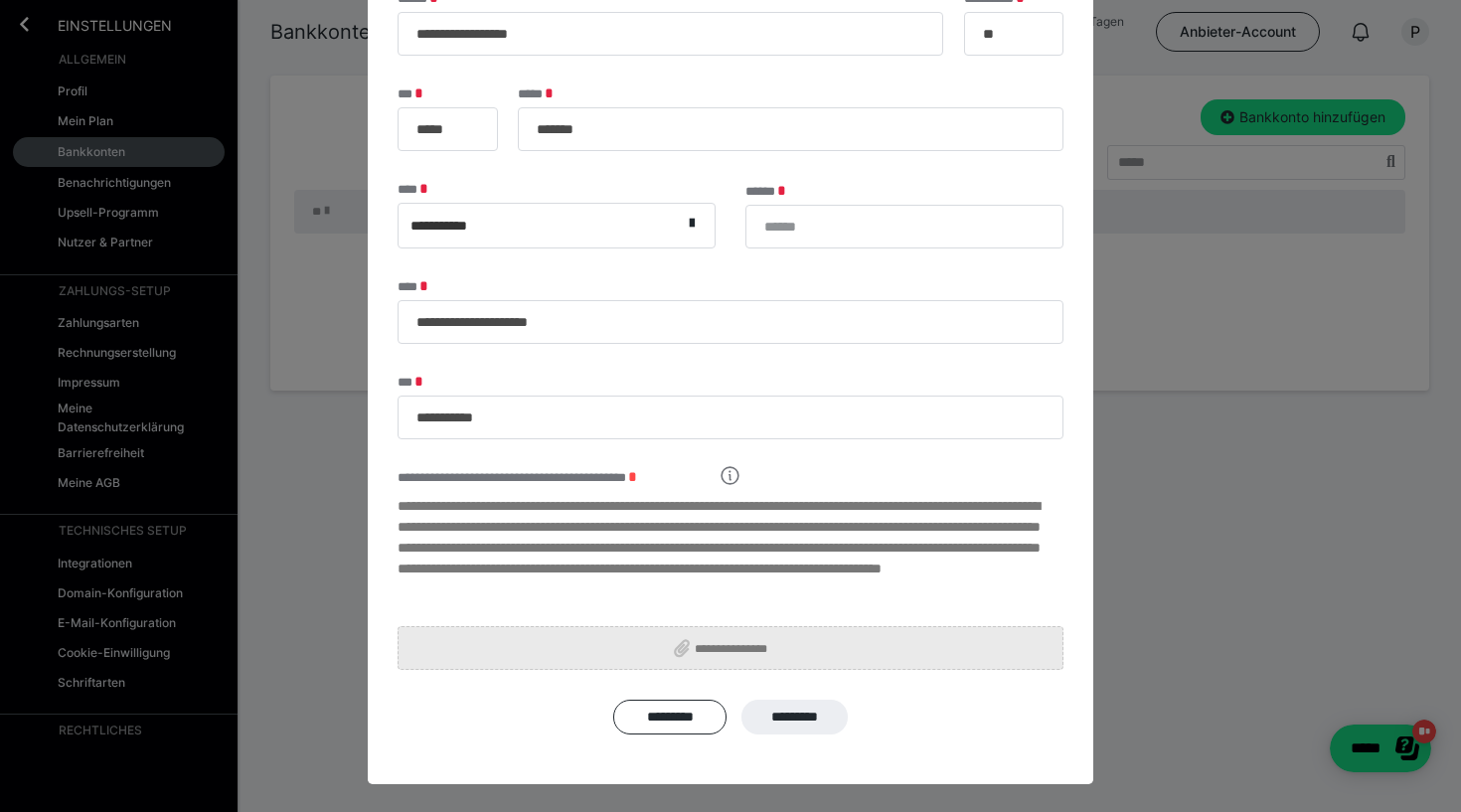 click on "**********" at bounding box center [738, 648] 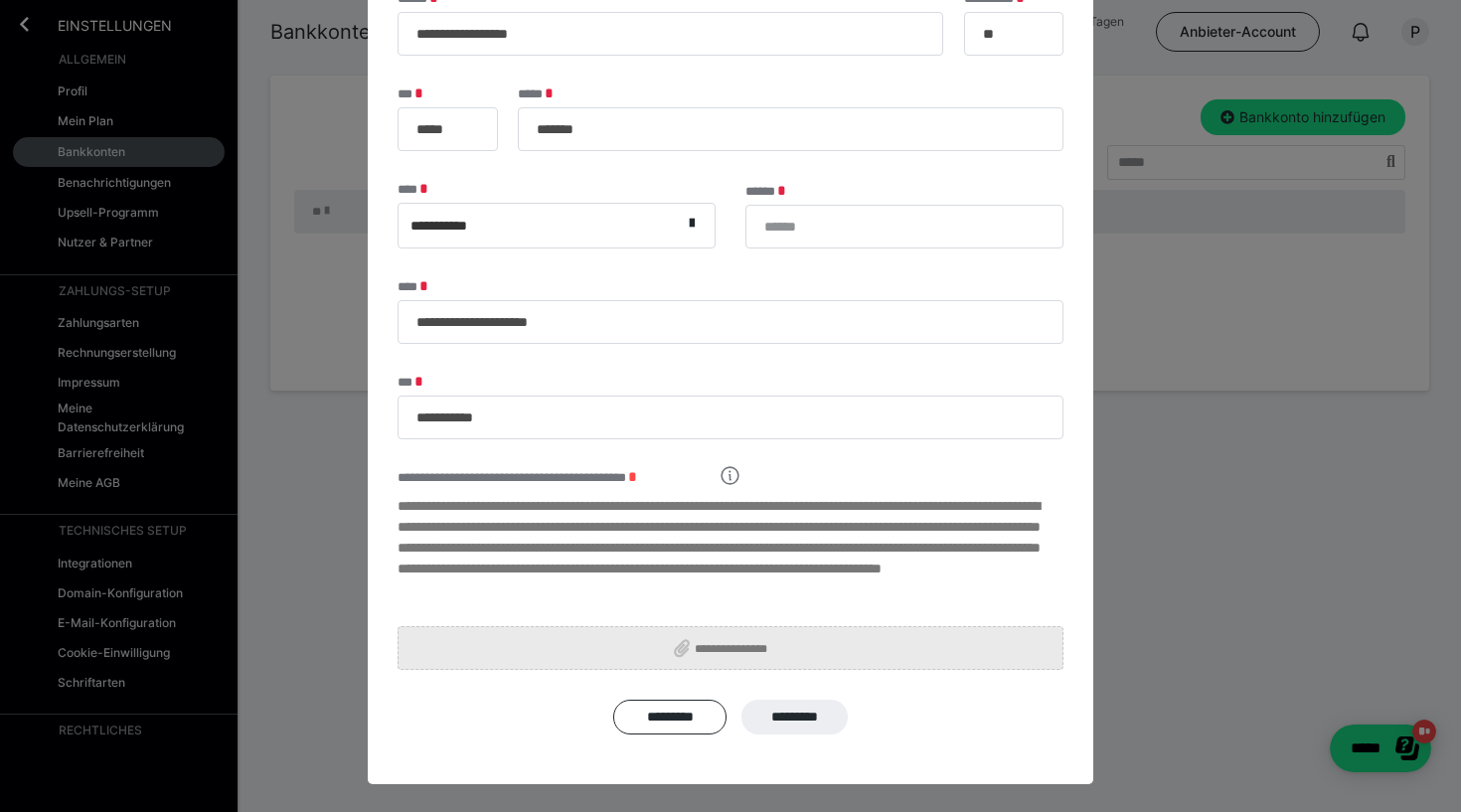click on "**********" at bounding box center (738, 648) 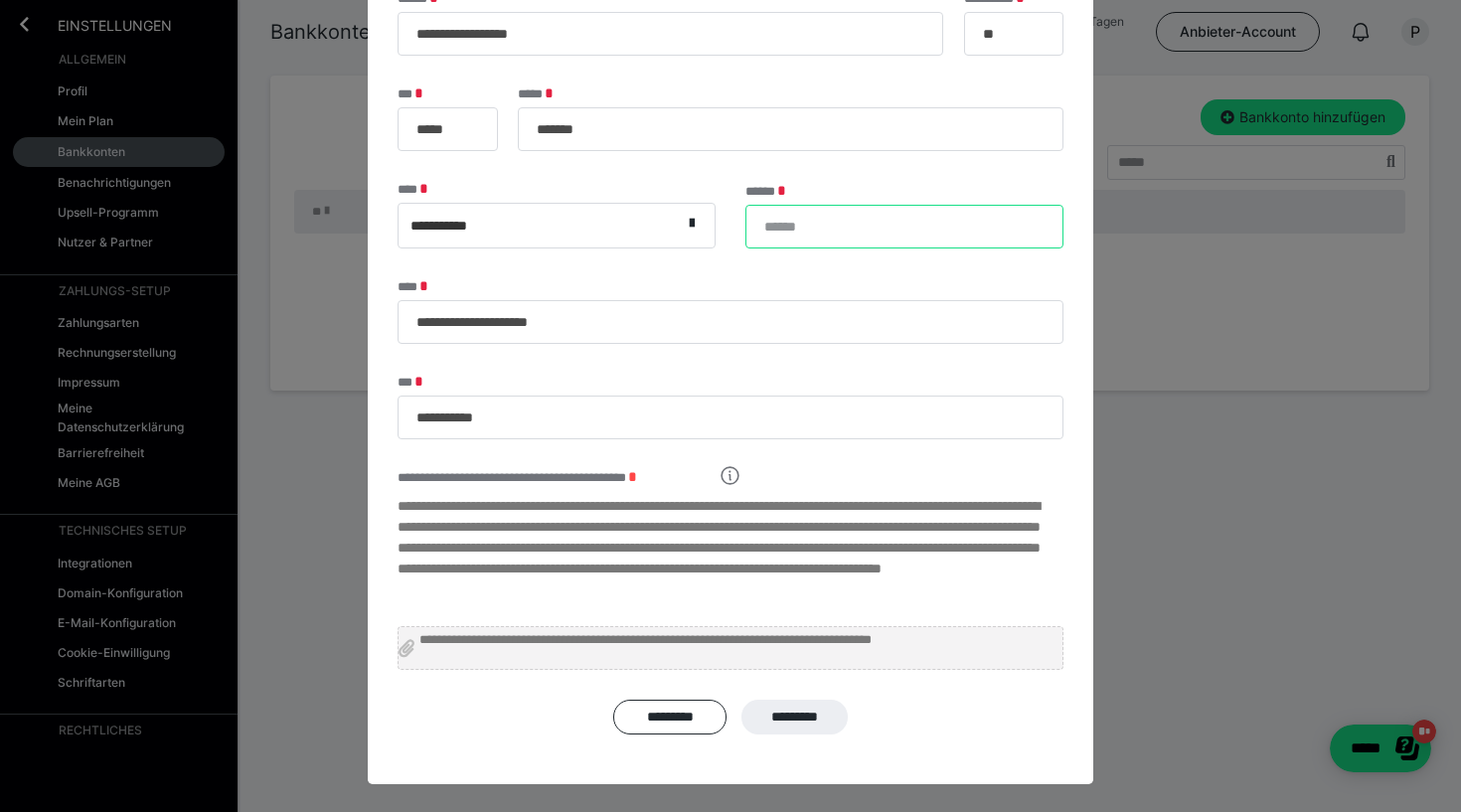 click on "******" at bounding box center (904, 227) 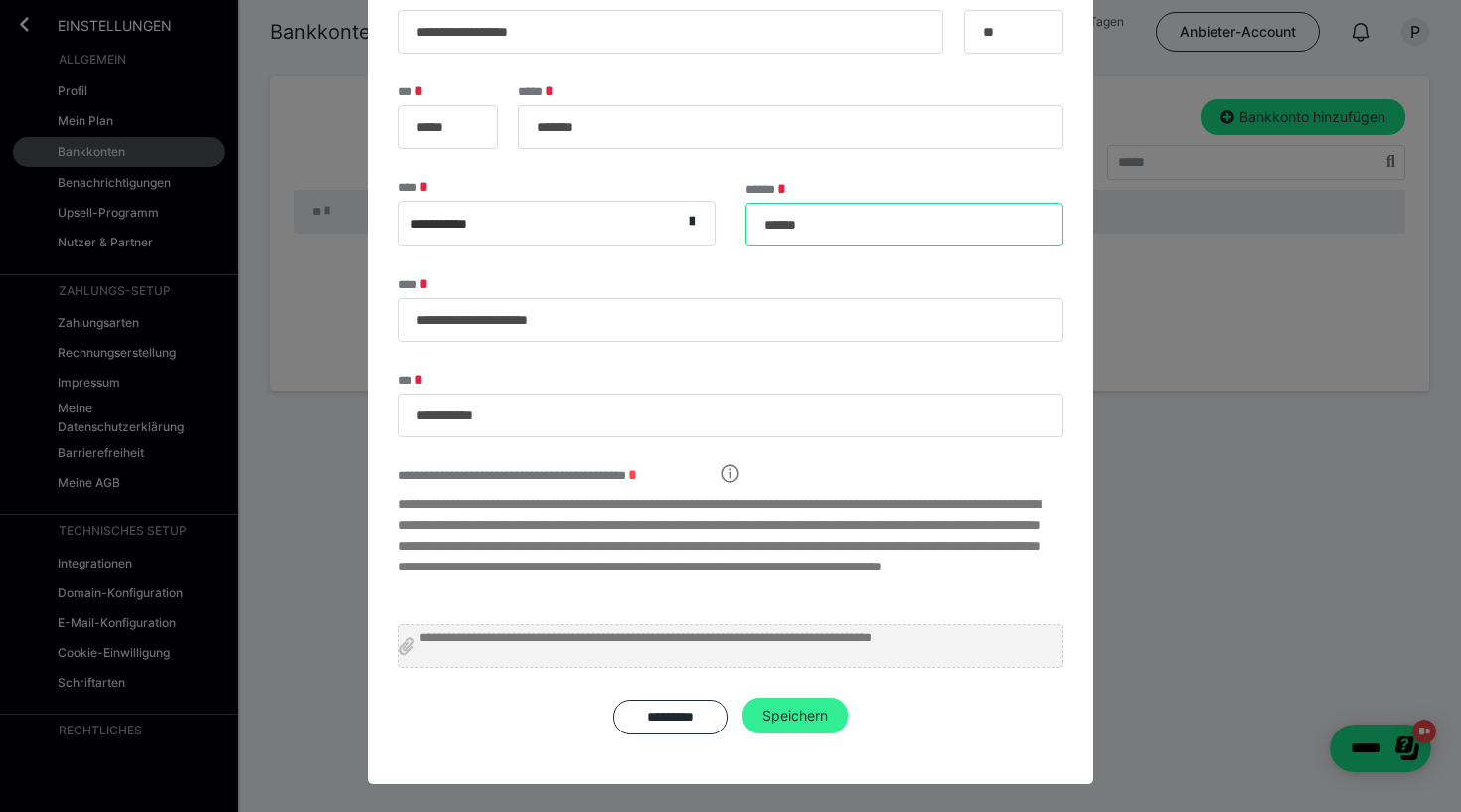 type on "******" 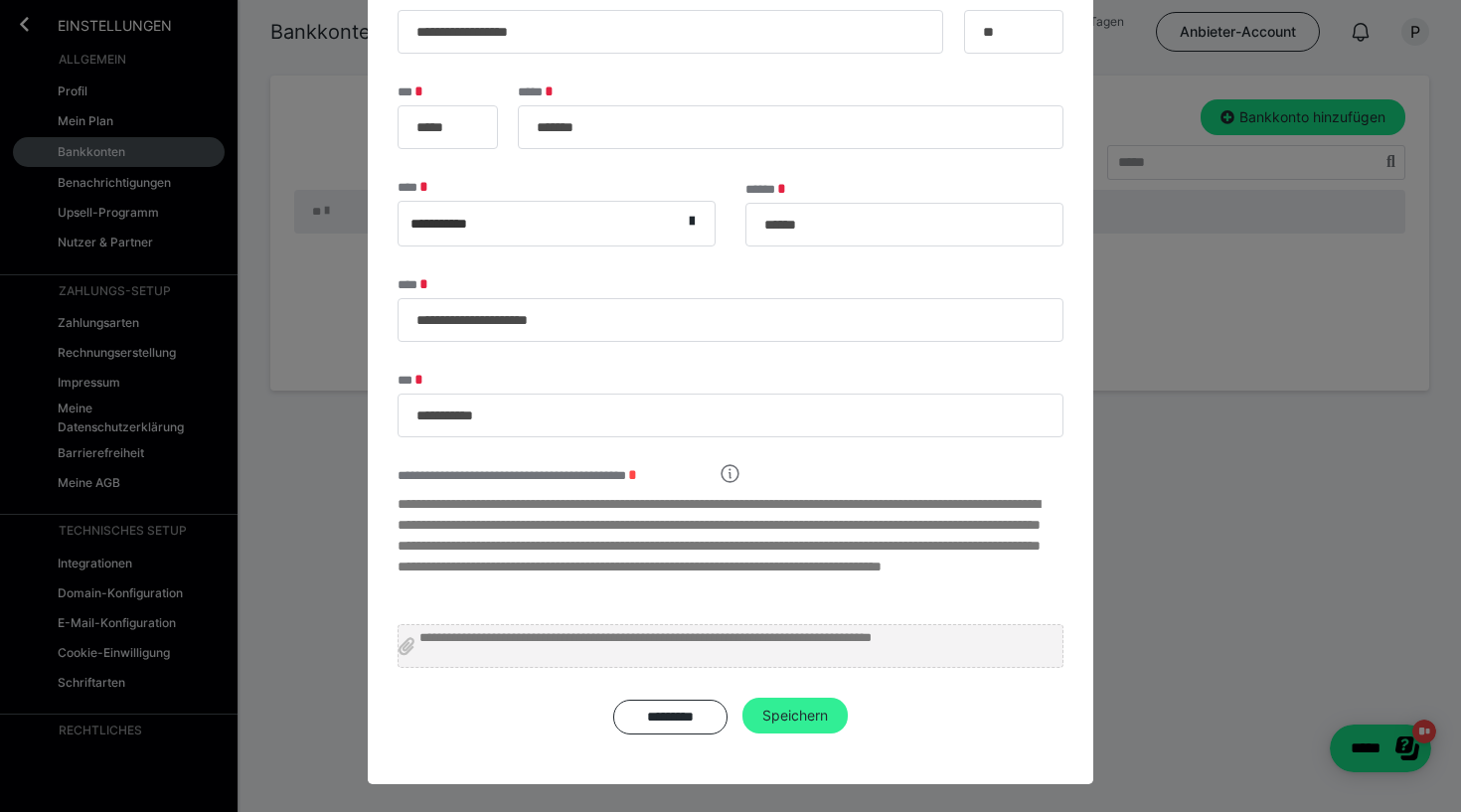 click on "Speichern" at bounding box center [795, 716] 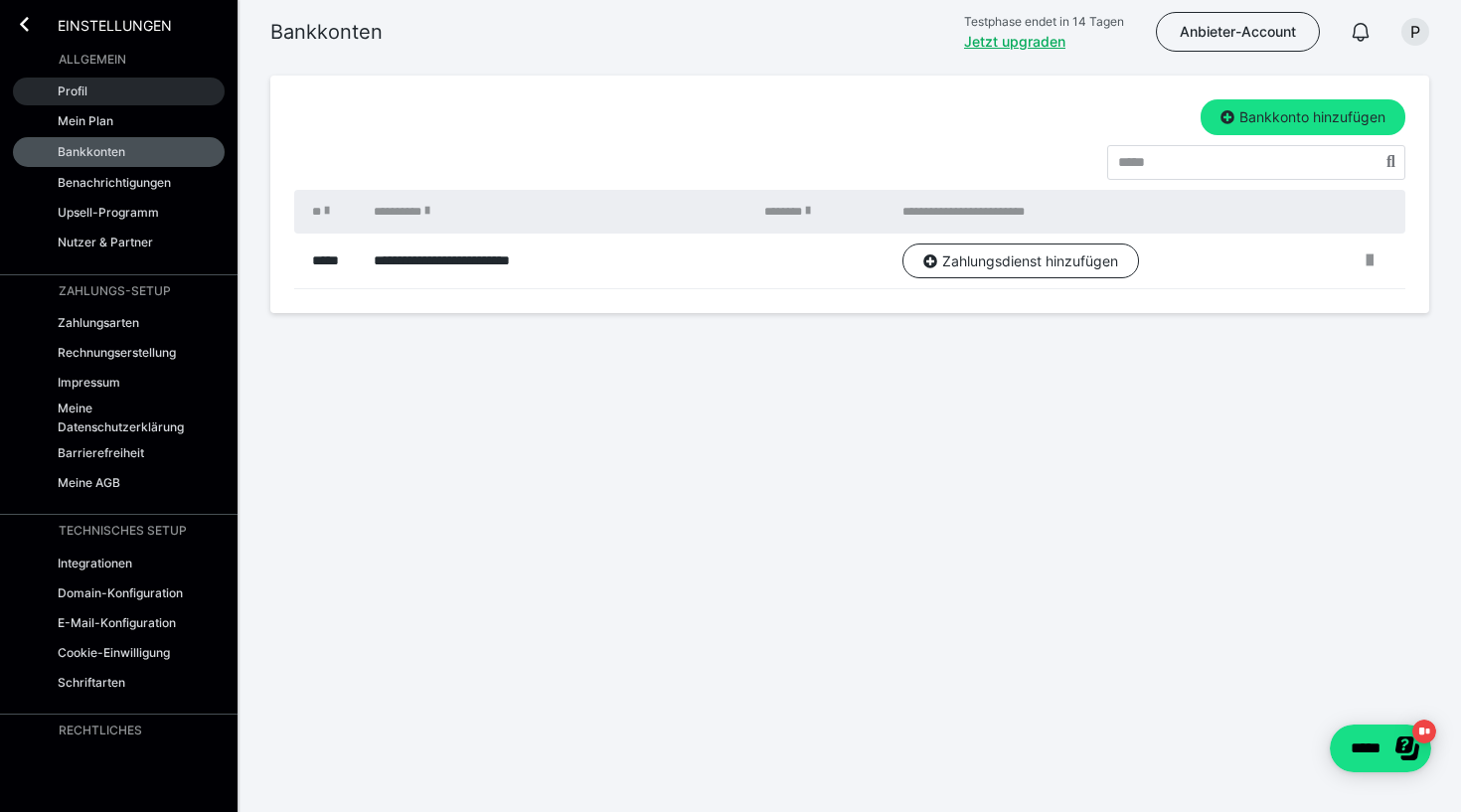 click on "Profil" at bounding box center [118, 91] 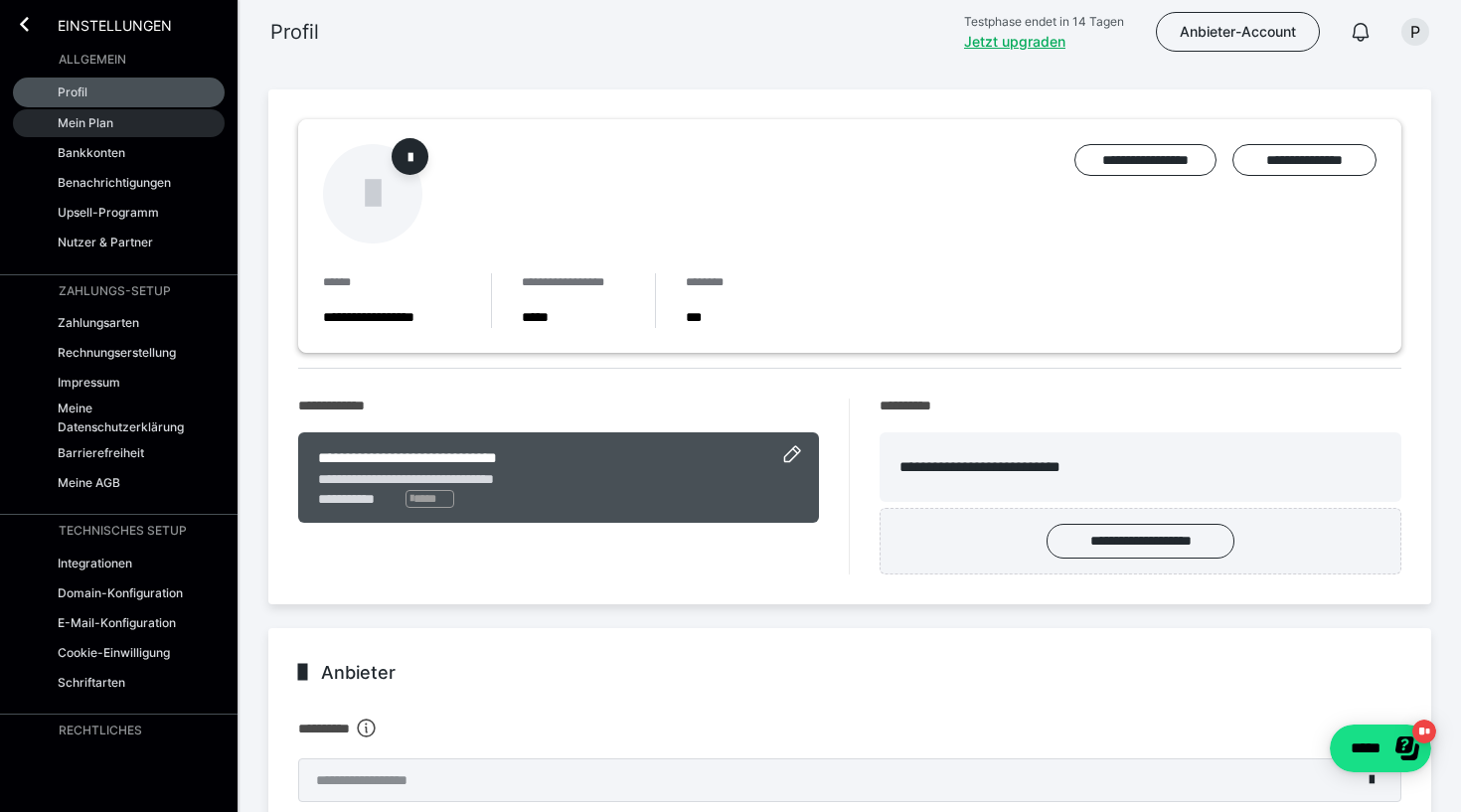 click on "Mein Plan" at bounding box center (118, 123) 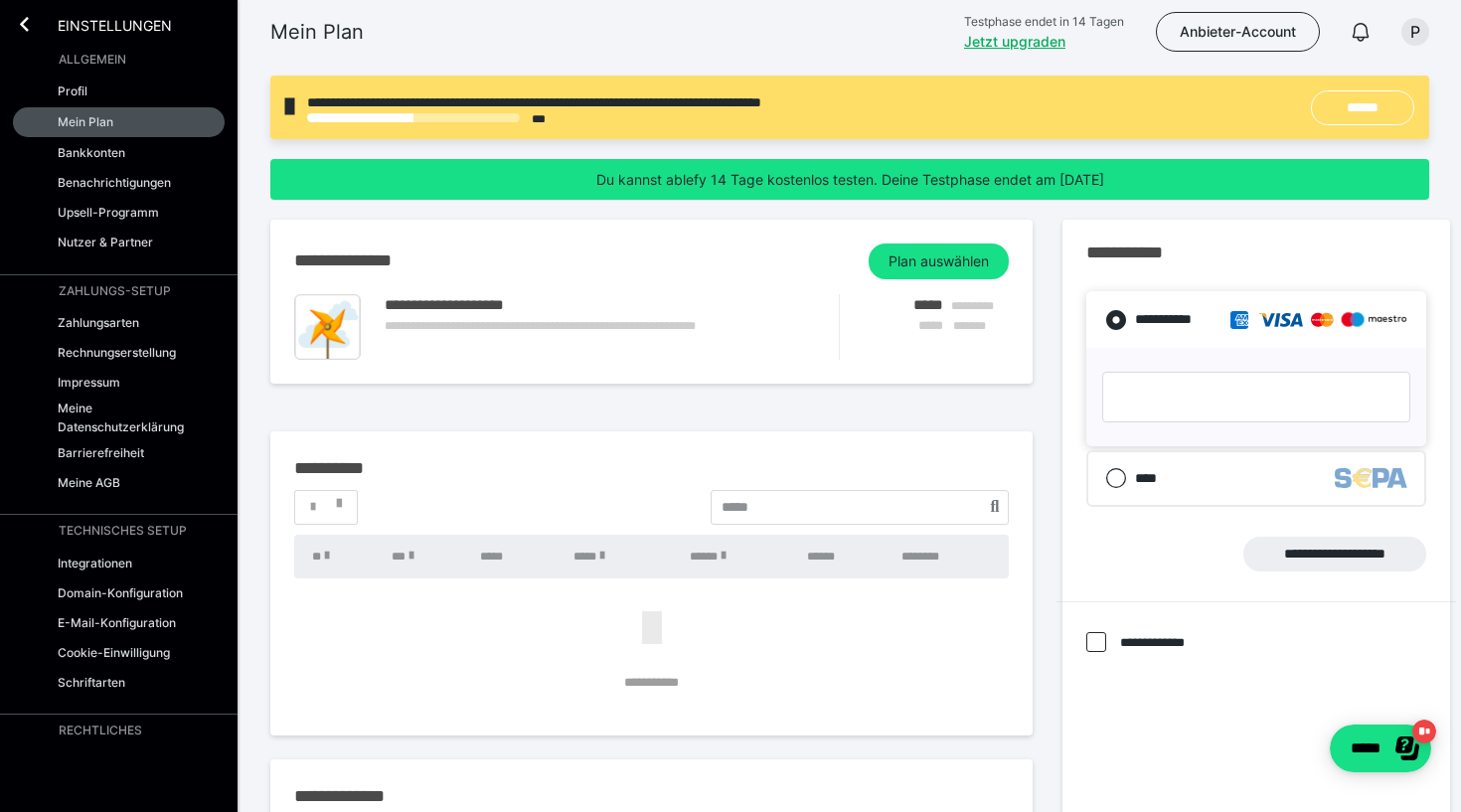 click on "Einstellungen" at bounding box center [100, 24] 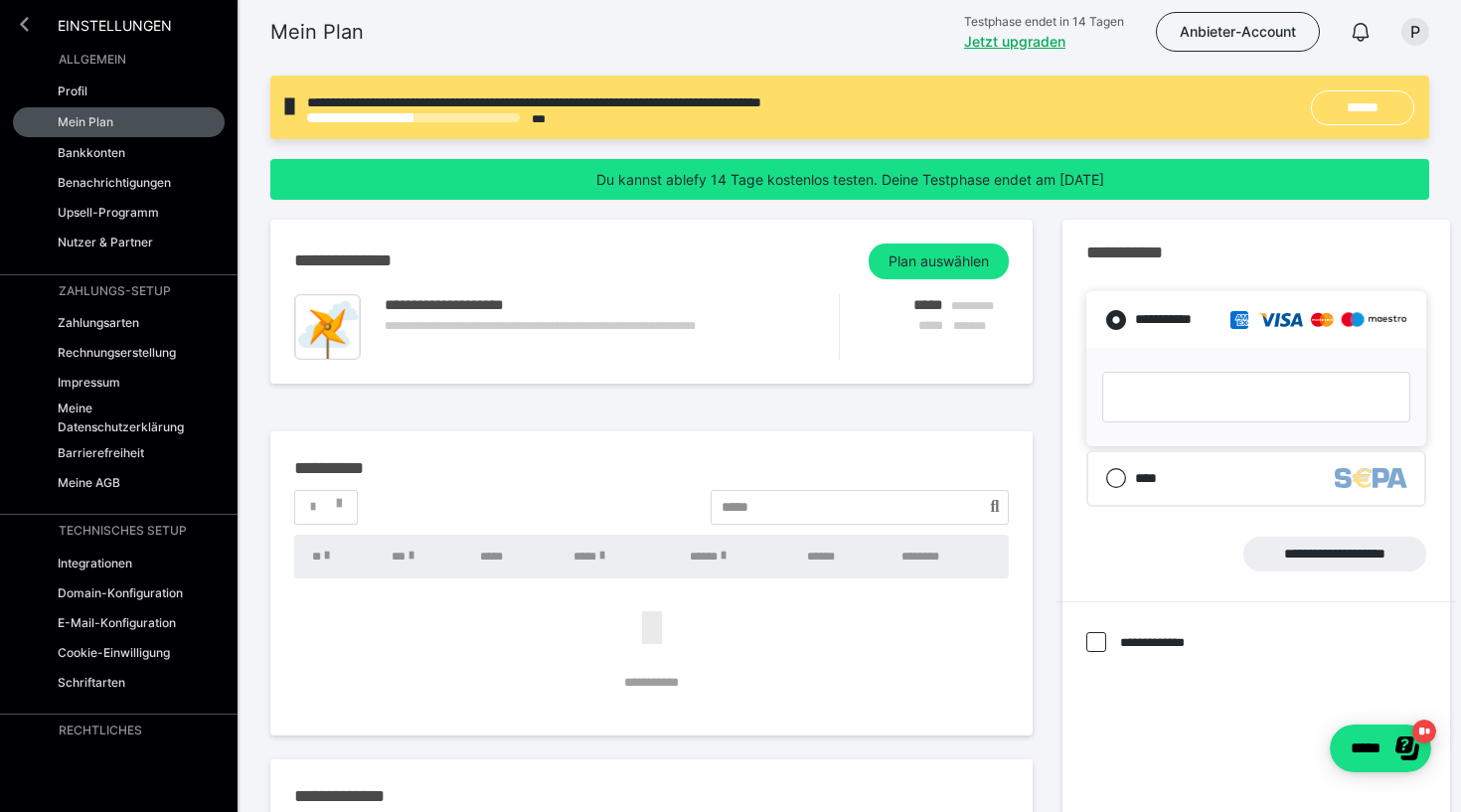 click at bounding box center (24, 24) 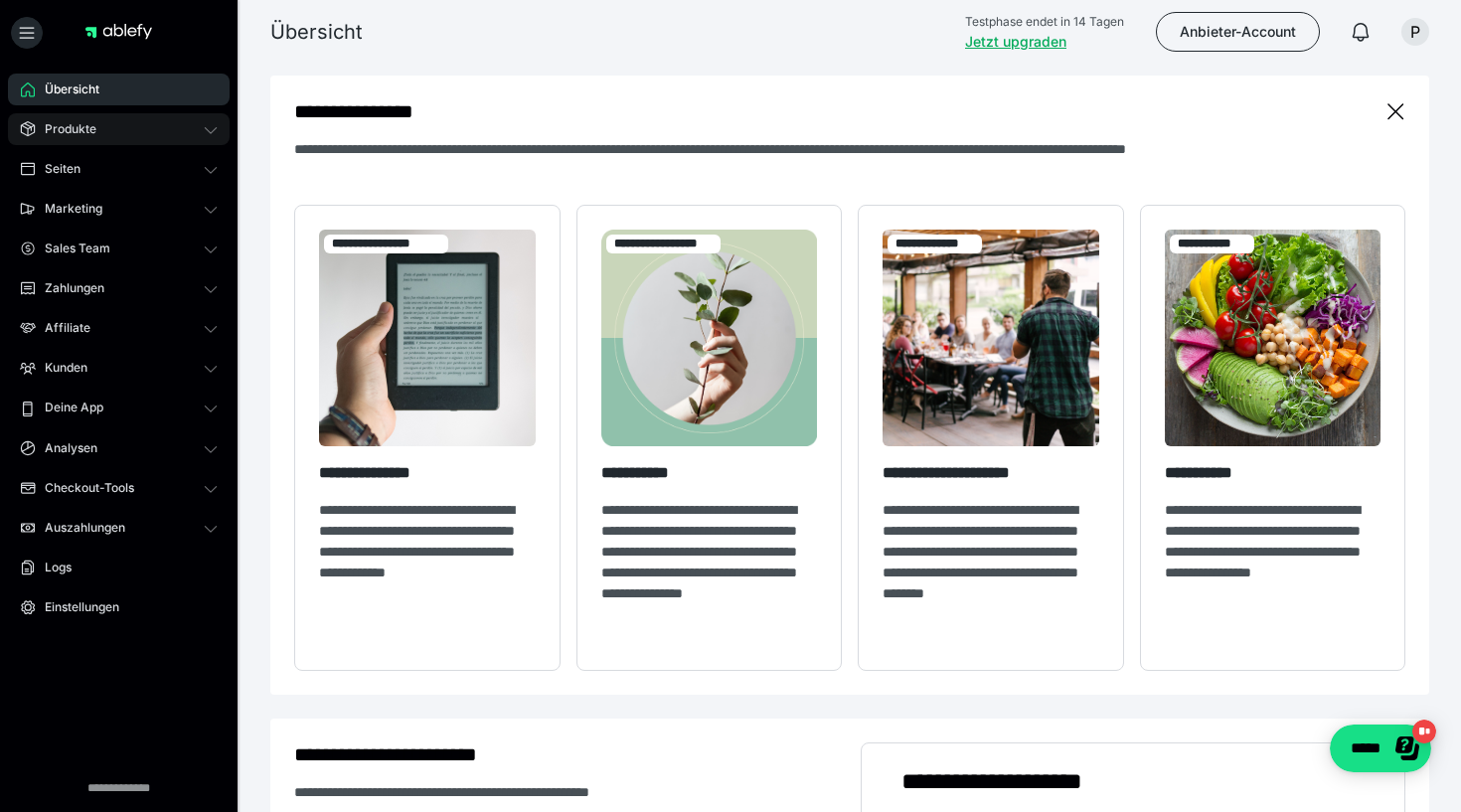 click on "Produkte" at bounding box center [64, 129] 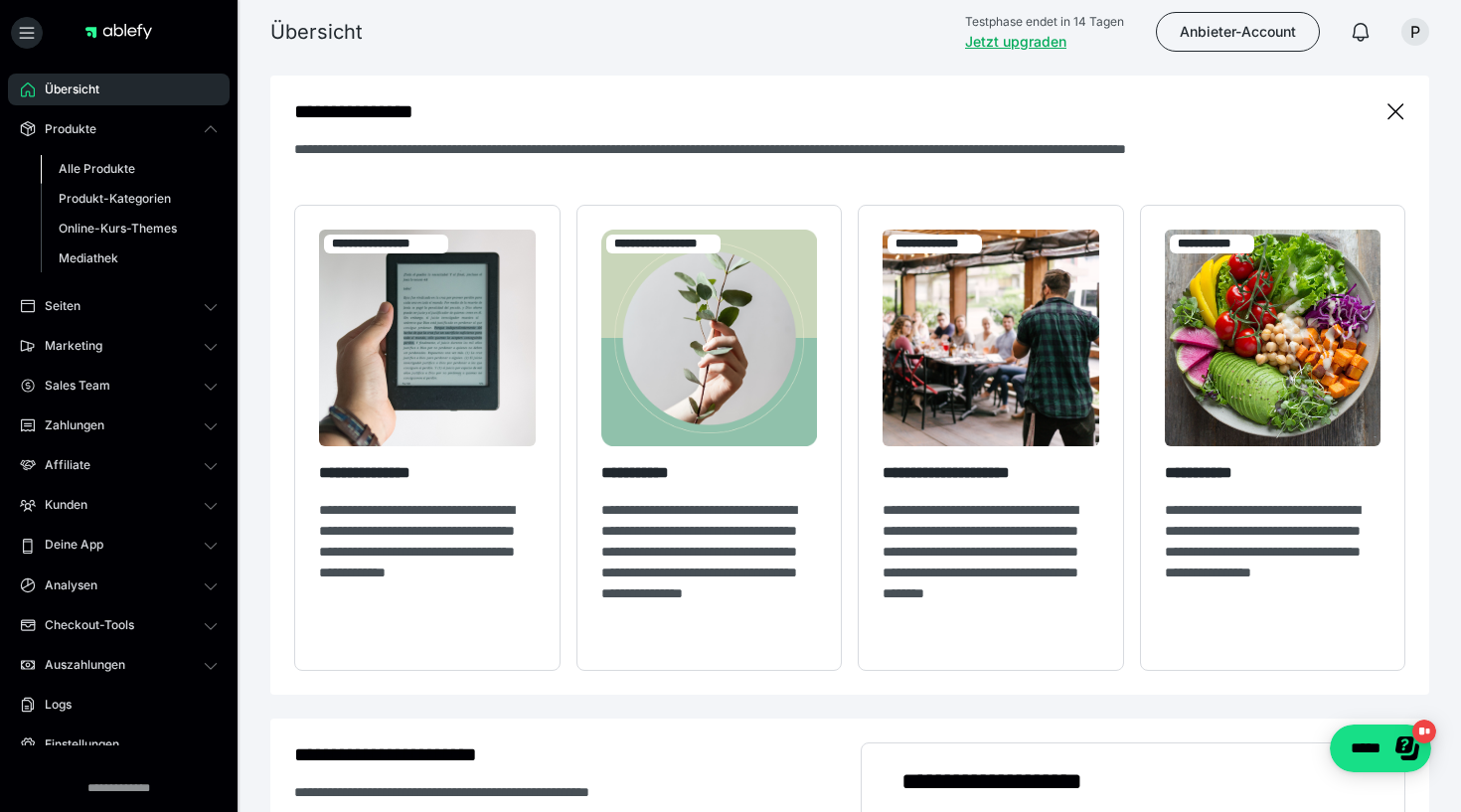 click on "Alle Produkte" at bounding box center [96, 168] 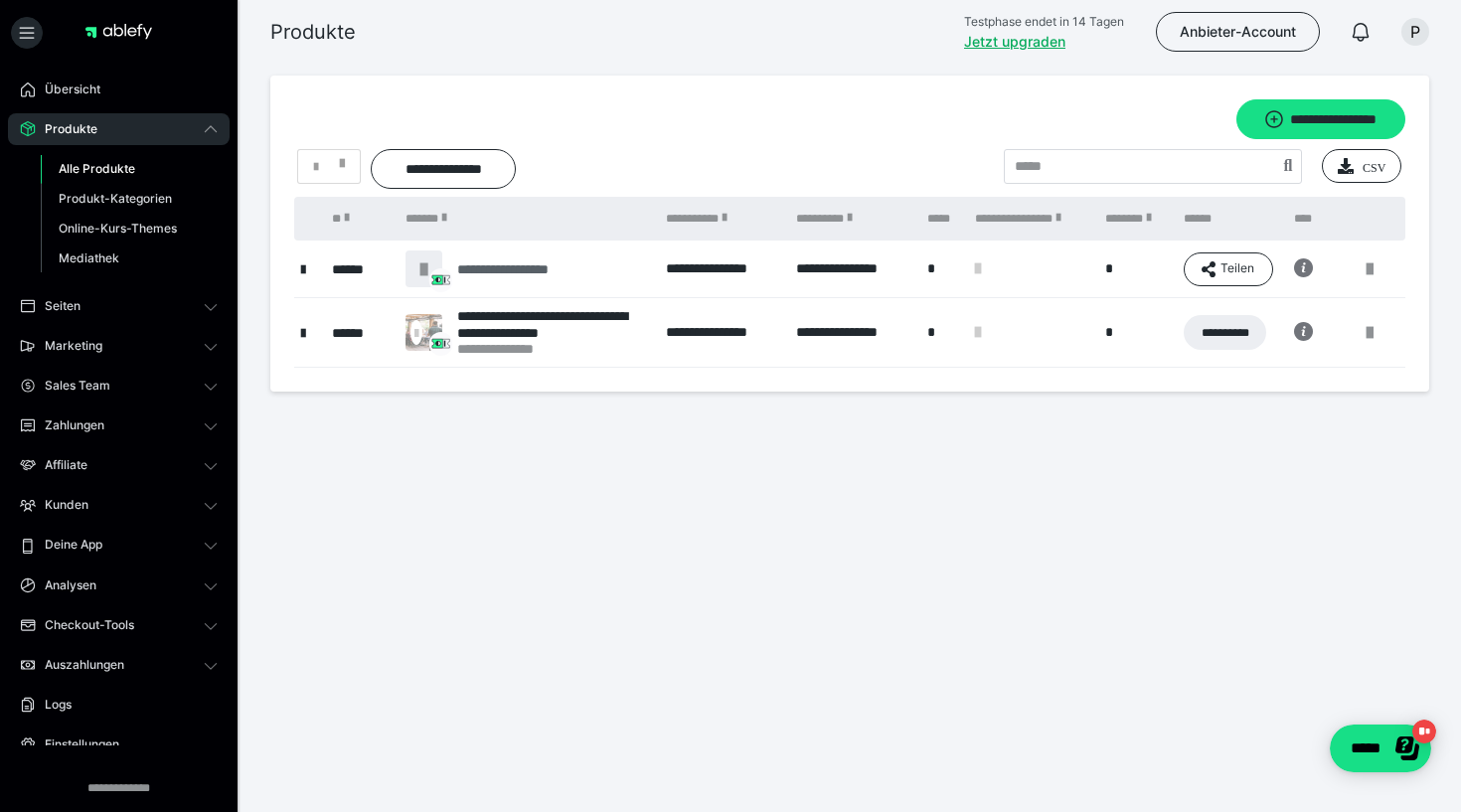 click on "**********" at bounding box center [524, 269] 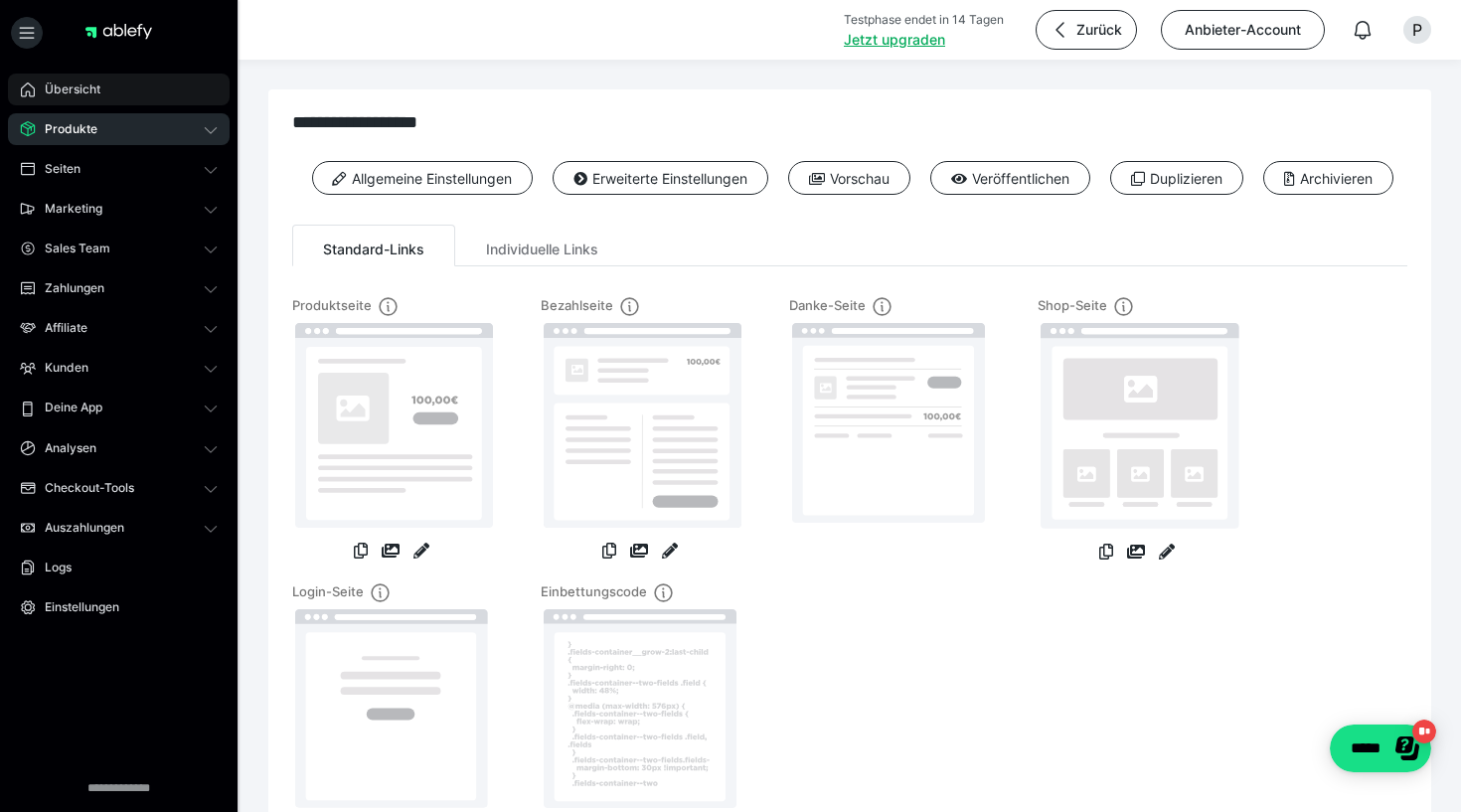 click on "Übersicht" at bounding box center (66, 89) 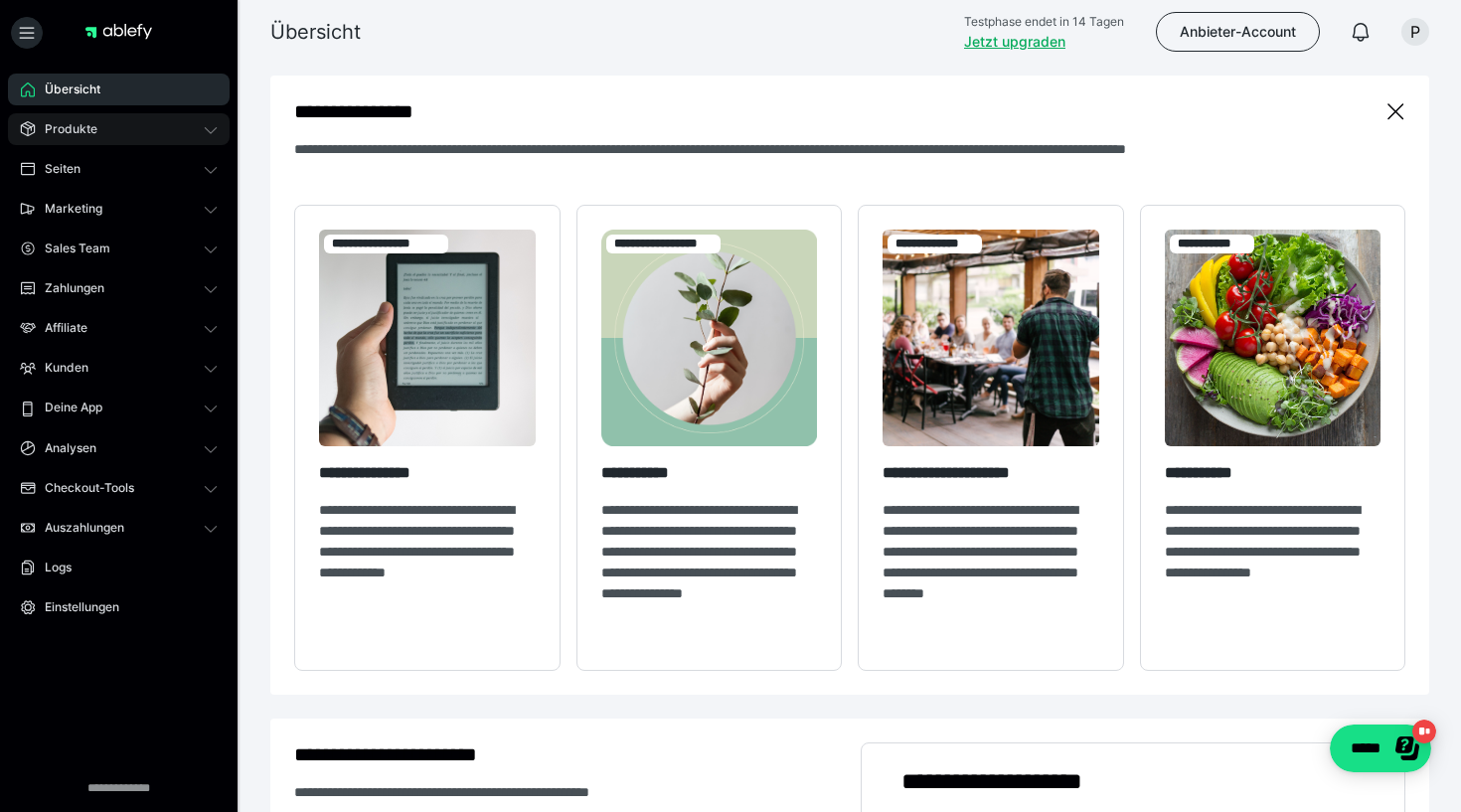 click on "Produkte" at bounding box center (64, 129) 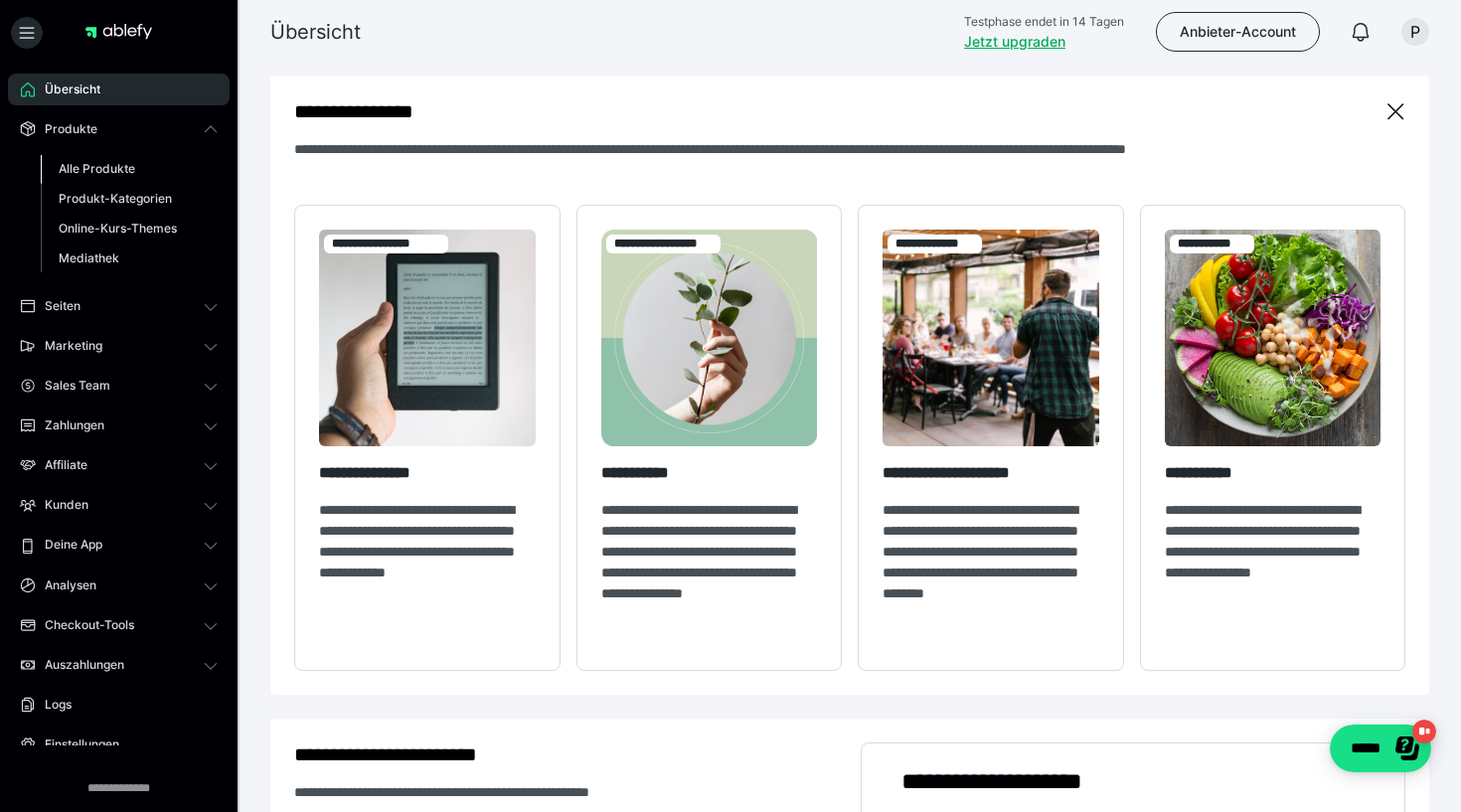 click on "Alle Produkte" at bounding box center [96, 168] 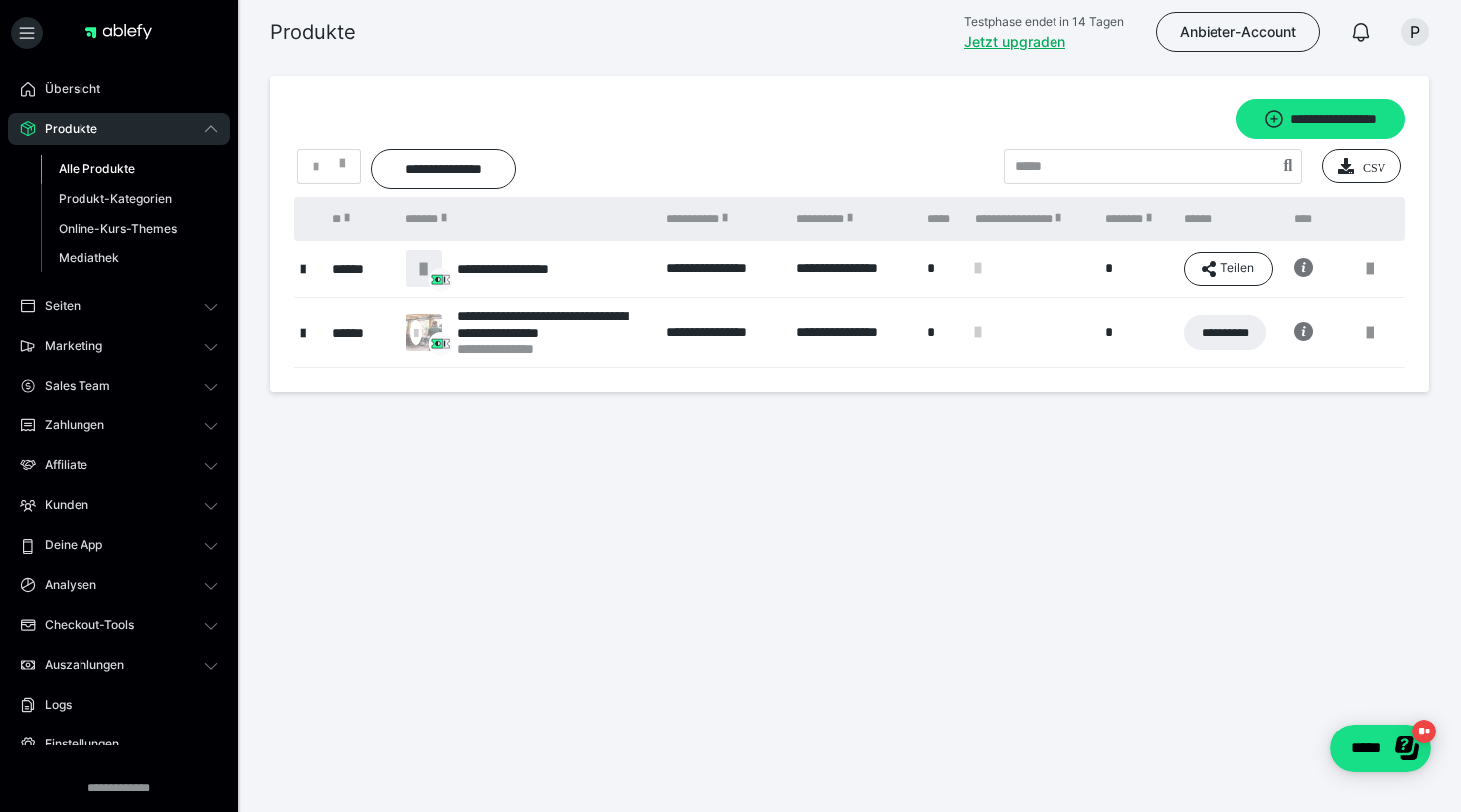 click at bounding box center [303, 268] 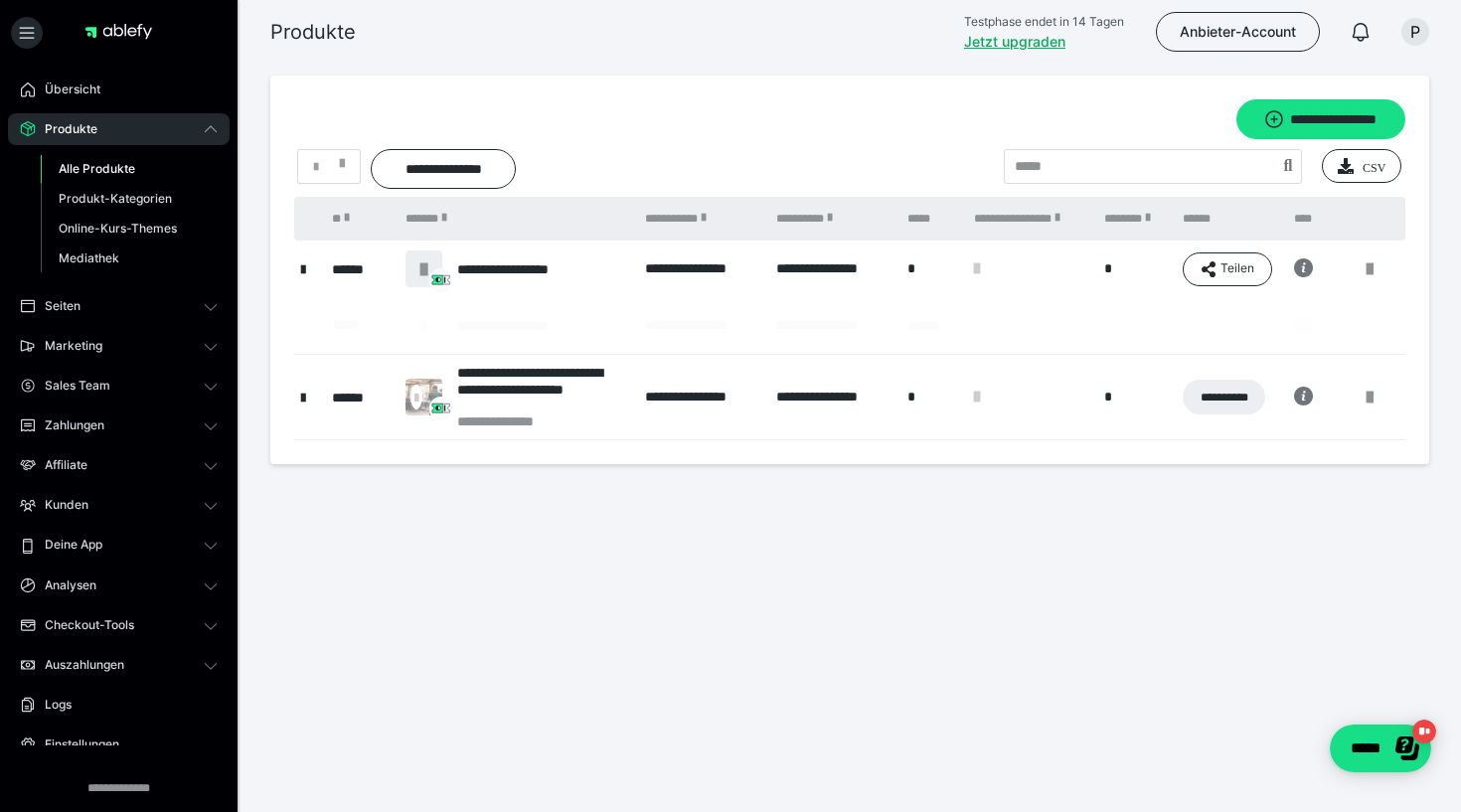 click 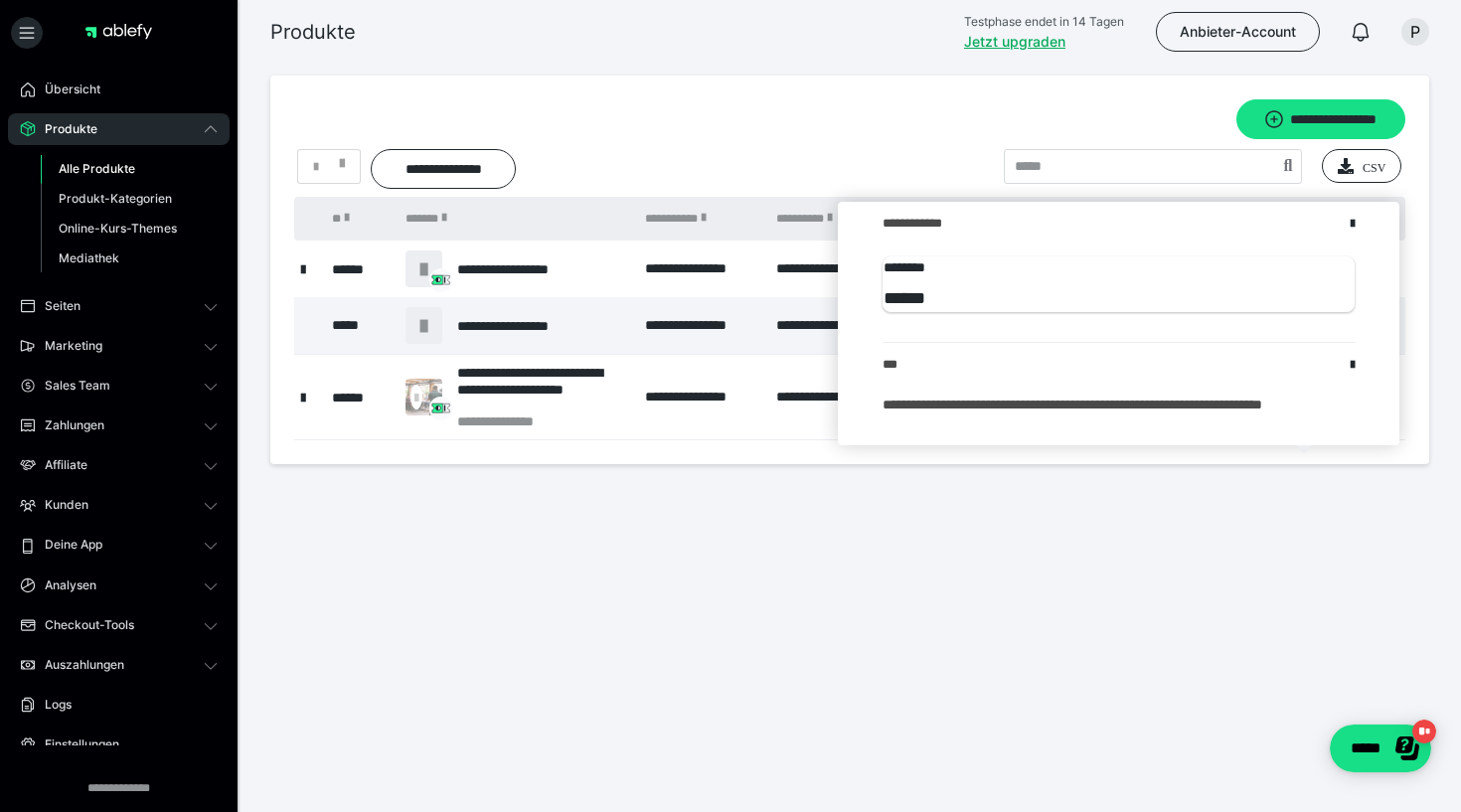 click on "**********" at bounding box center [850, 323] 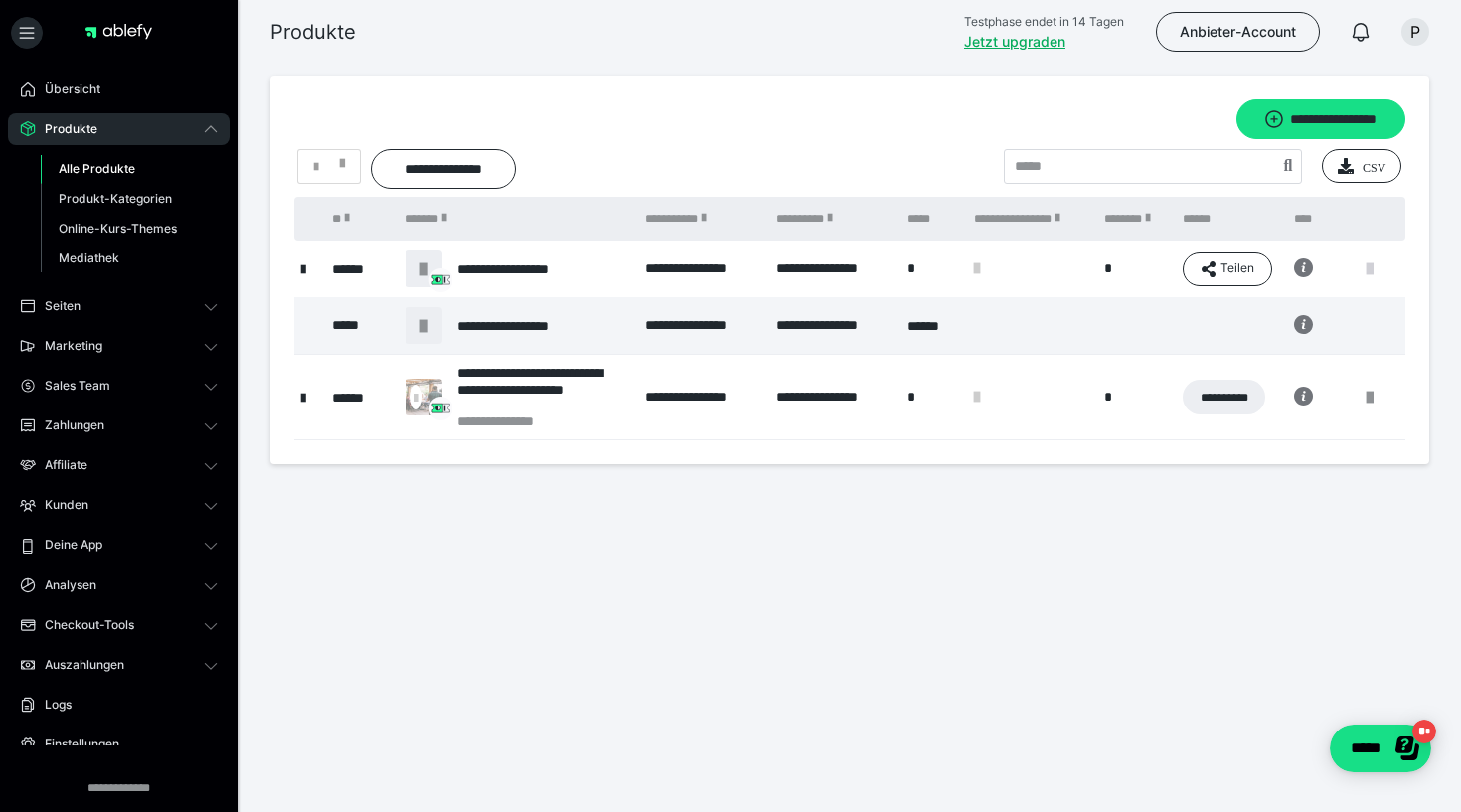 click at bounding box center (1370, 269) 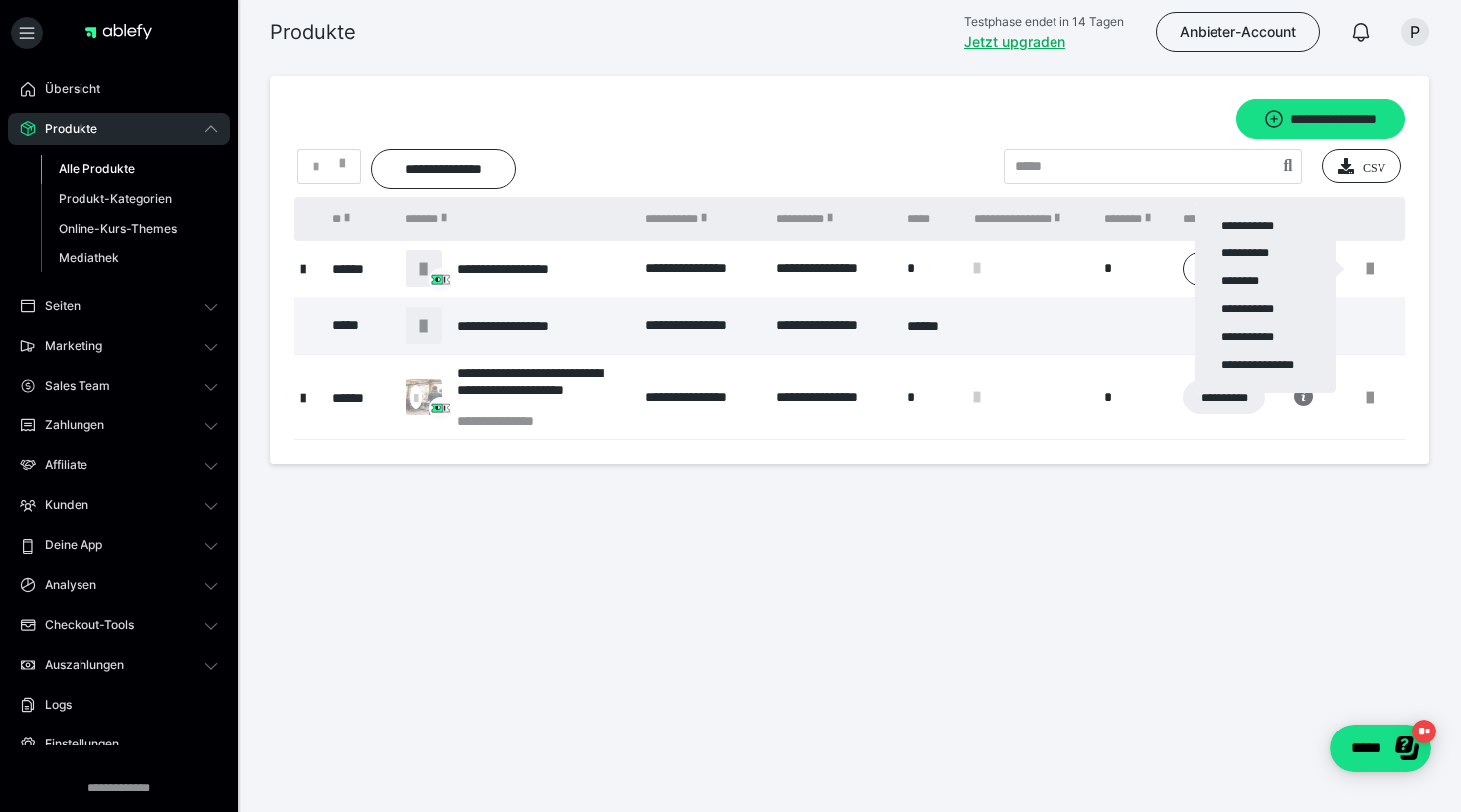click at bounding box center (730, 406) 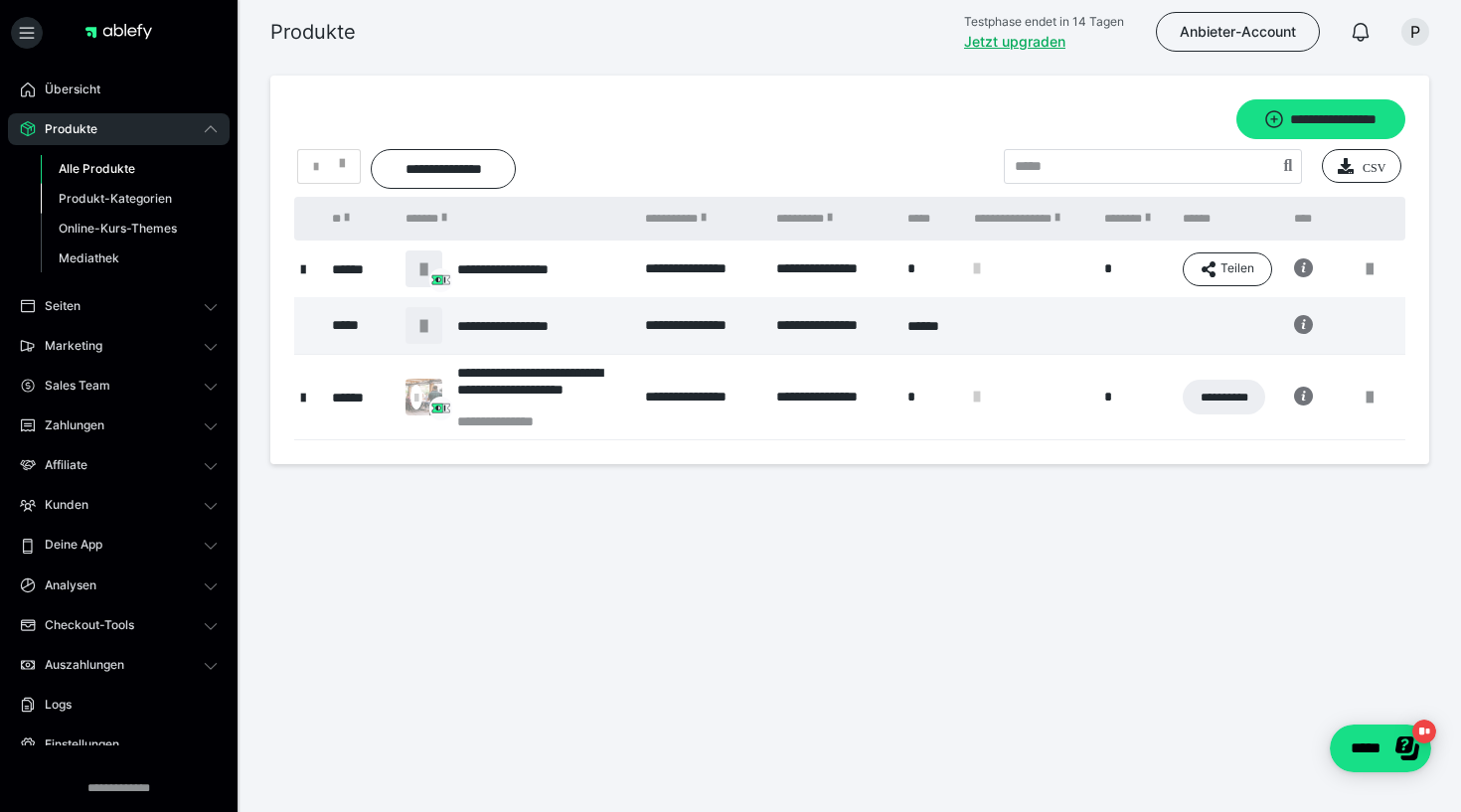 click on "Produkt-Kategorien" at bounding box center (115, 198) 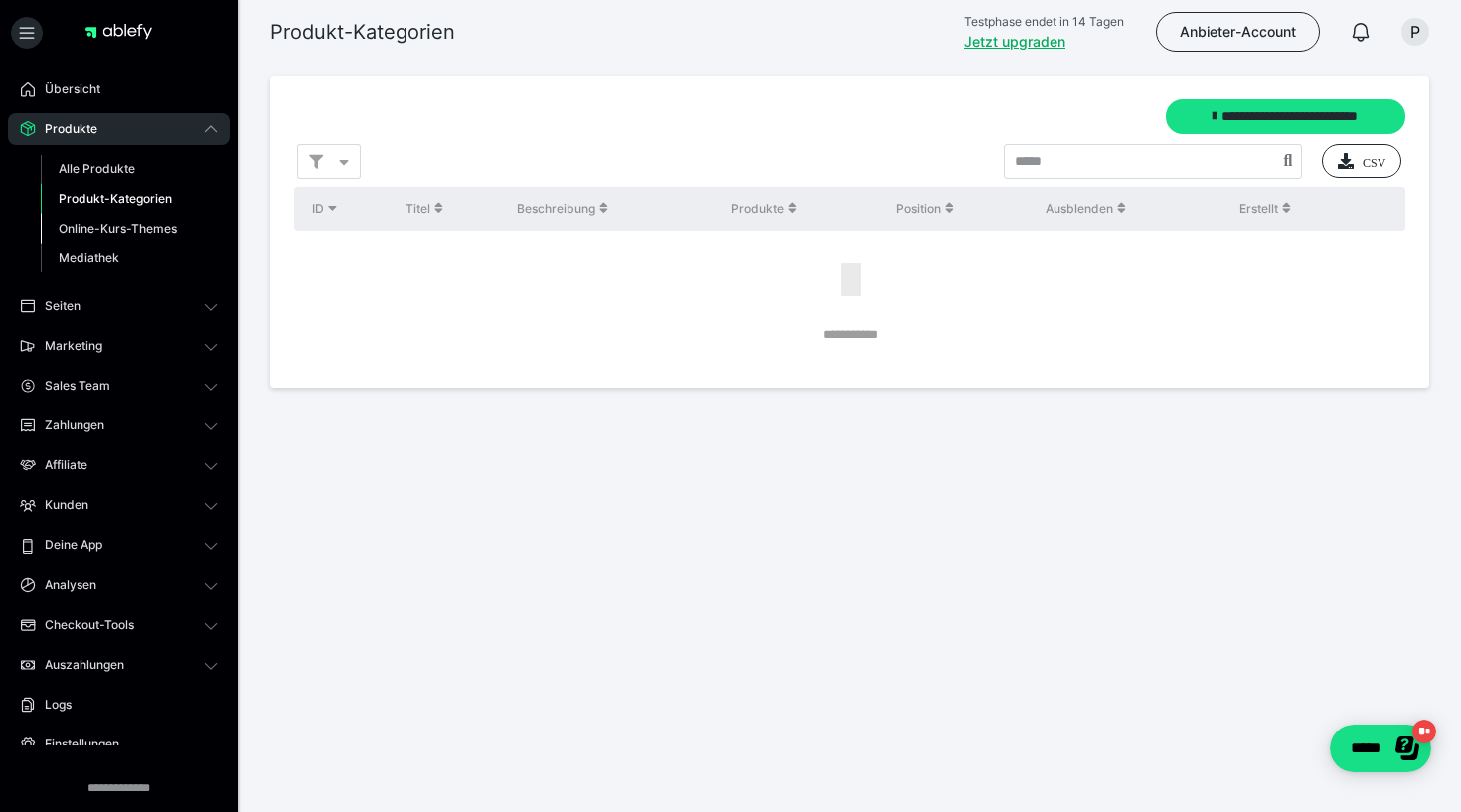 click on "Online-Kurs-Themes" at bounding box center [117, 228] 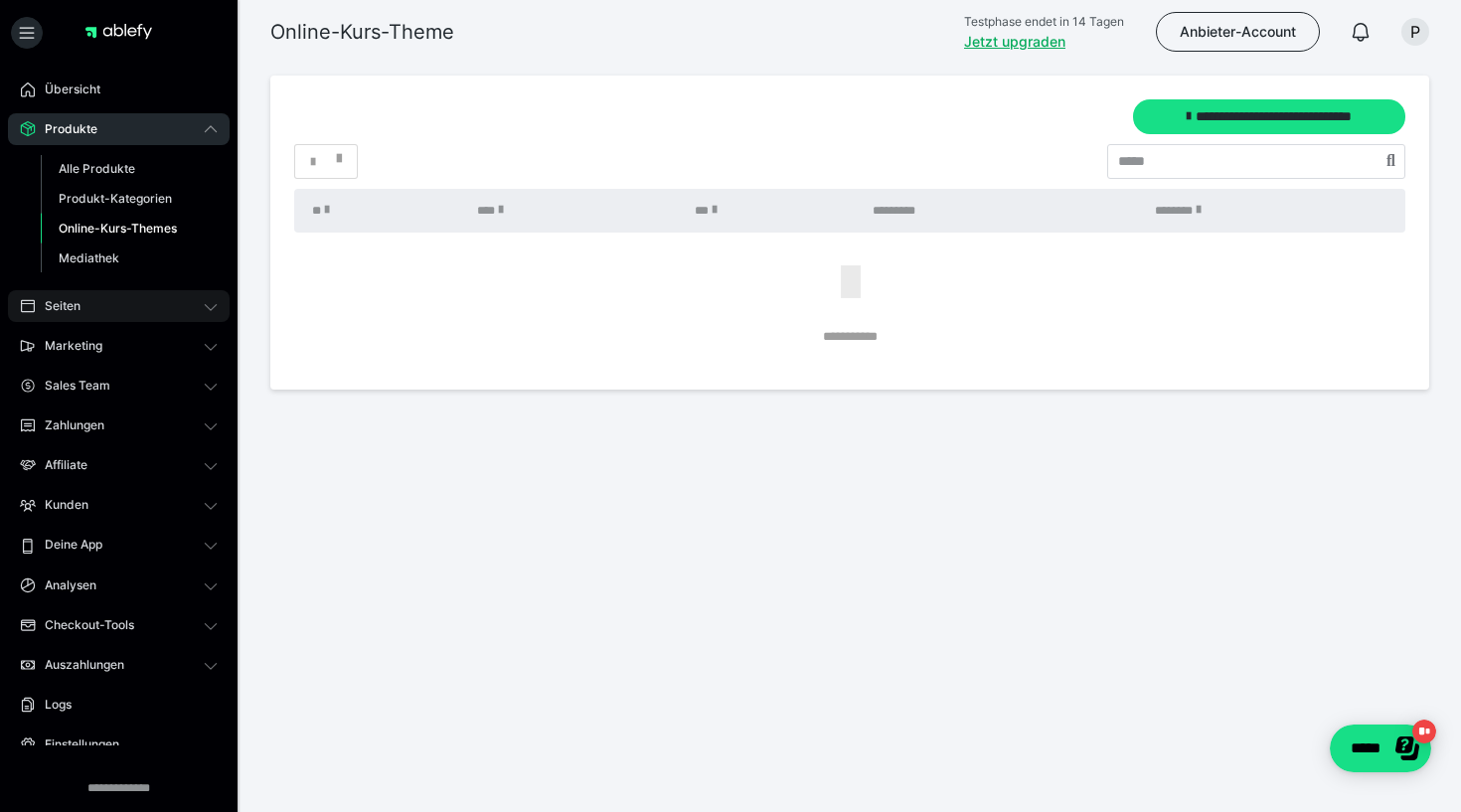 click on "Seiten" at bounding box center [118, 306] 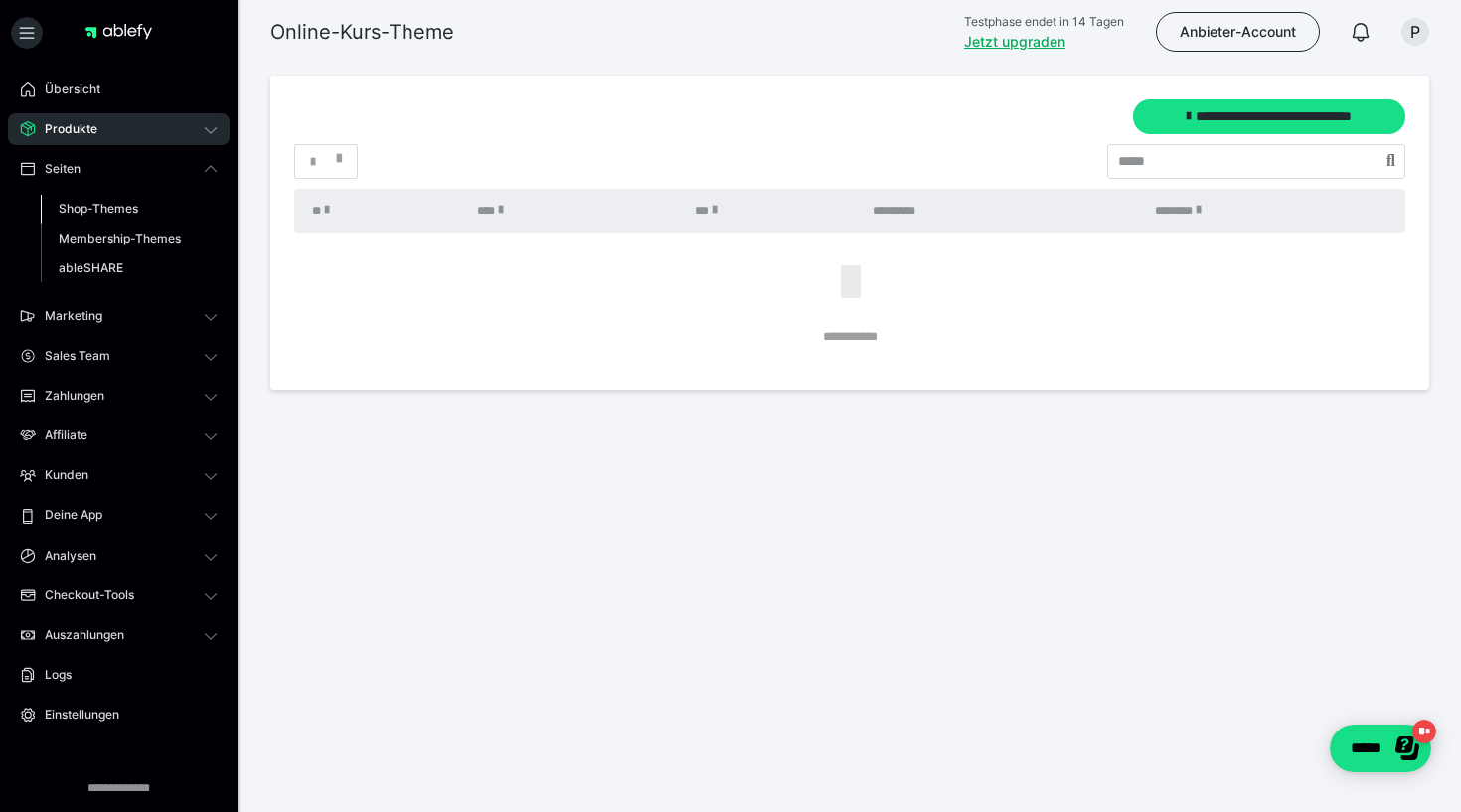 click on "Shop-Themes" at bounding box center [98, 208] 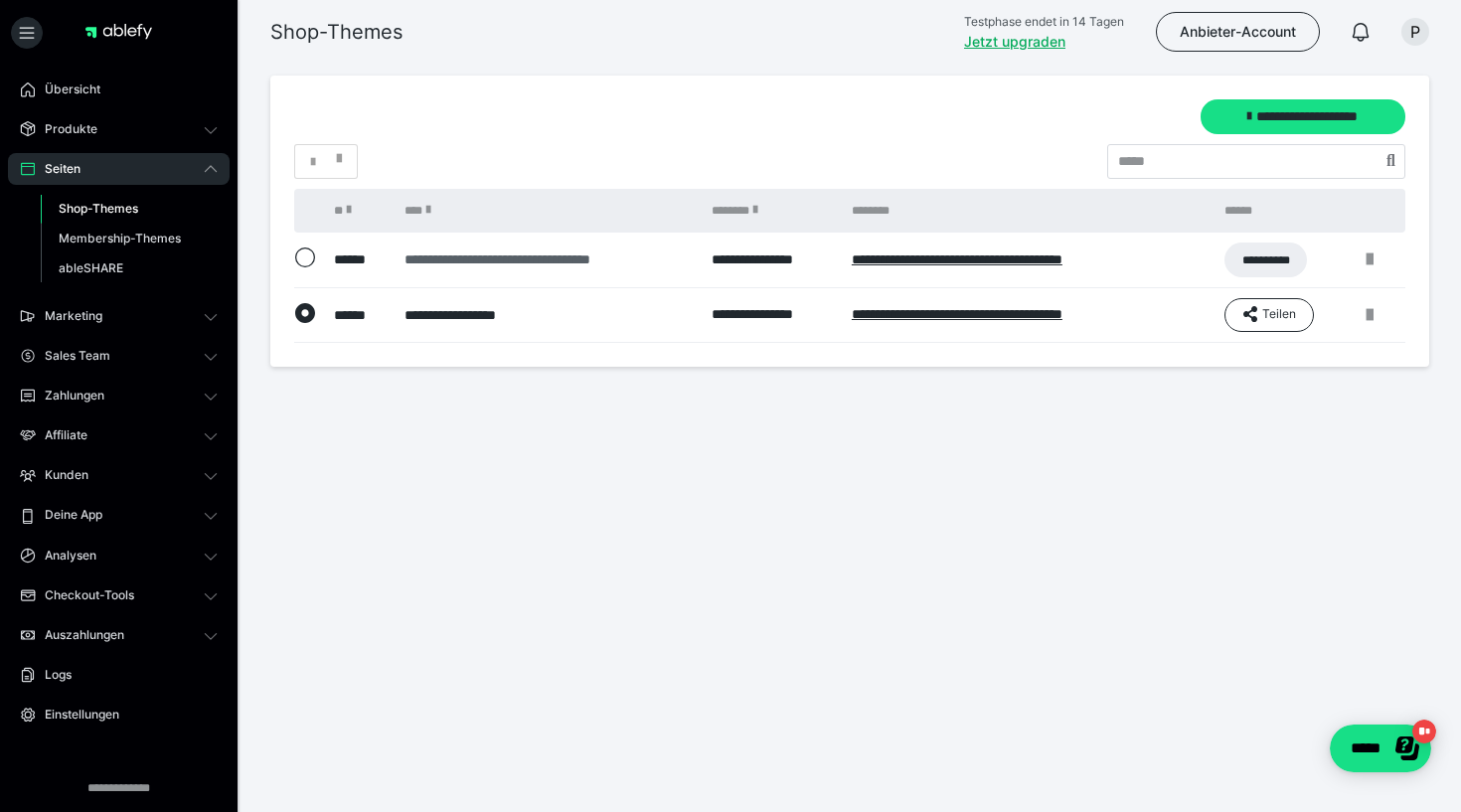 click on "**********" at bounding box center [548, 259] 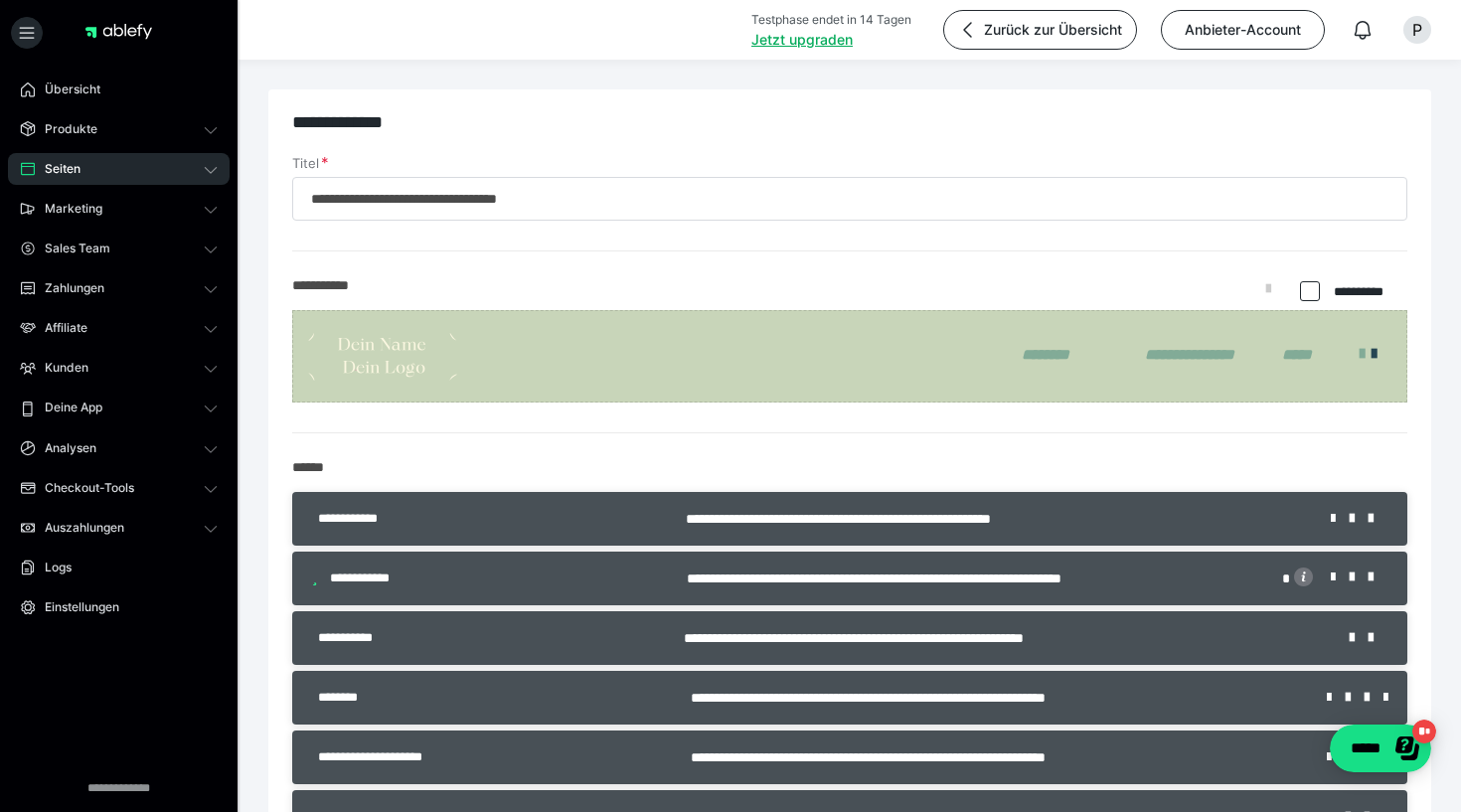scroll, scrollTop: 0, scrollLeft: 0, axis: both 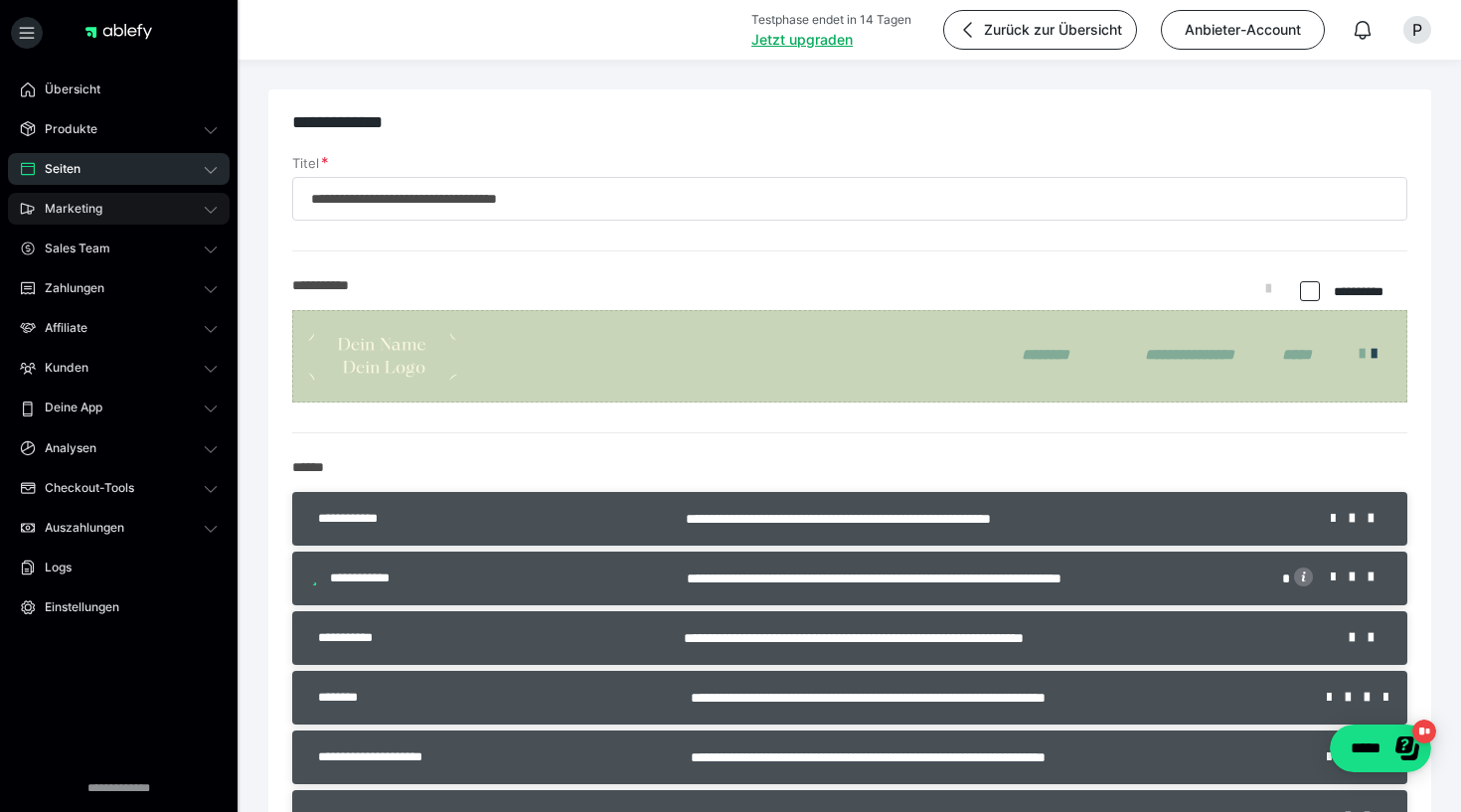 click on "Marketing" at bounding box center [67, 209] 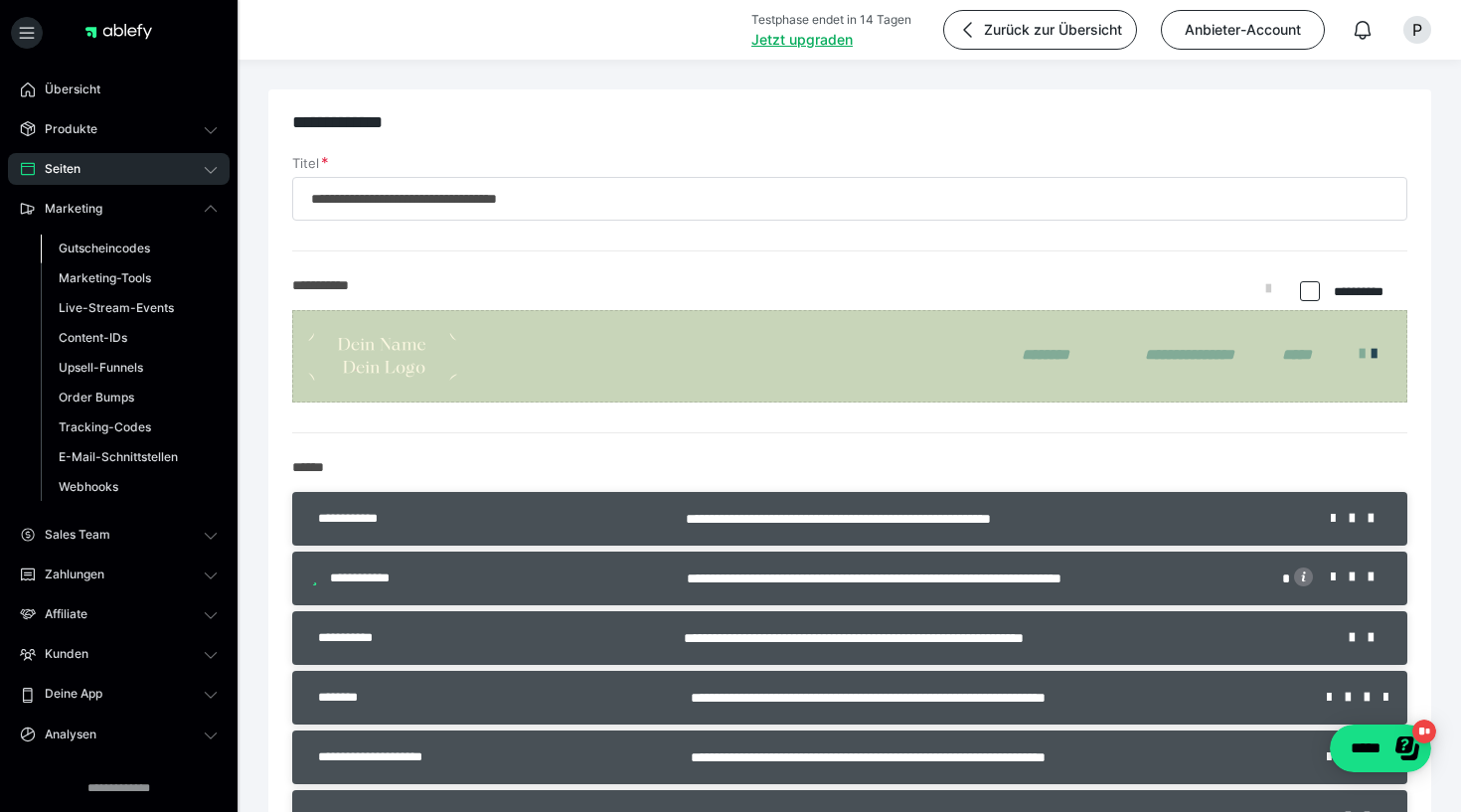 click on "Gutscheincodes" at bounding box center [104, 247] 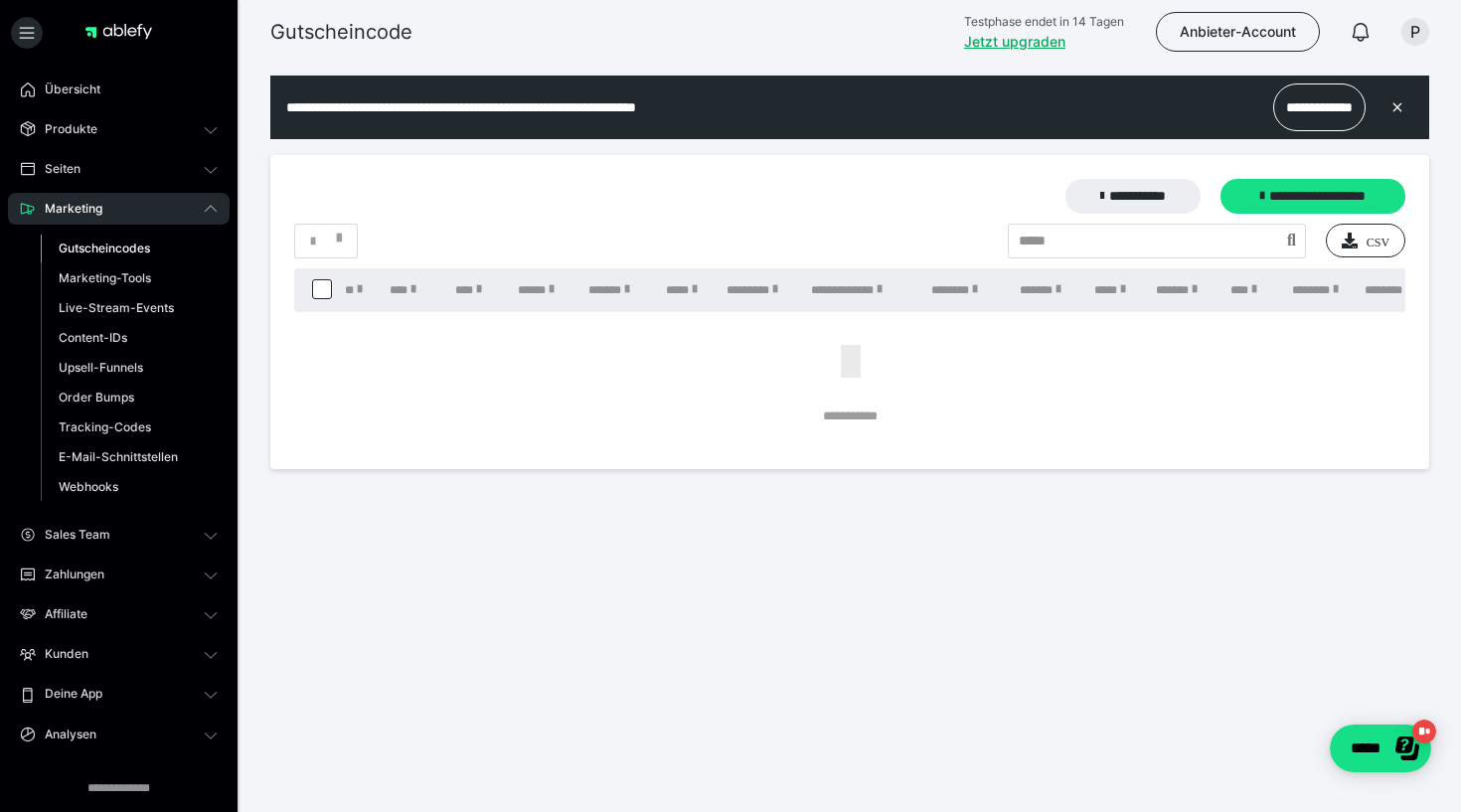 scroll, scrollTop: 0, scrollLeft: 0, axis: both 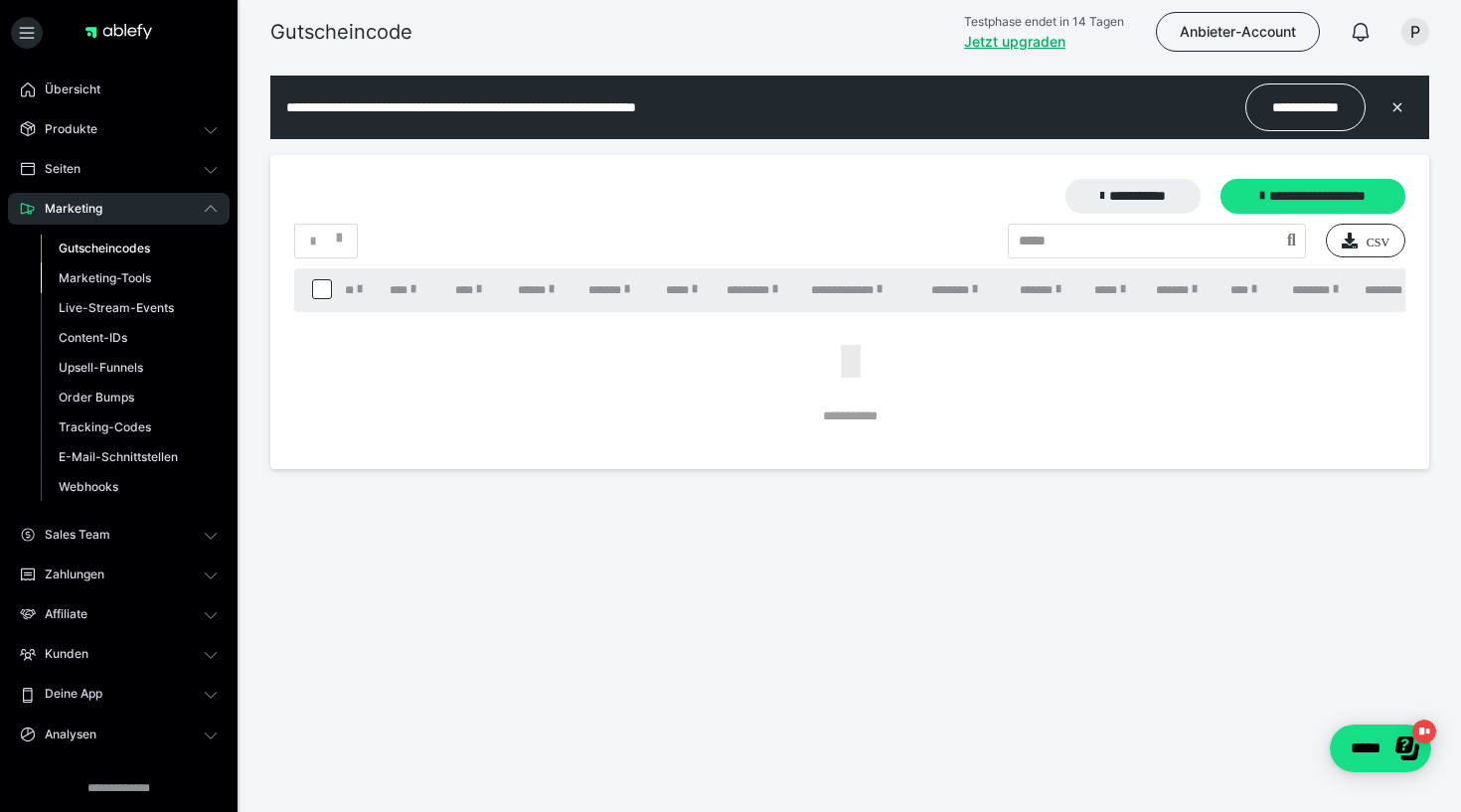 click on "Marketing-Tools" at bounding box center [104, 277] 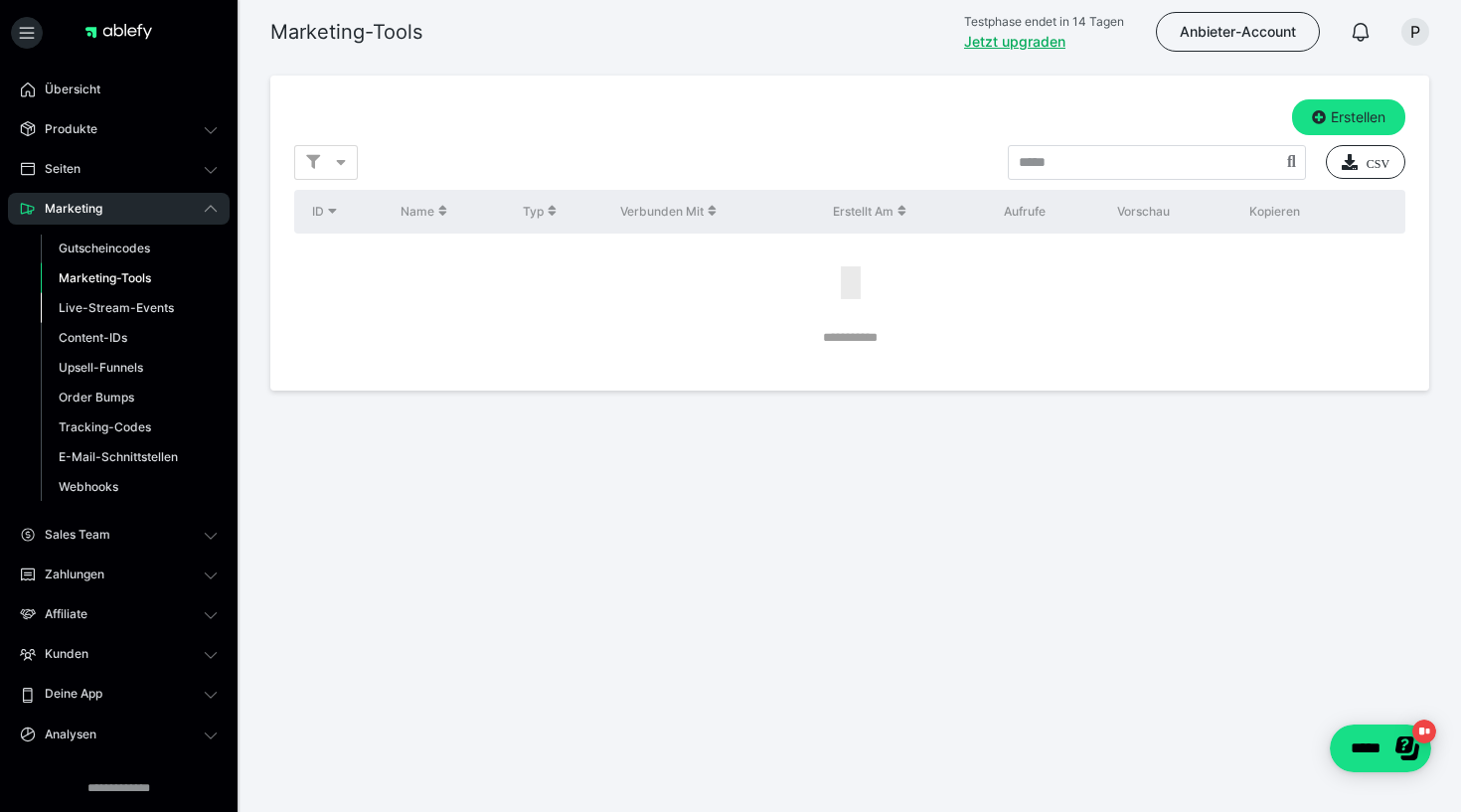 click on "Live-Stream-Events" at bounding box center [116, 307] 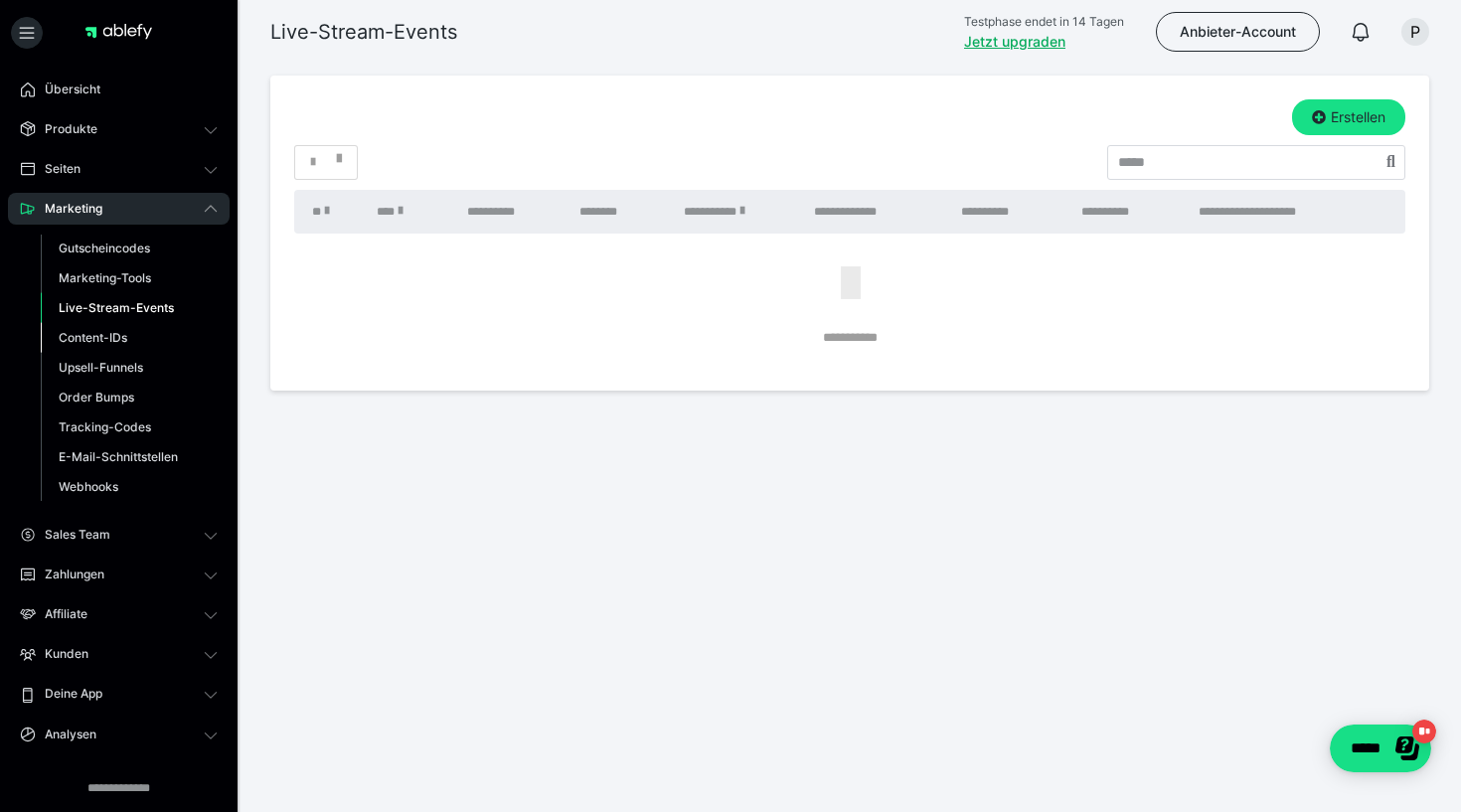 click on "Content-IDs" at bounding box center (92, 337) 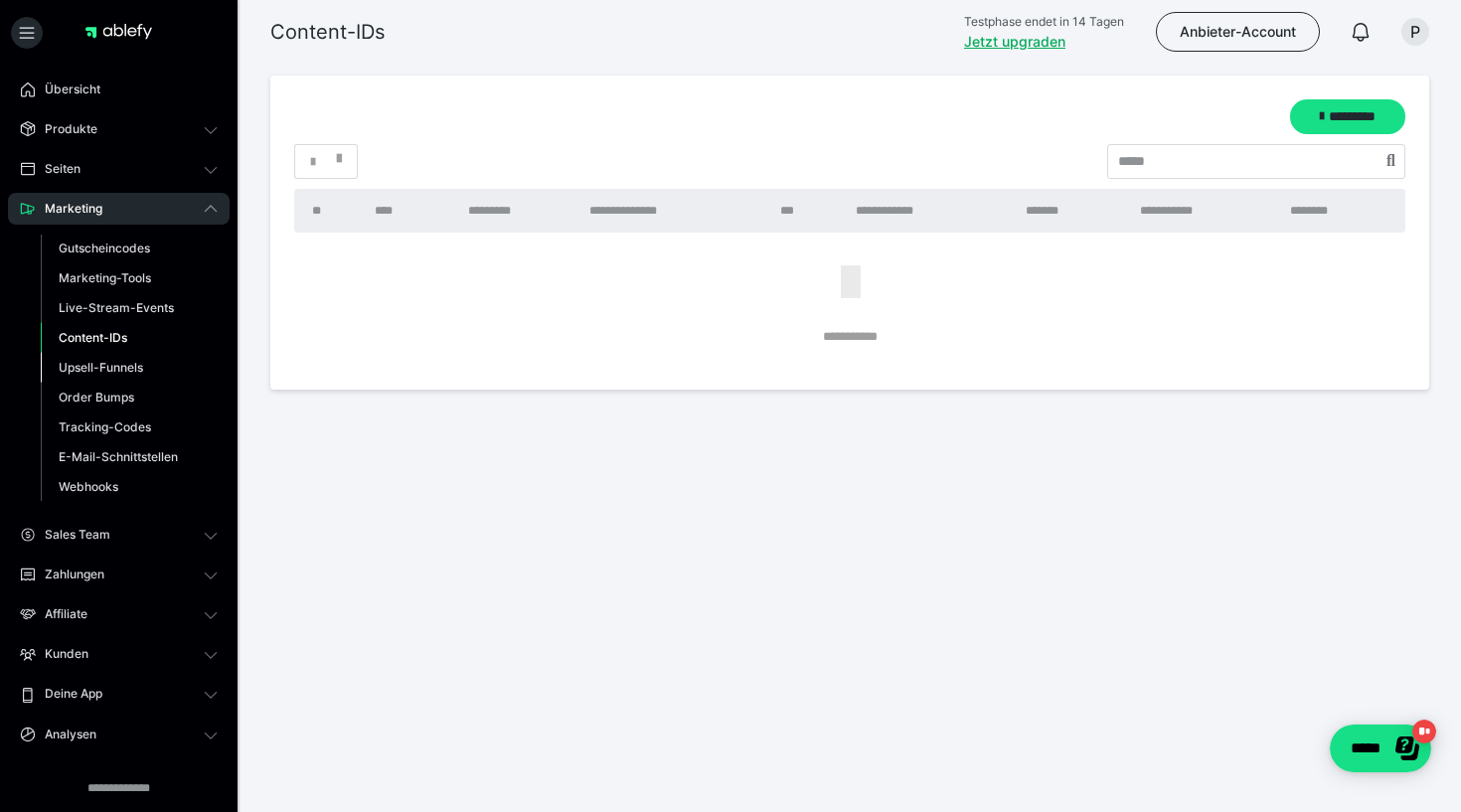 click on "Upsell-Funnels" at bounding box center (100, 367) 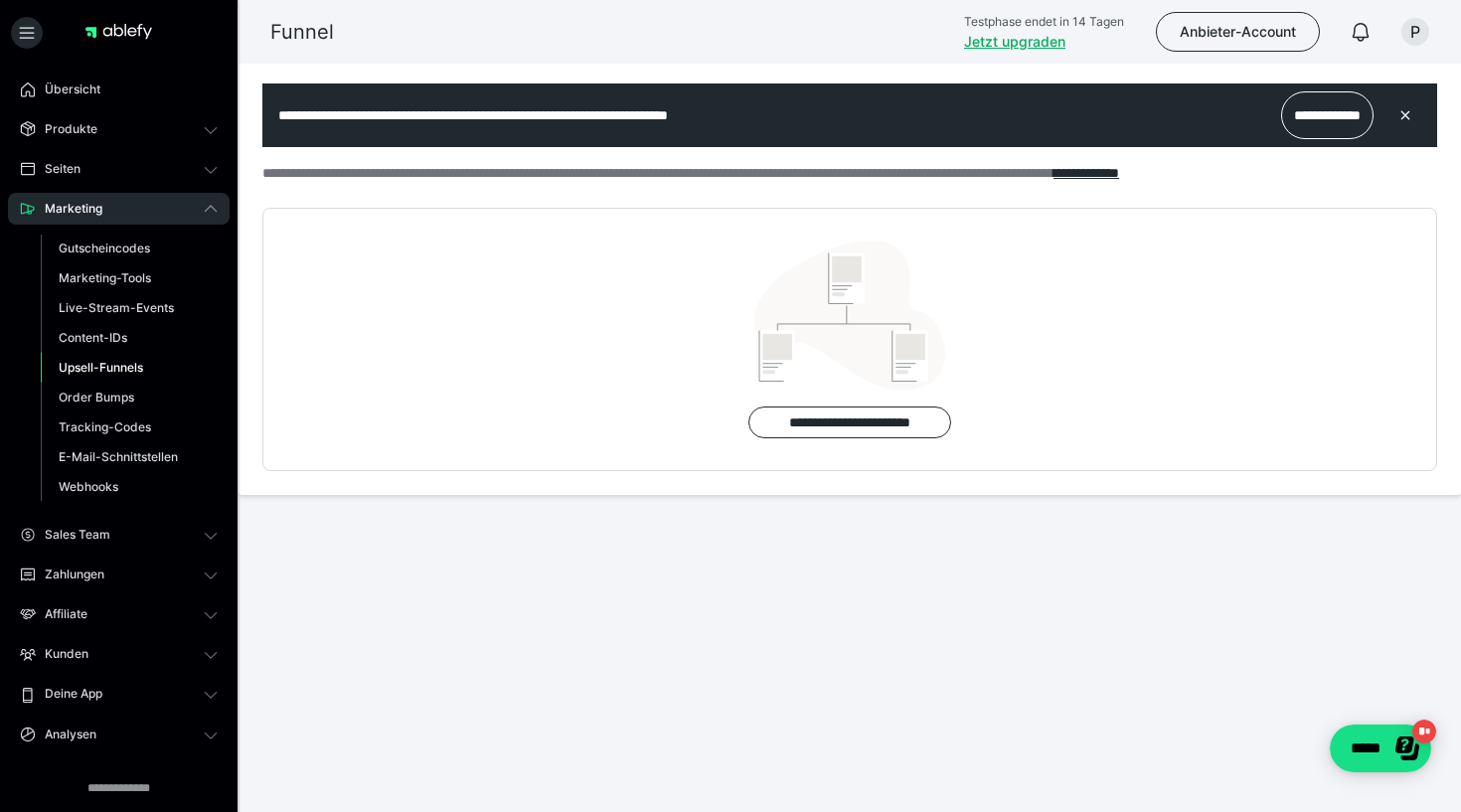 scroll, scrollTop: 0, scrollLeft: 0, axis: both 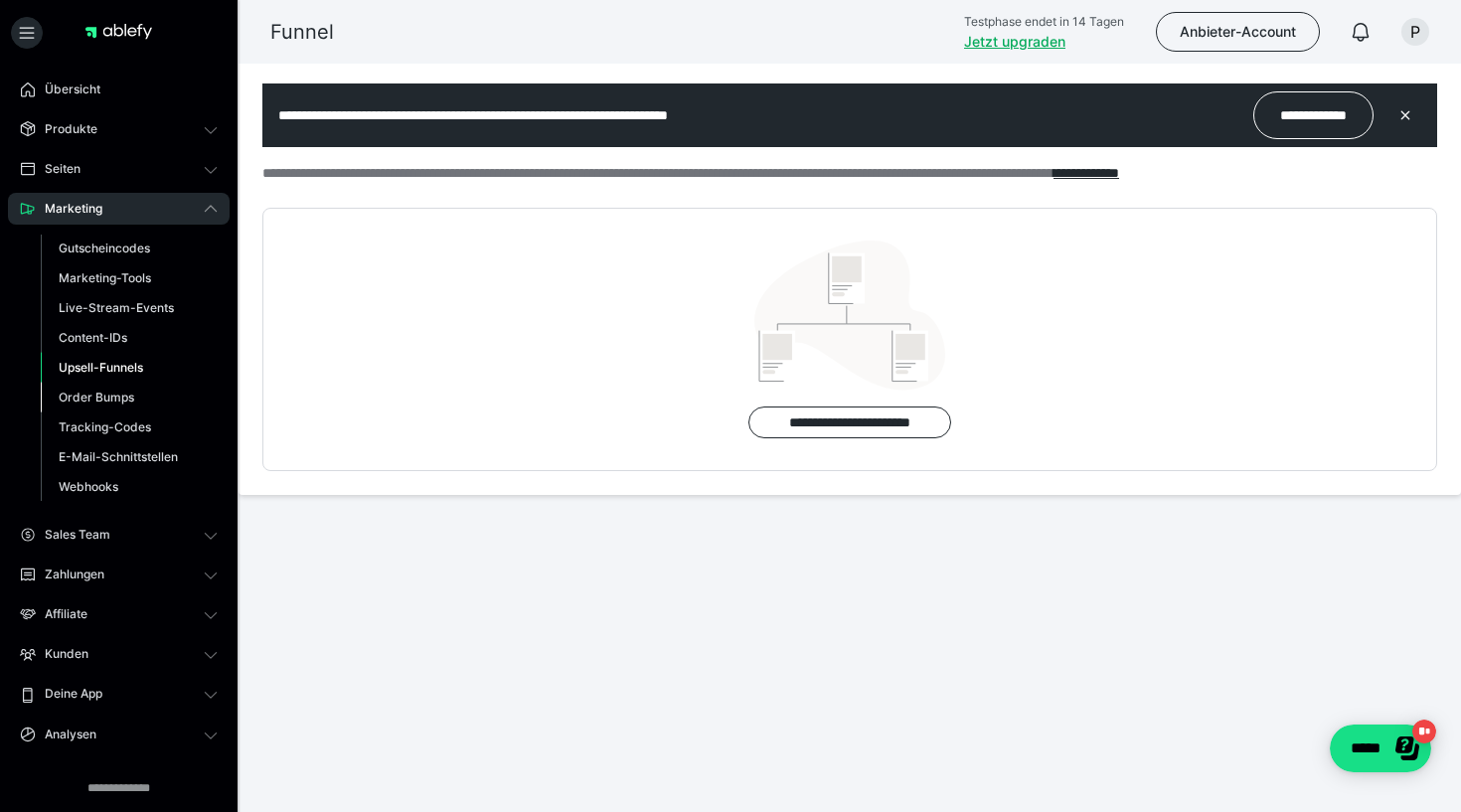 click on "Order Bumps" at bounding box center (96, 397) 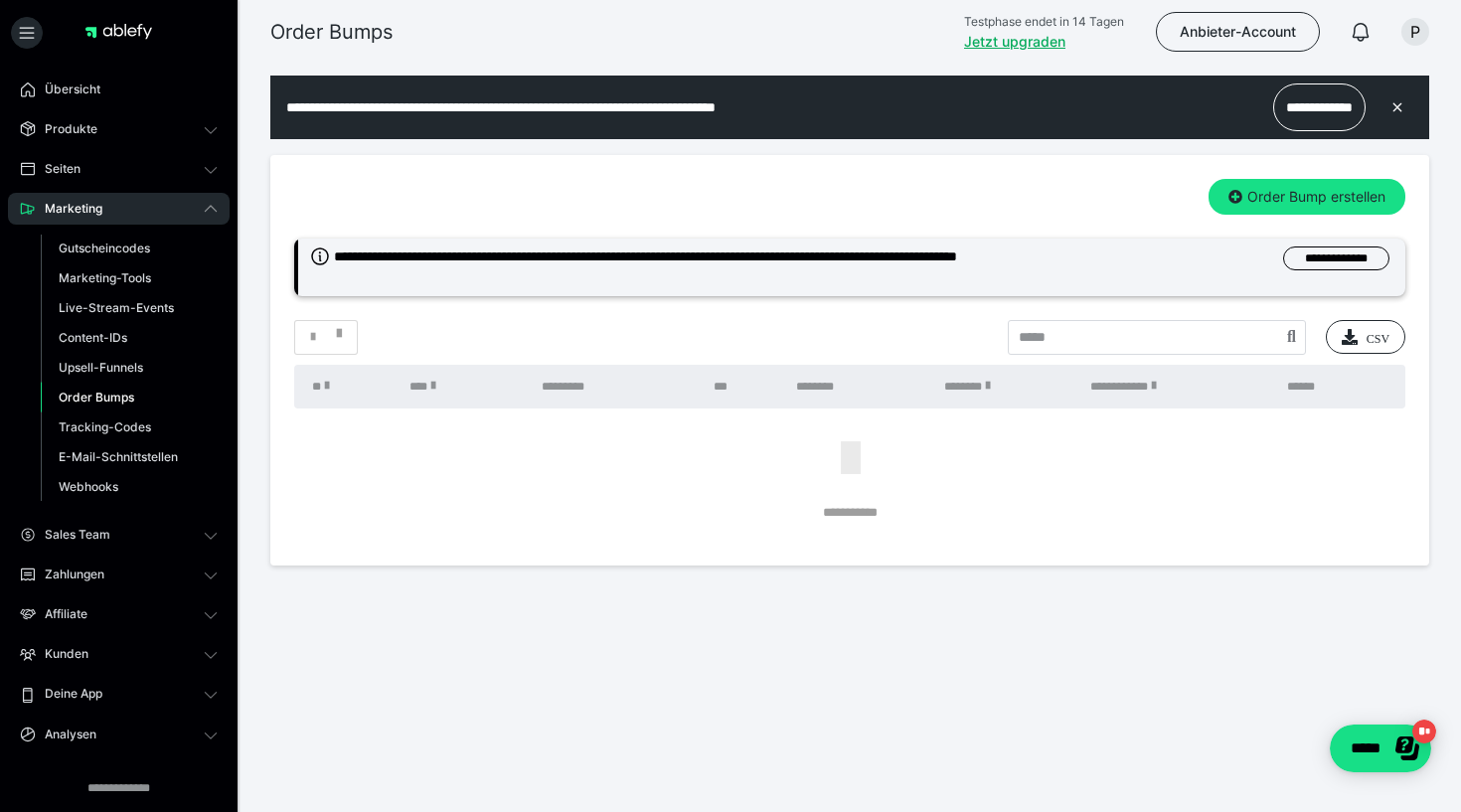 scroll, scrollTop: 0, scrollLeft: 0, axis: both 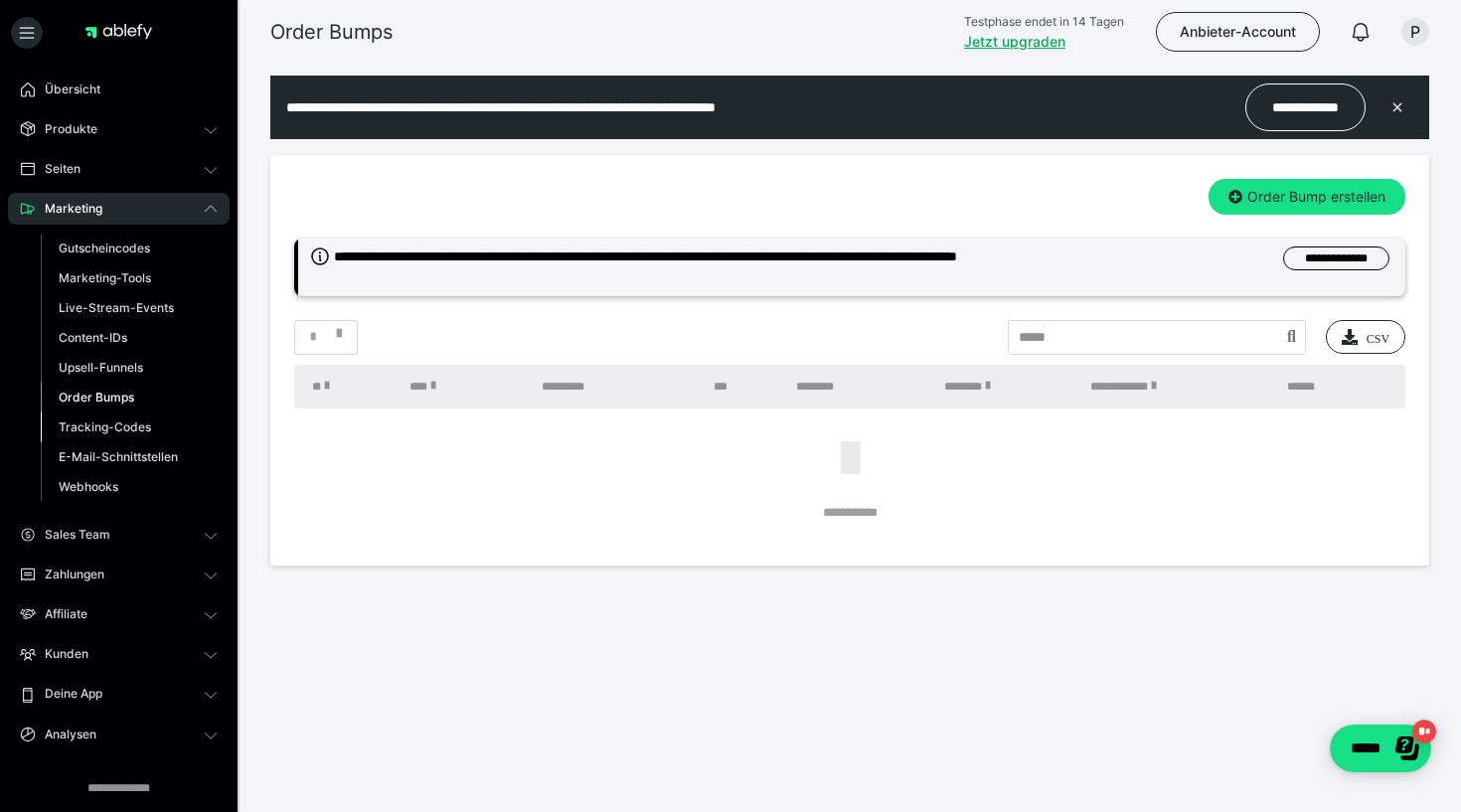 click on "Tracking-Codes" at bounding box center [104, 426] 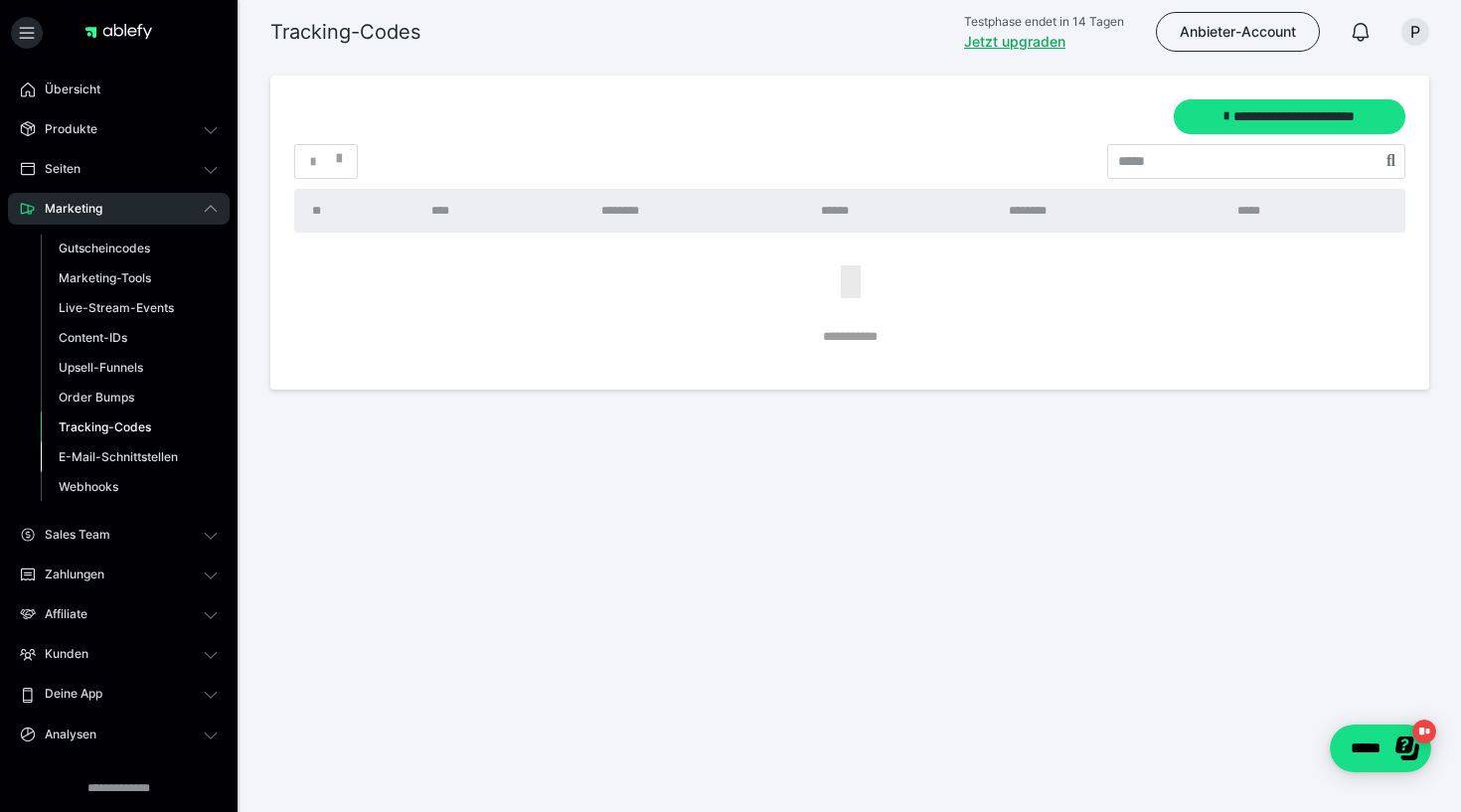 click on "E-Mail-Schnittstellen" at bounding box center [118, 456] 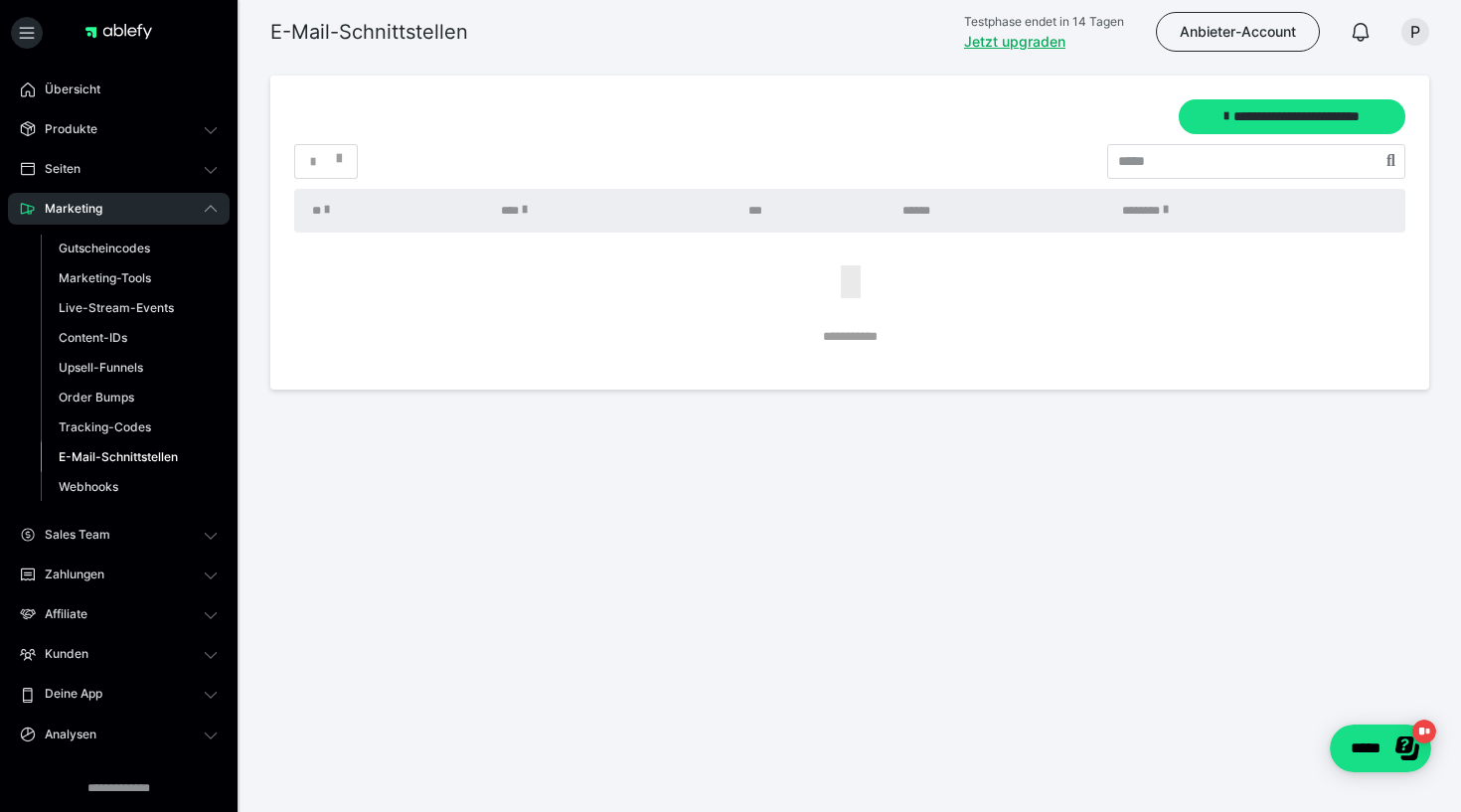 scroll, scrollTop: 0, scrollLeft: 0, axis: both 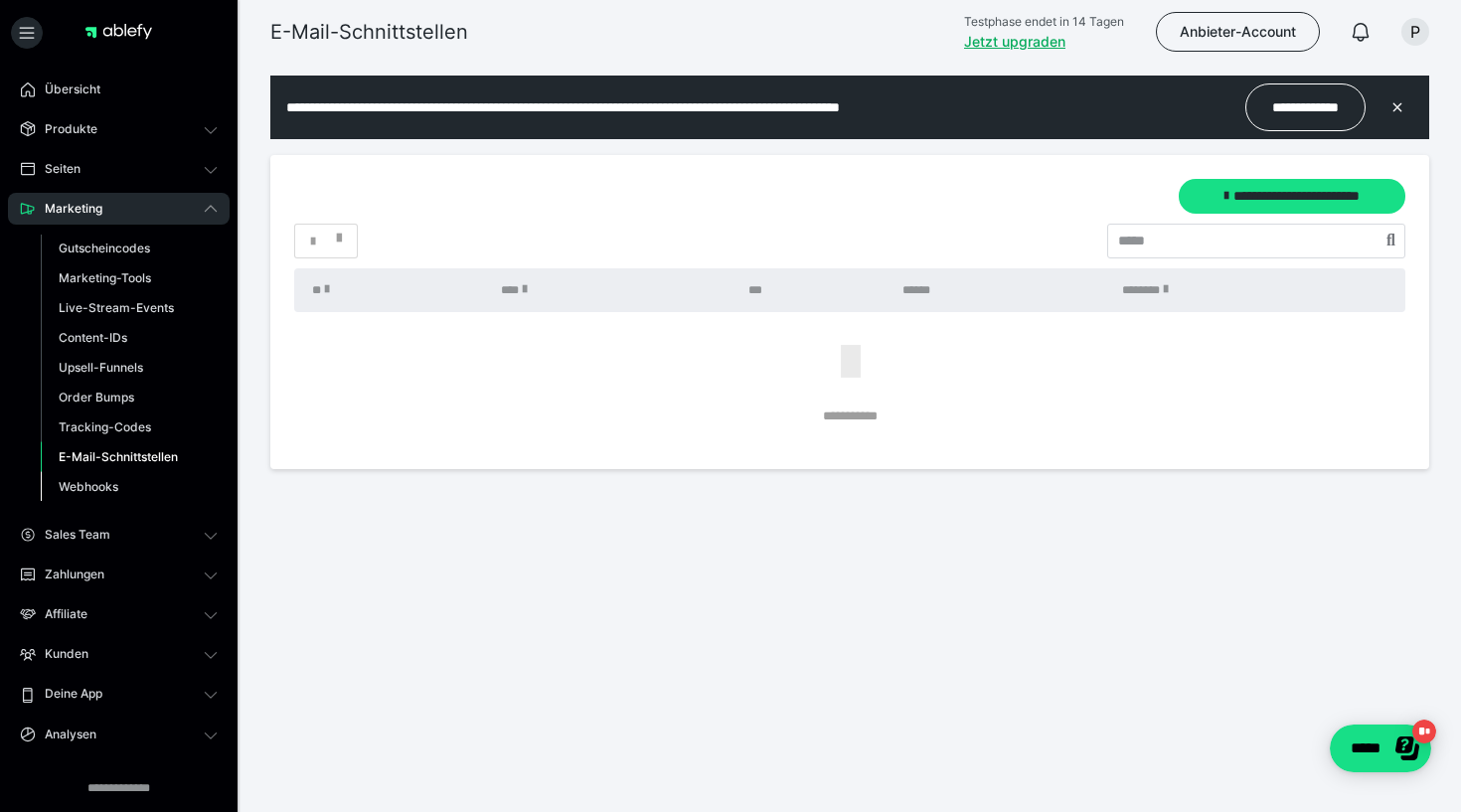 click on "Webhooks" at bounding box center [88, 486] 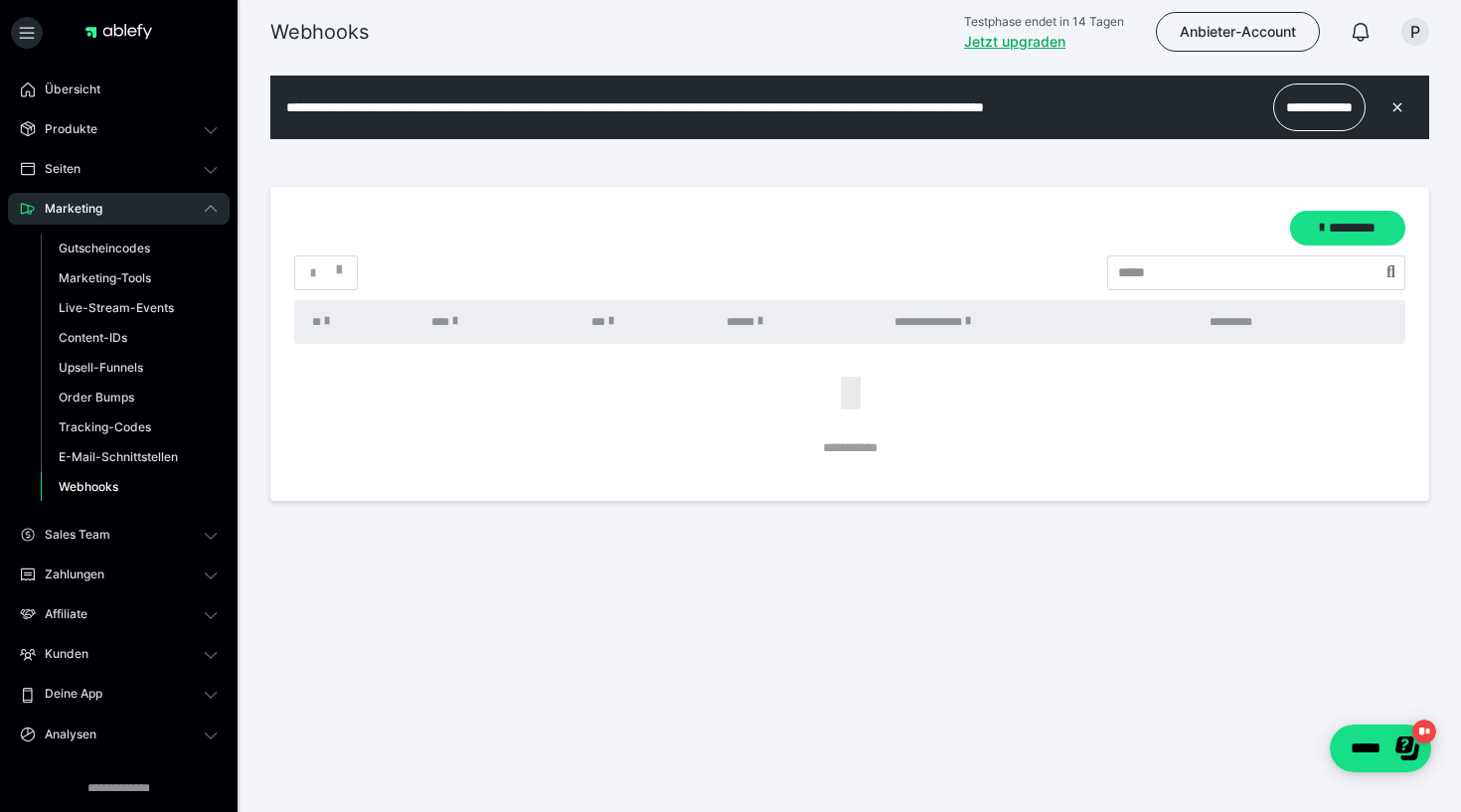 scroll, scrollTop: 0, scrollLeft: 0, axis: both 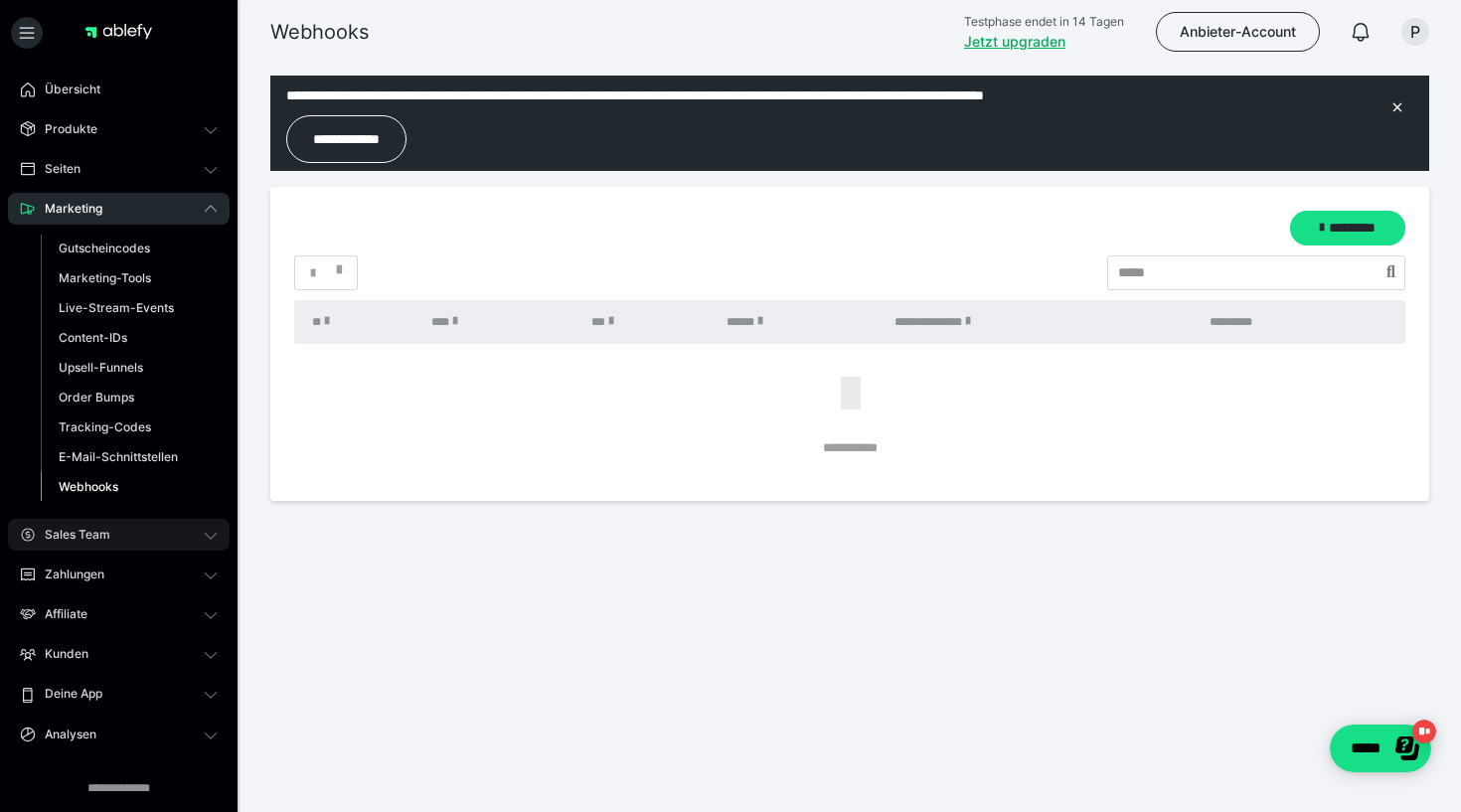 click on "Sales Team" at bounding box center [71, 535] 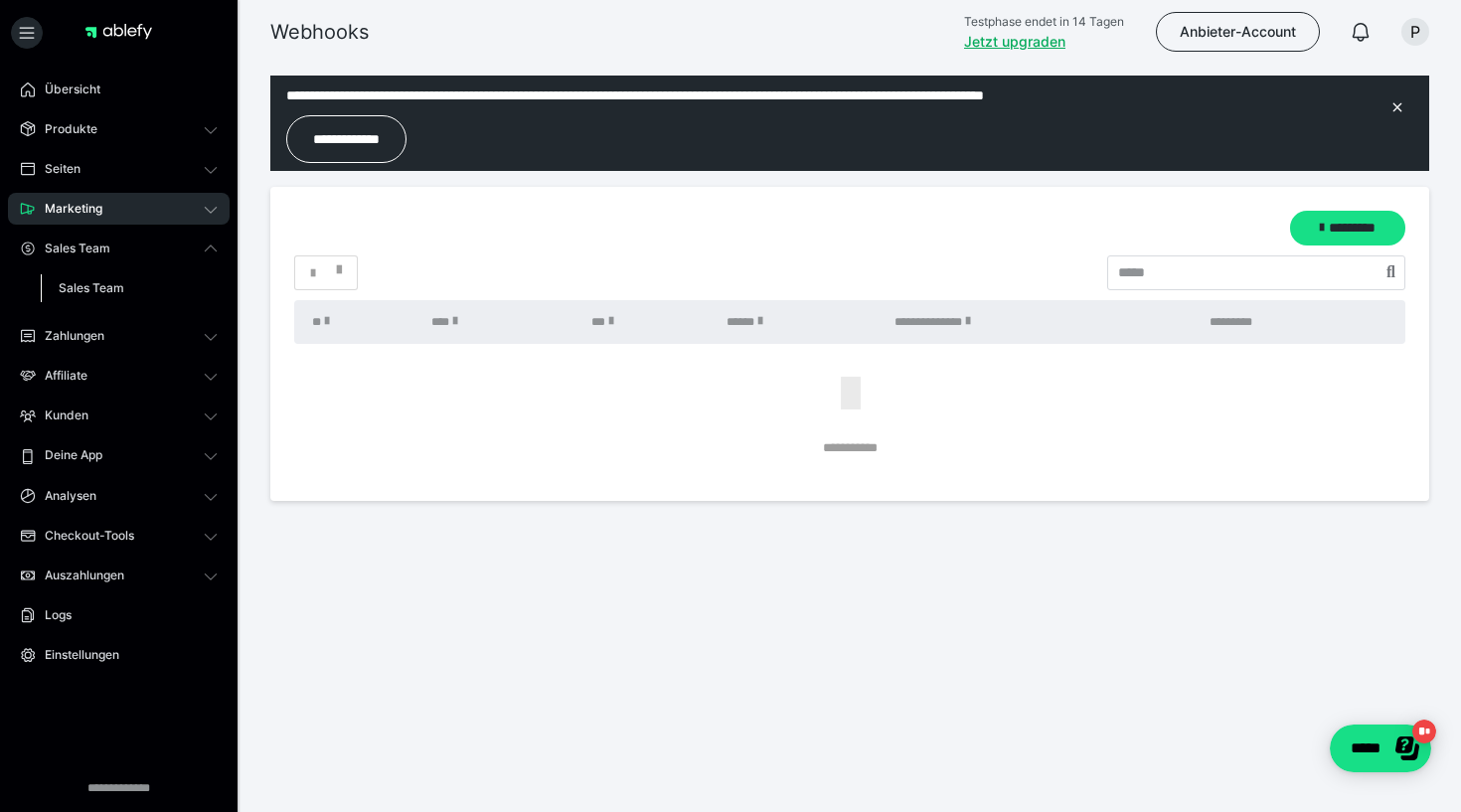 click on "Sales Team" at bounding box center (129, 288) 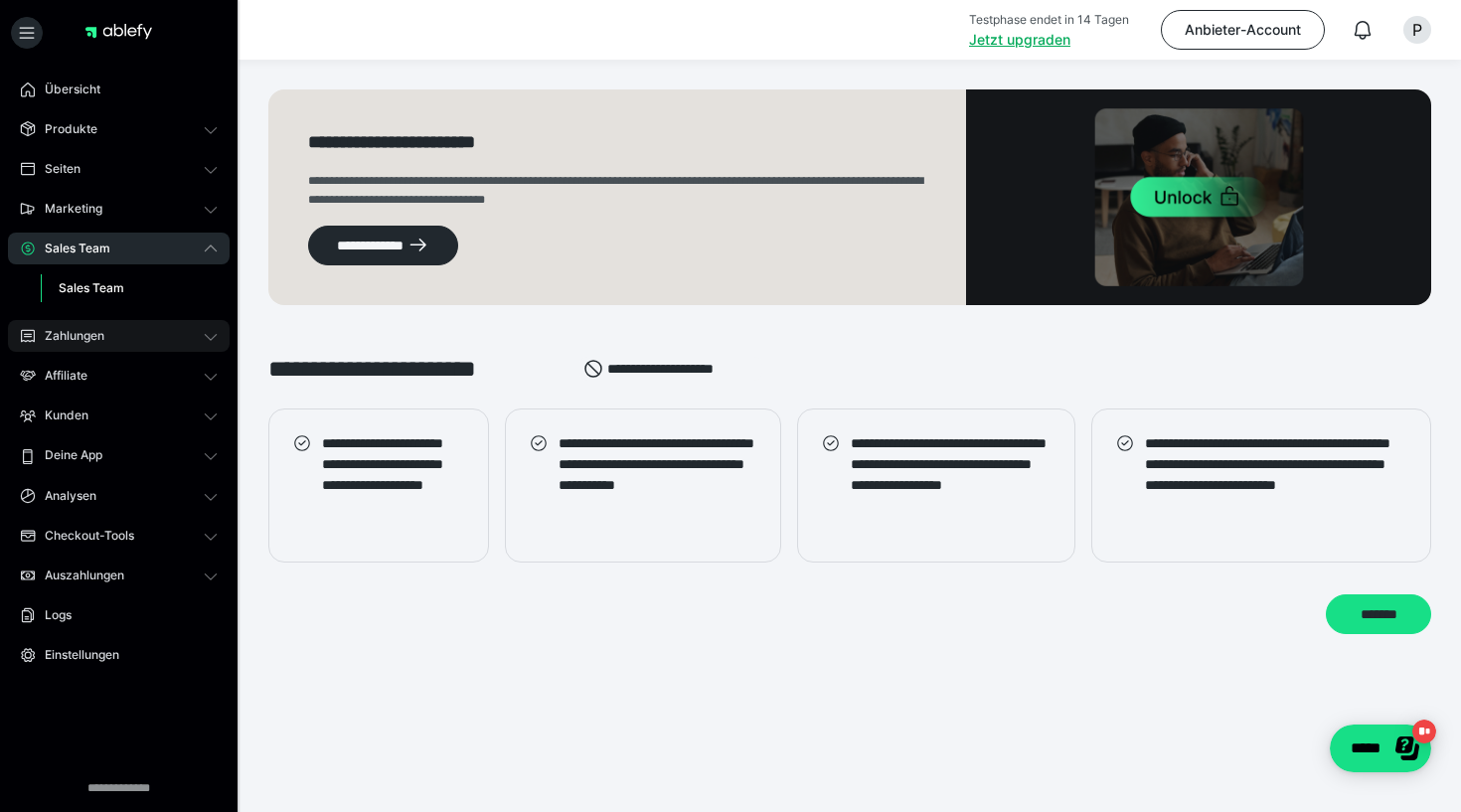 click on "Zahlungen" at bounding box center [68, 336] 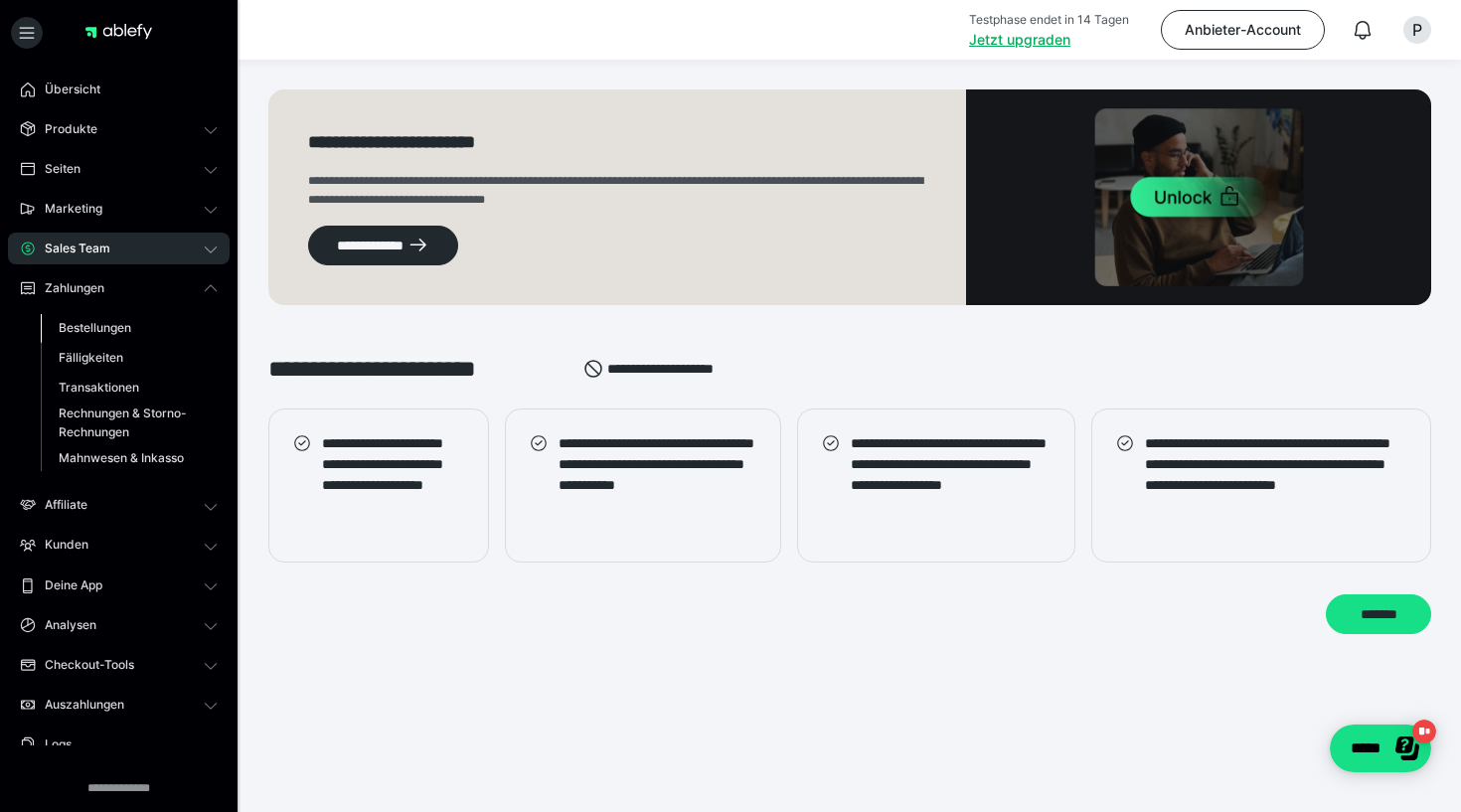 click on "Bestellungen" at bounding box center [94, 327] 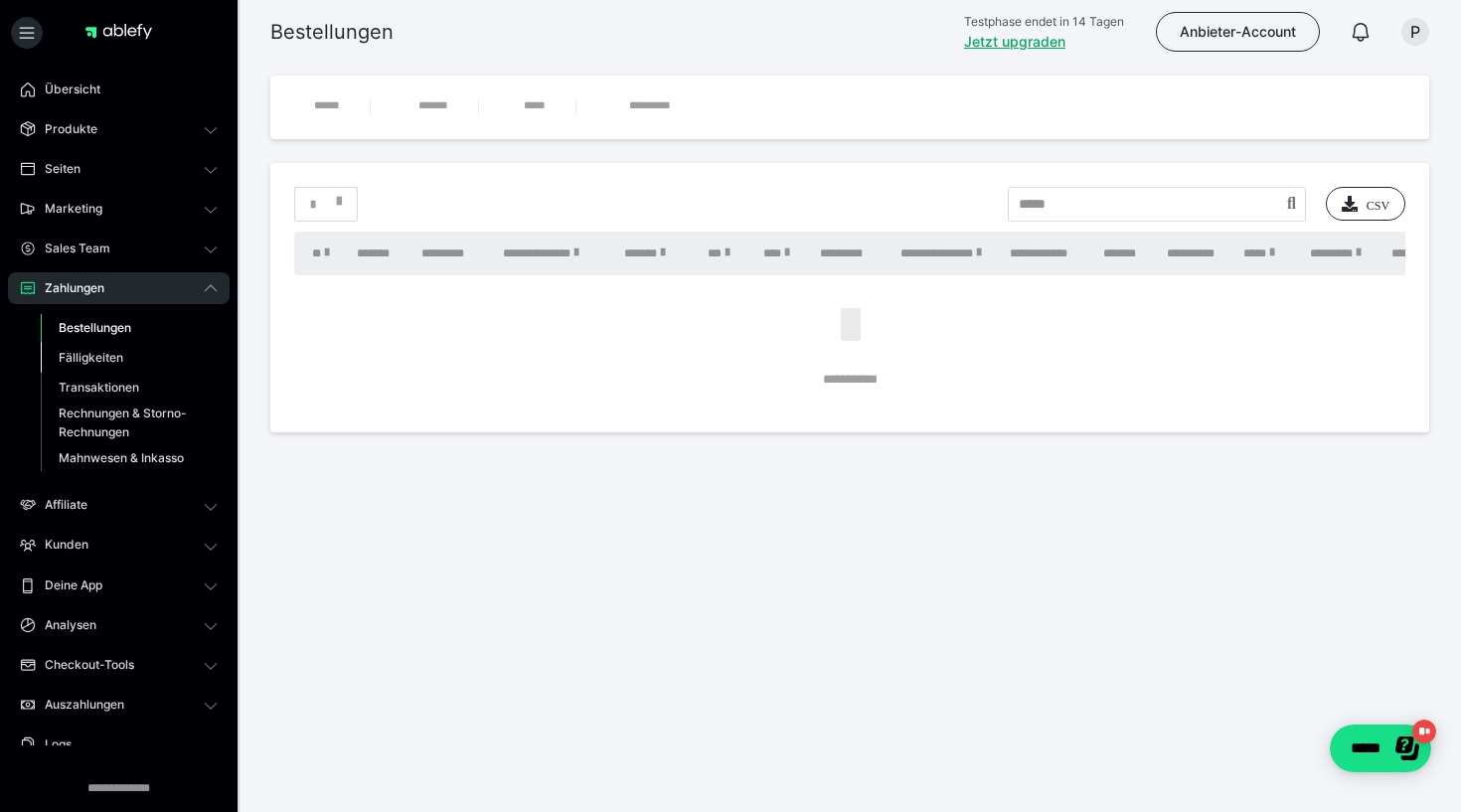 click on "Fälligkeiten" at bounding box center [90, 357] 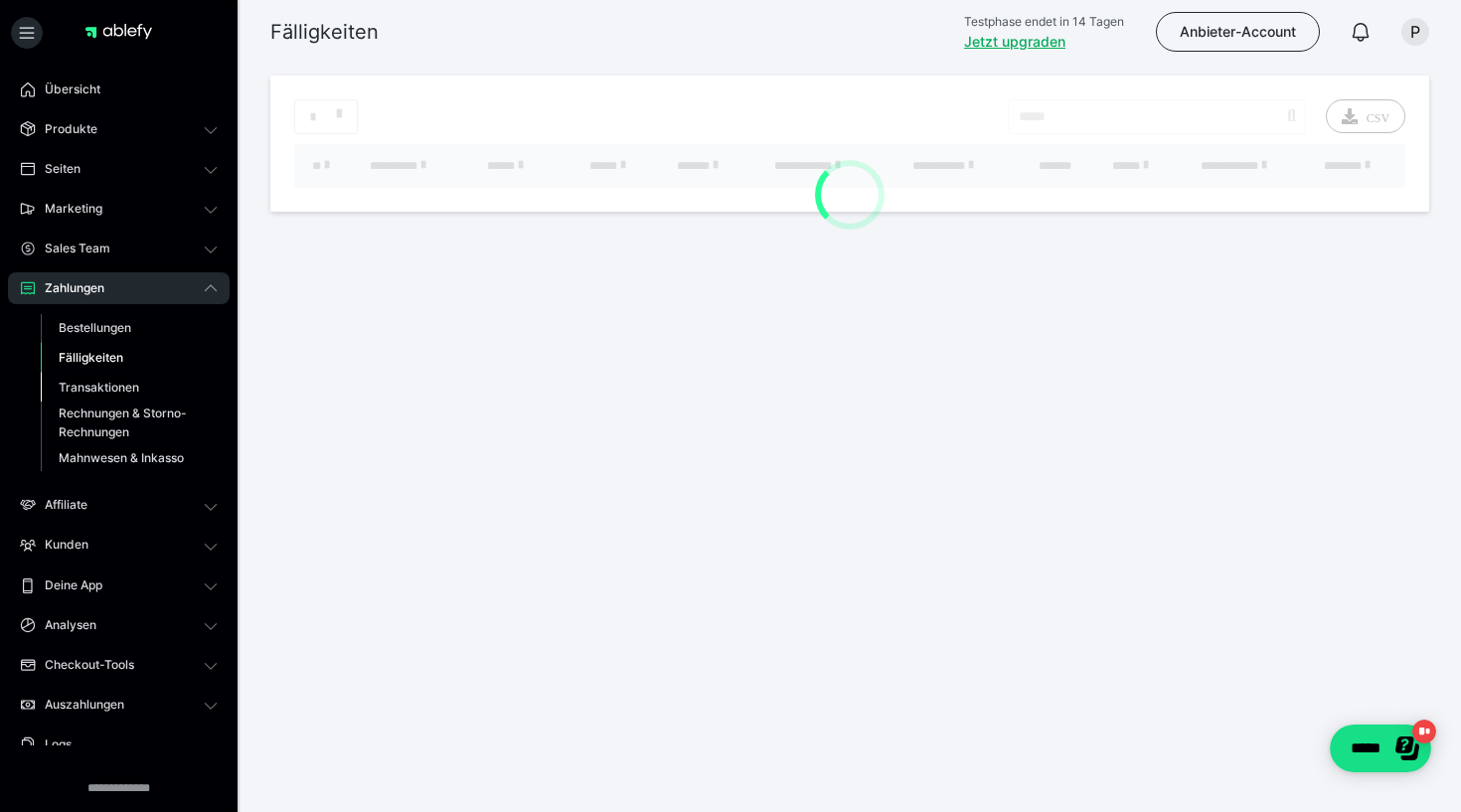 click on "Transaktionen" at bounding box center (98, 387) 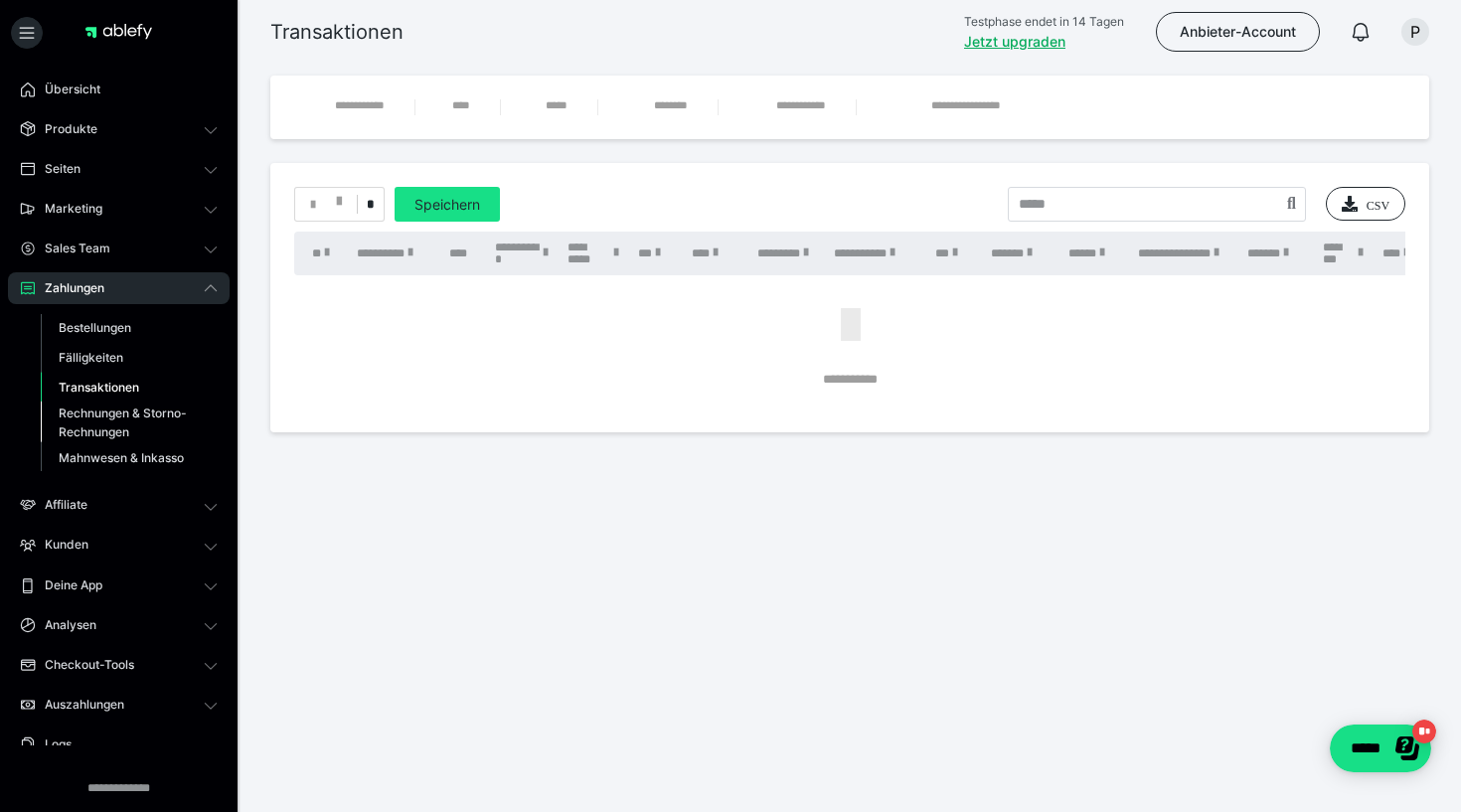 click on "Rechnungen & Storno-Rechnungen" at bounding box center (125, 422) 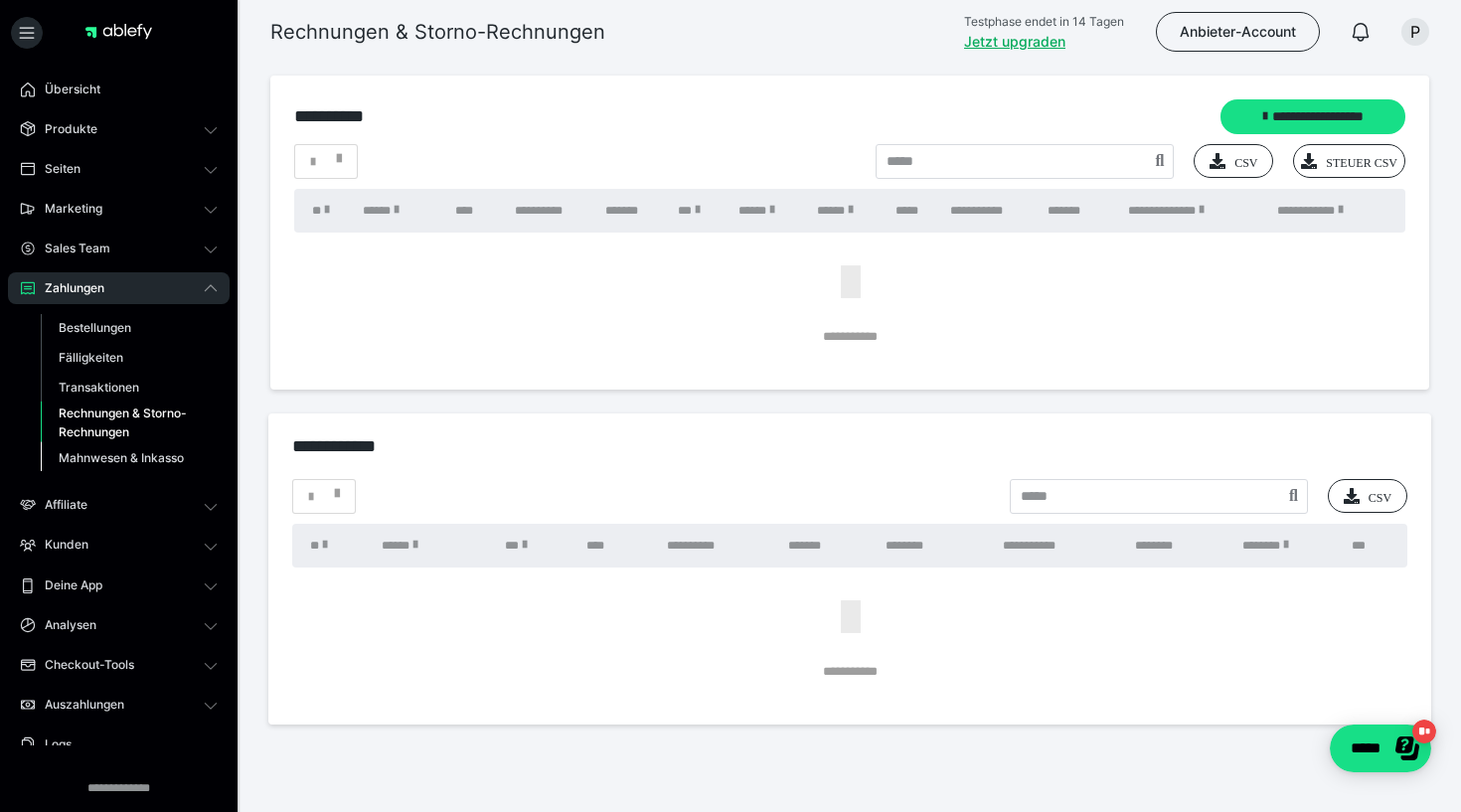 click on "Mahnwesen & Inkasso" at bounding box center (121, 457) 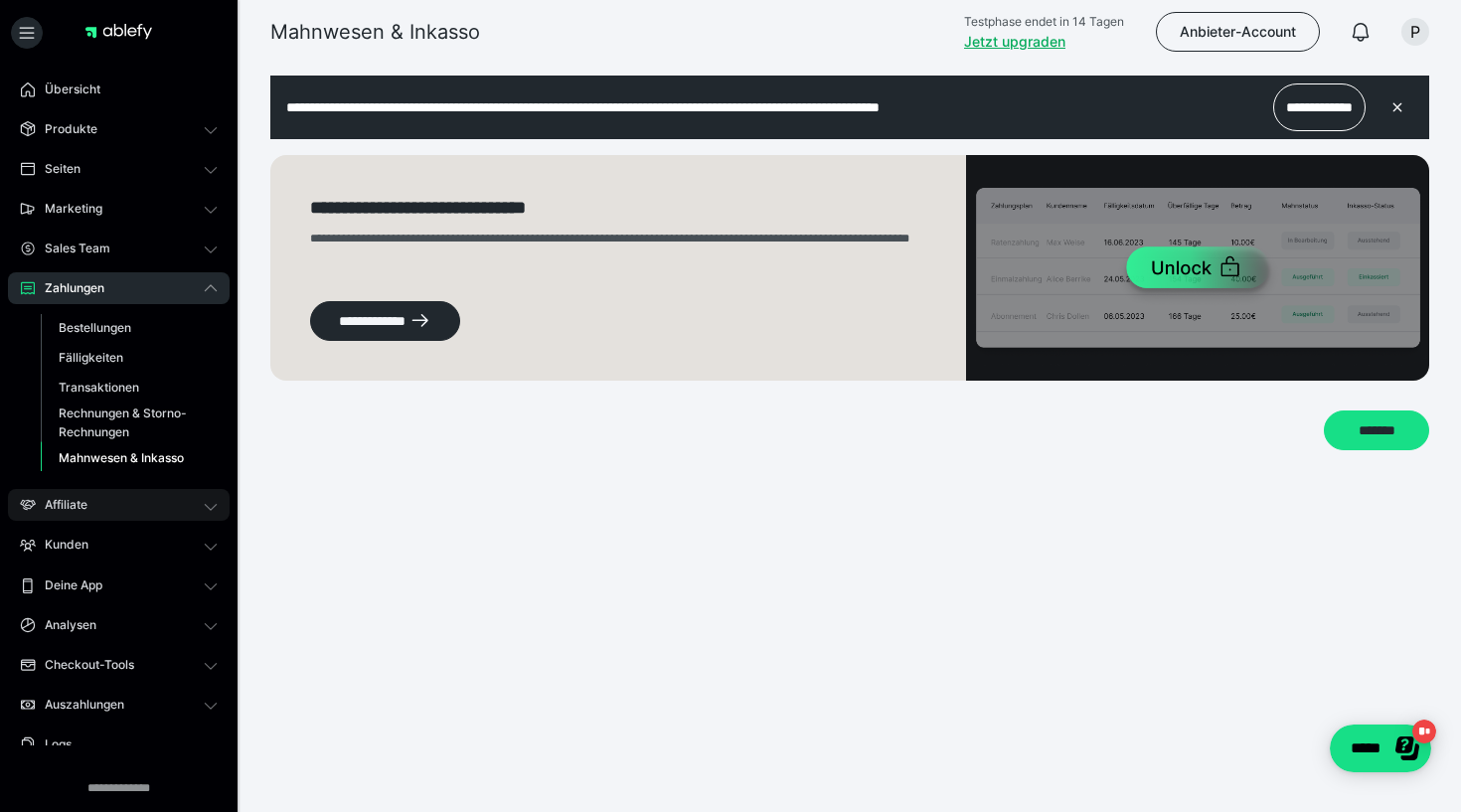scroll, scrollTop: 0, scrollLeft: 0, axis: both 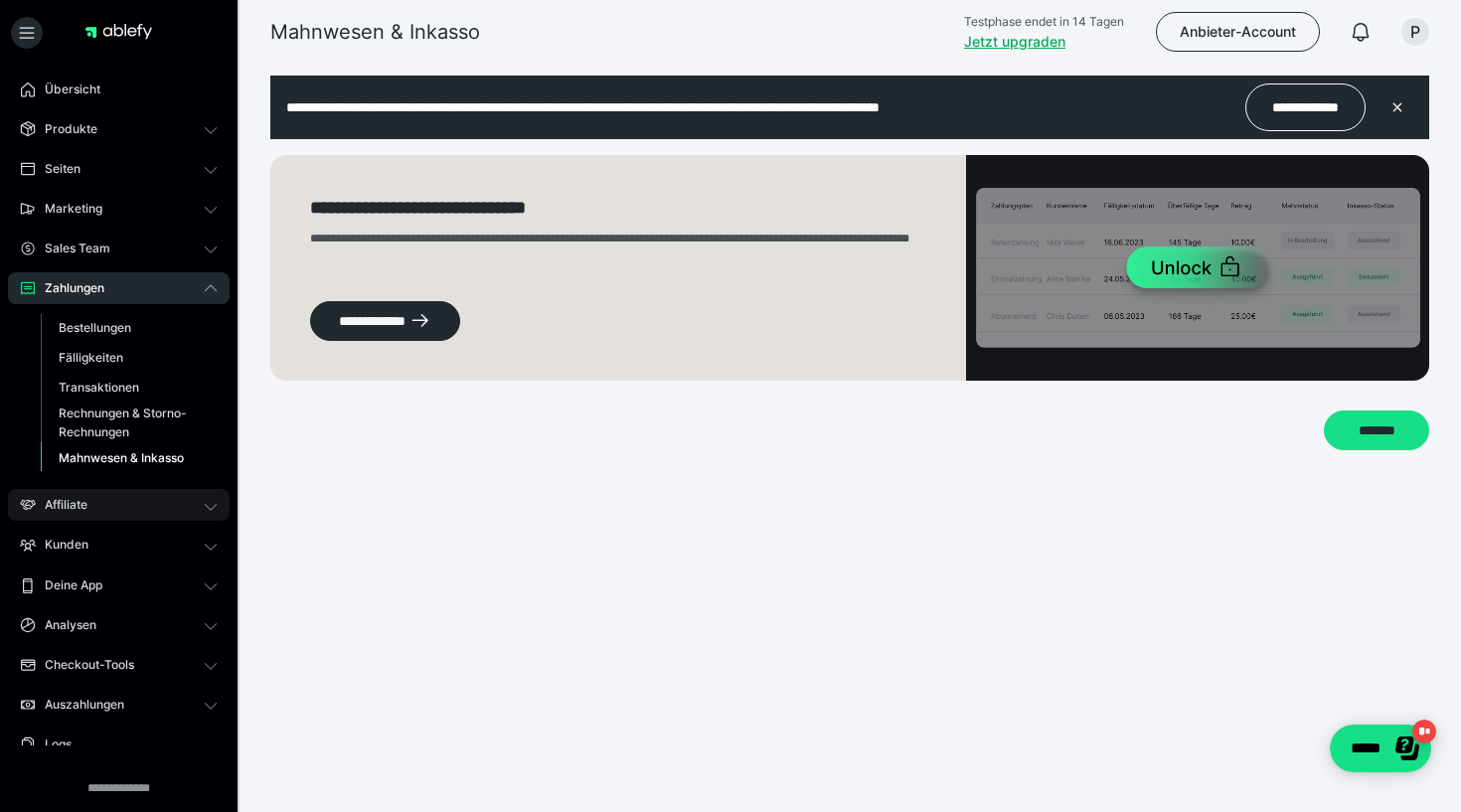 click on "Affiliate" at bounding box center [59, 505] 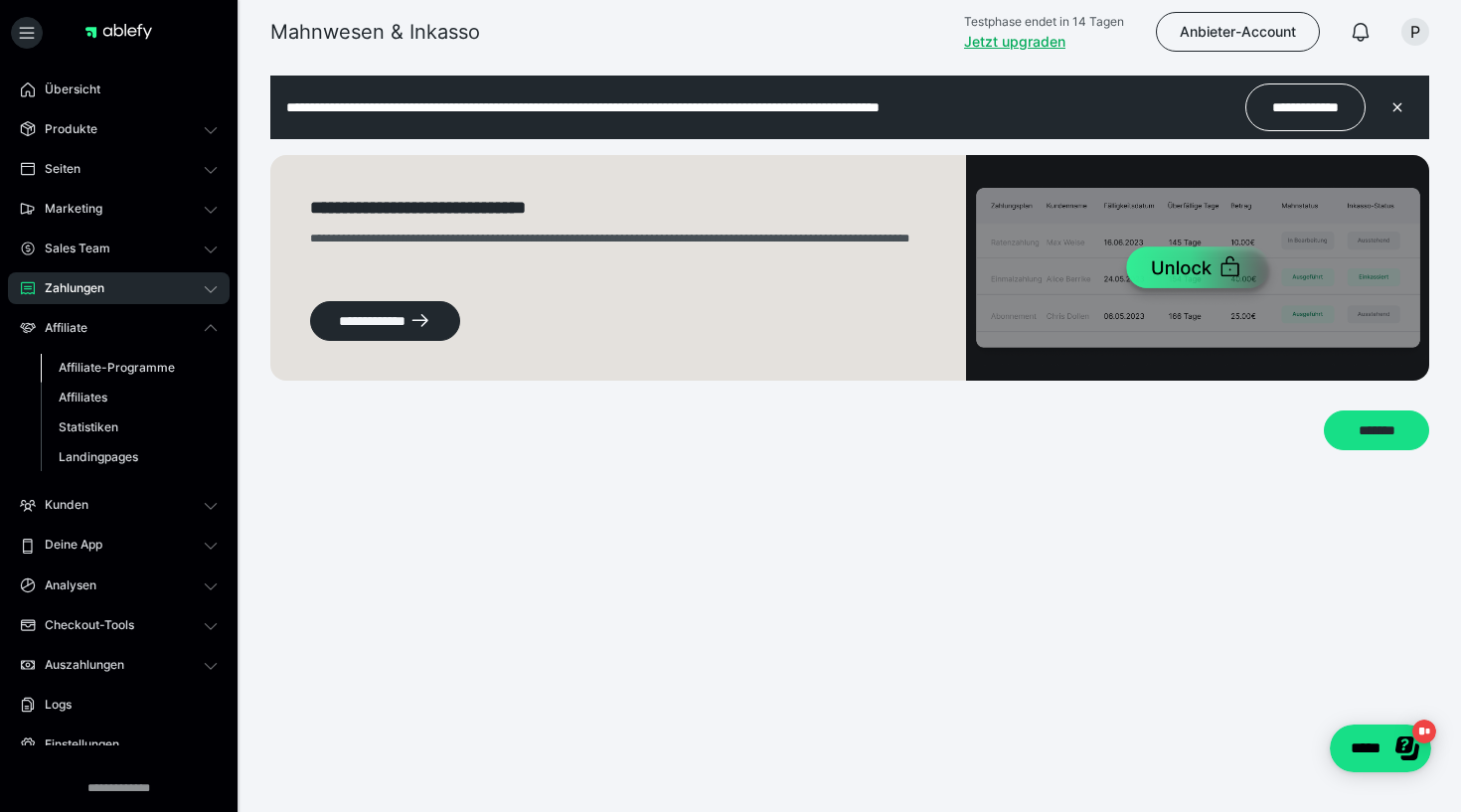 click on "Affiliate-Programme" at bounding box center [116, 367] 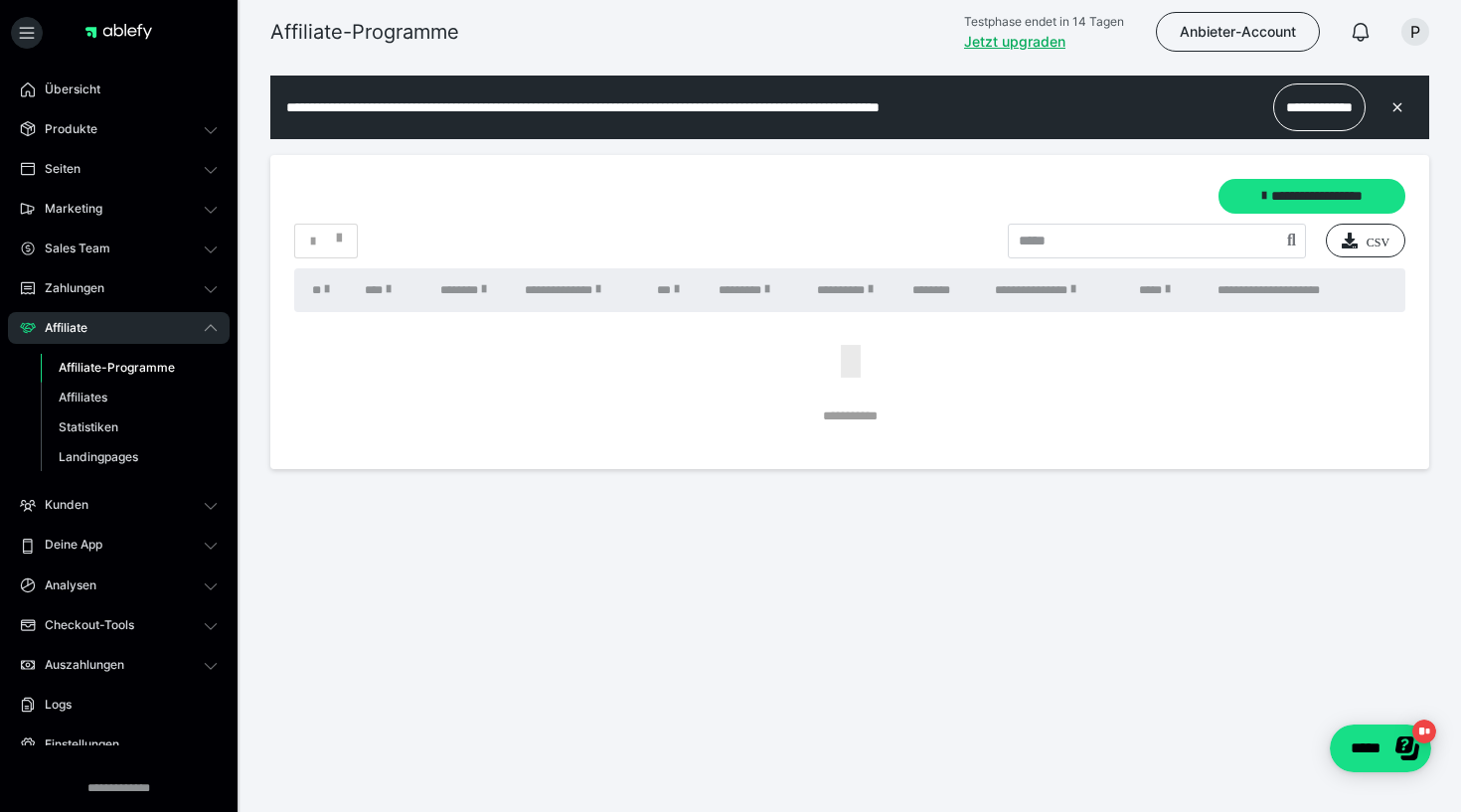 scroll, scrollTop: 0, scrollLeft: 0, axis: both 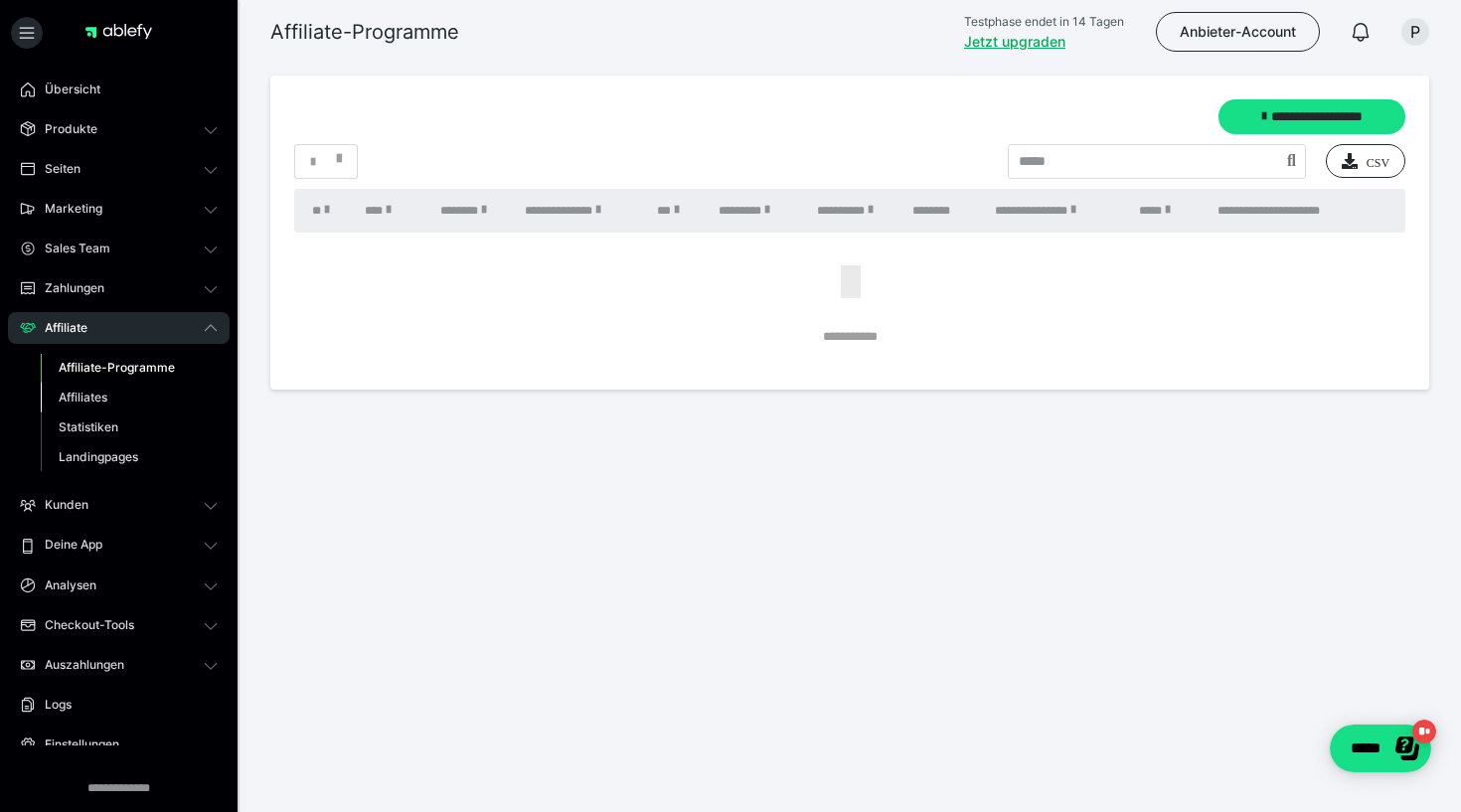 click on "Affiliates" at bounding box center [82, 397] 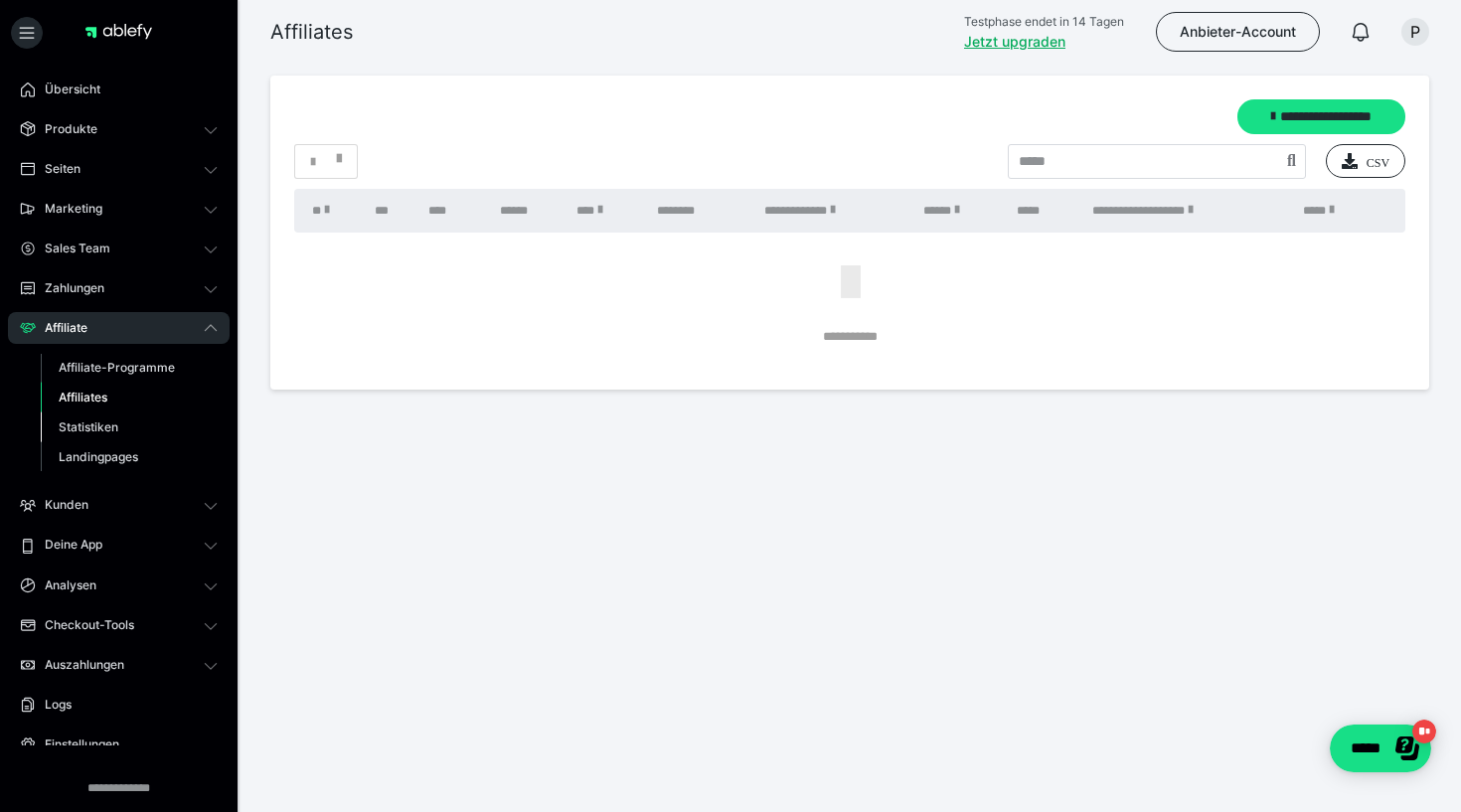 click on "Statistiken" at bounding box center [88, 426] 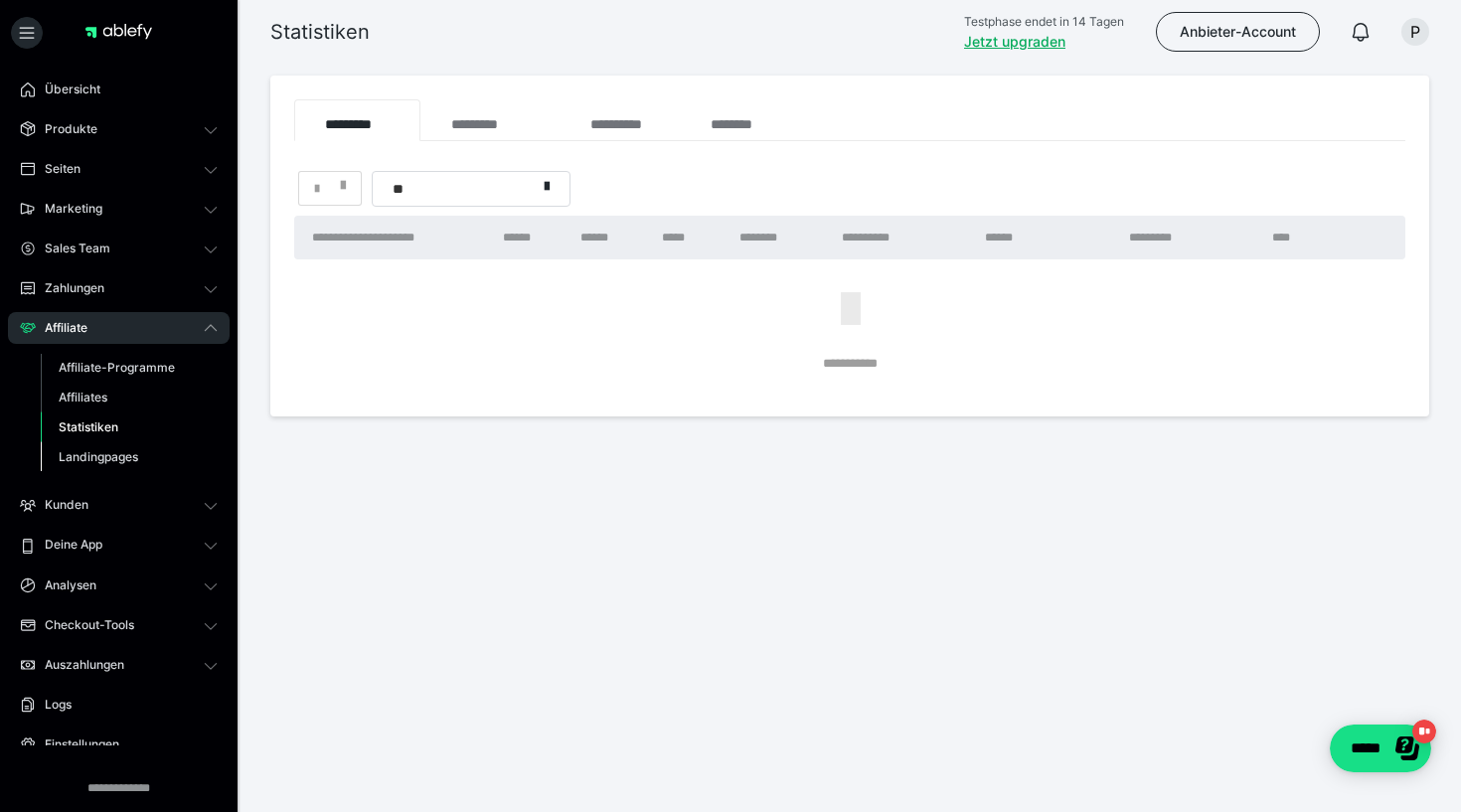 click on "Landingpages" at bounding box center (98, 456) 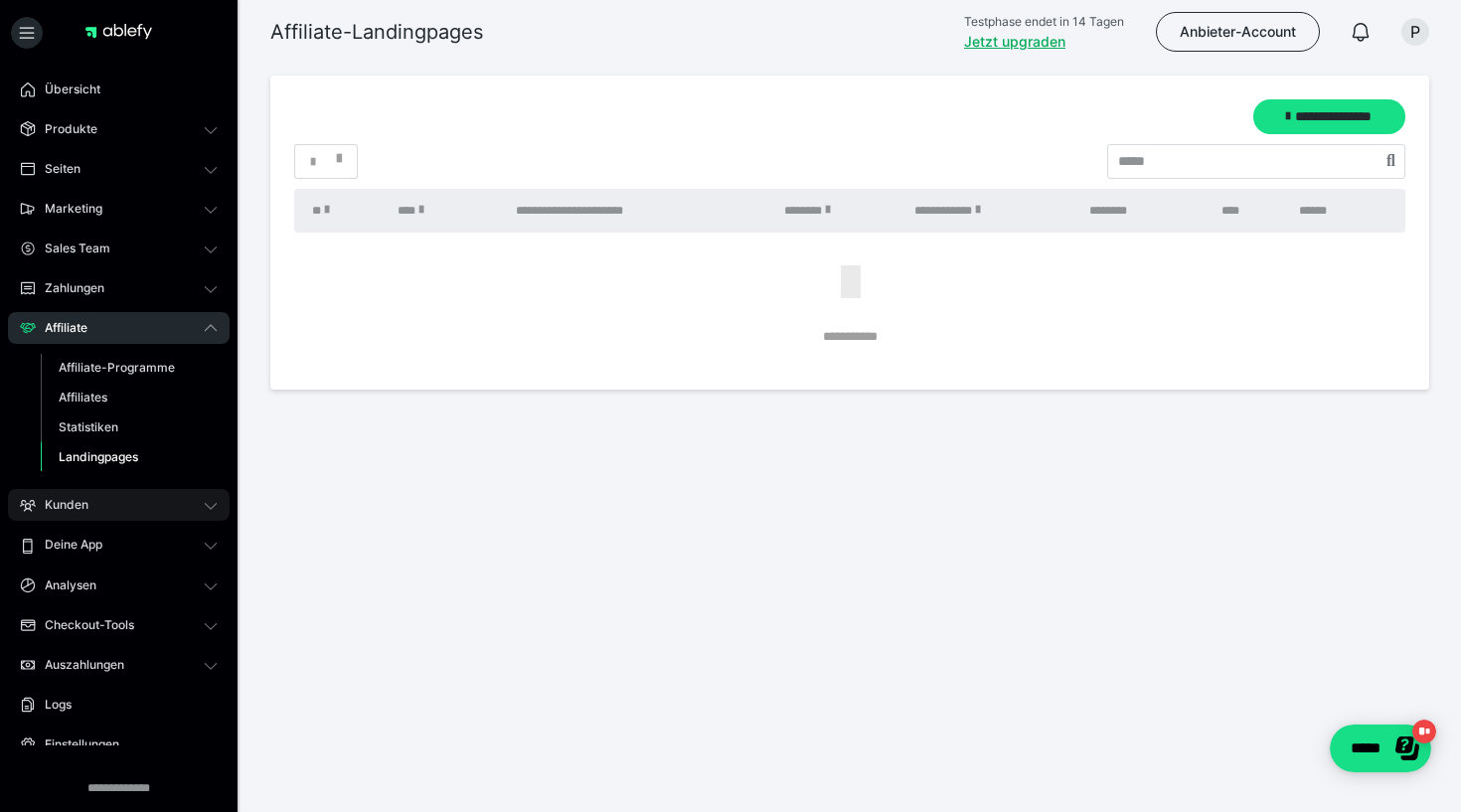 click on "Kunden" at bounding box center (60, 505) 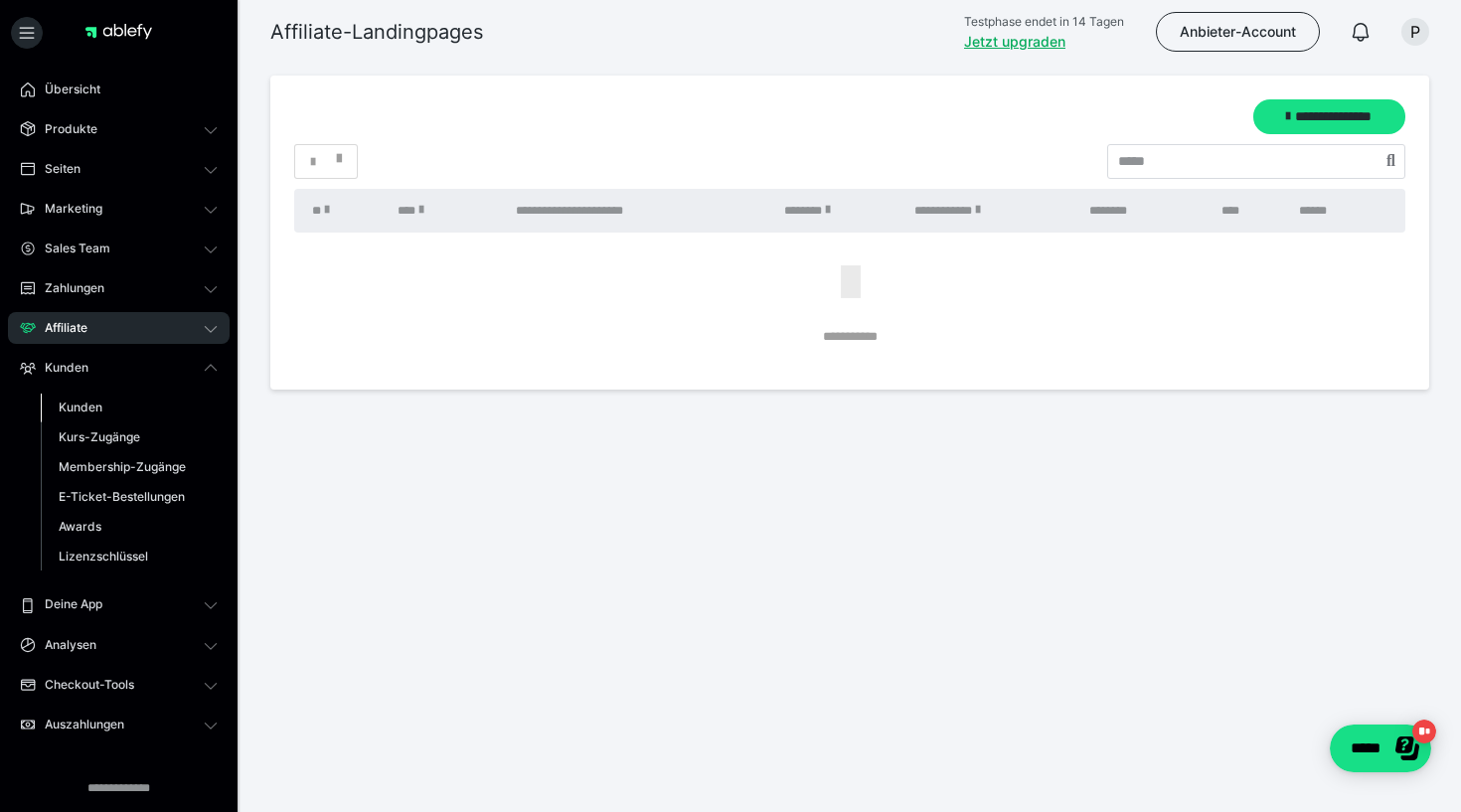 click on "Kunden" at bounding box center [81, 406] 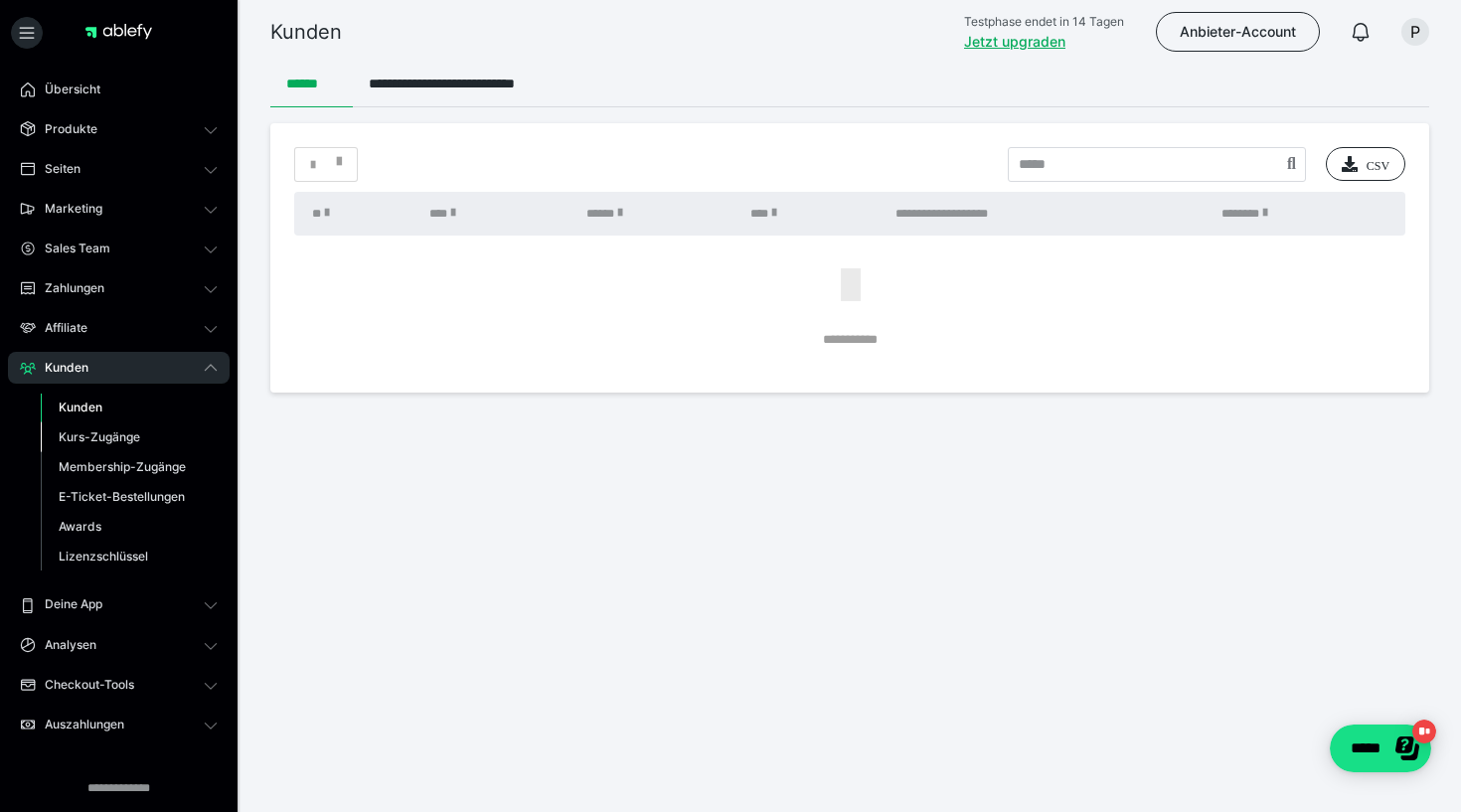 click on "Kurs-Zugänge" at bounding box center (99, 436) 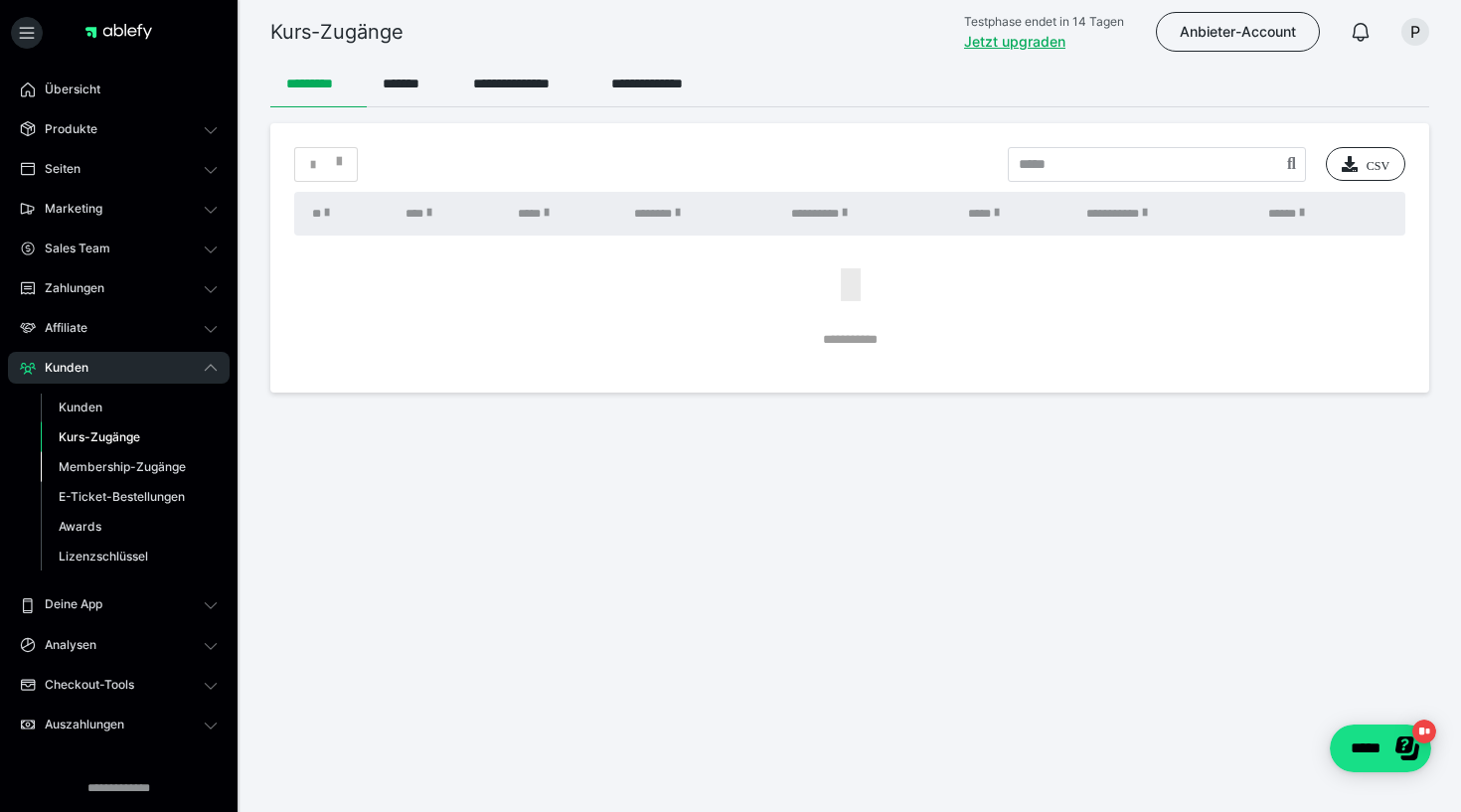 click on "Membership-Zugänge" at bounding box center (122, 466) 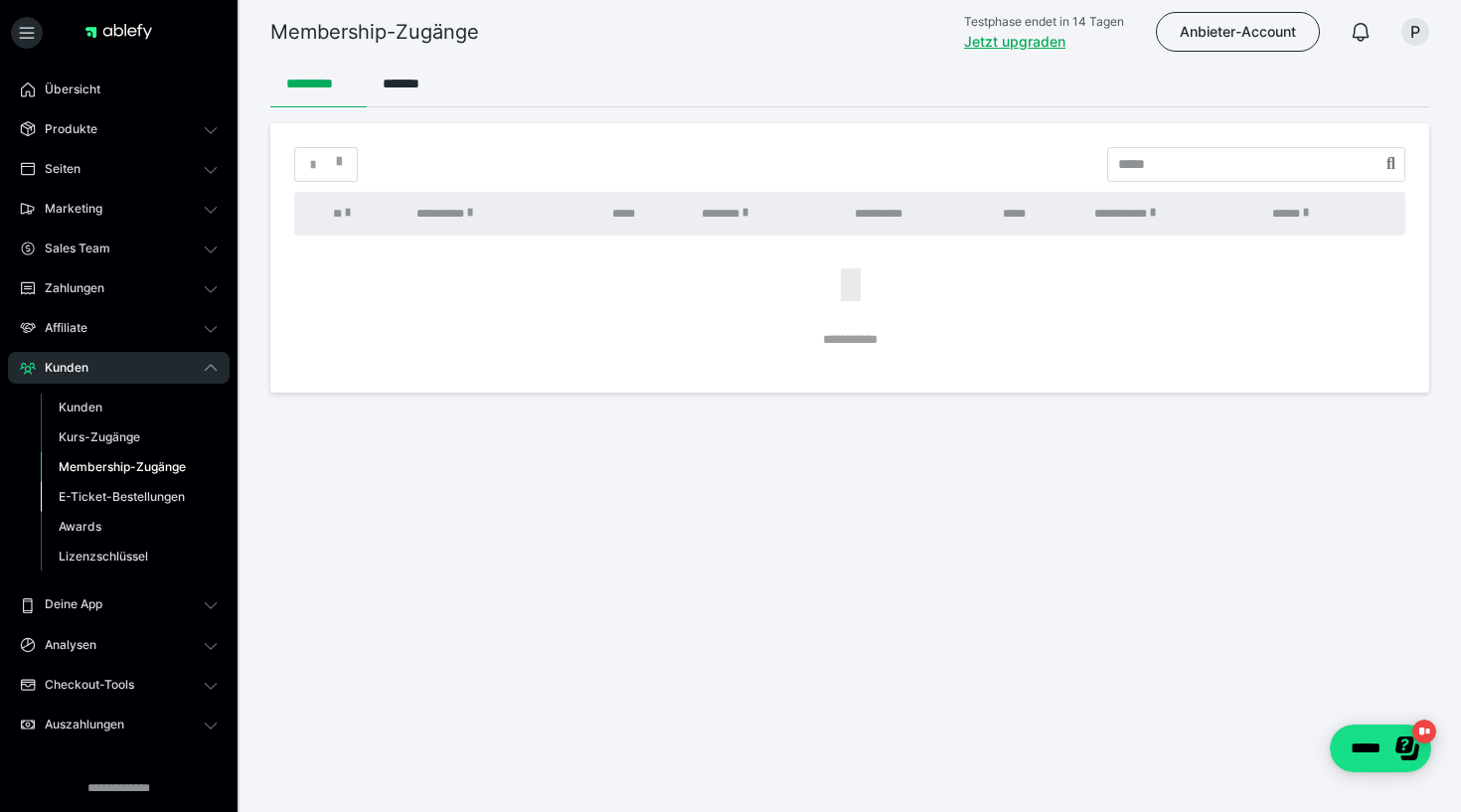 click on "E-Ticket-Bestellungen" at bounding box center (121, 496) 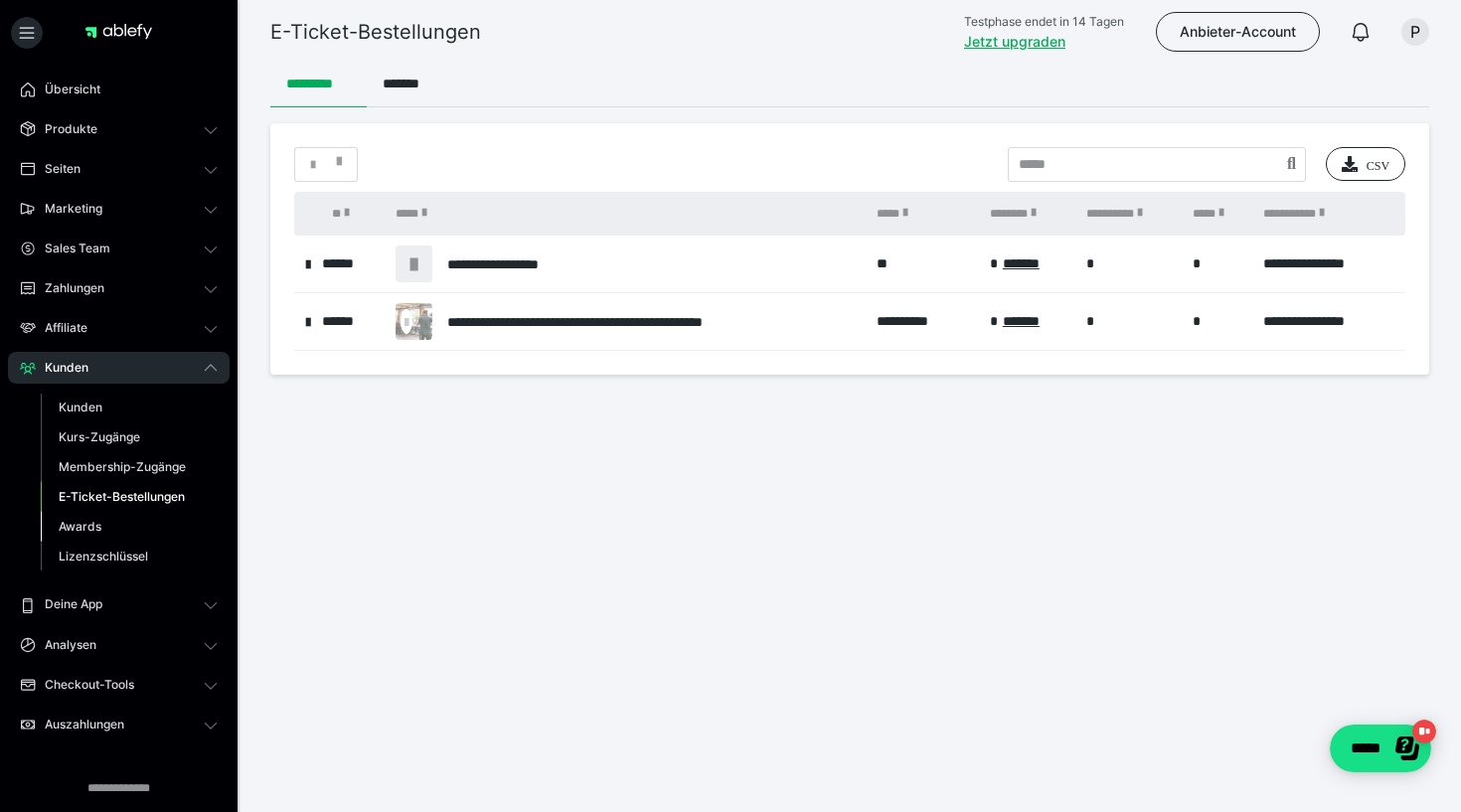click on "Awards" at bounding box center [80, 526] 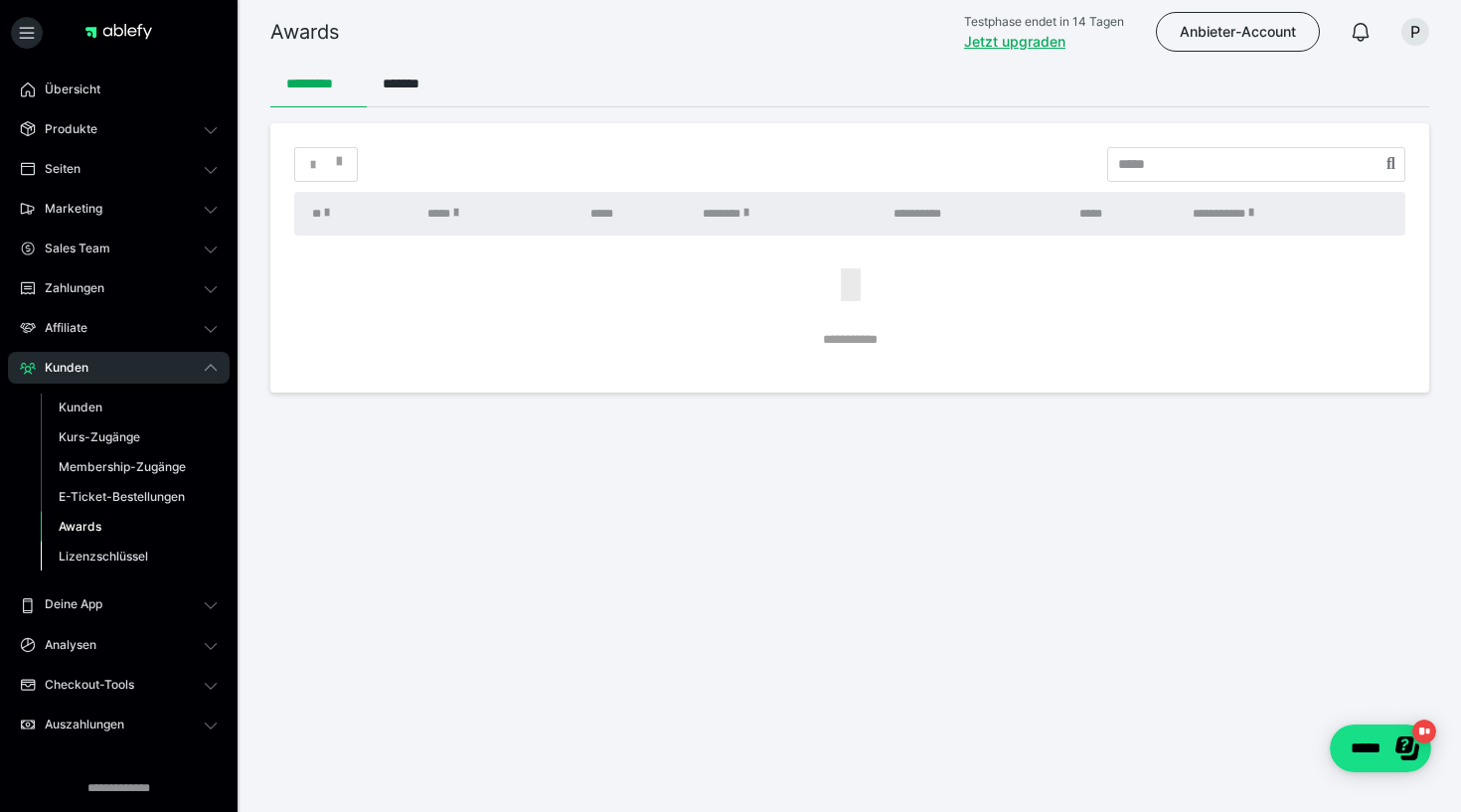 click on "Lizenzschlüssel" at bounding box center [103, 556] 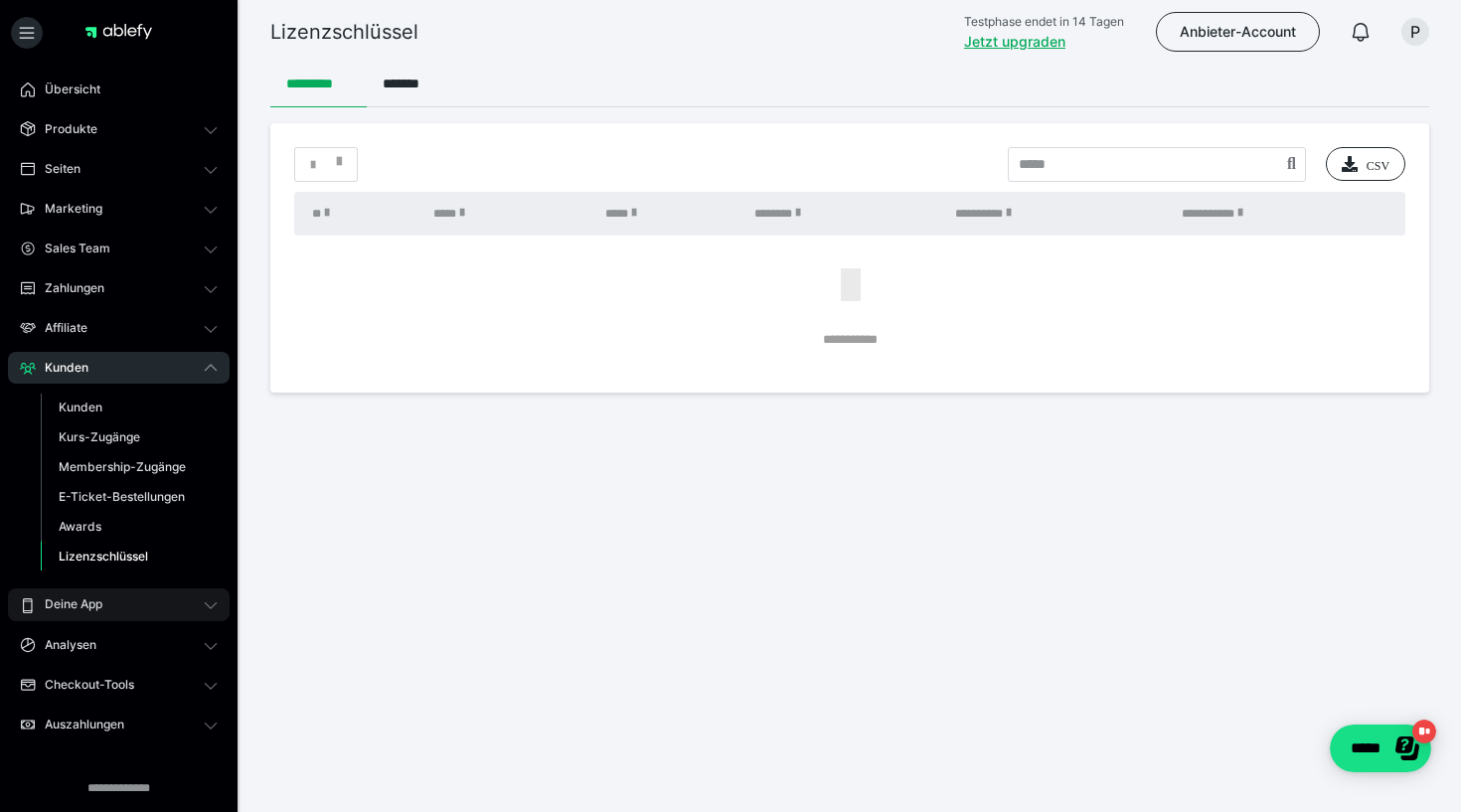click on "Deine App" at bounding box center (67, 604) 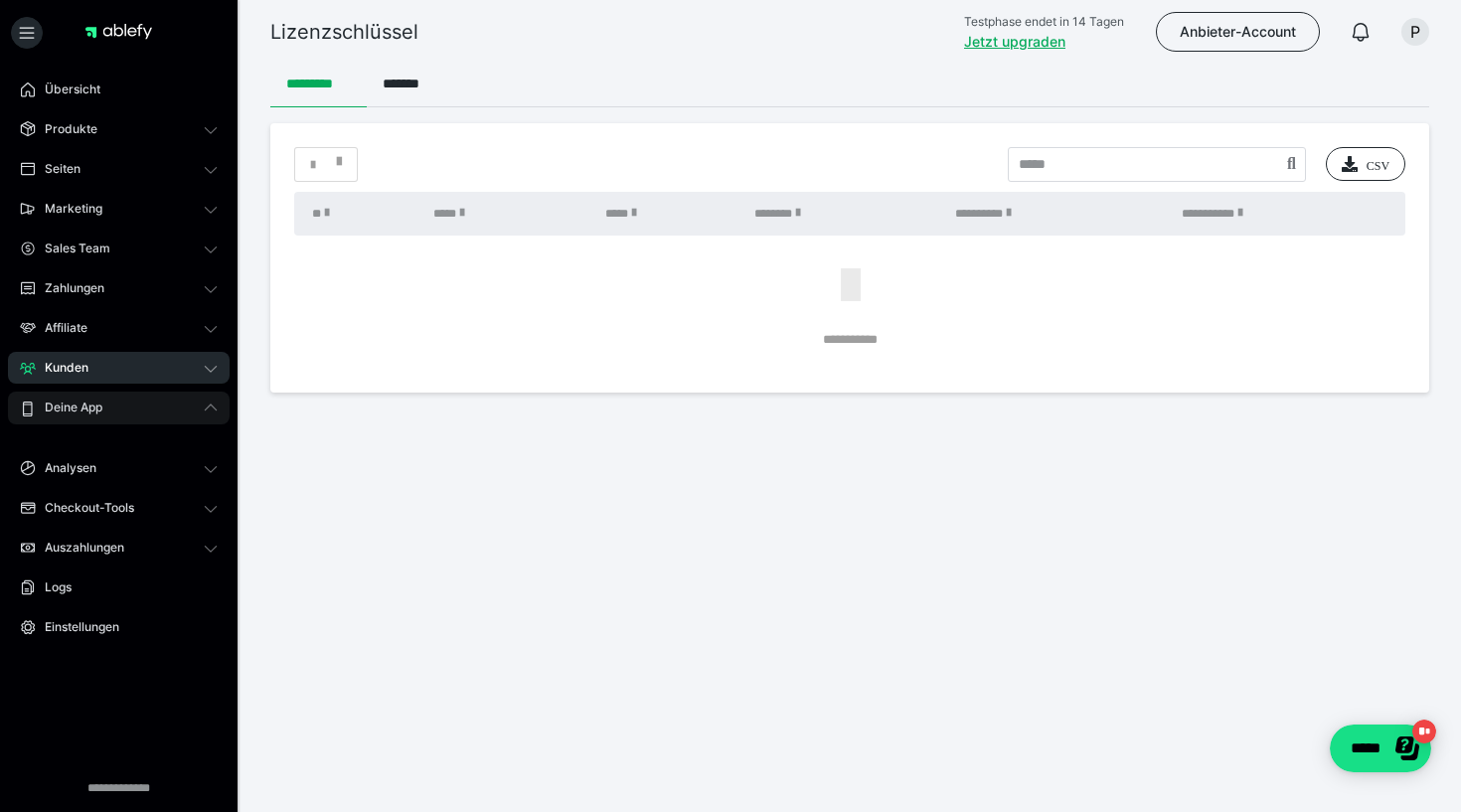 click on "Deine App" at bounding box center [118, 407] 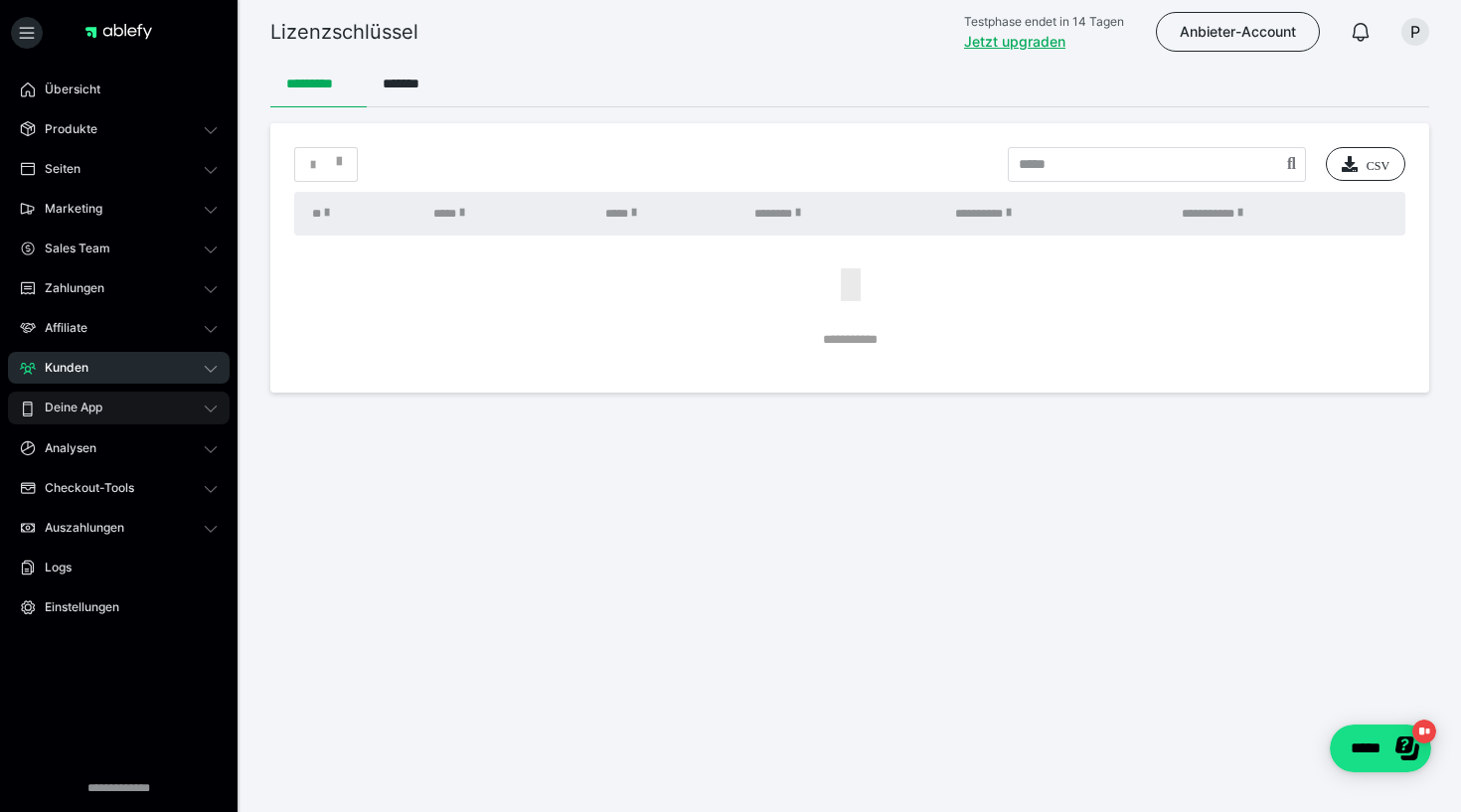 click on "Deine App" at bounding box center (118, 407) 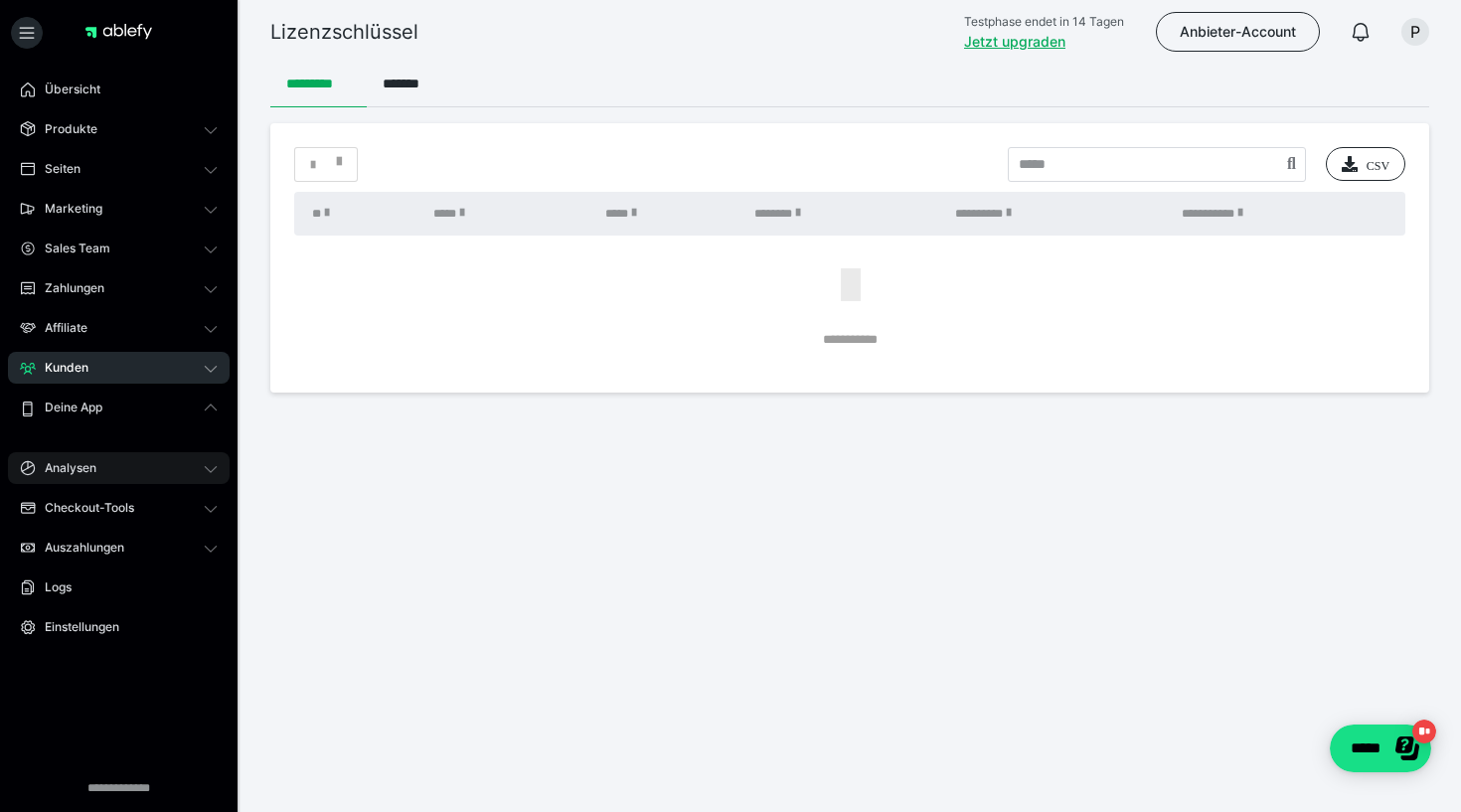 click on "Analysen" at bounding box center (64, 468) 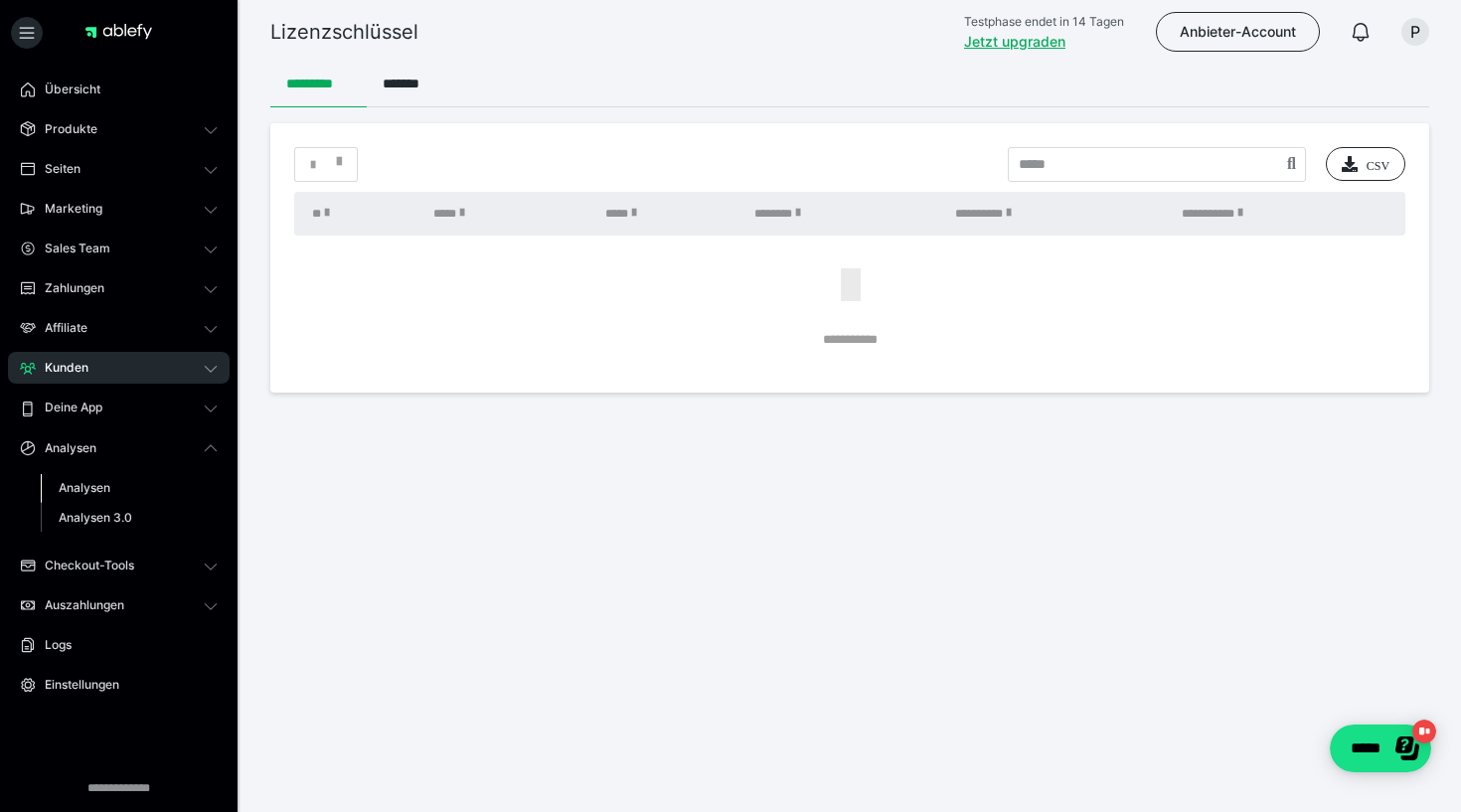 click on "Analysen" at bounding box center [84, 487] 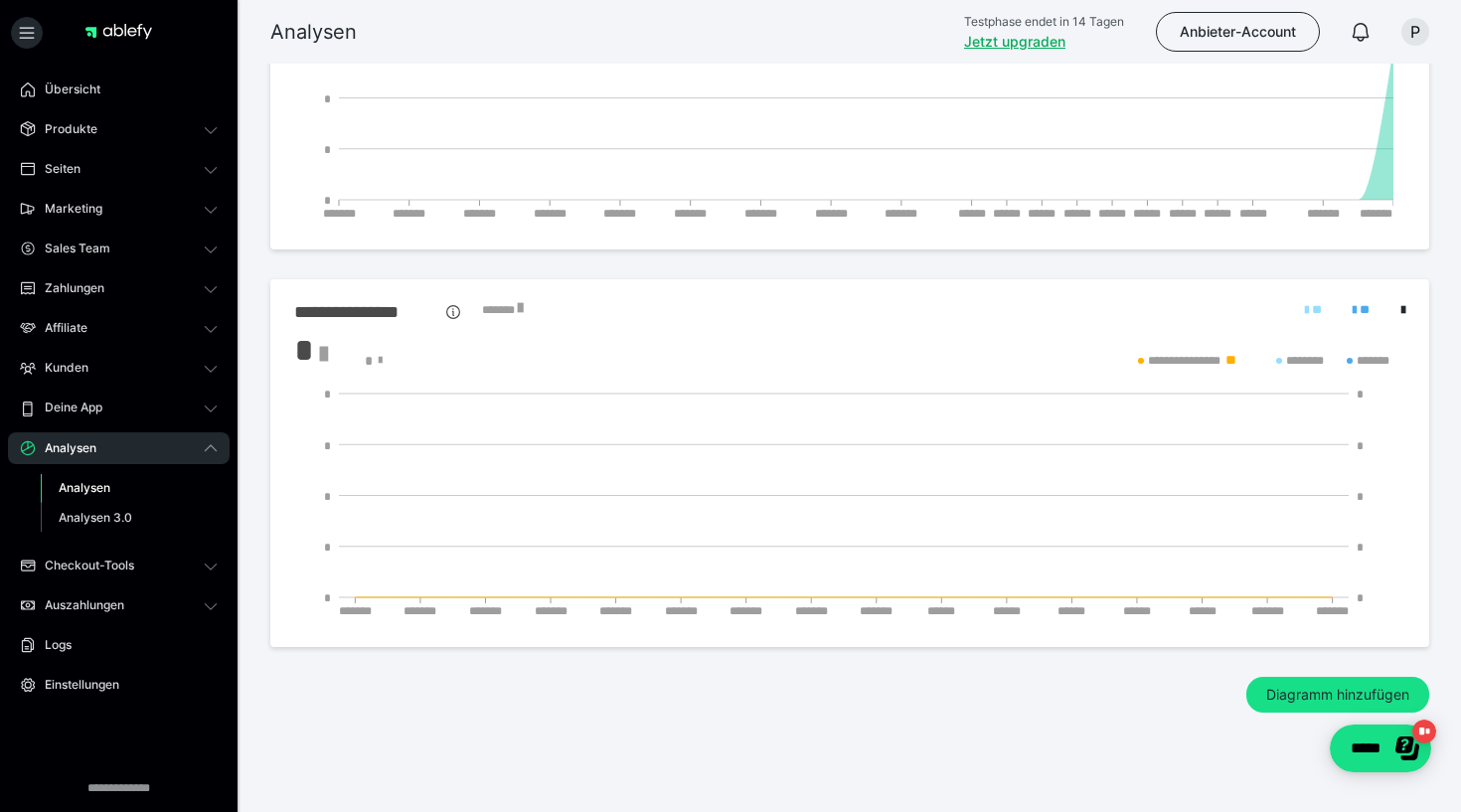 scroll, scrollTop: 241, scrollLeft: 0, axis: vertical 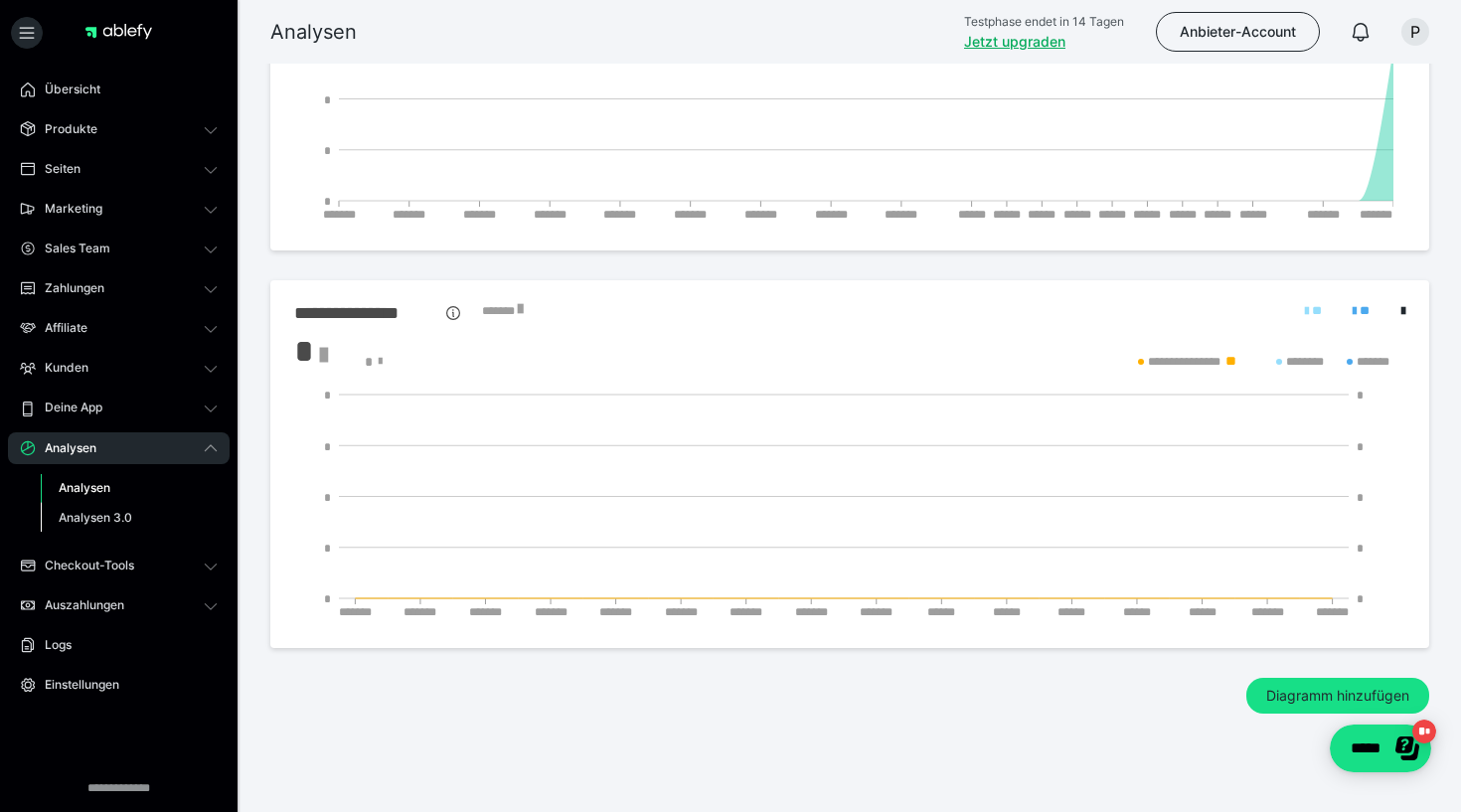 click on "Analysen 3.0" at bounding box center [95, 517] 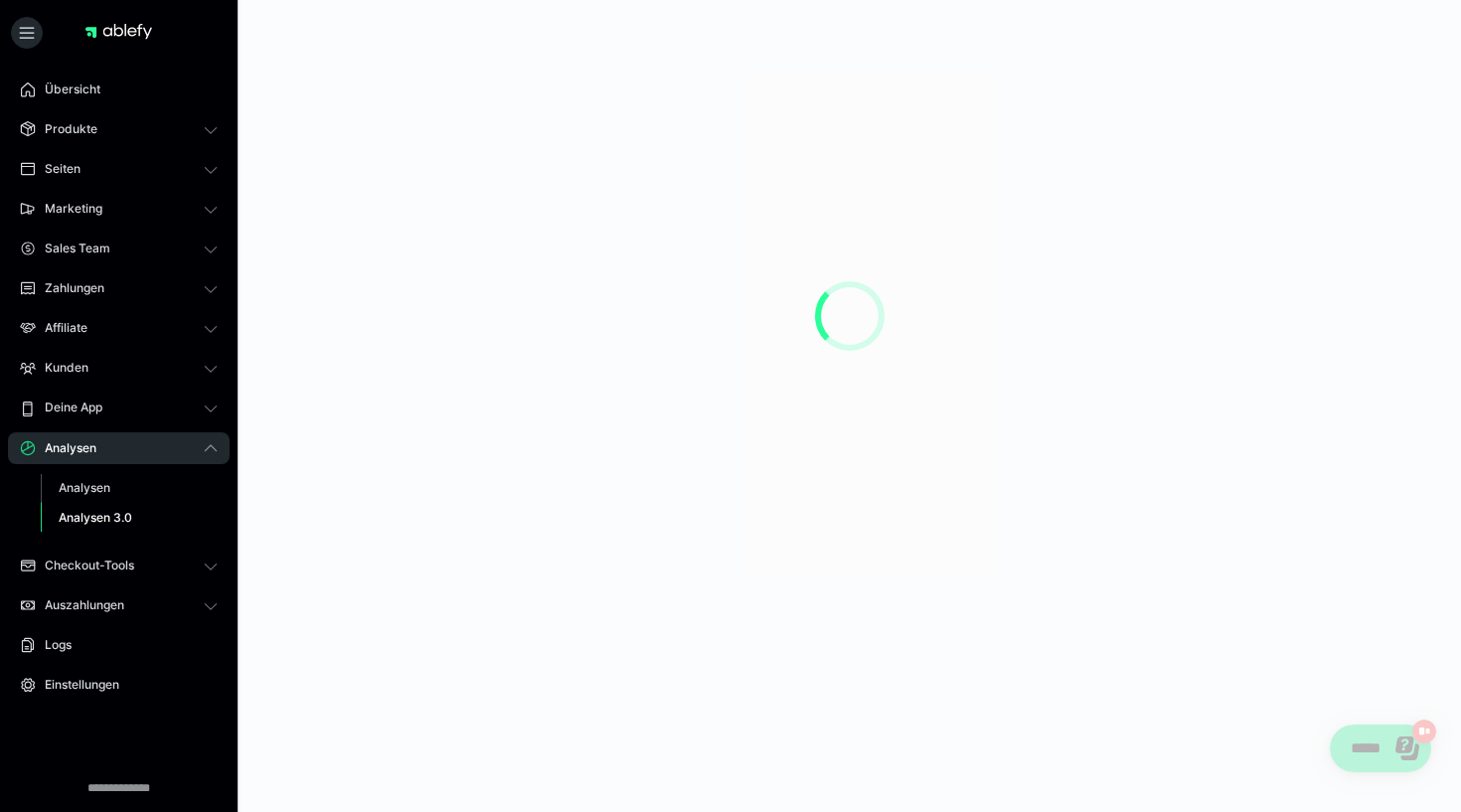 scroll, scrollTop: 0, scrollLeft: 0, axis: both 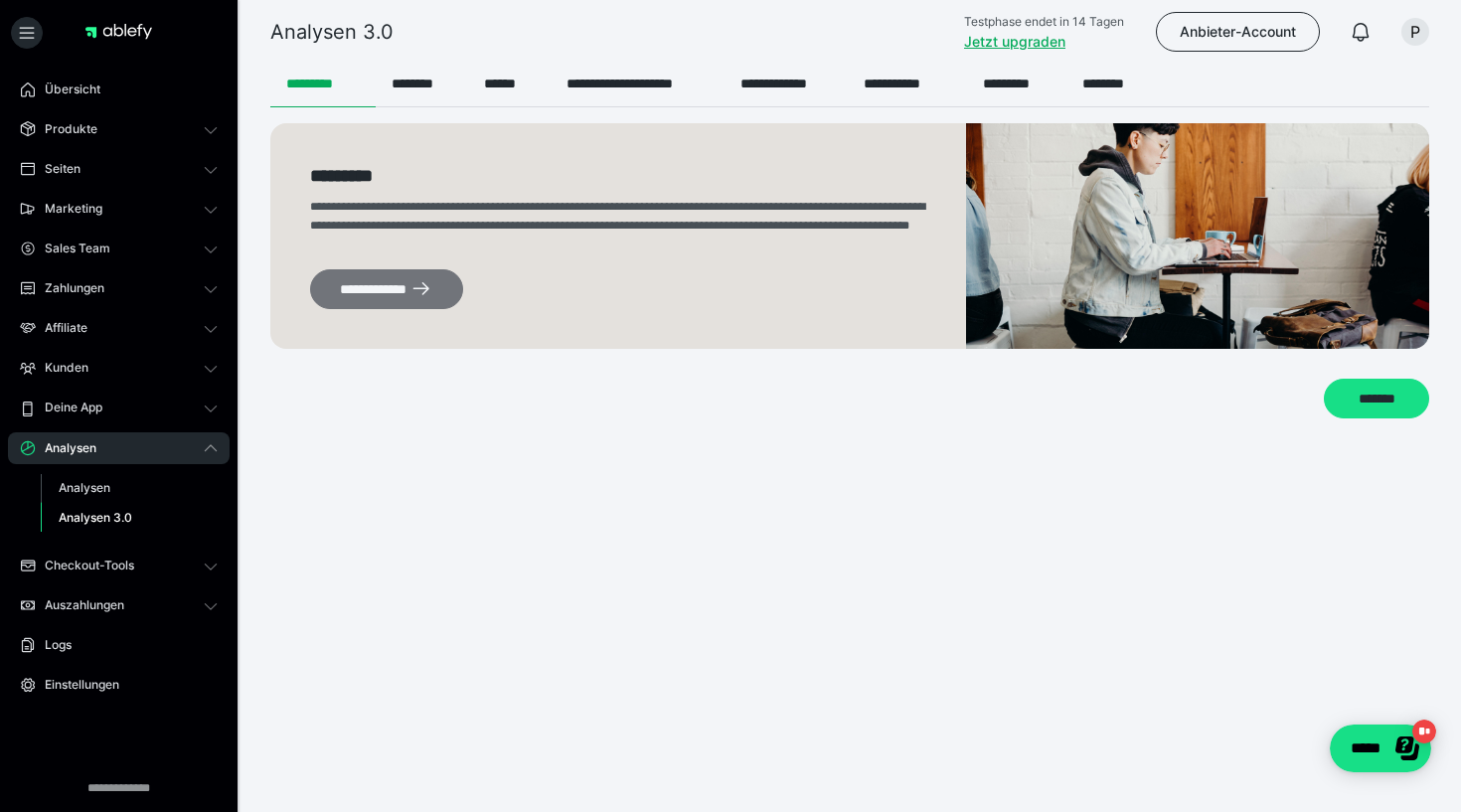 click on "**********" at bounding box center (387, 289) 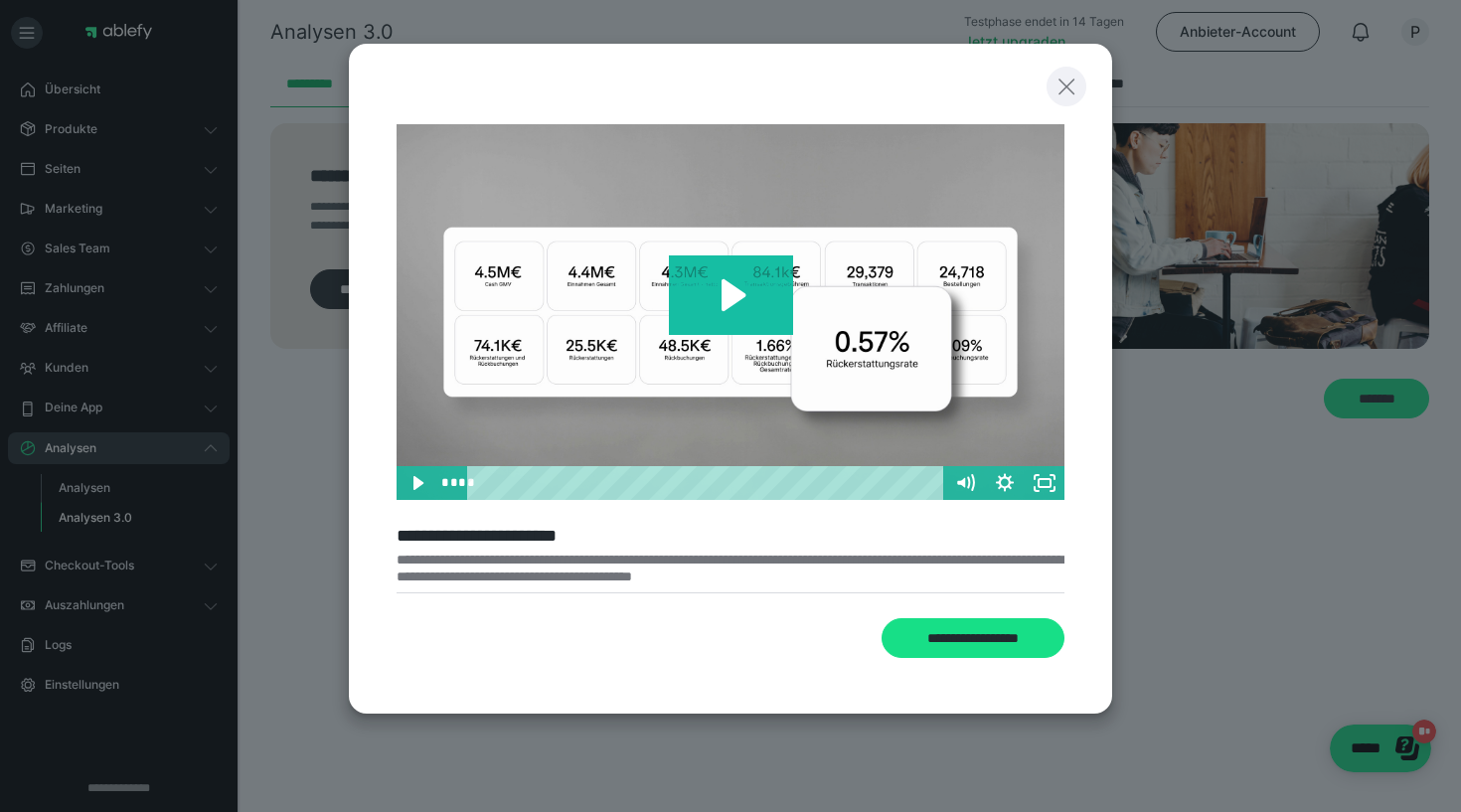 click 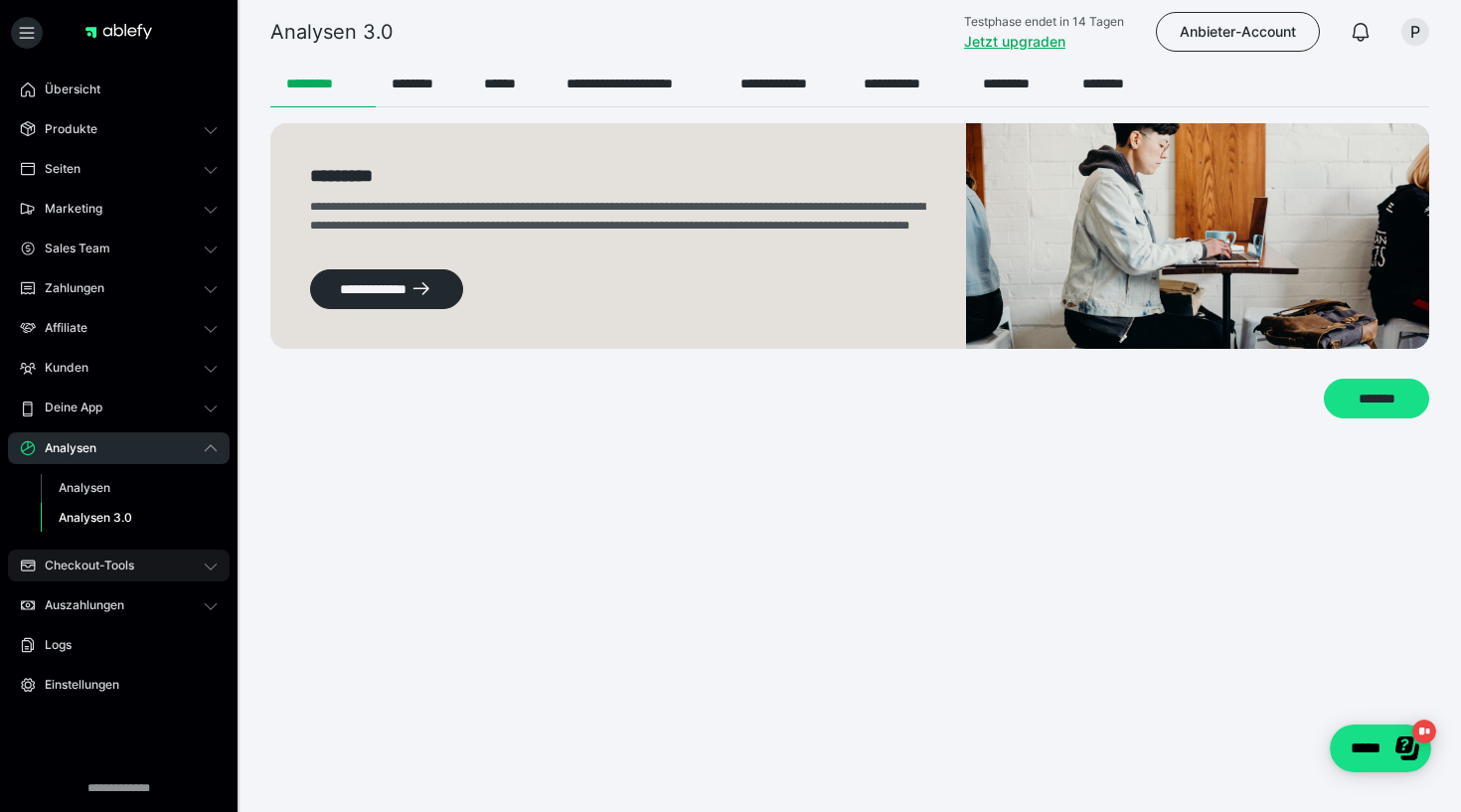 click on "Checkout-Tools" at bounding box center [82, 566] 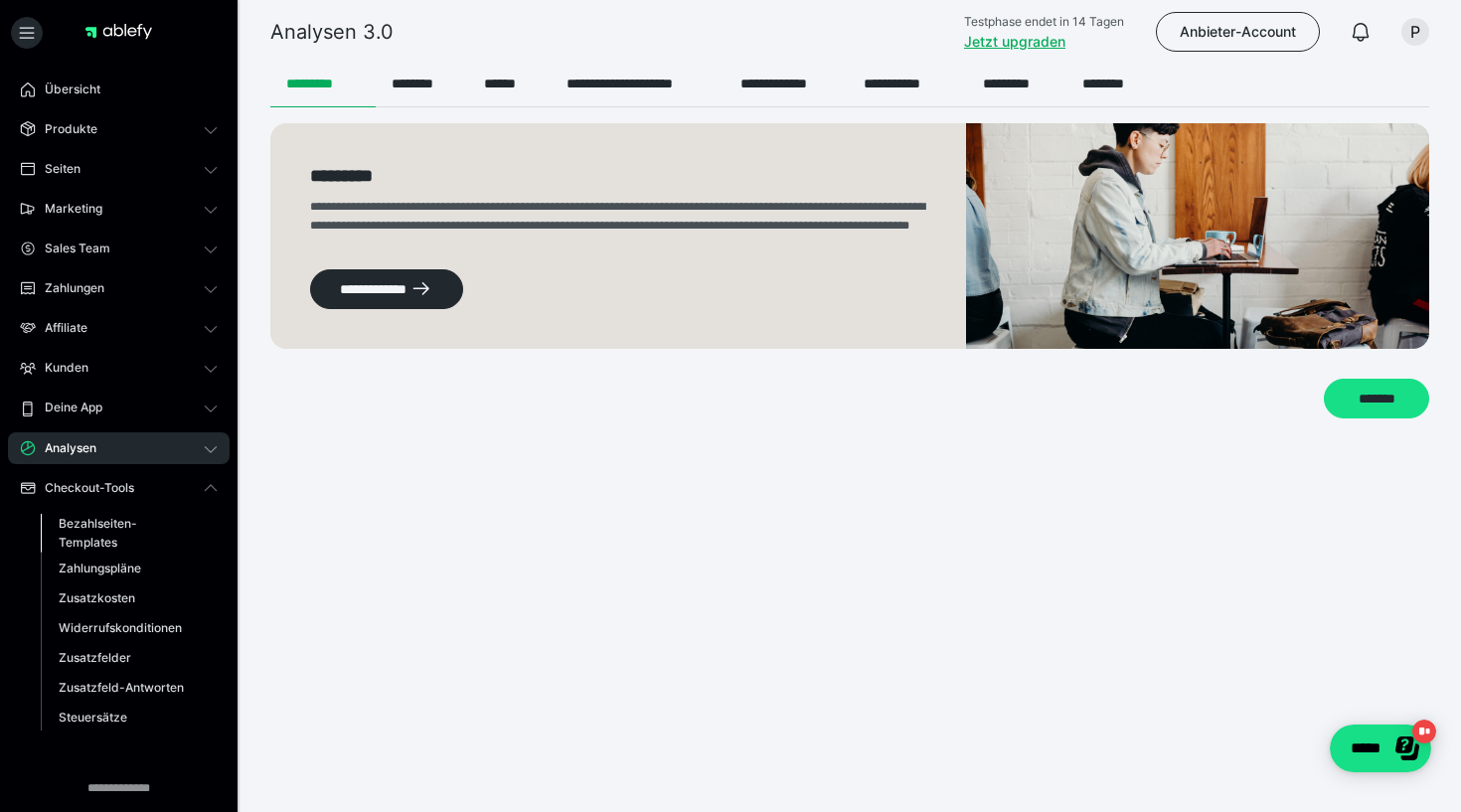click on "Bezahlseiten-Templates" at bounding box center [125, 533] 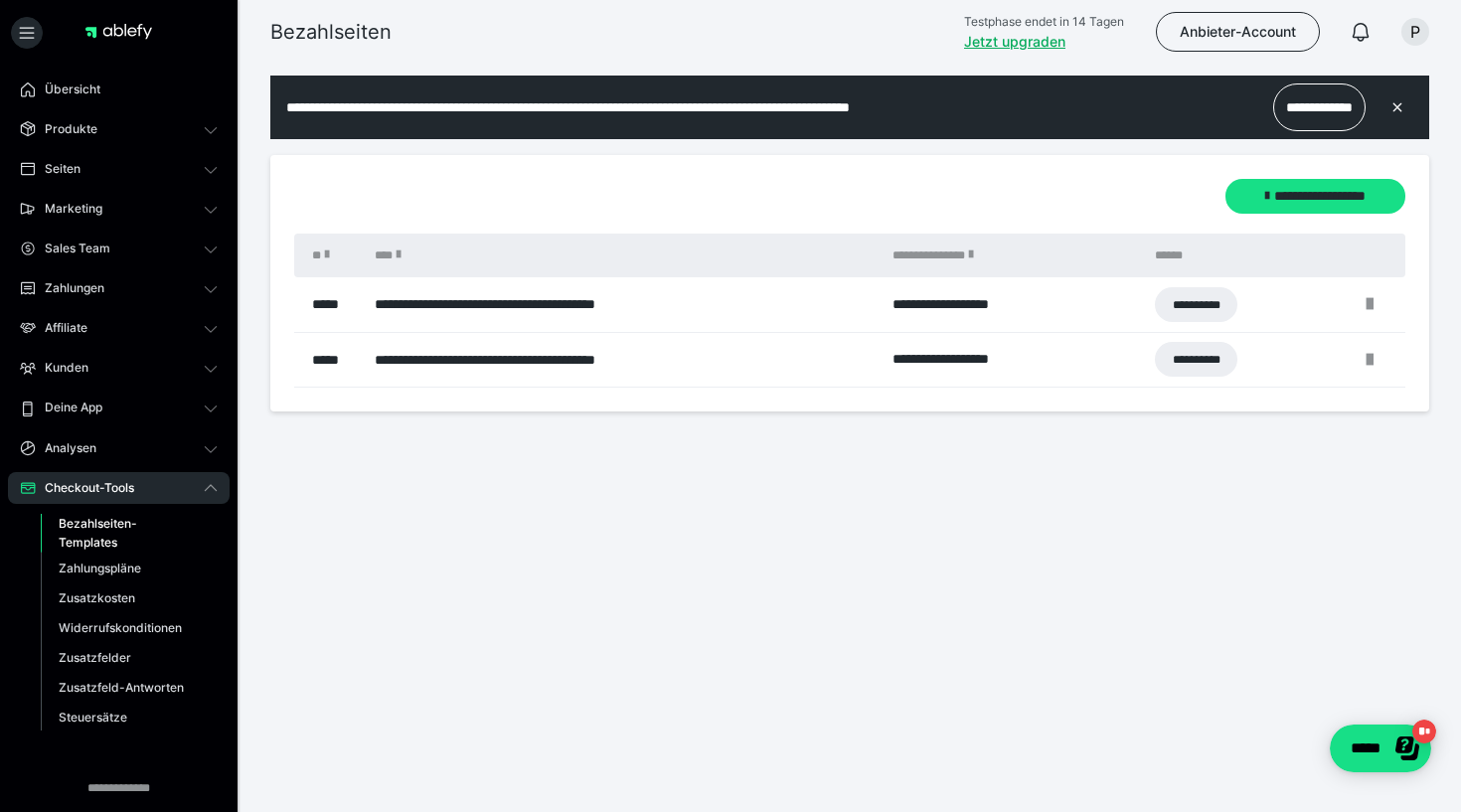 scroll, scrollTop: 0, scrollLeft: 0, axis: both 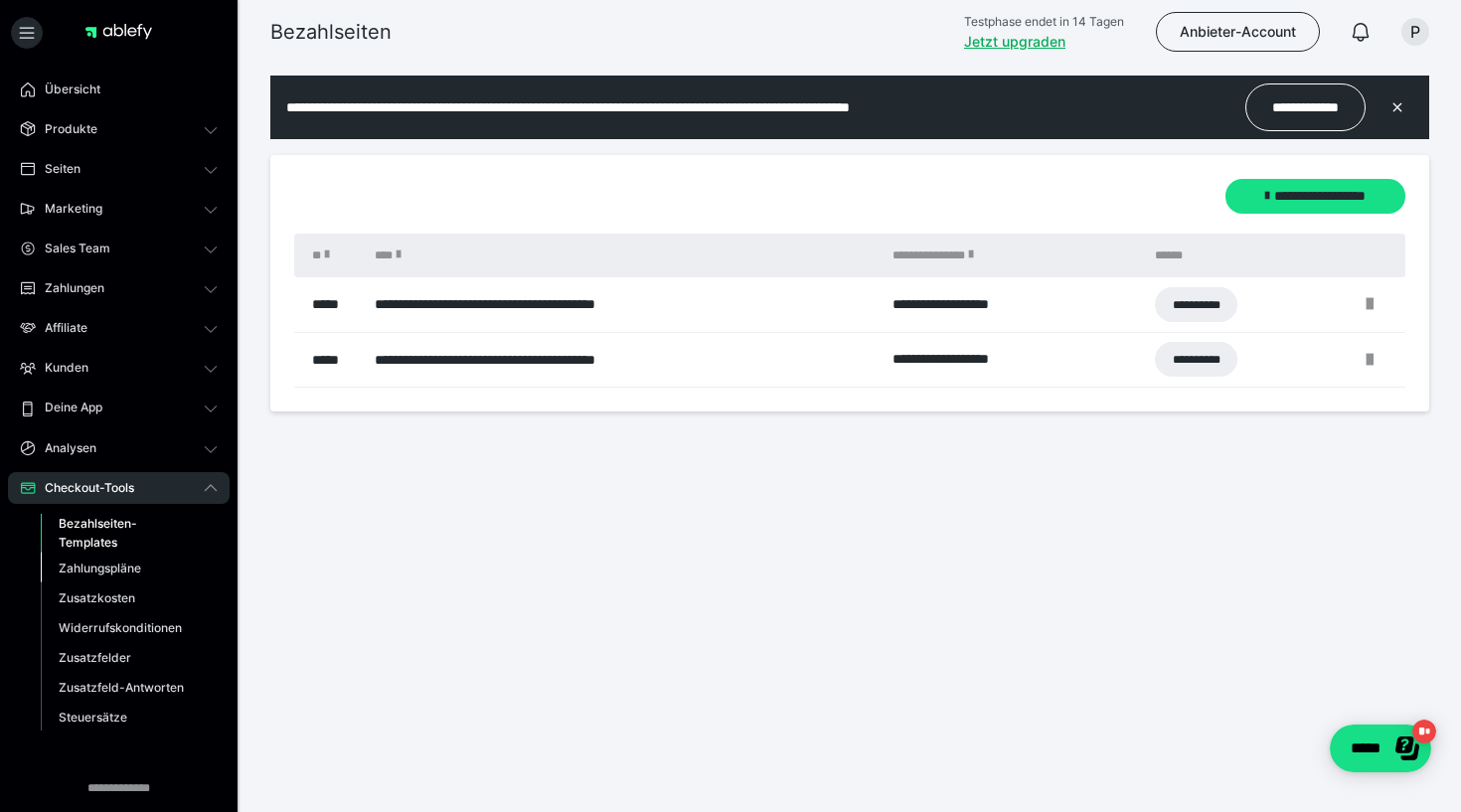 click on "Zahlungspläne" at bounding box center [99, 568] 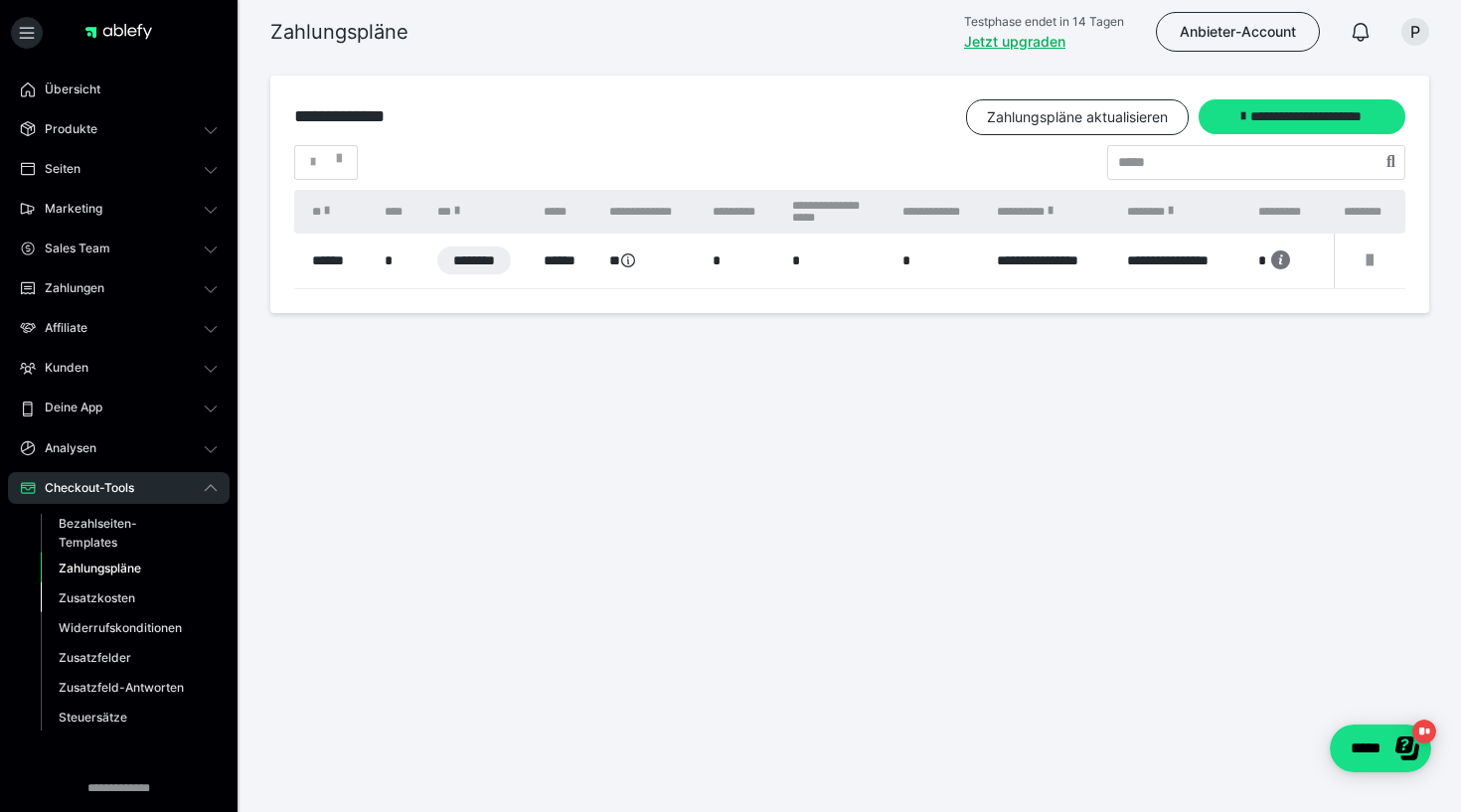 click on "Zusatzkosten" at bounding box center [96, 597] 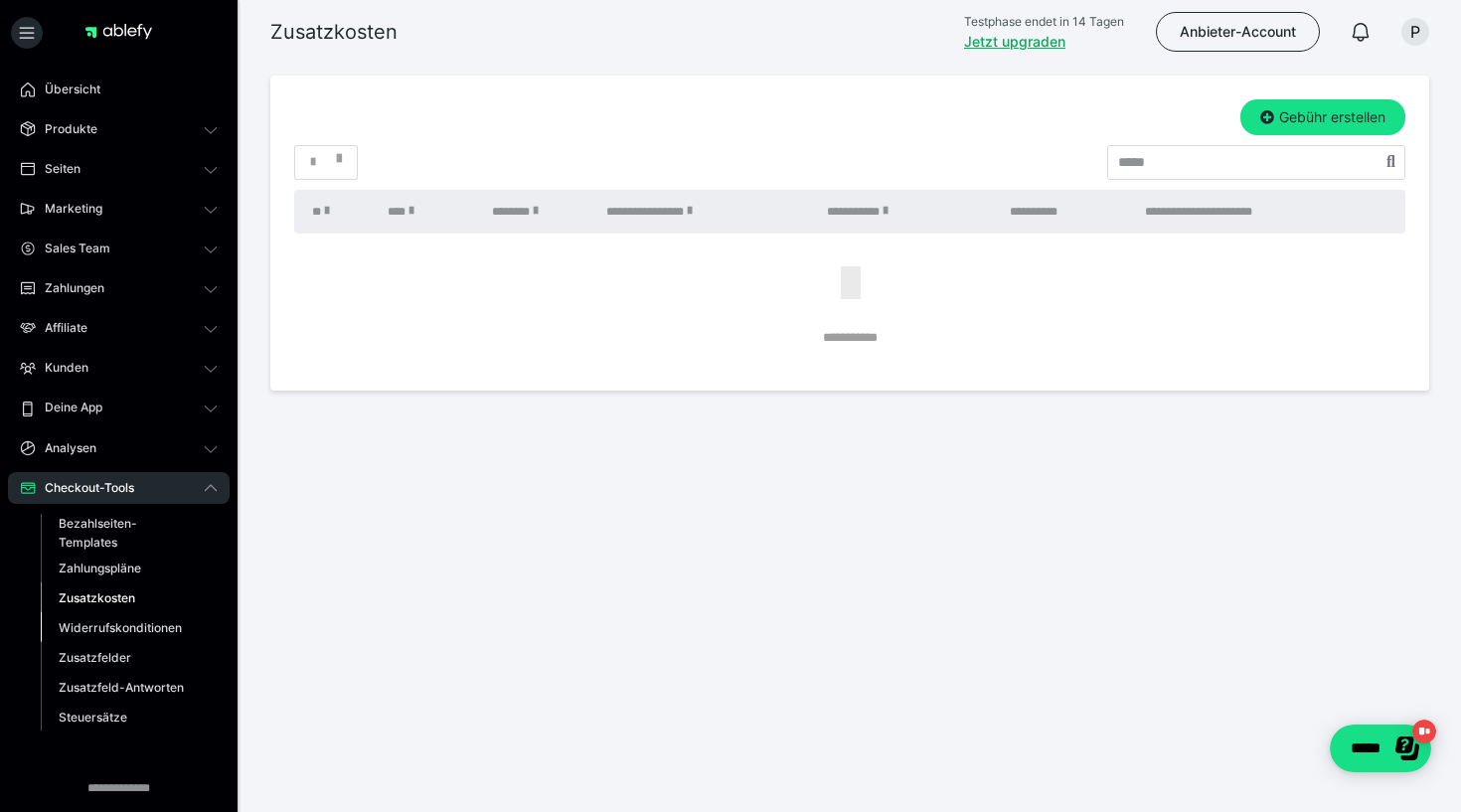 click on "Widerrufskonditionen" at bounding box center [120, 627] 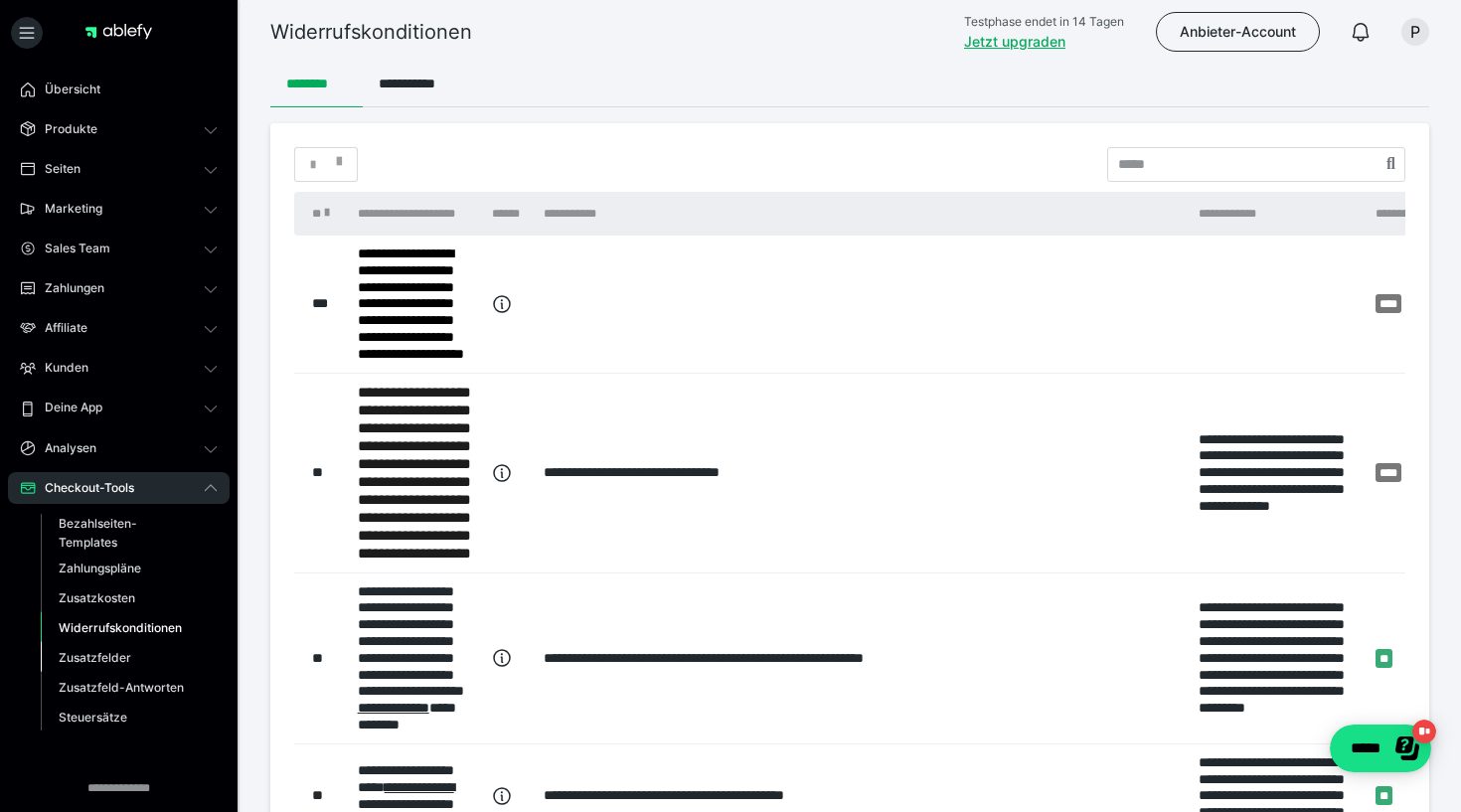 click on "Zusatzfelder" at bounding box center (94, 657) 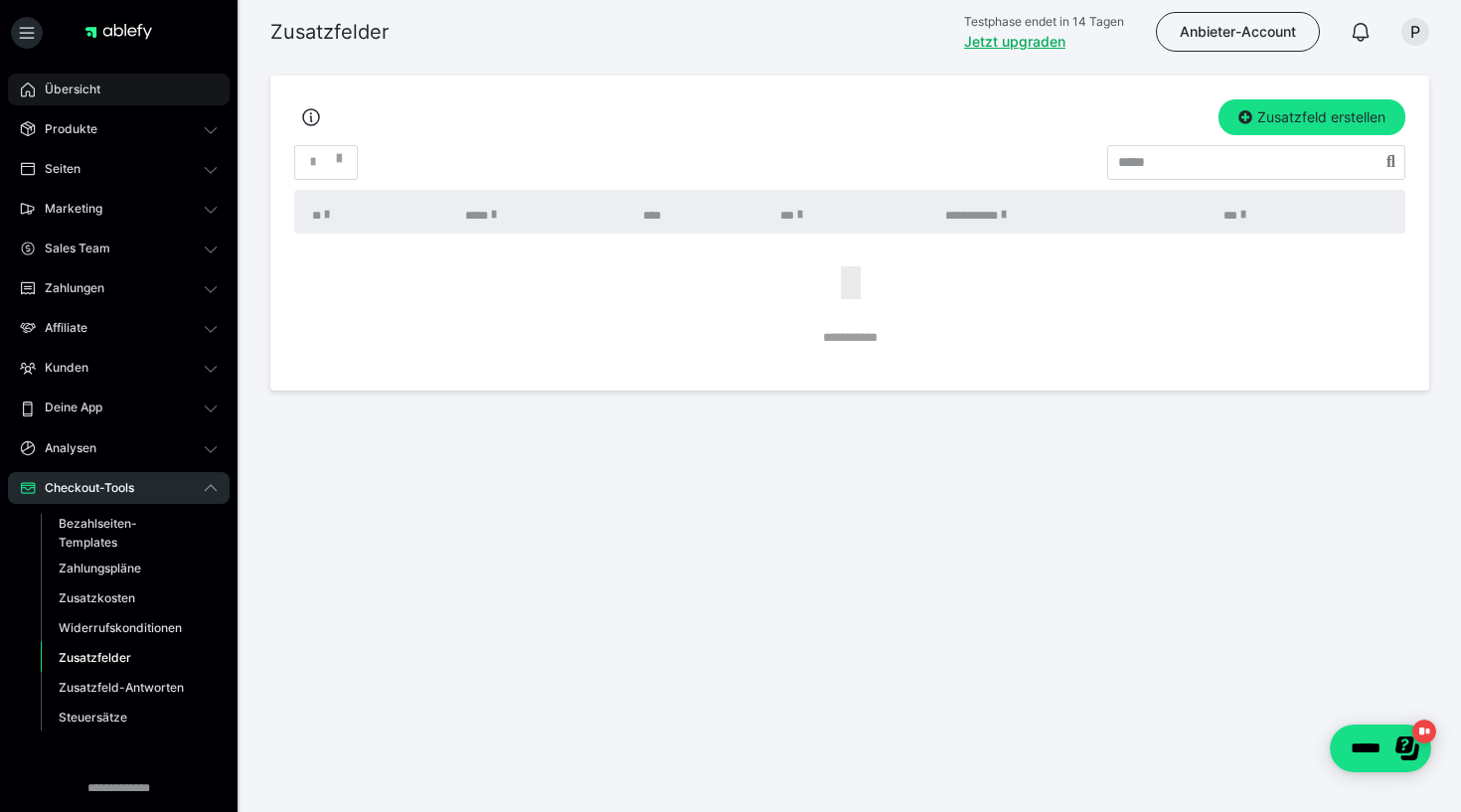 click on "Übersicht" at bounding box center [66, 89] 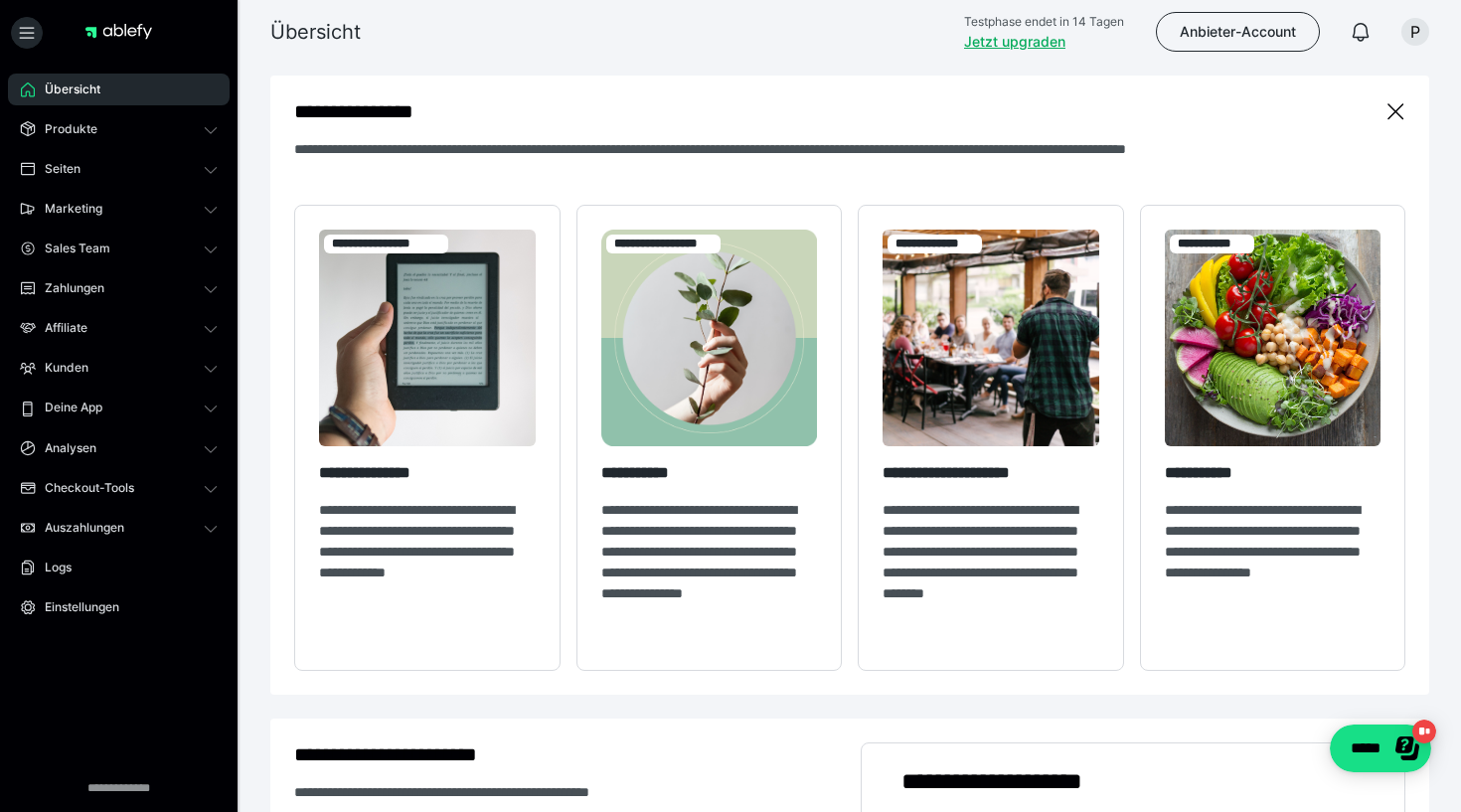 scroll, scrollTop: 0, scrollLeft: 0, axis: both 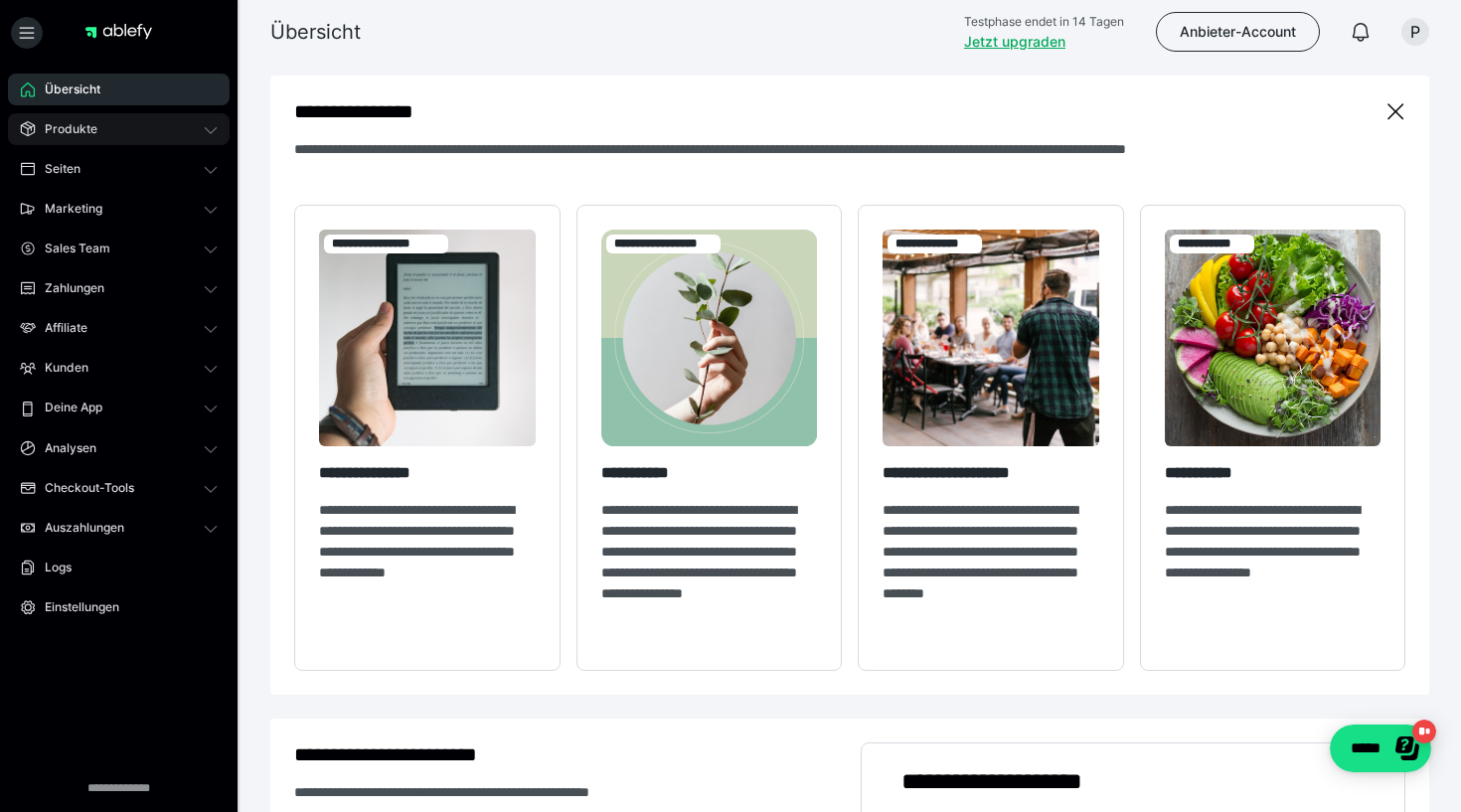 click on "Produkte" at bounding box center [64, 129] 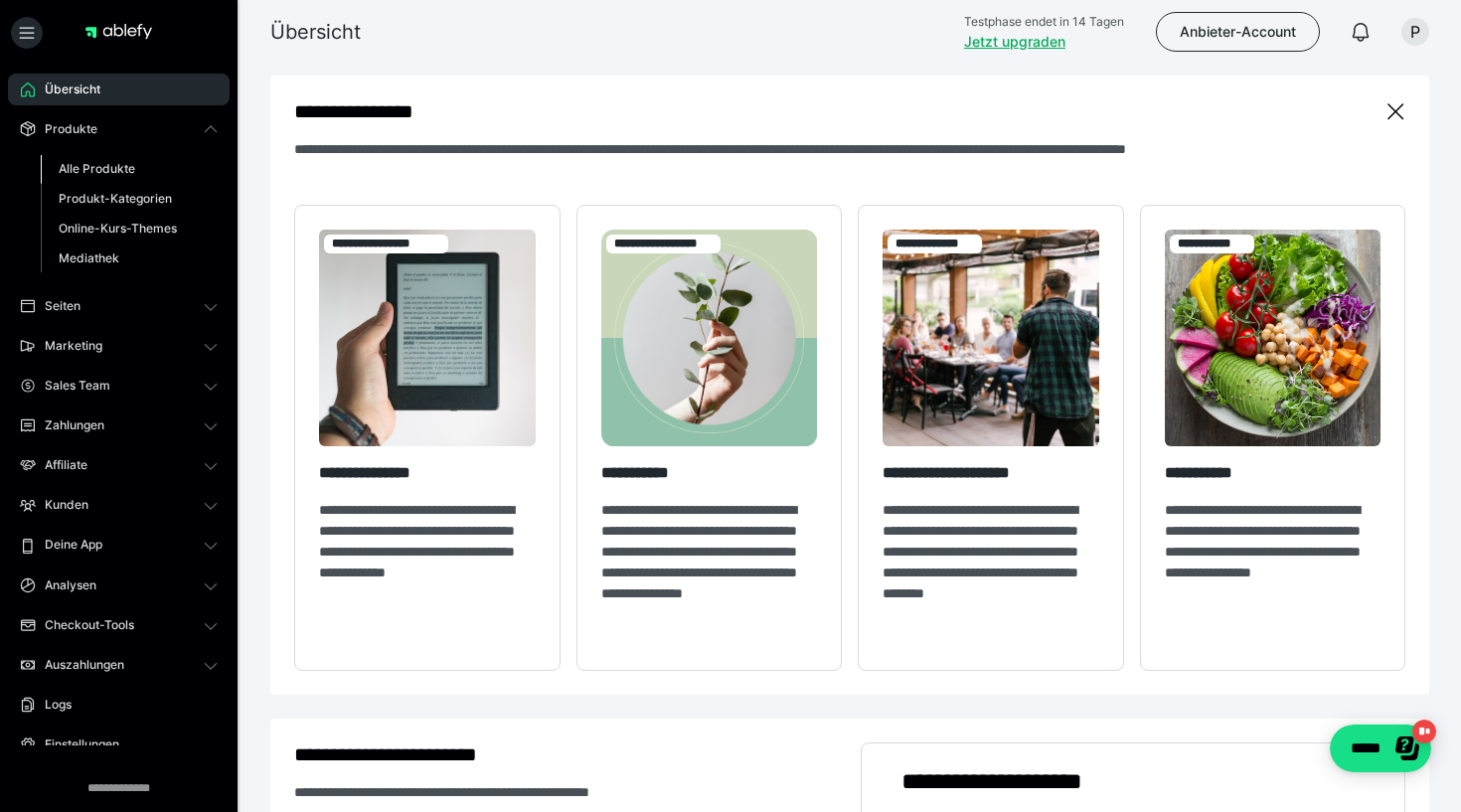 click on "Alle Produkte" at bounding box center (96, 168) 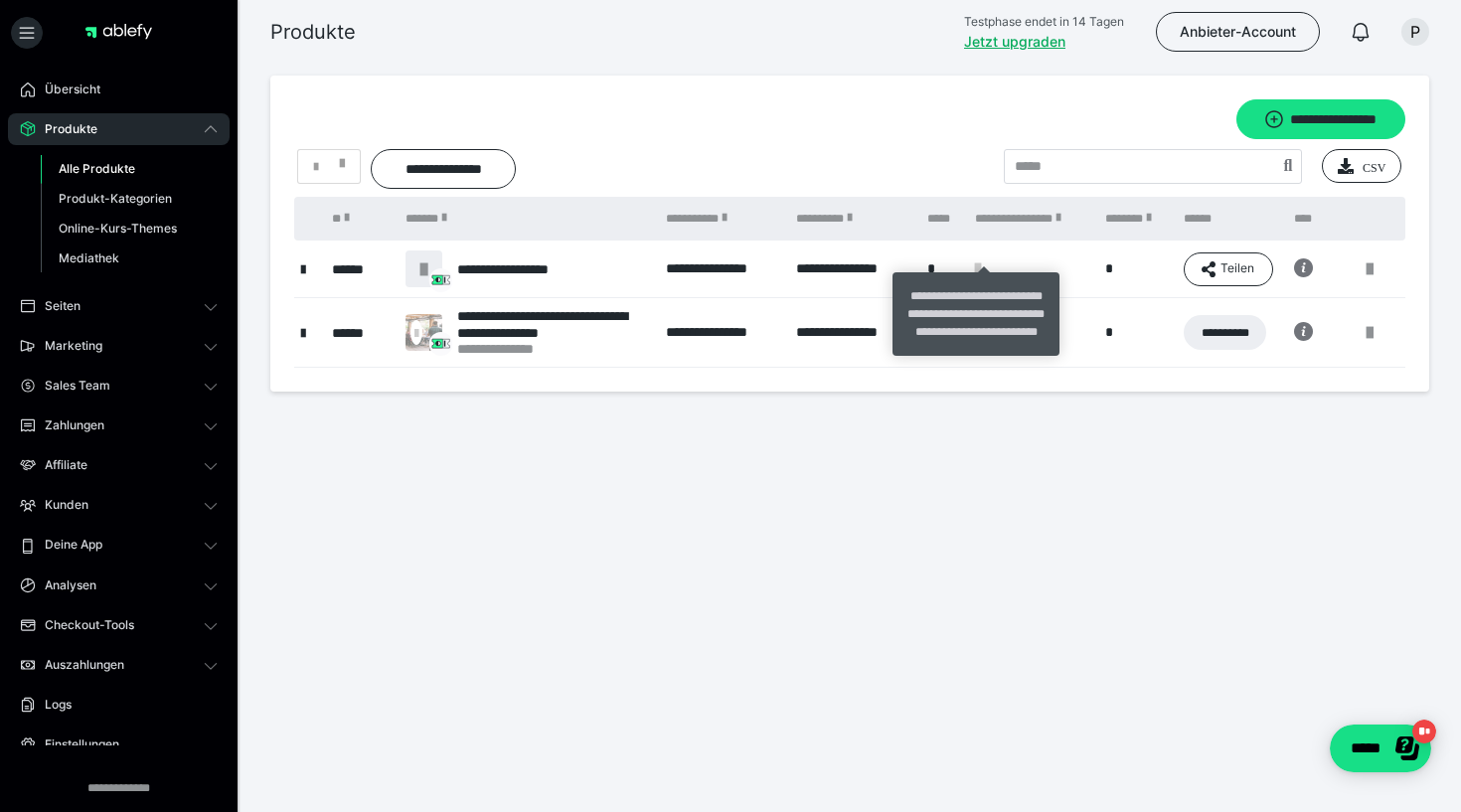 click on "**********" at bounding box center [1011, 332] 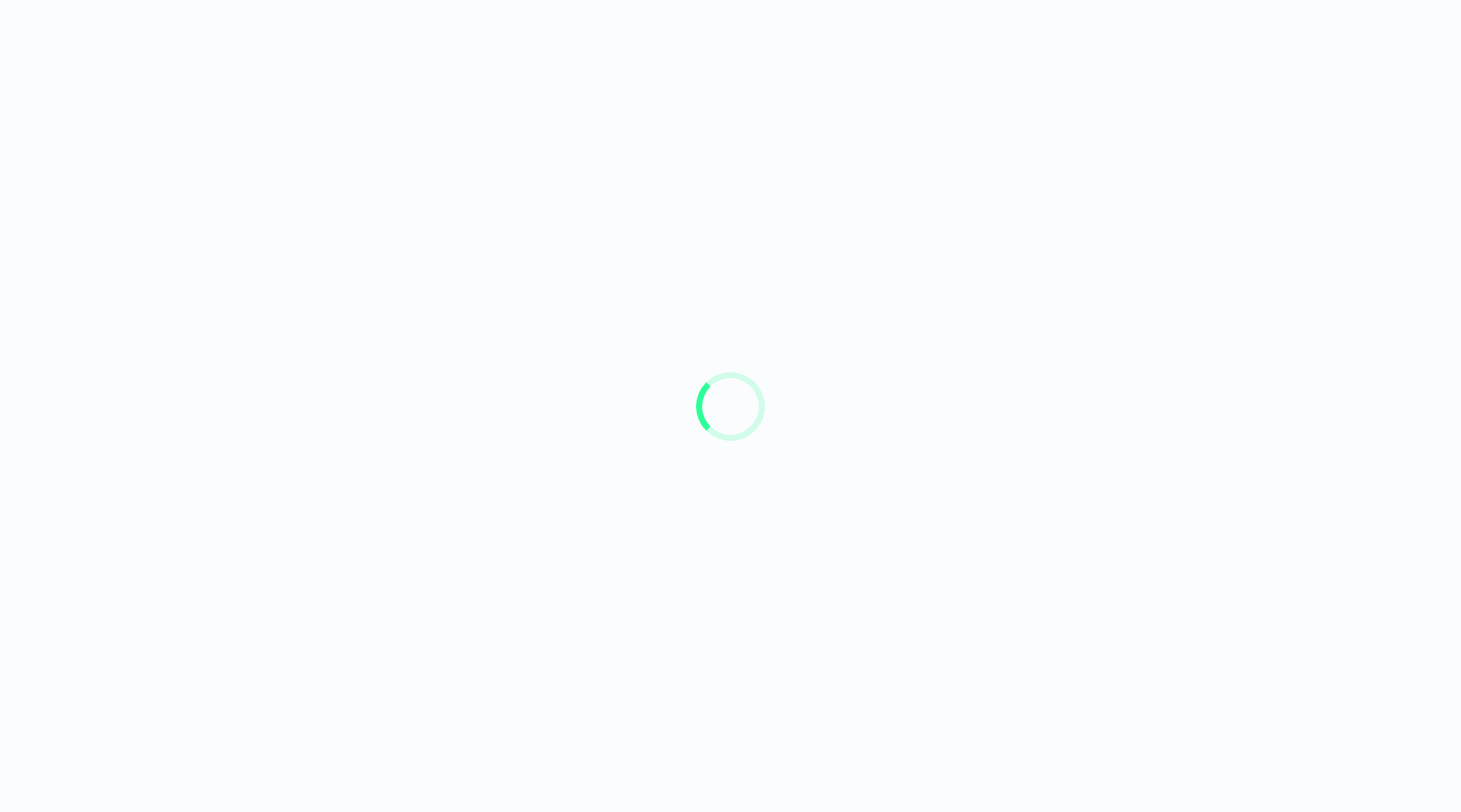 scroll, scrollTop: 0, scrollLeft: 0, axis: both 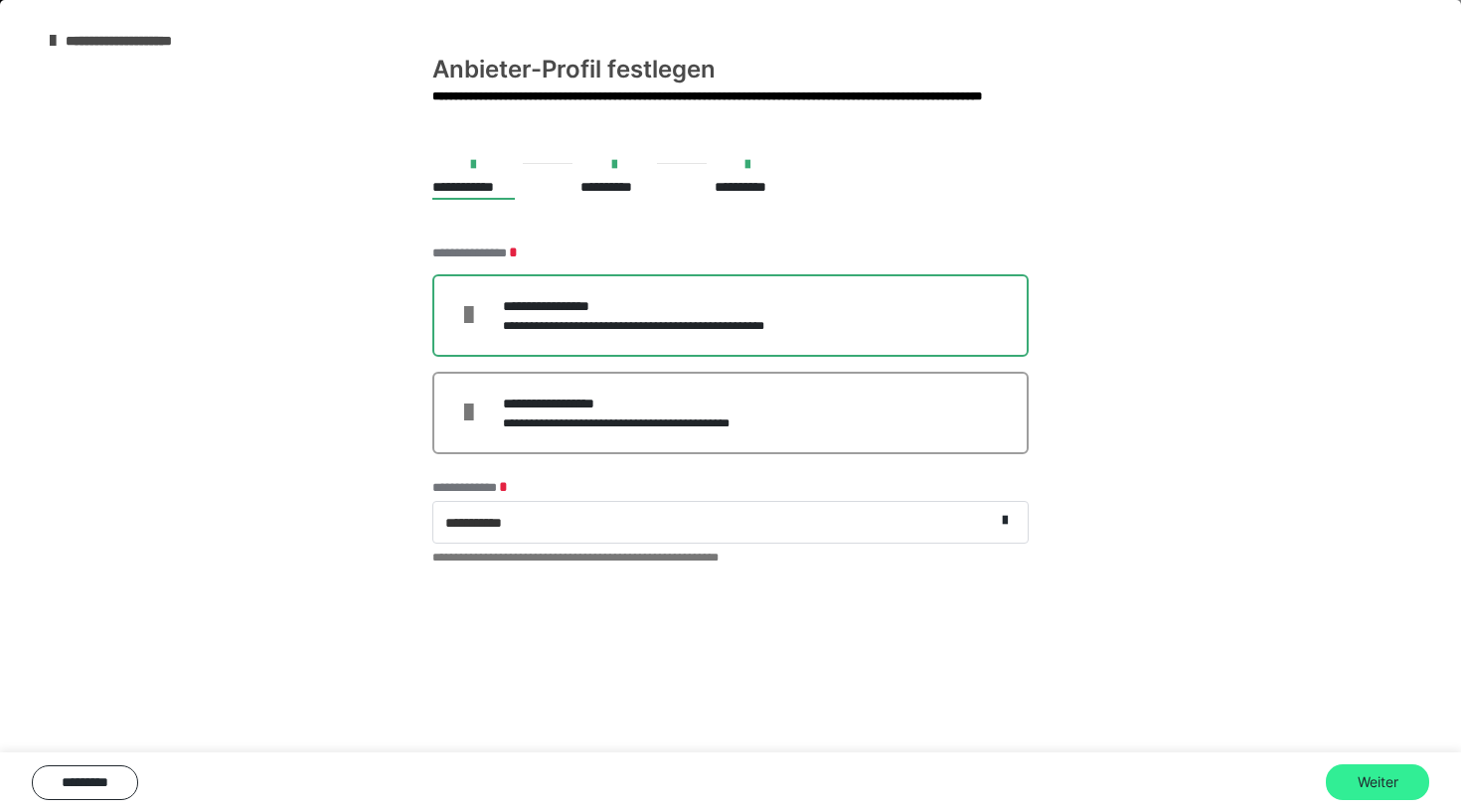 click on "Weiter" at bounding box center [1378, 782] 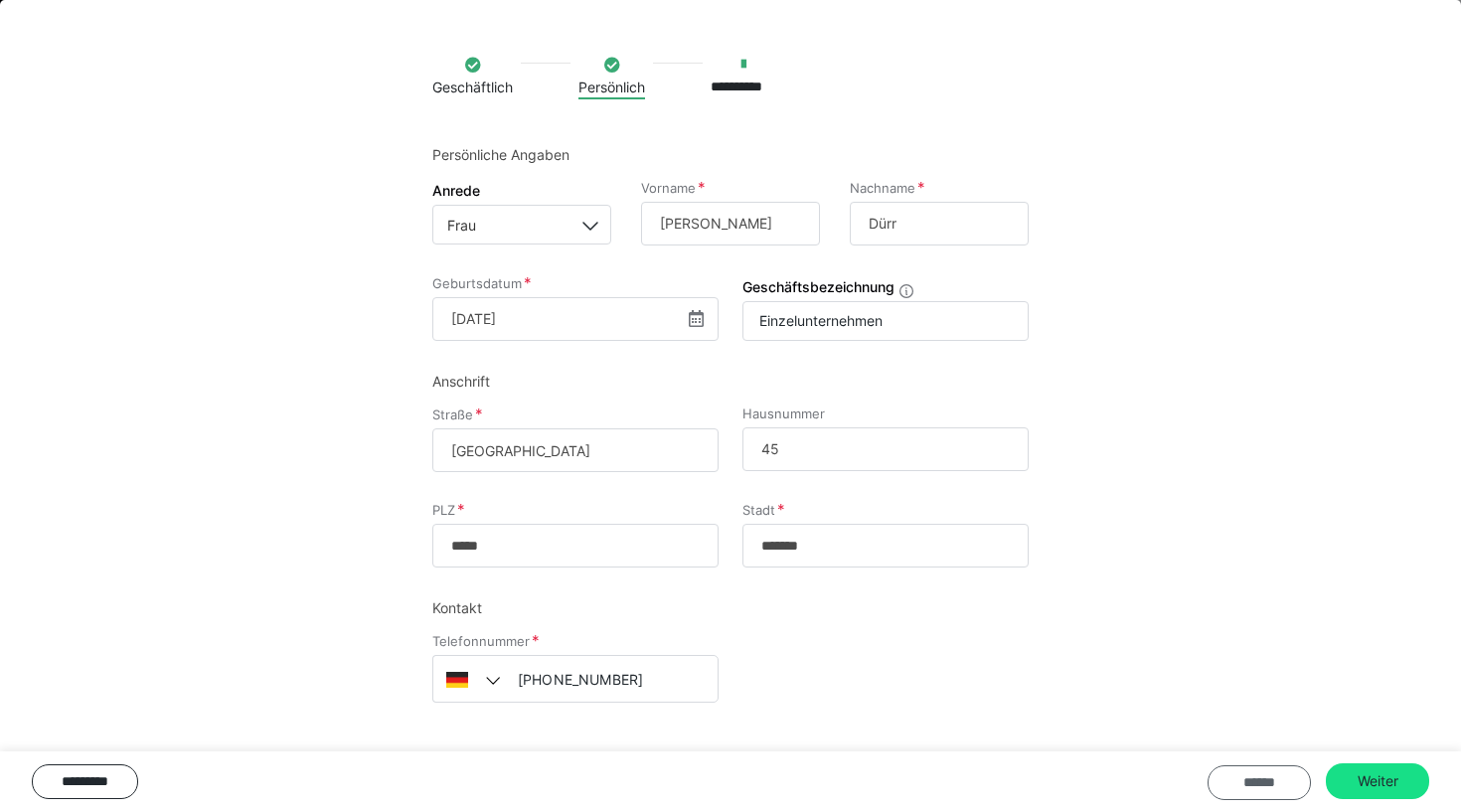 scroll, scrollTop: 102, scrollLeft: 0, axis: vertical 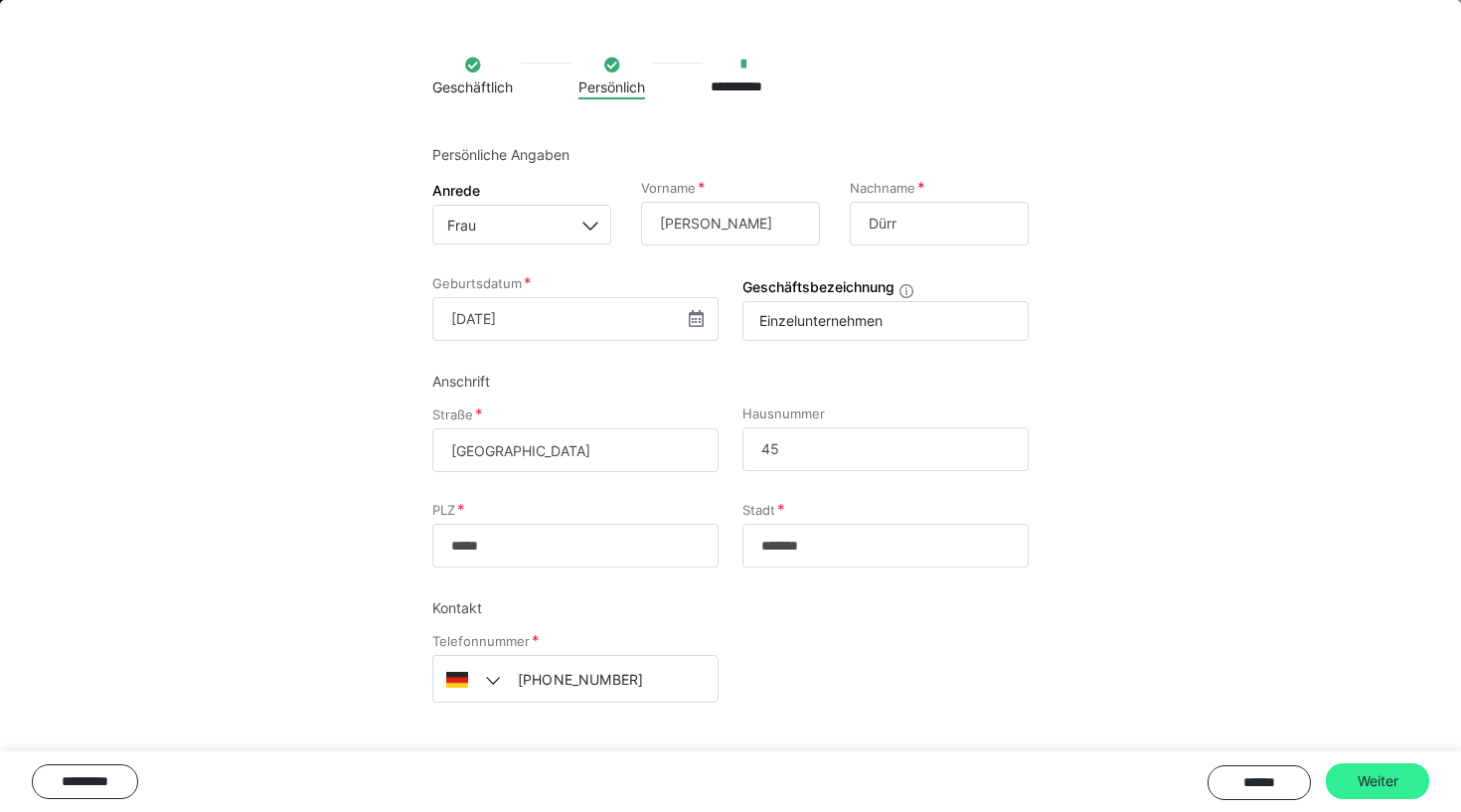 click on "Weiter" at bounding box center (1378, 781) 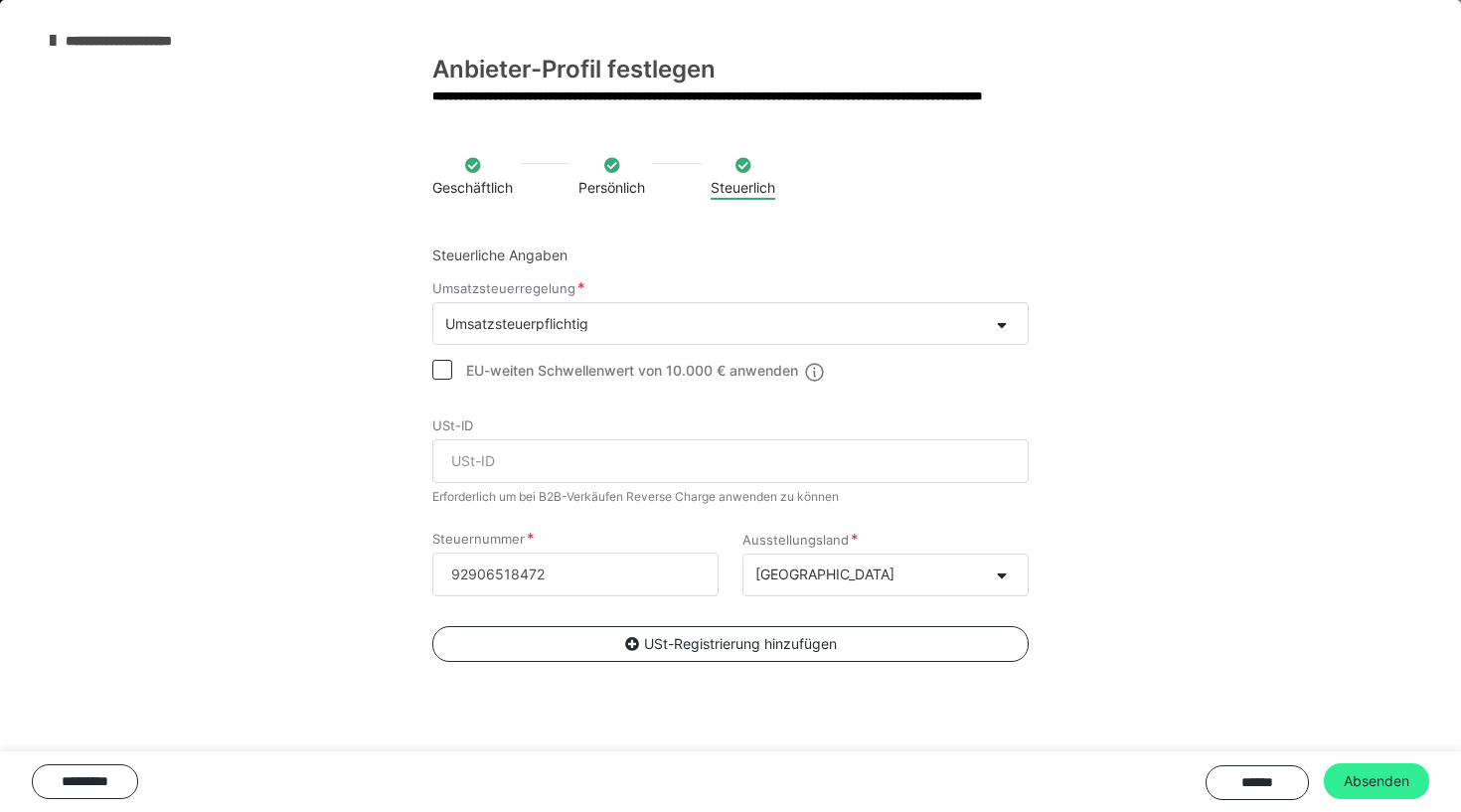 click on "Absenden" at bounding box center [1377, 781] 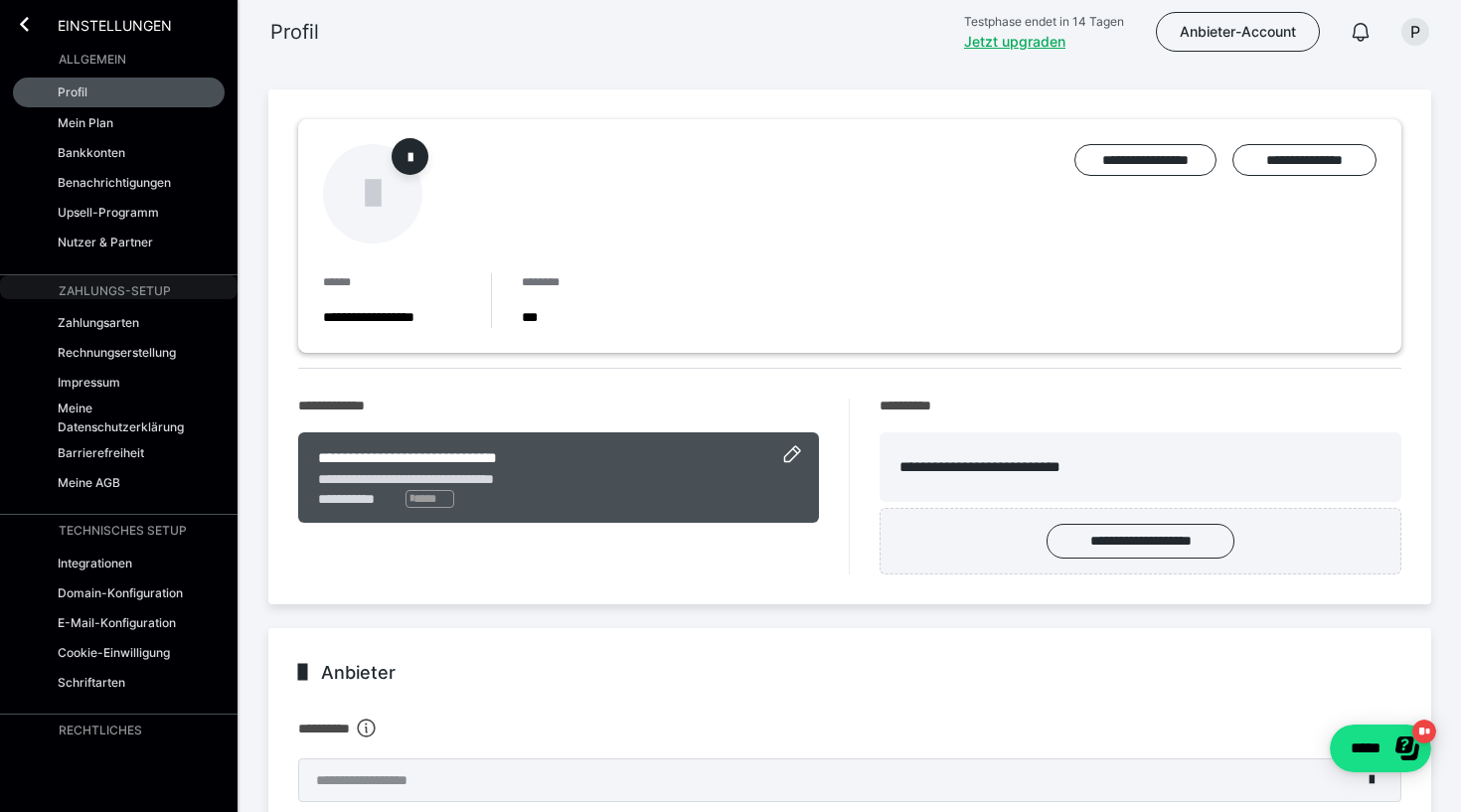 scroll, scrollTop: 0, scrollLeft: 0, axis: both 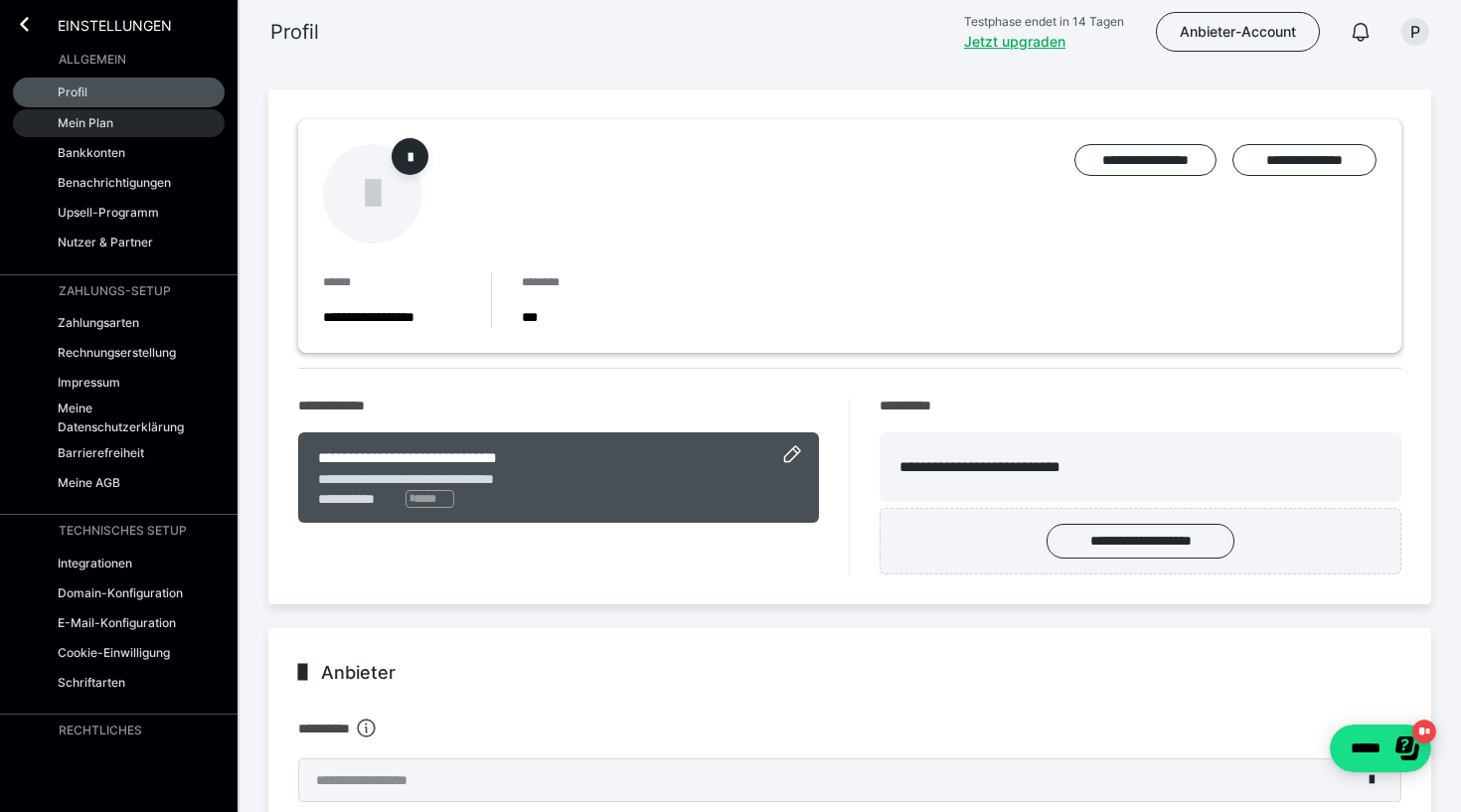 click on "Mein Plan" at bounding box center (85, 122) 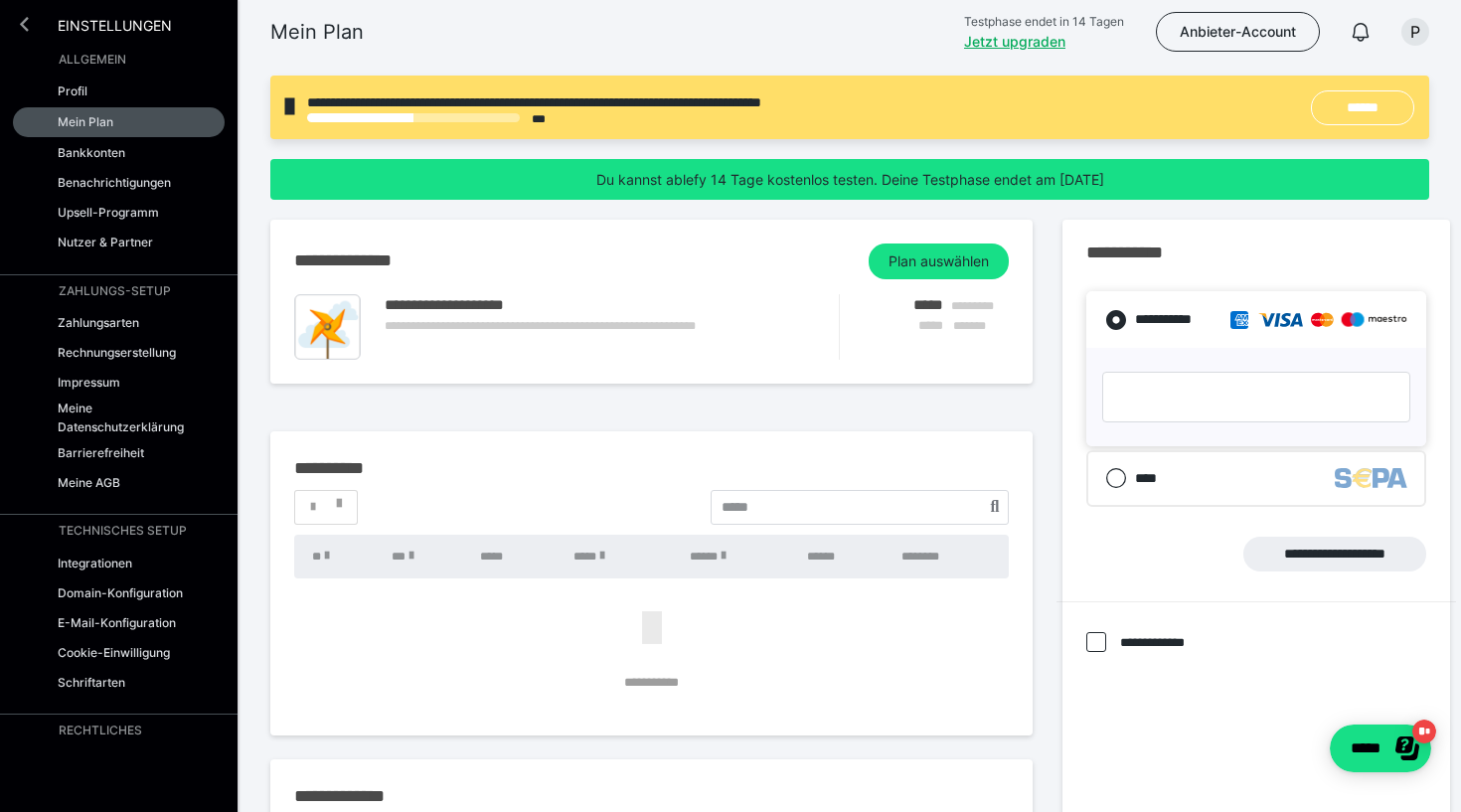 click at bounding box center [24, 24] 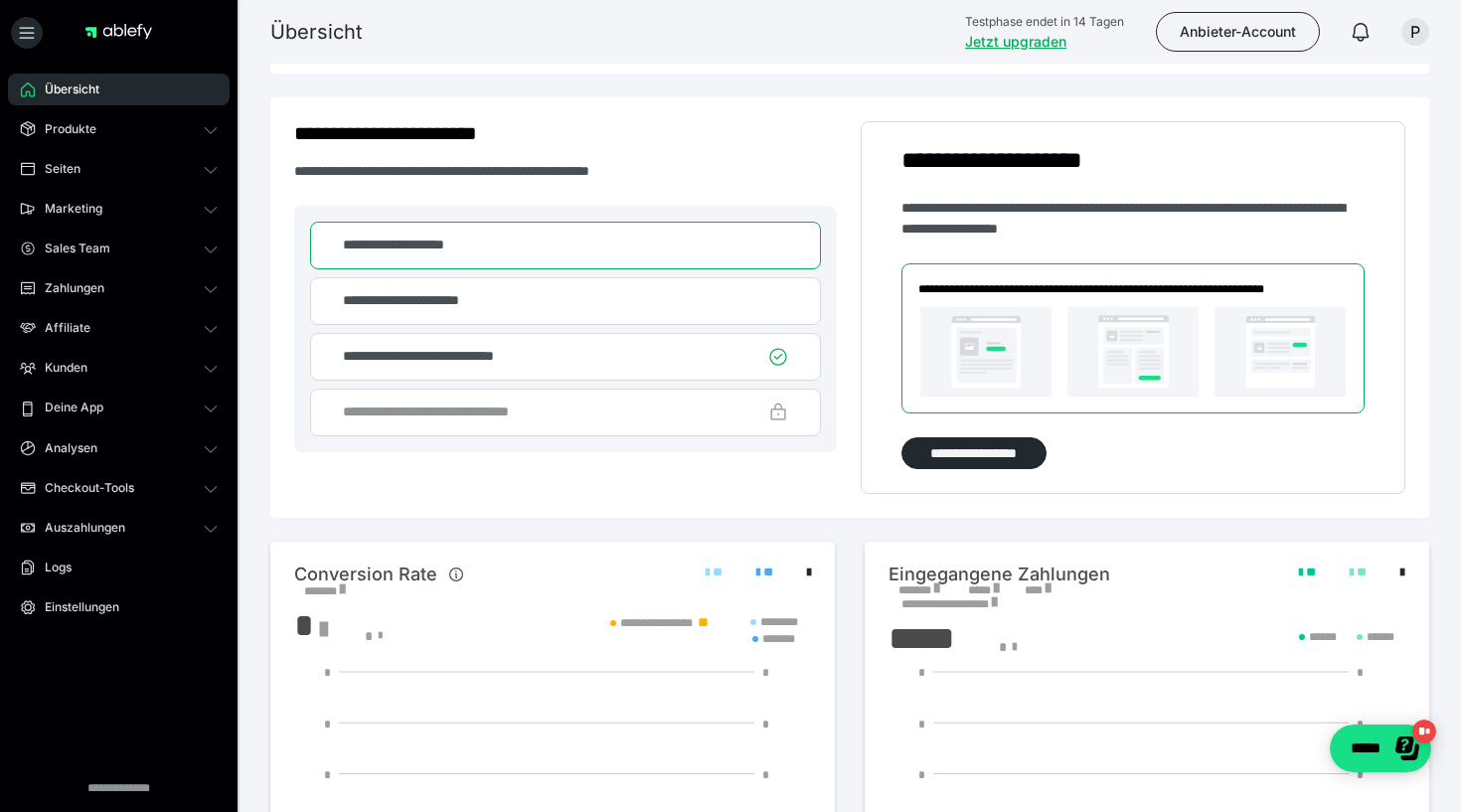 scroll, scrollTop: 623, scrollLeft: 0, axis: vertical 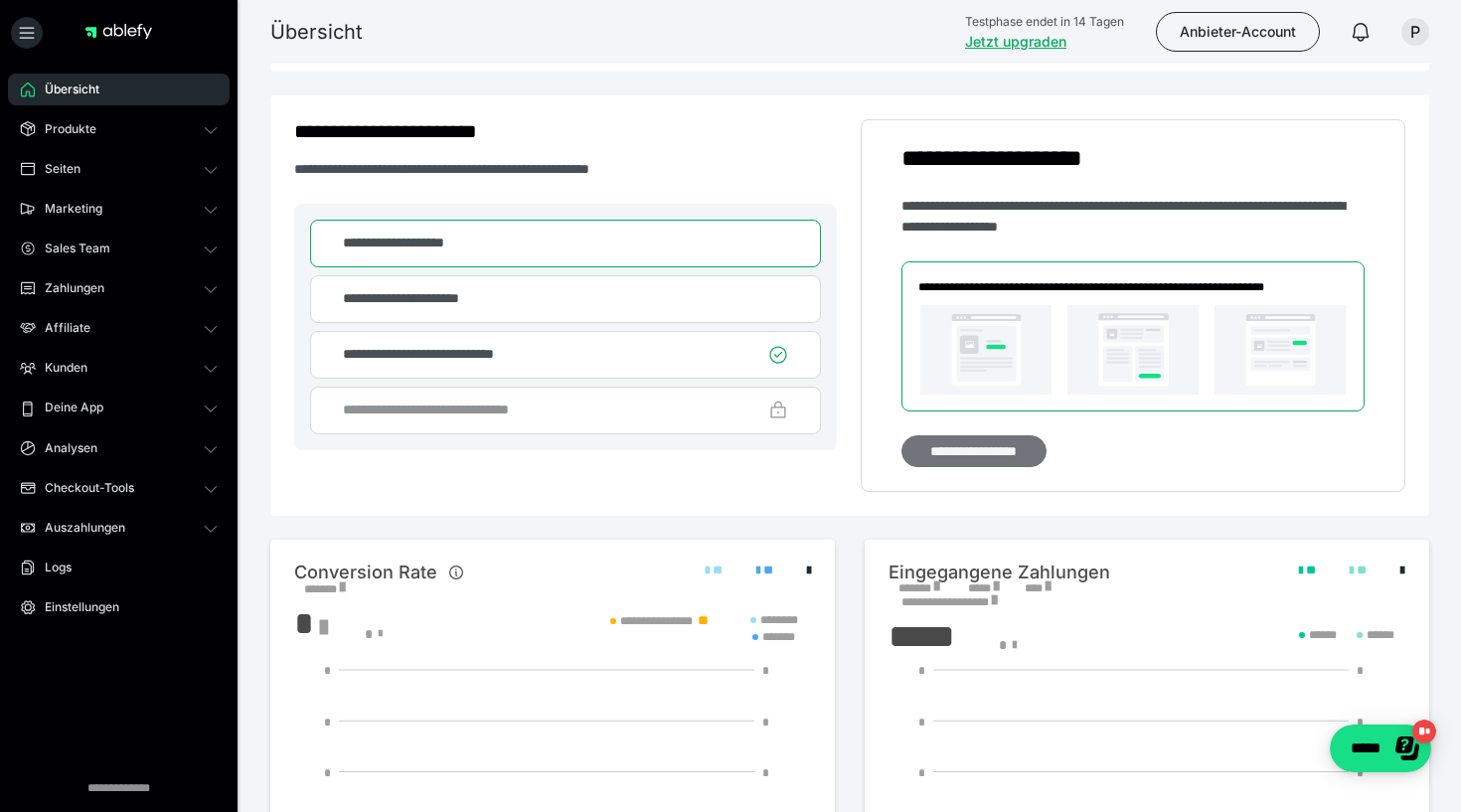 click on "**********" at bounding box center (974, 451) 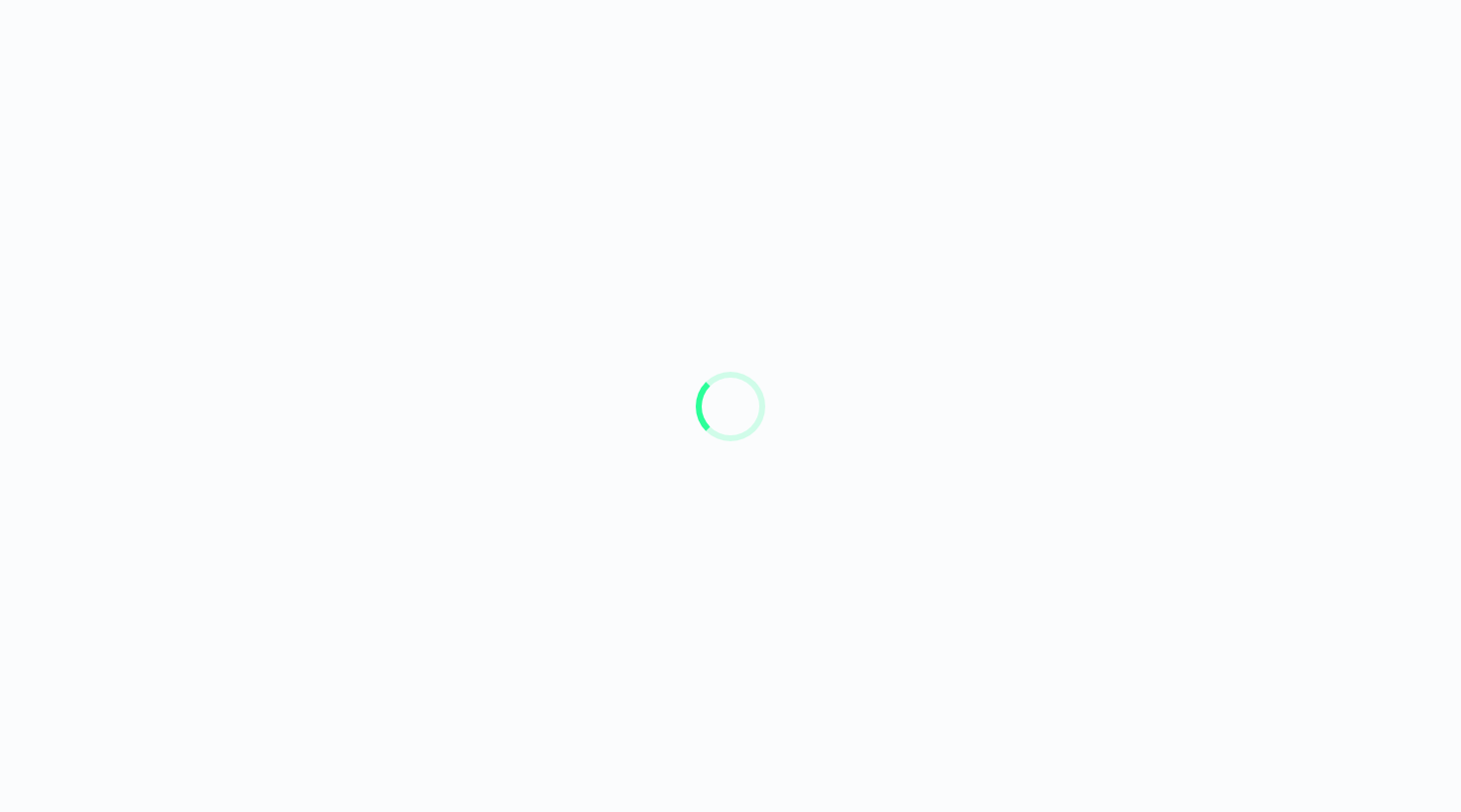 scroll, scrollTop: 0, scrollLeft: 0, axis: both 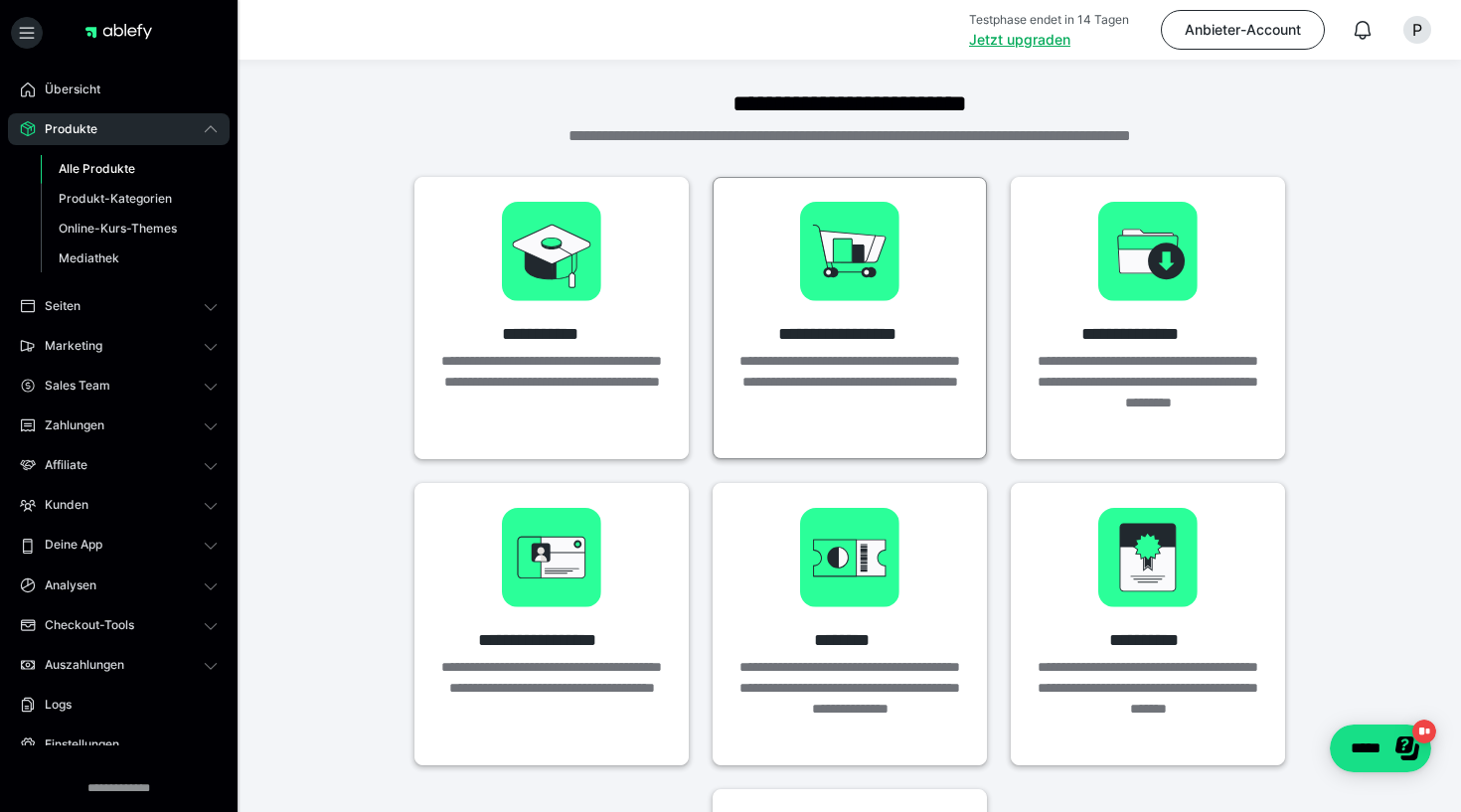 click on "**********" at bounding box center (850, 393) 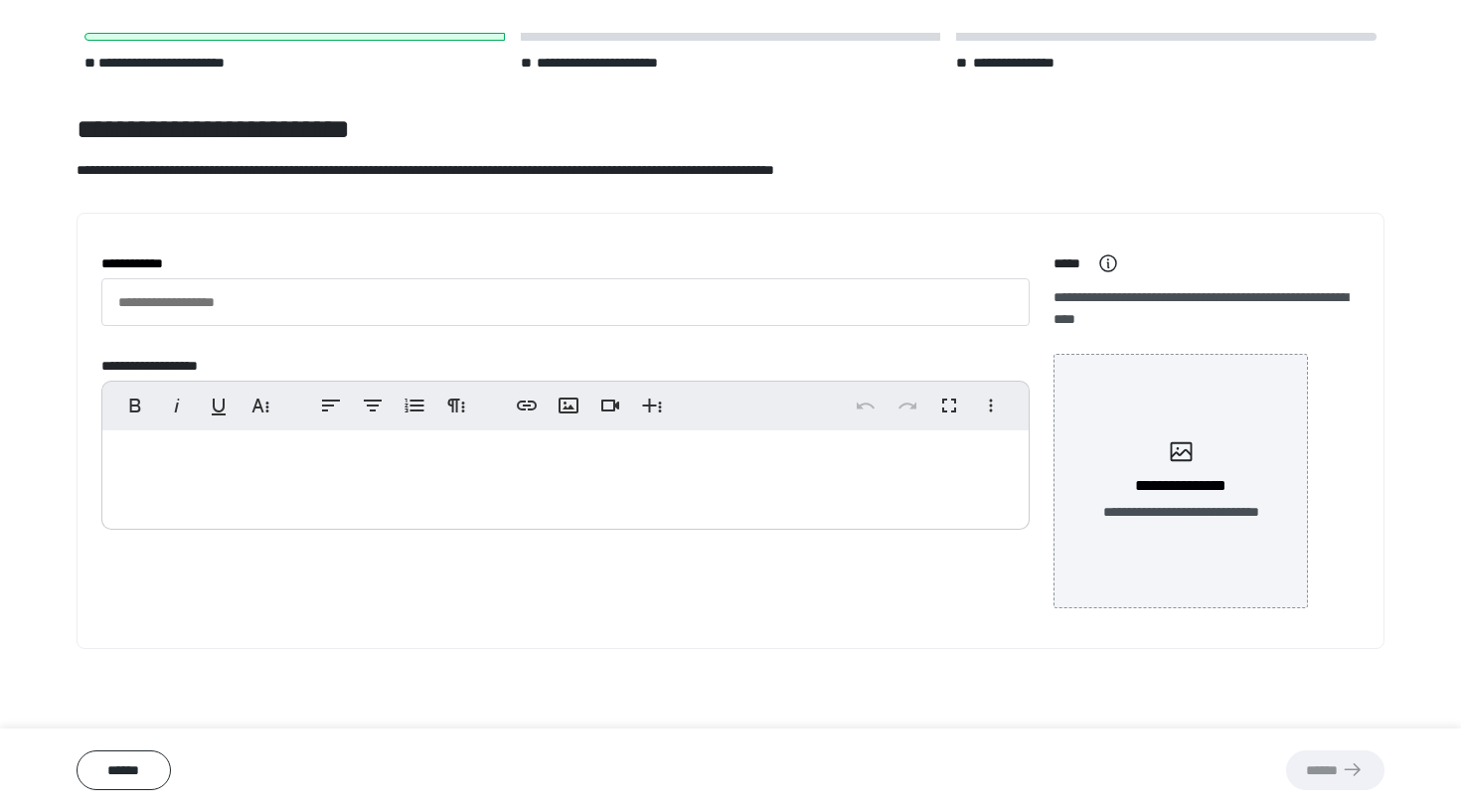 scroll, scrollTop: 64, scrollLeft: 0, axis: vertical 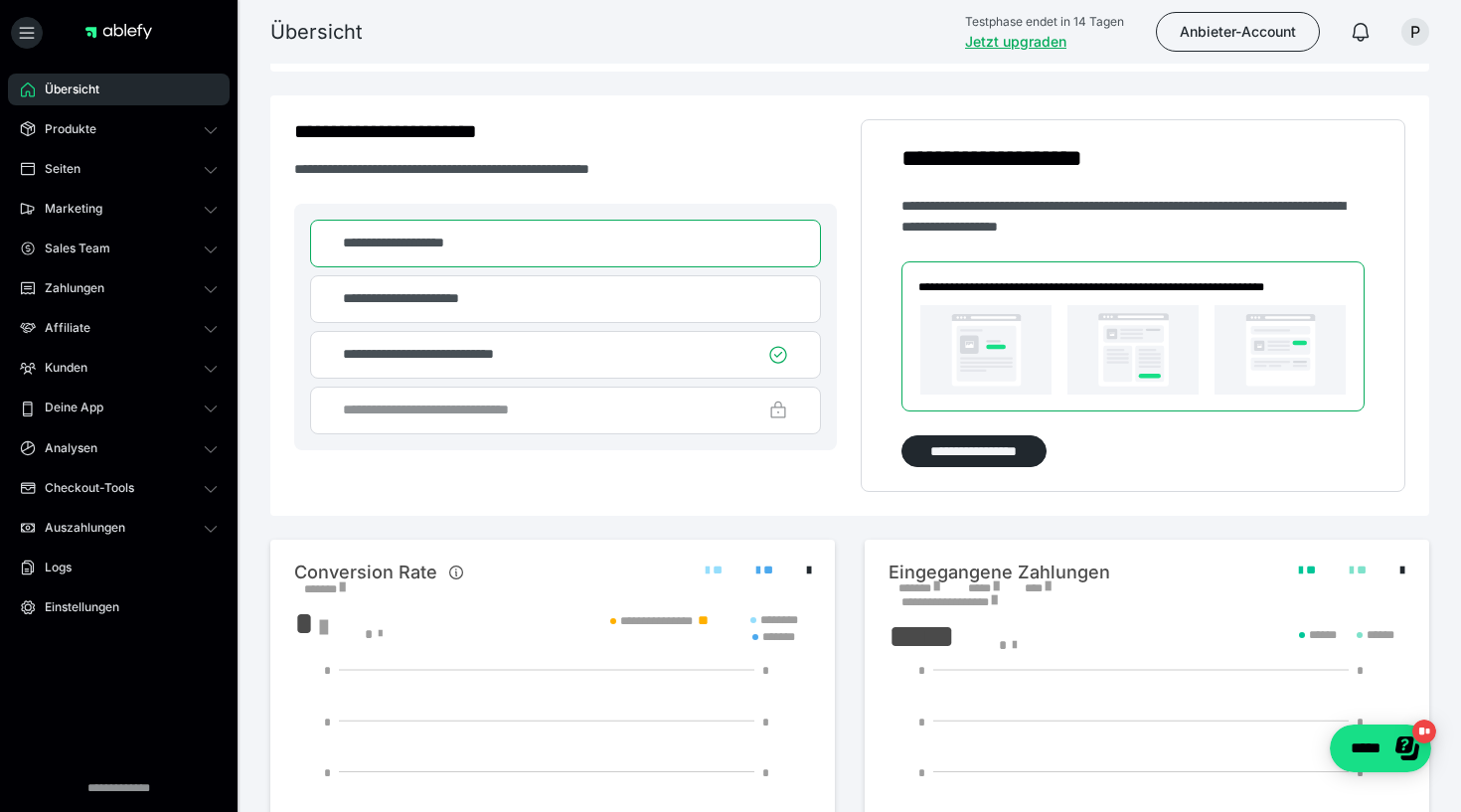 click on "**********" at bounding box center (566, 299) 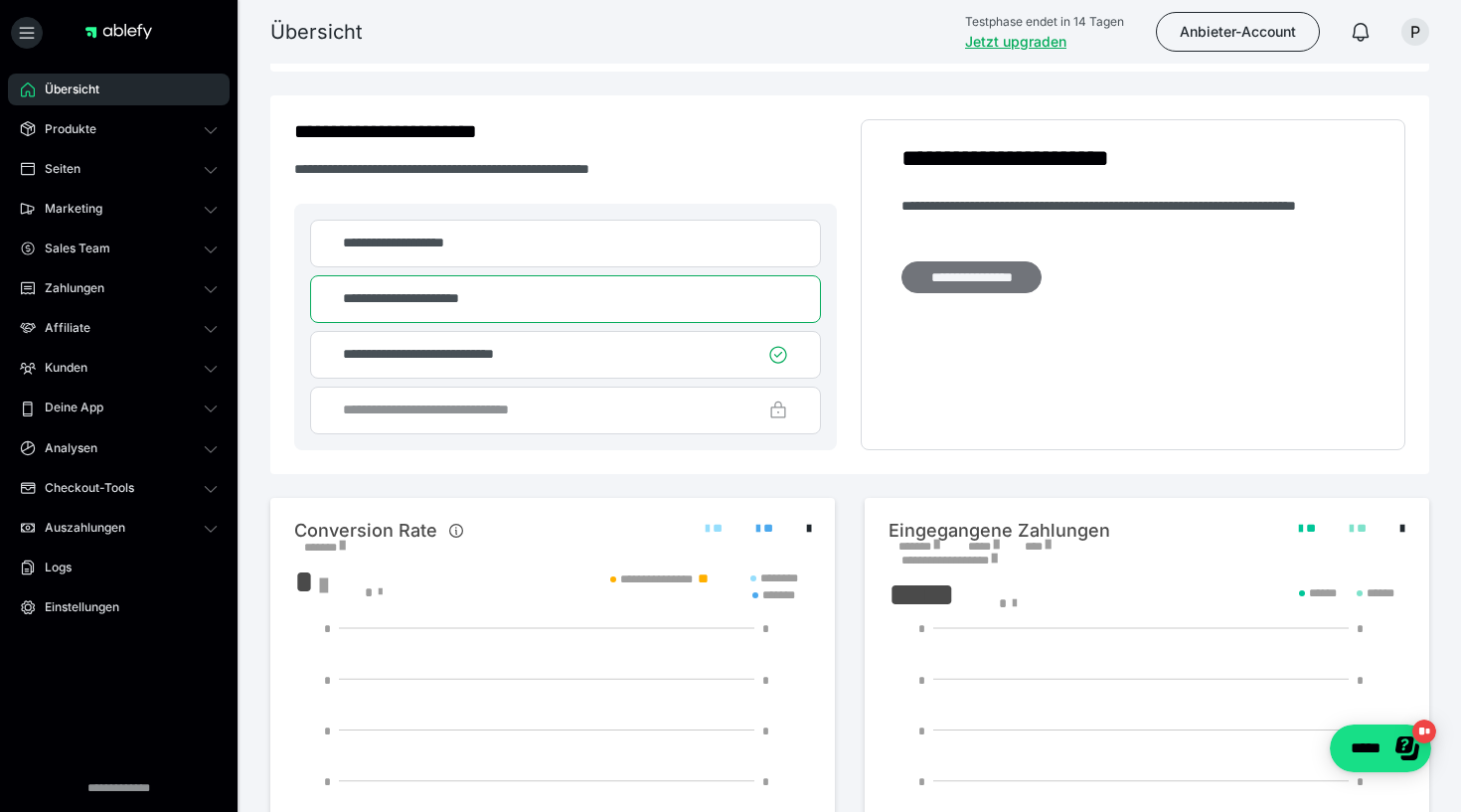 click on "**********" at bounding box center (971, 277) 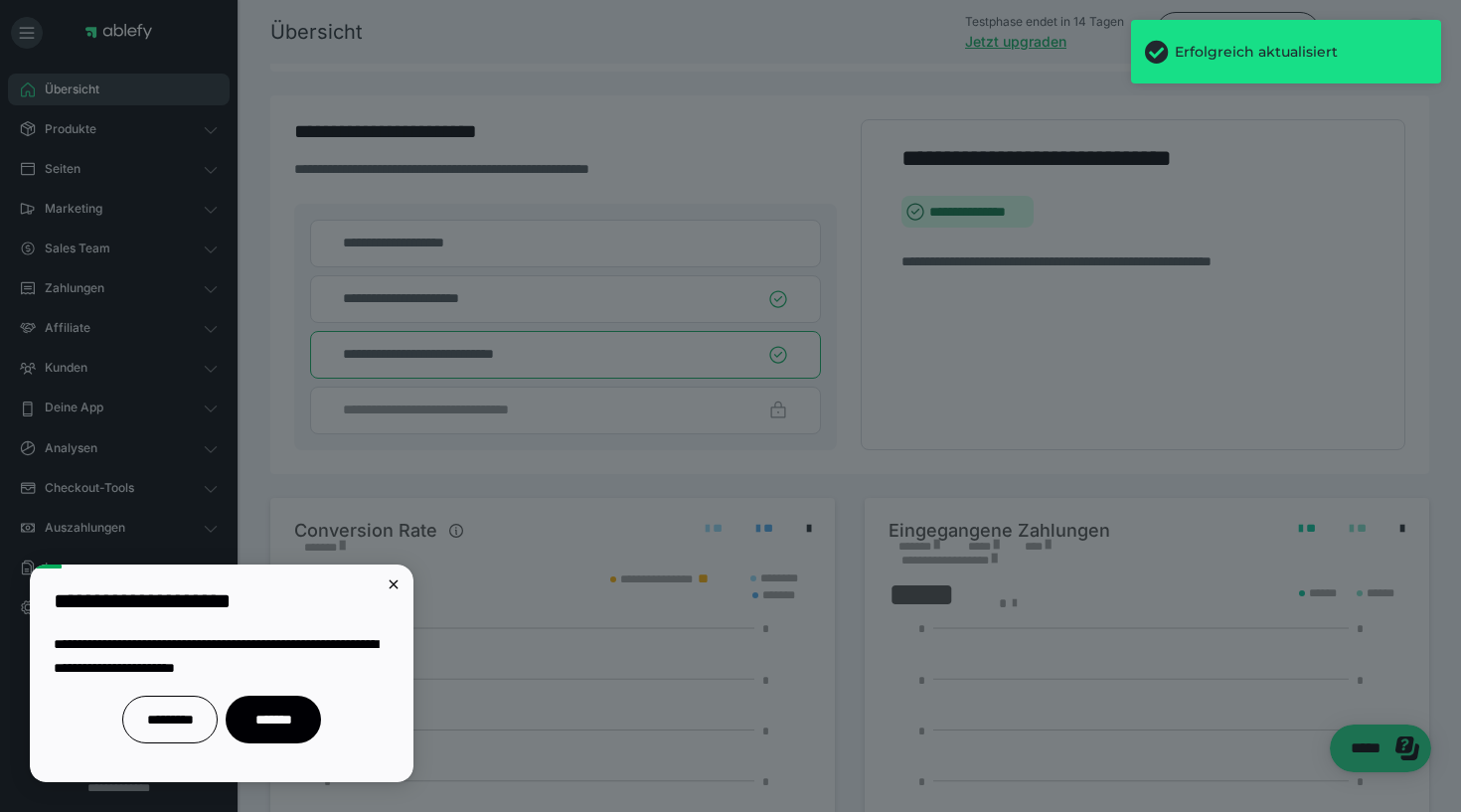 scroll, scrollTop: 0, scrollLeft: 0, axis: both 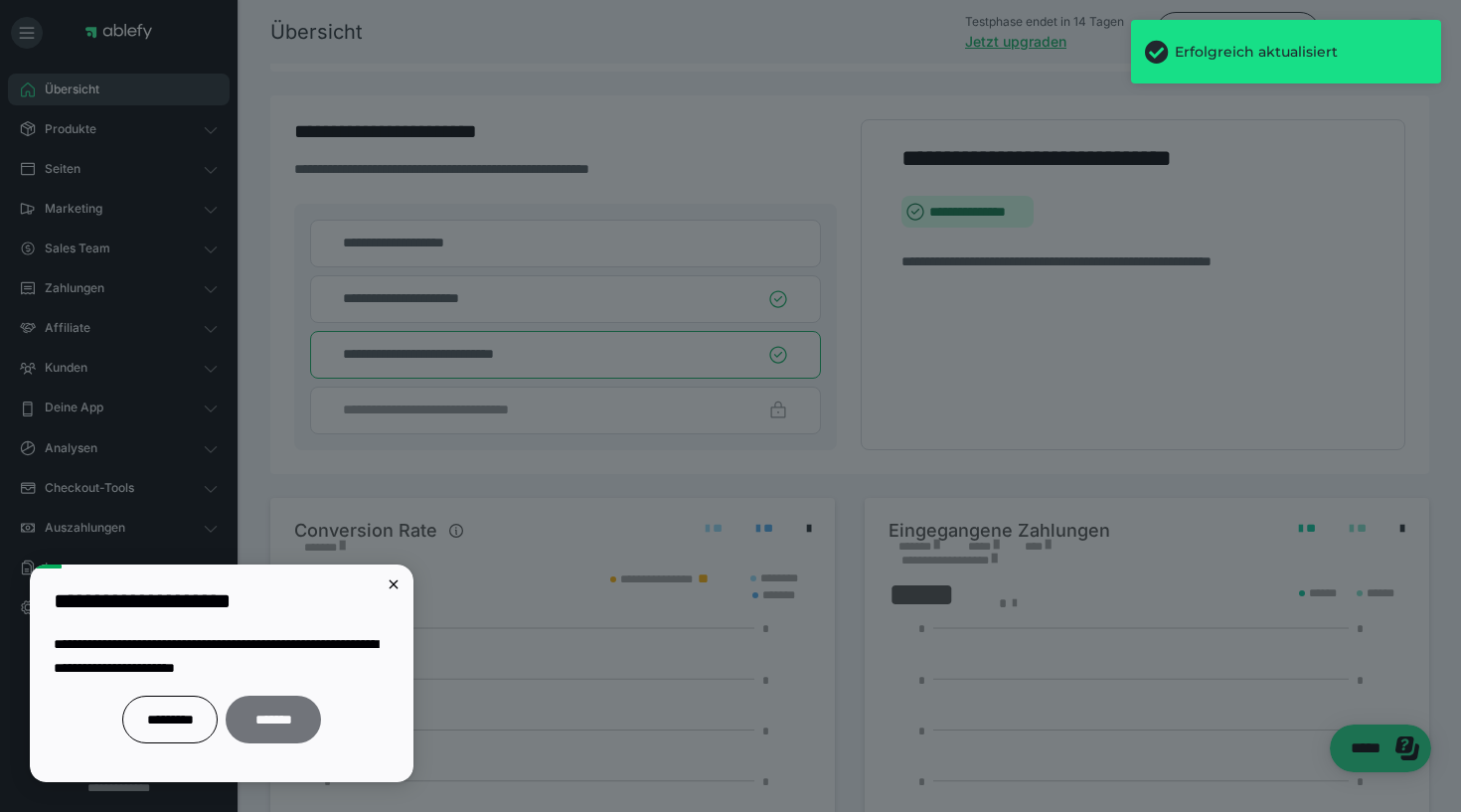 click on "*******" at bounding box center (273, 720) 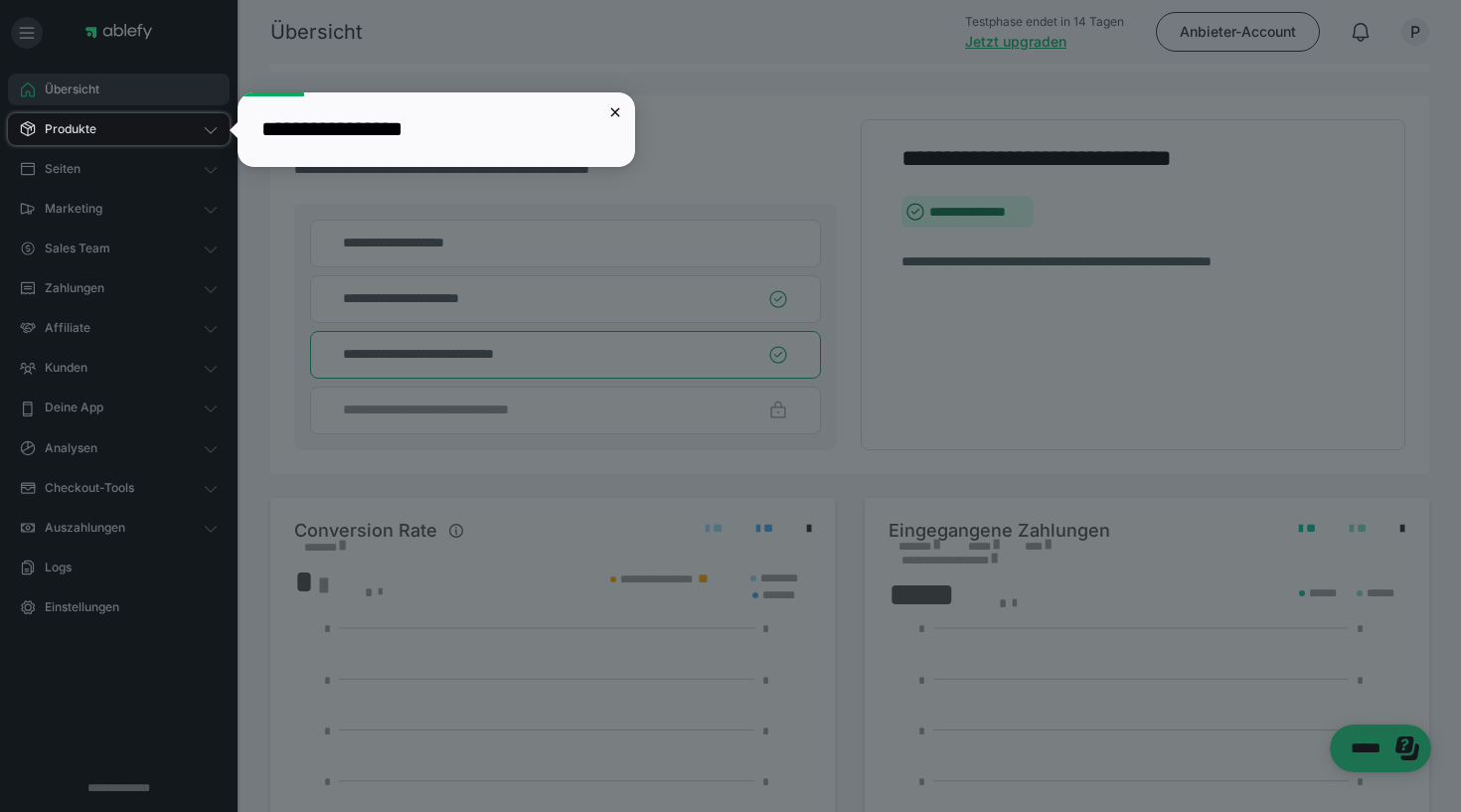 click on "Produkte" at bounding box center [118, 129] 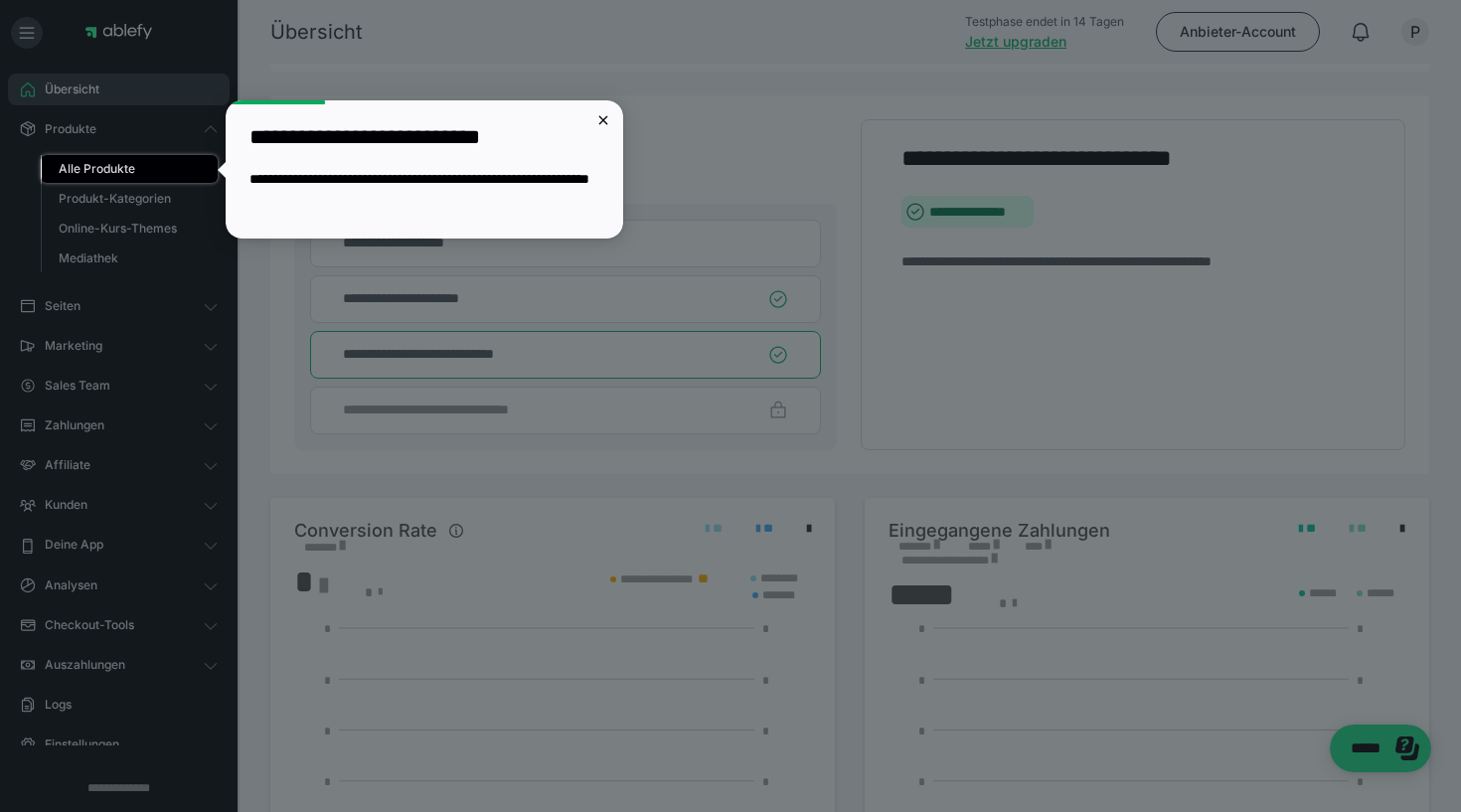 click on "Alle Produkte" at bounding box center (96, 168) 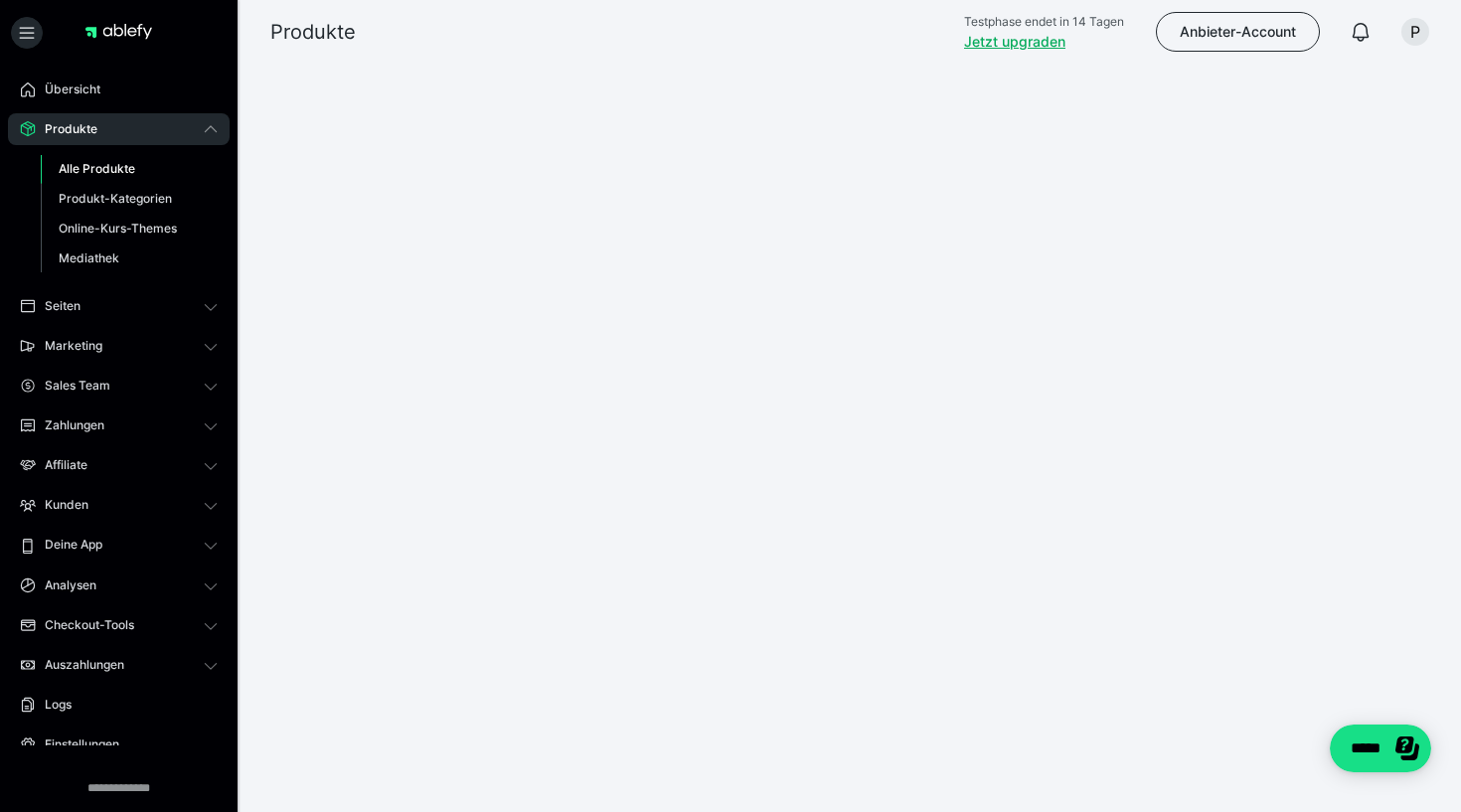 scroll, scrollTop: 0, scrollLeft: 0, axis: both 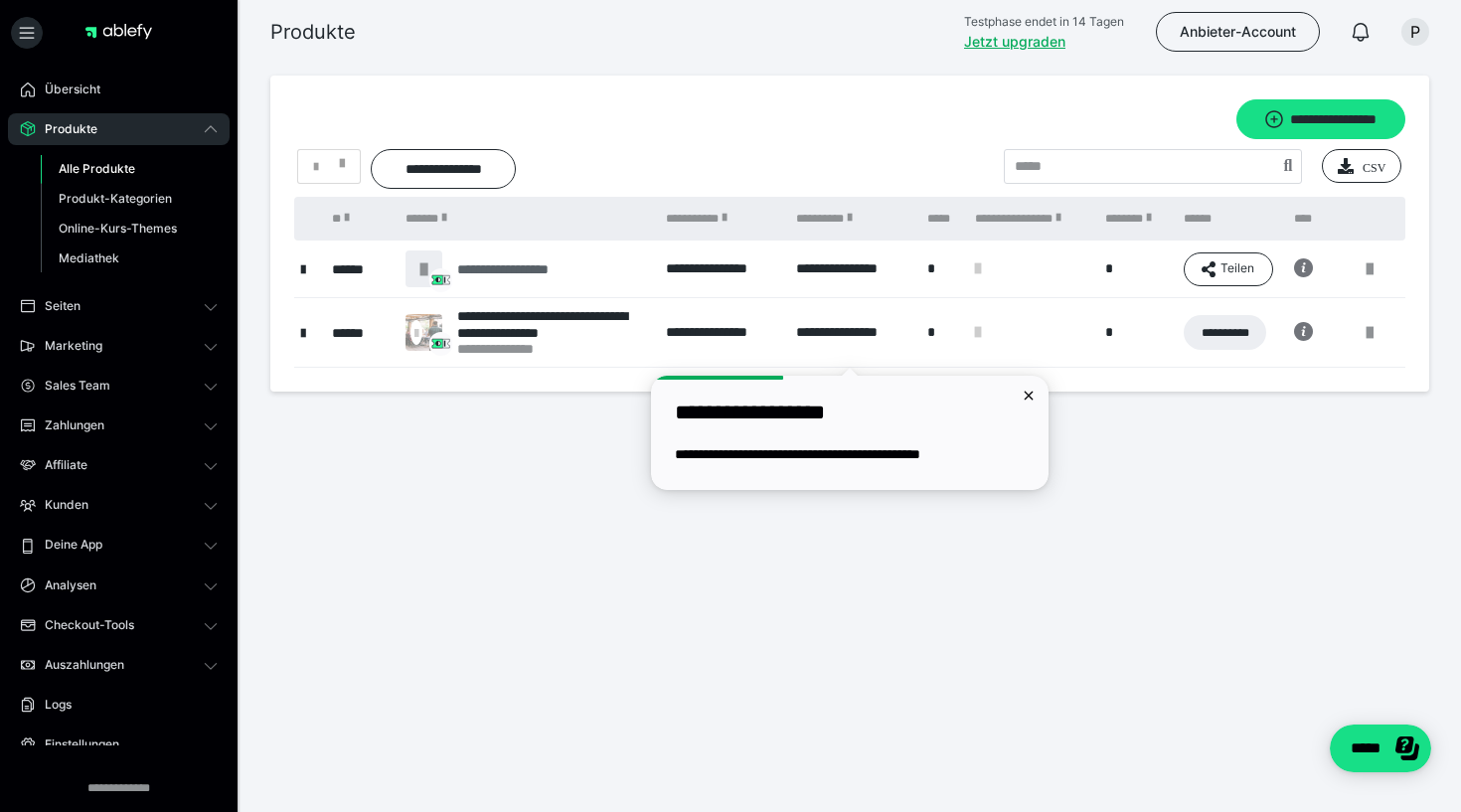 click on "**********" at bounding box center [498, 268] 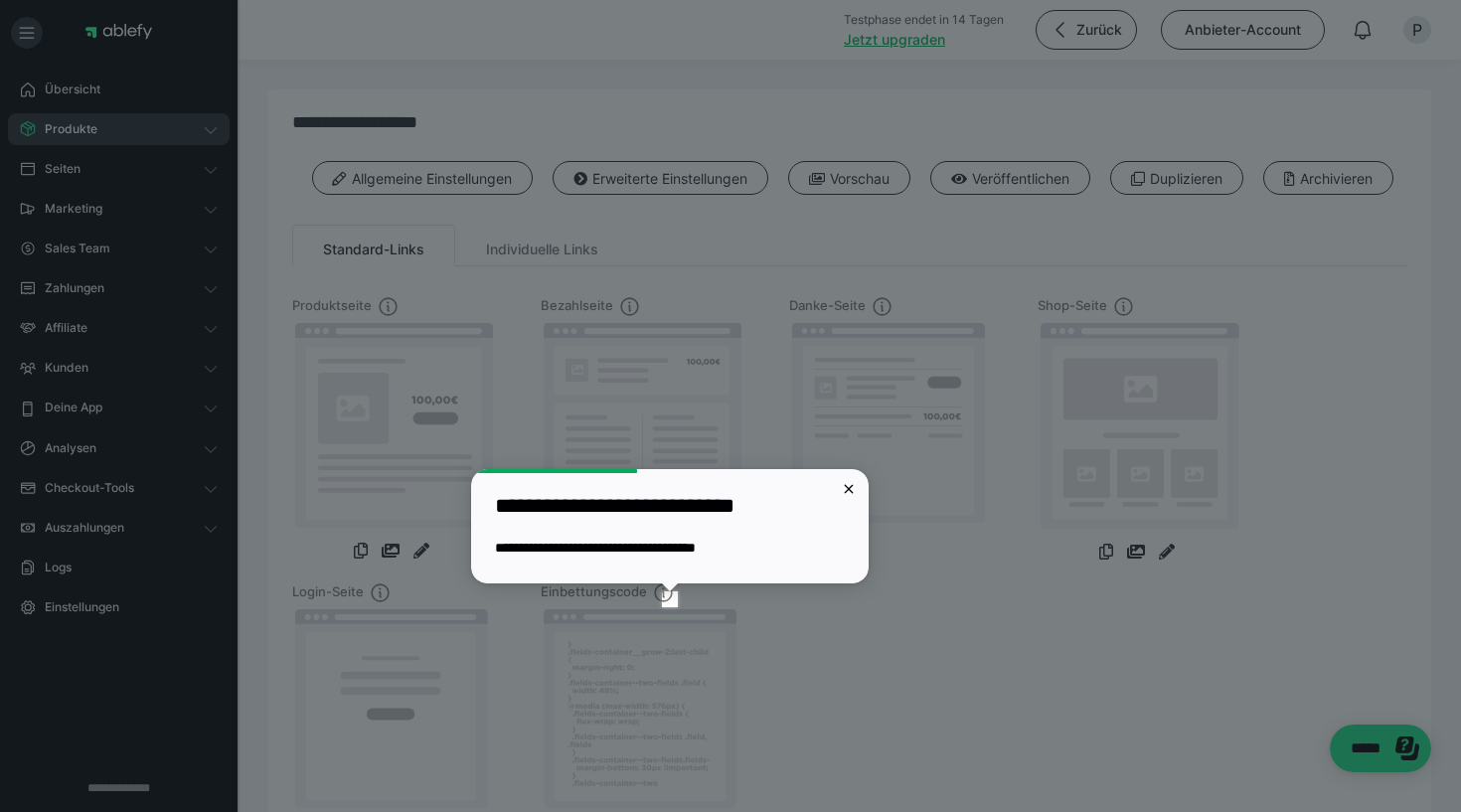 click at bounding box center [670, 551] 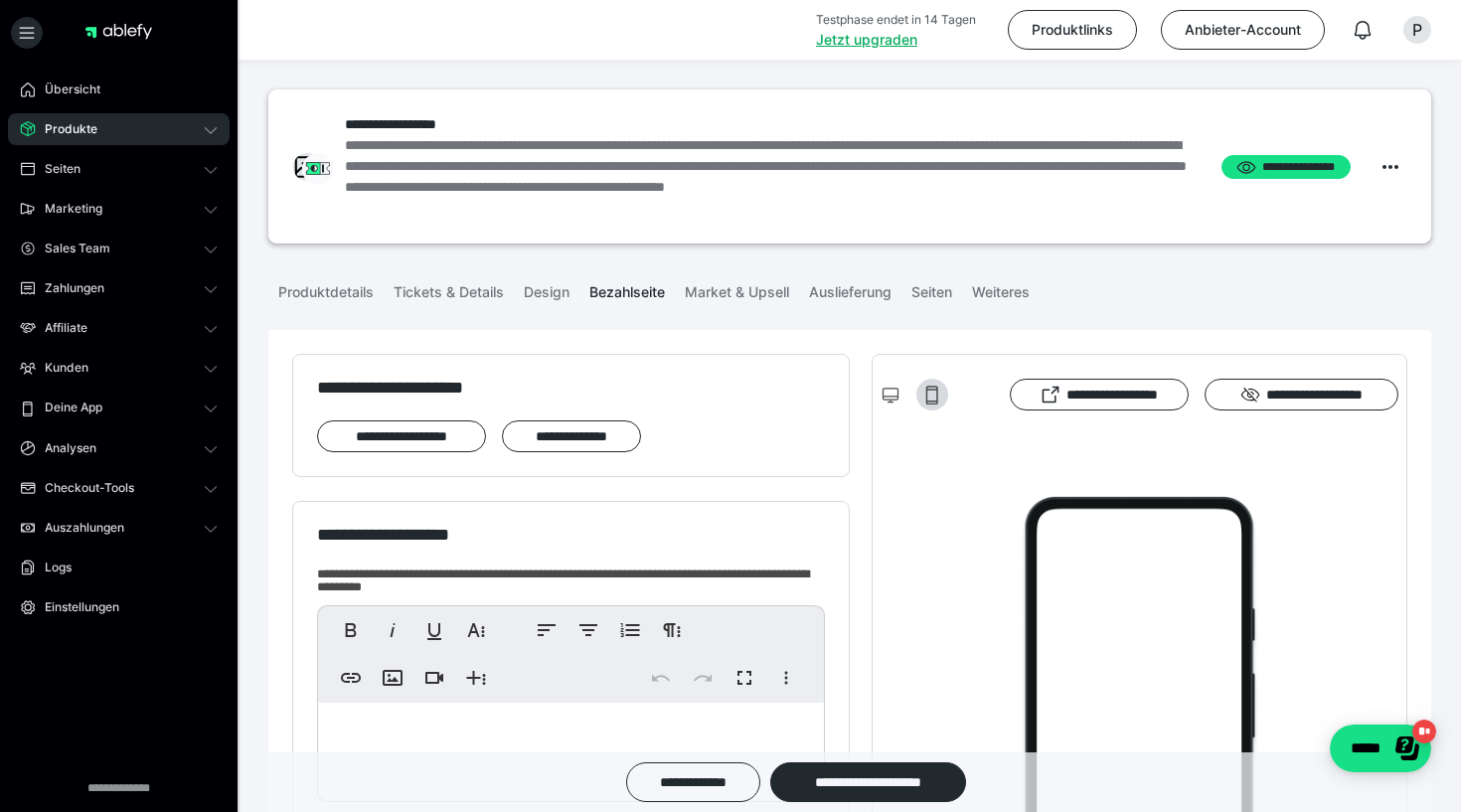 scroll, scrollTop: 0, scrollLeft: 0, axis: both 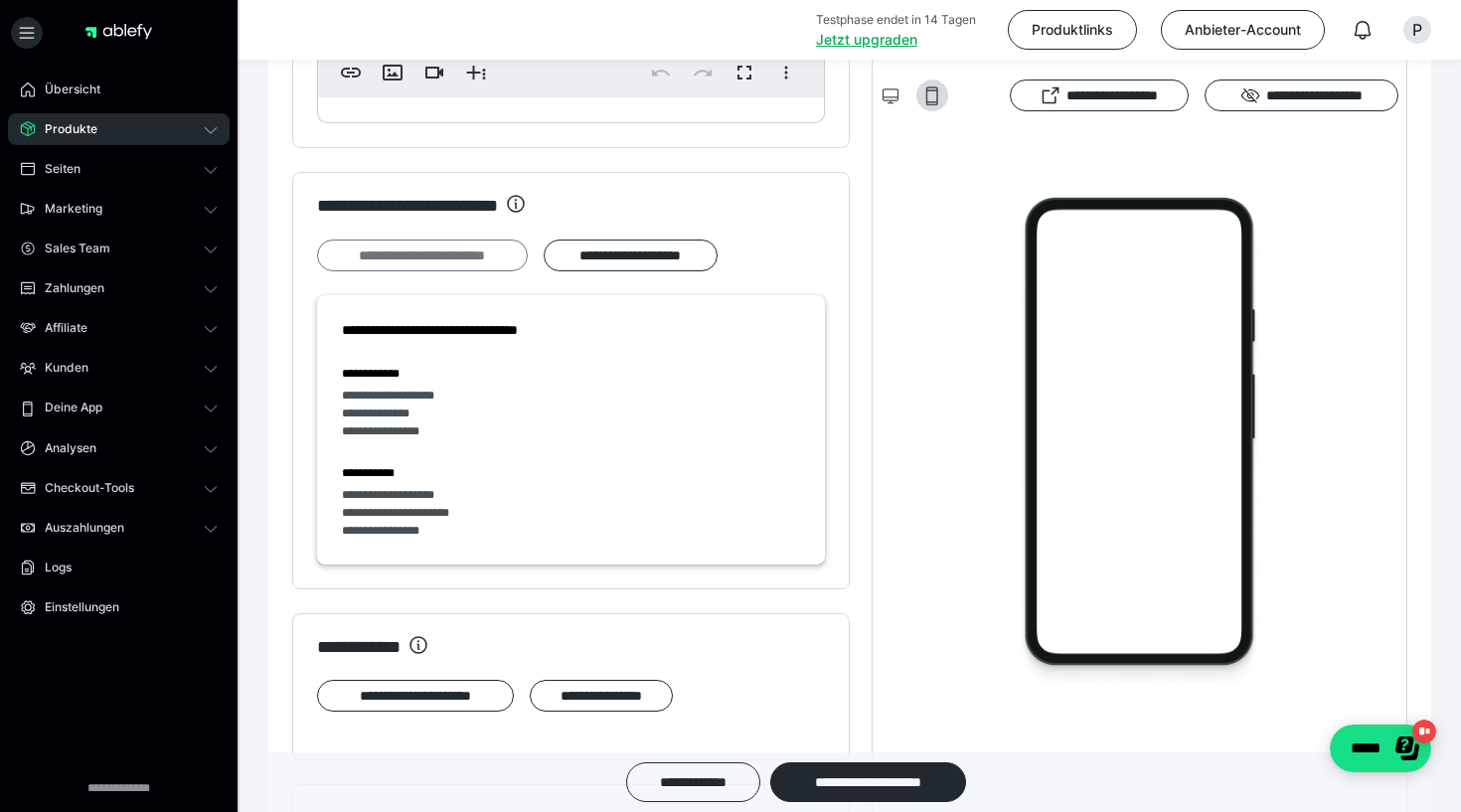 click on "**********" at bounding box center (422, 255) 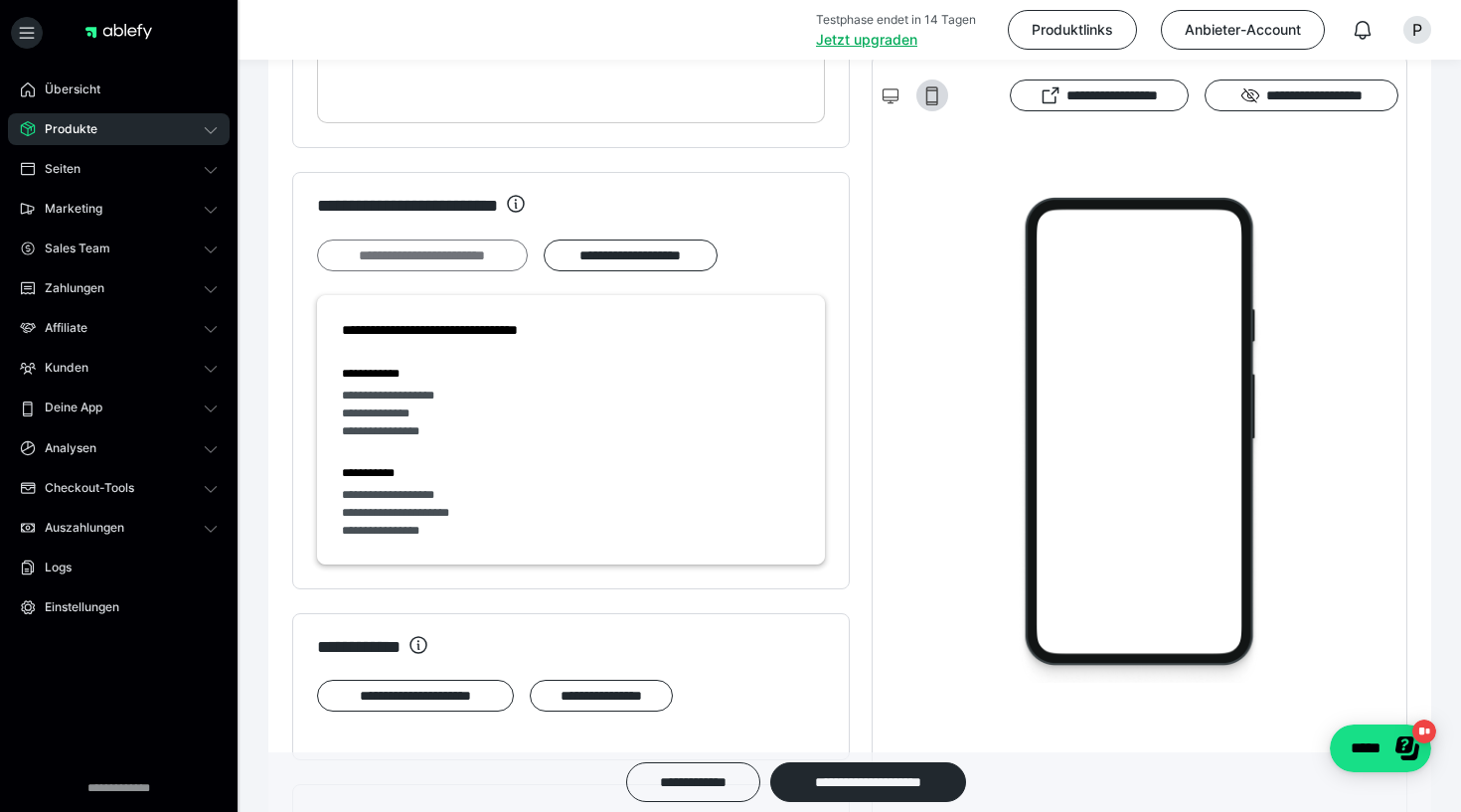 scroll, scrollTop: 0, scrollLeft: 0, axis: both 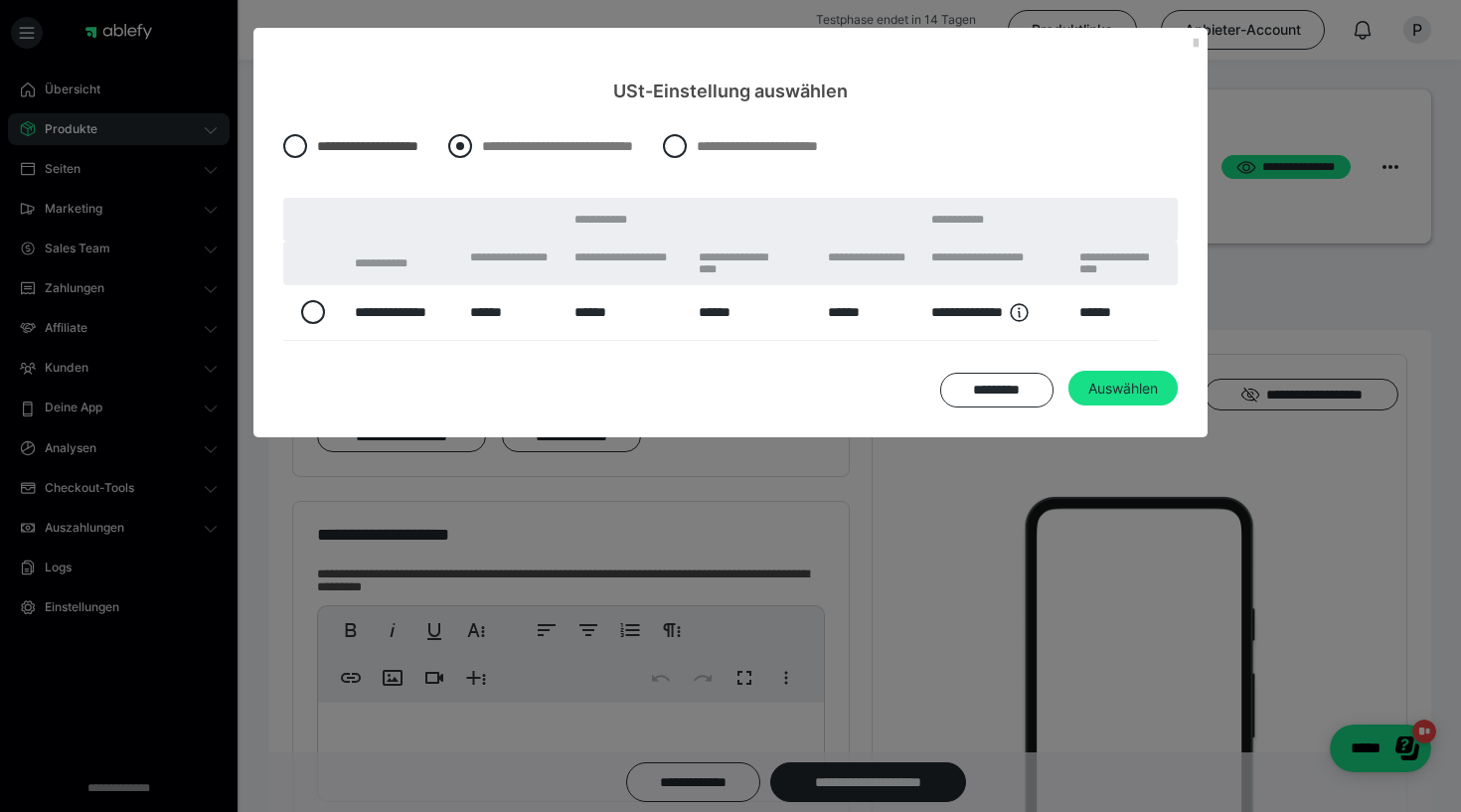 click at bounding box center [460, 146] 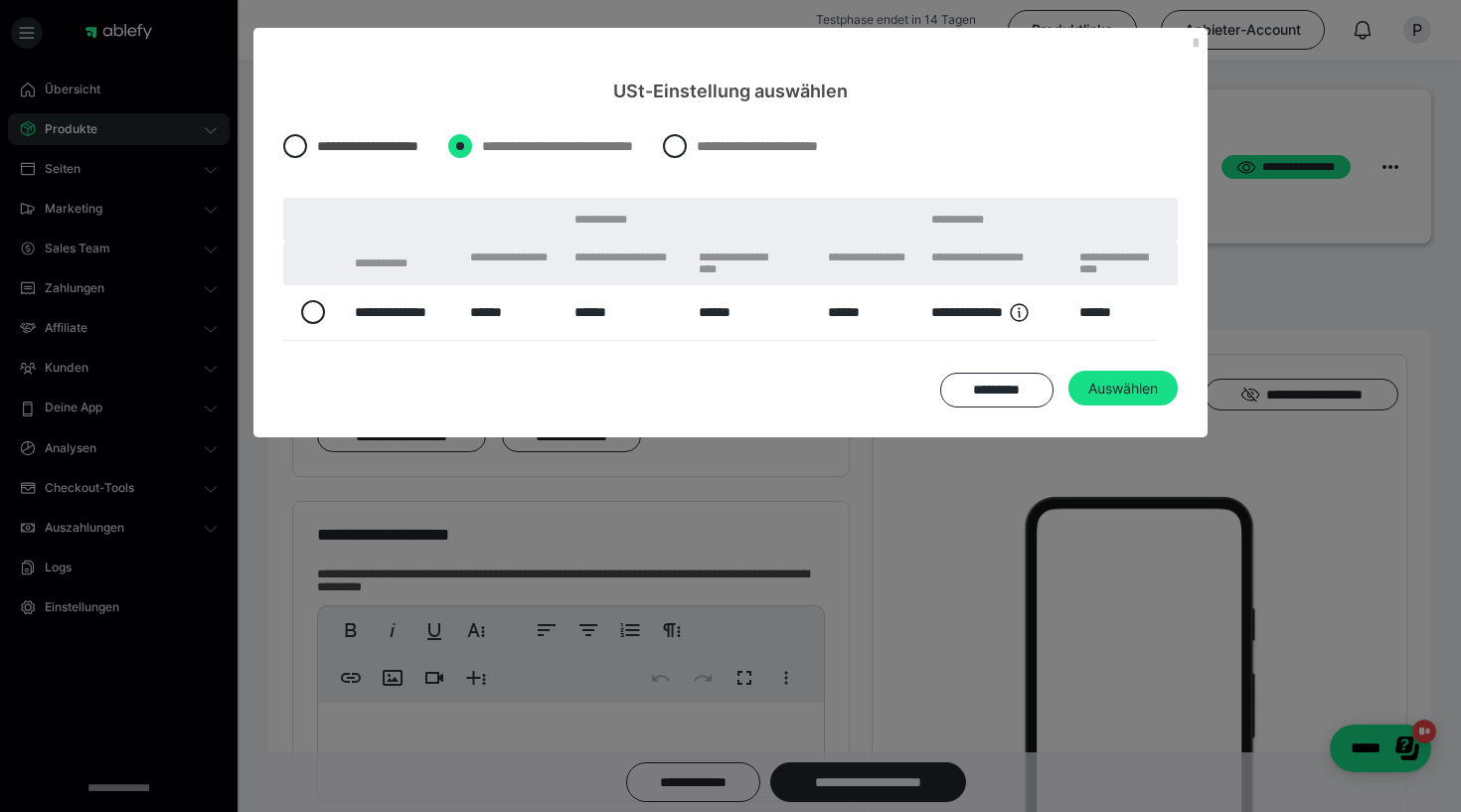 radio on "****" 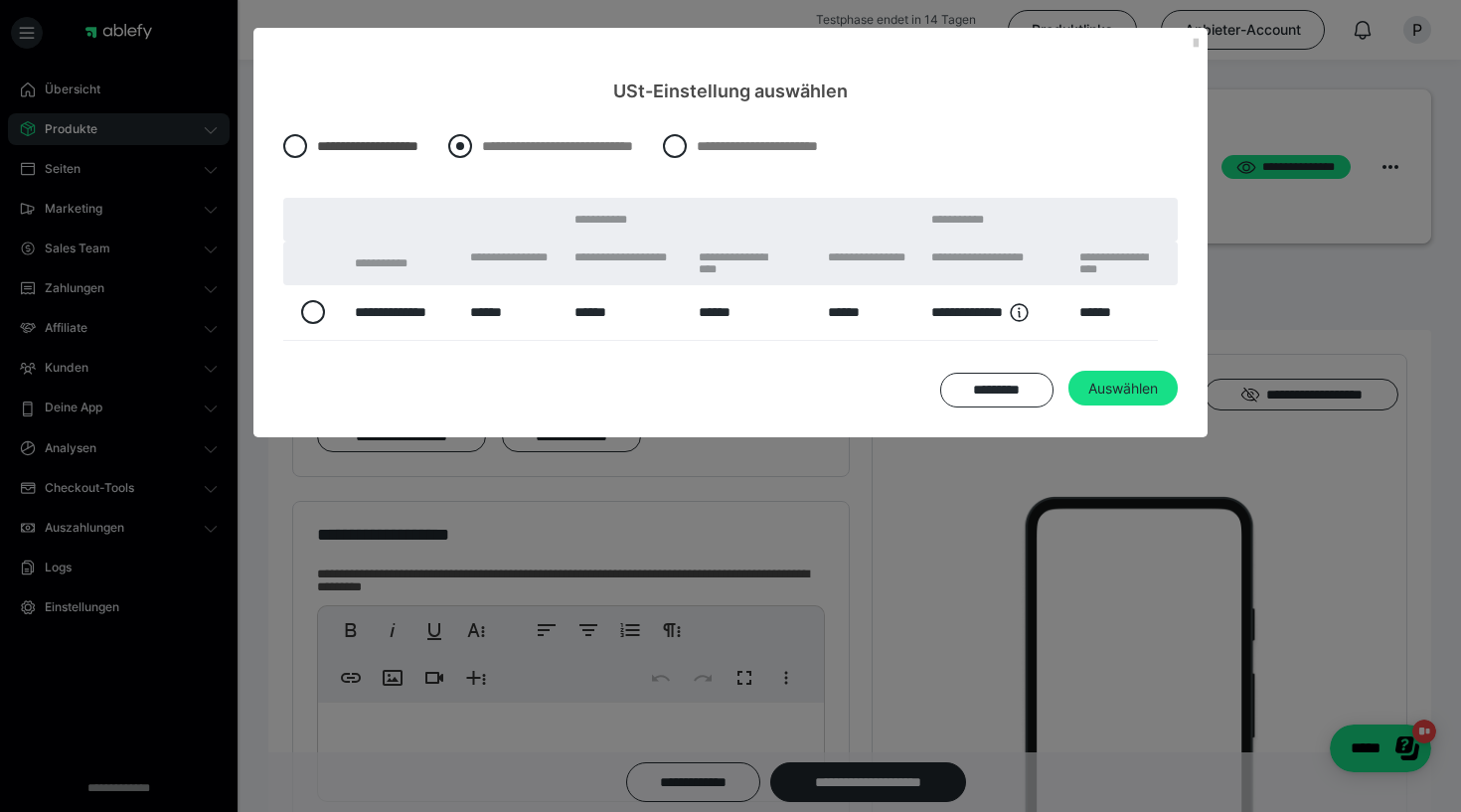 radio on "*****" 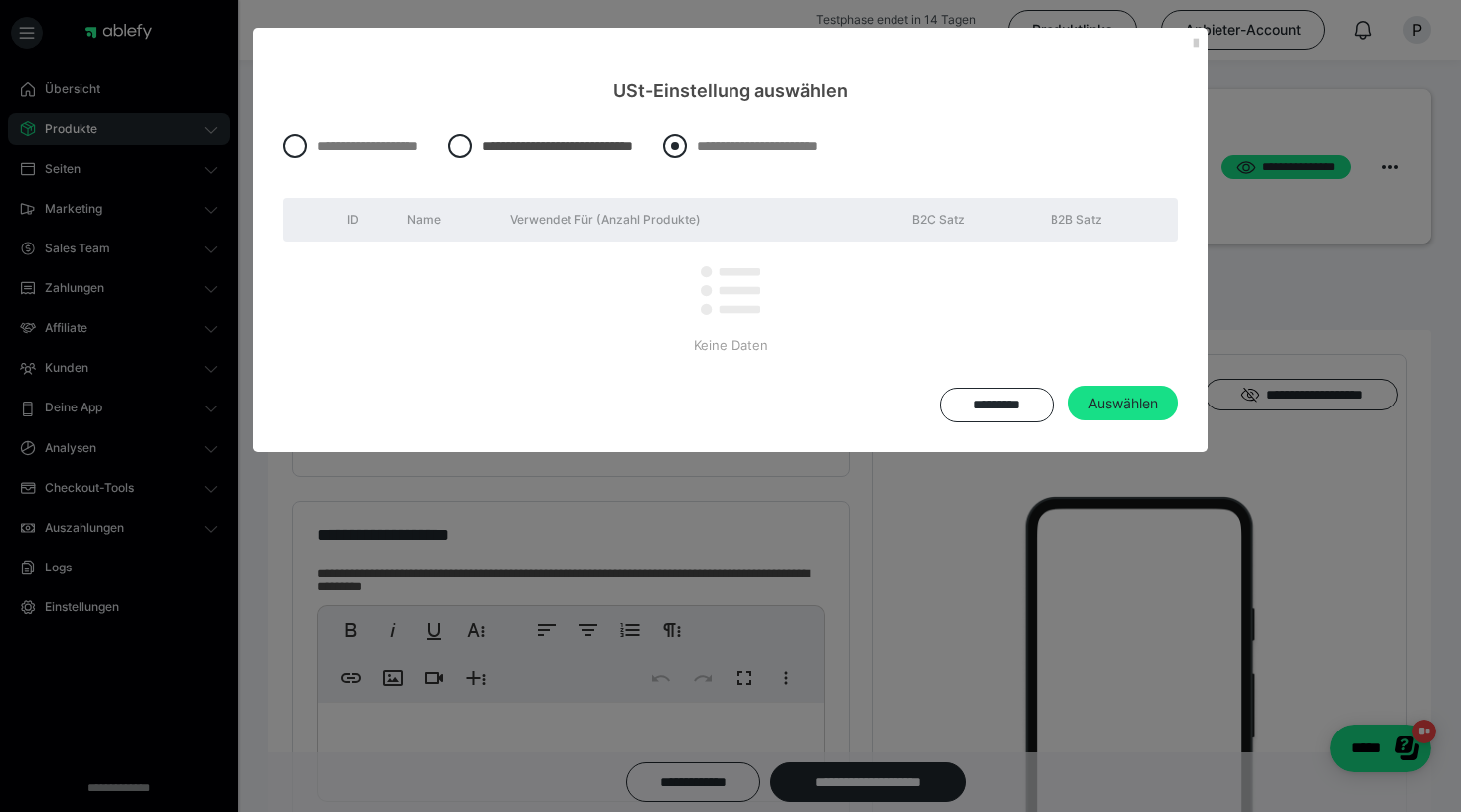 click at bounding box center [675, 146] 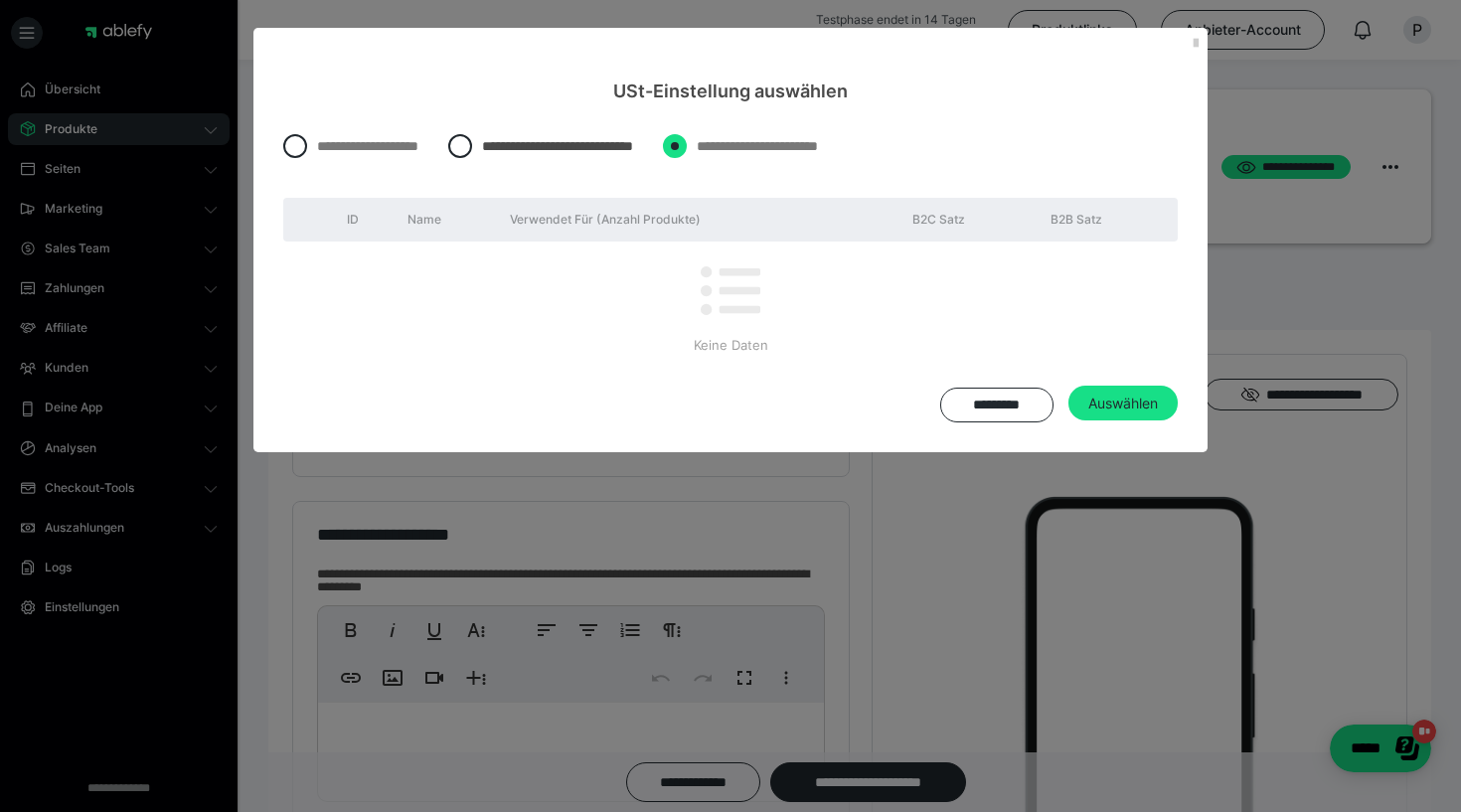 radio on "****" 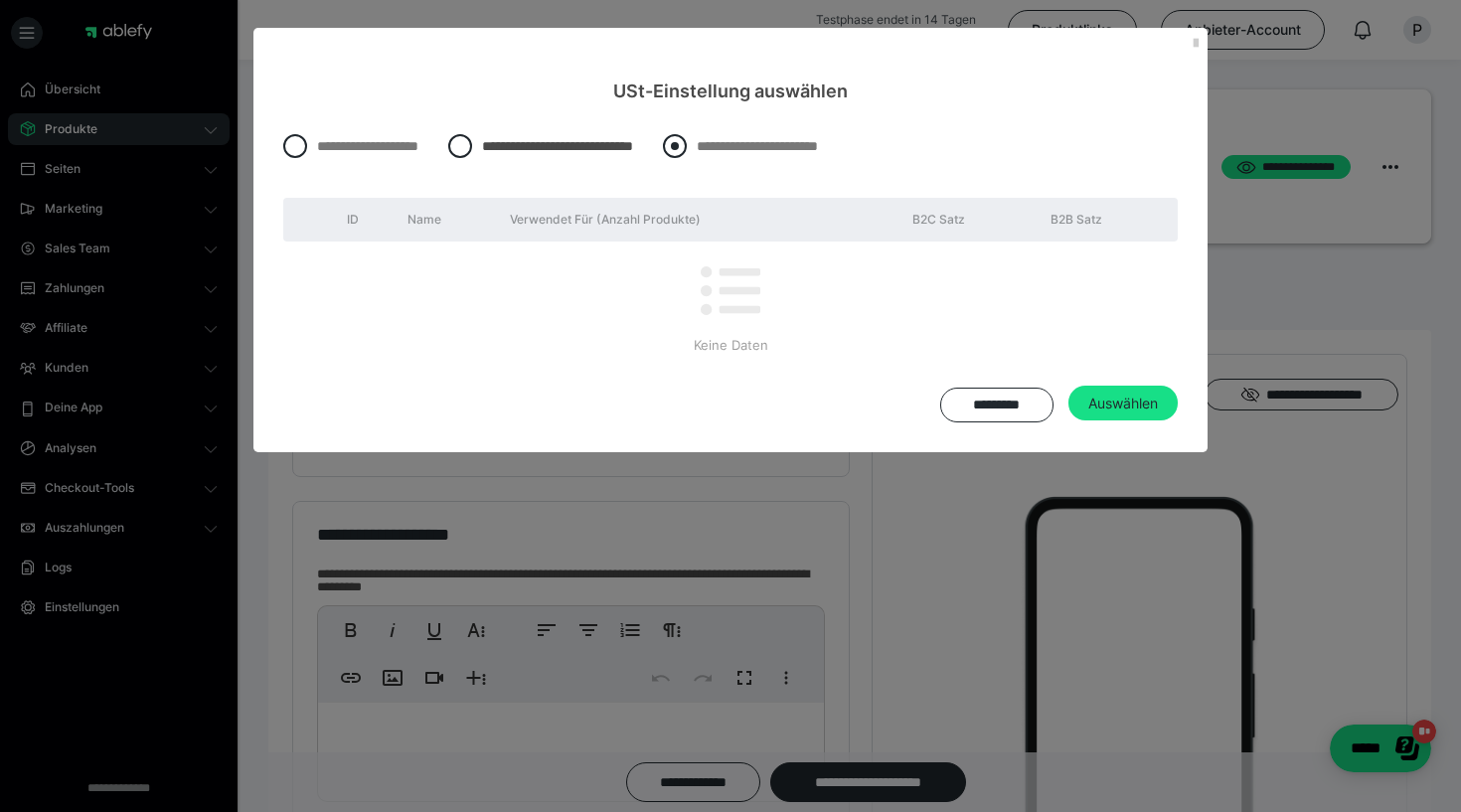 radio on "*****" 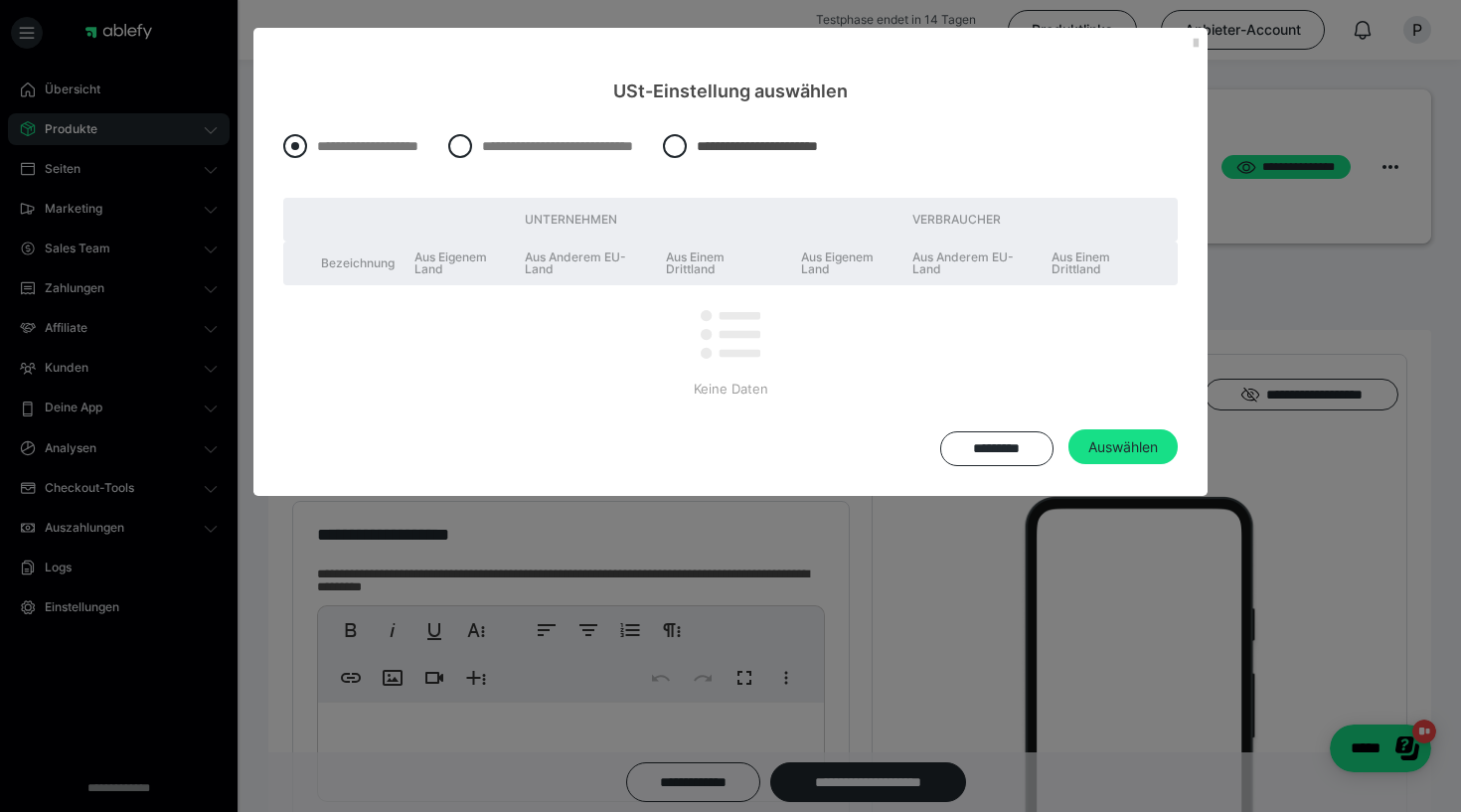click at bounding box center [295, 146] 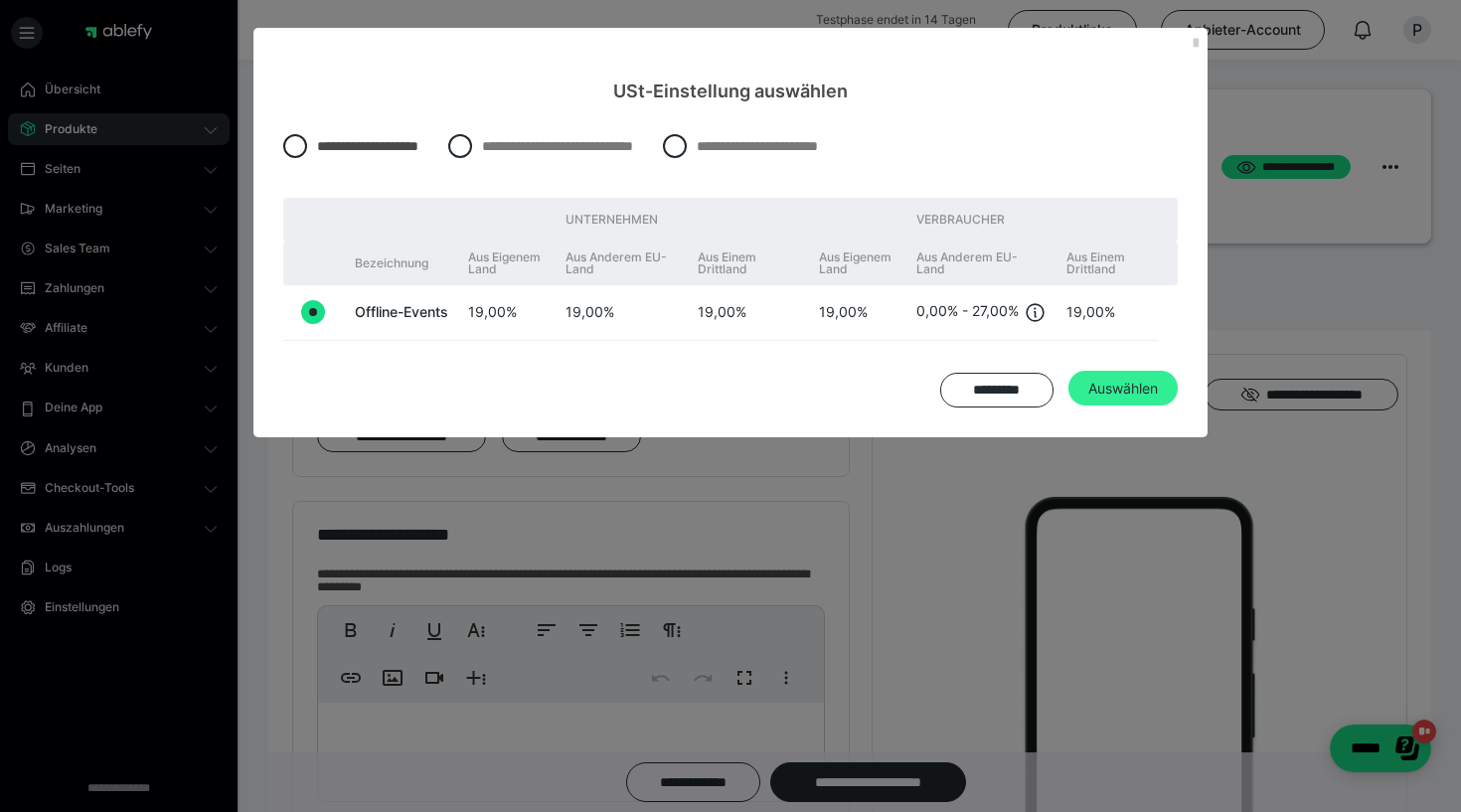 click on "Auswählen" at bounding box center [1123, 389] 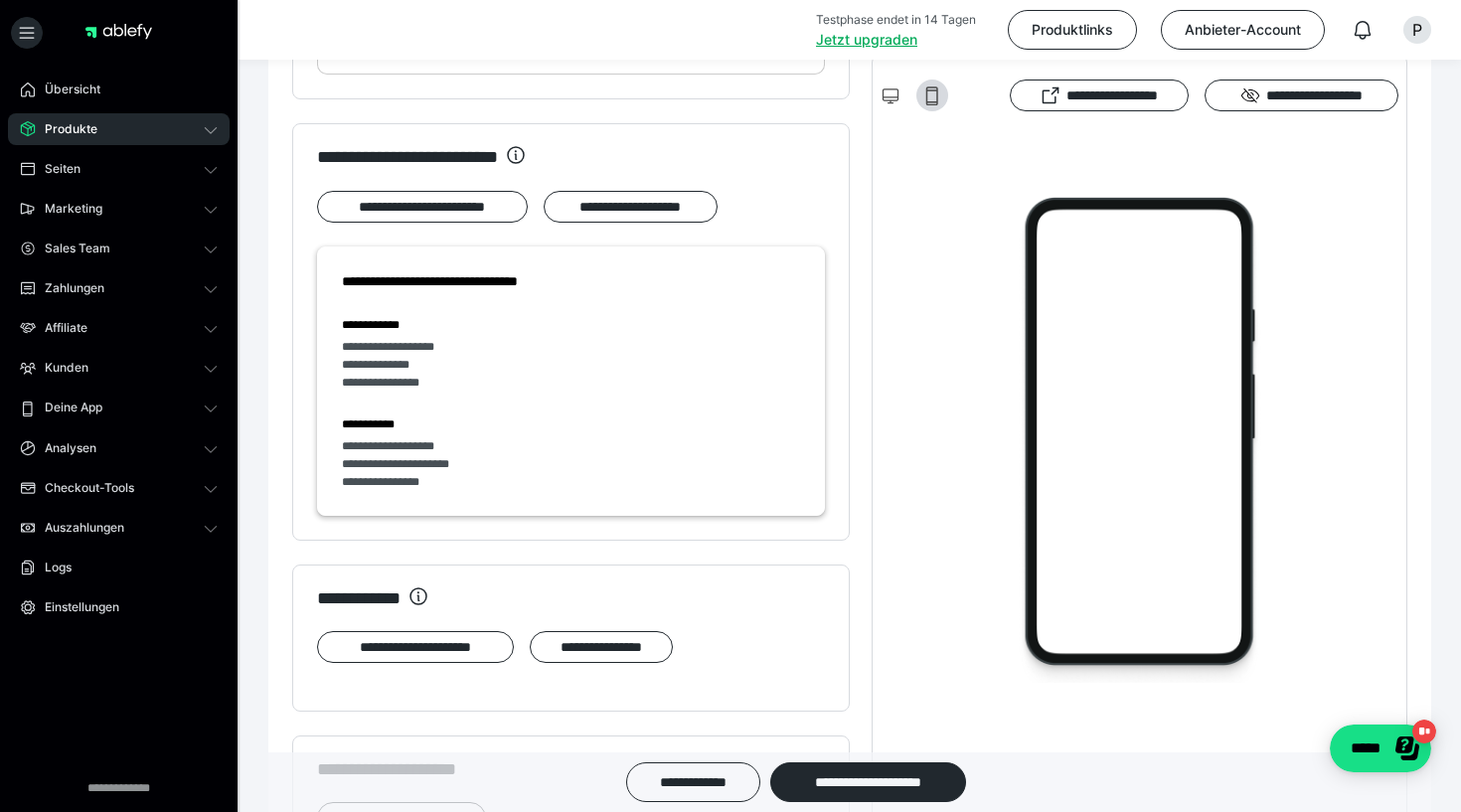 scroll, scrollTop: 729, scrollLeft: 0, axis: vertical 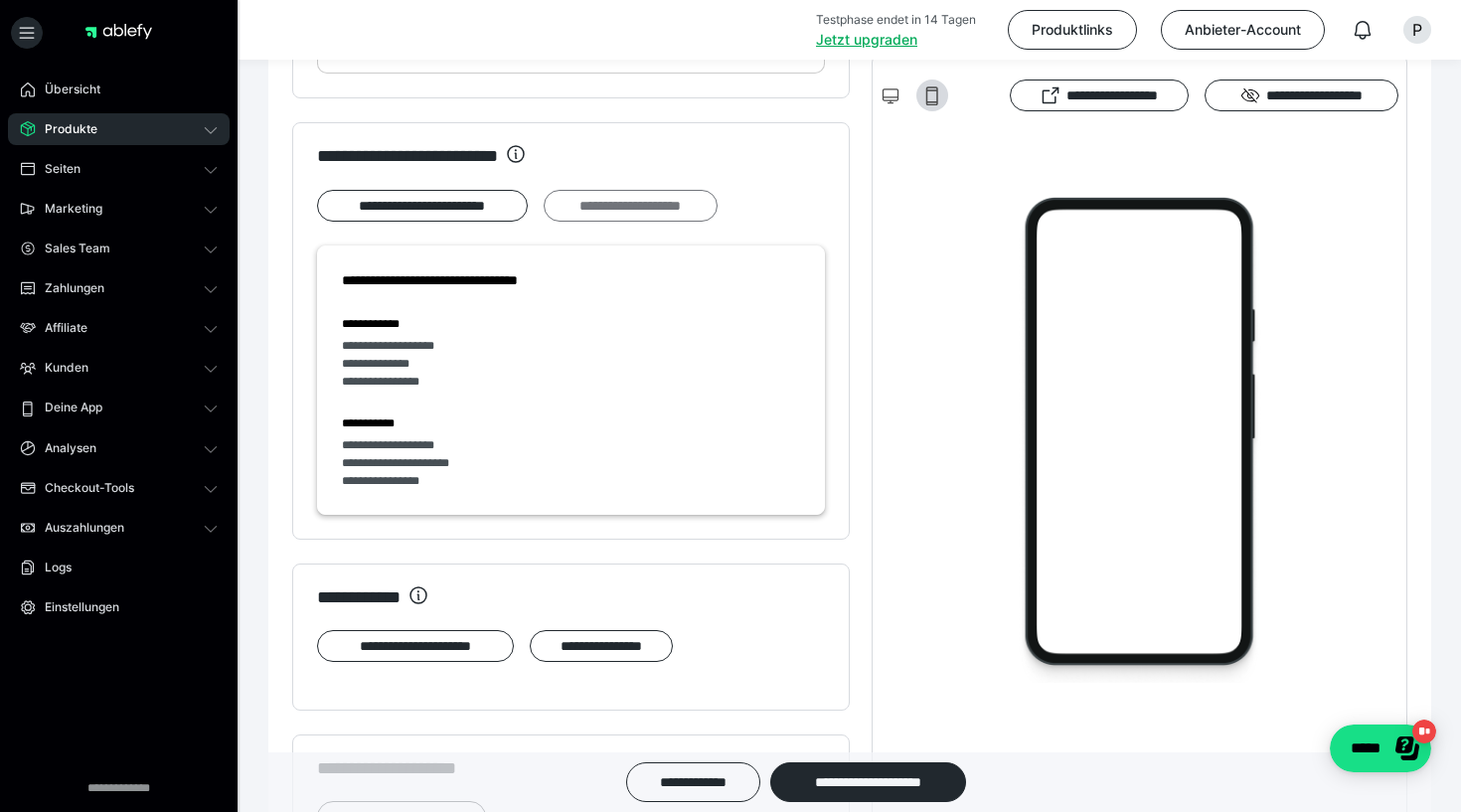 click on "**********" at bounding box center [630, 206] 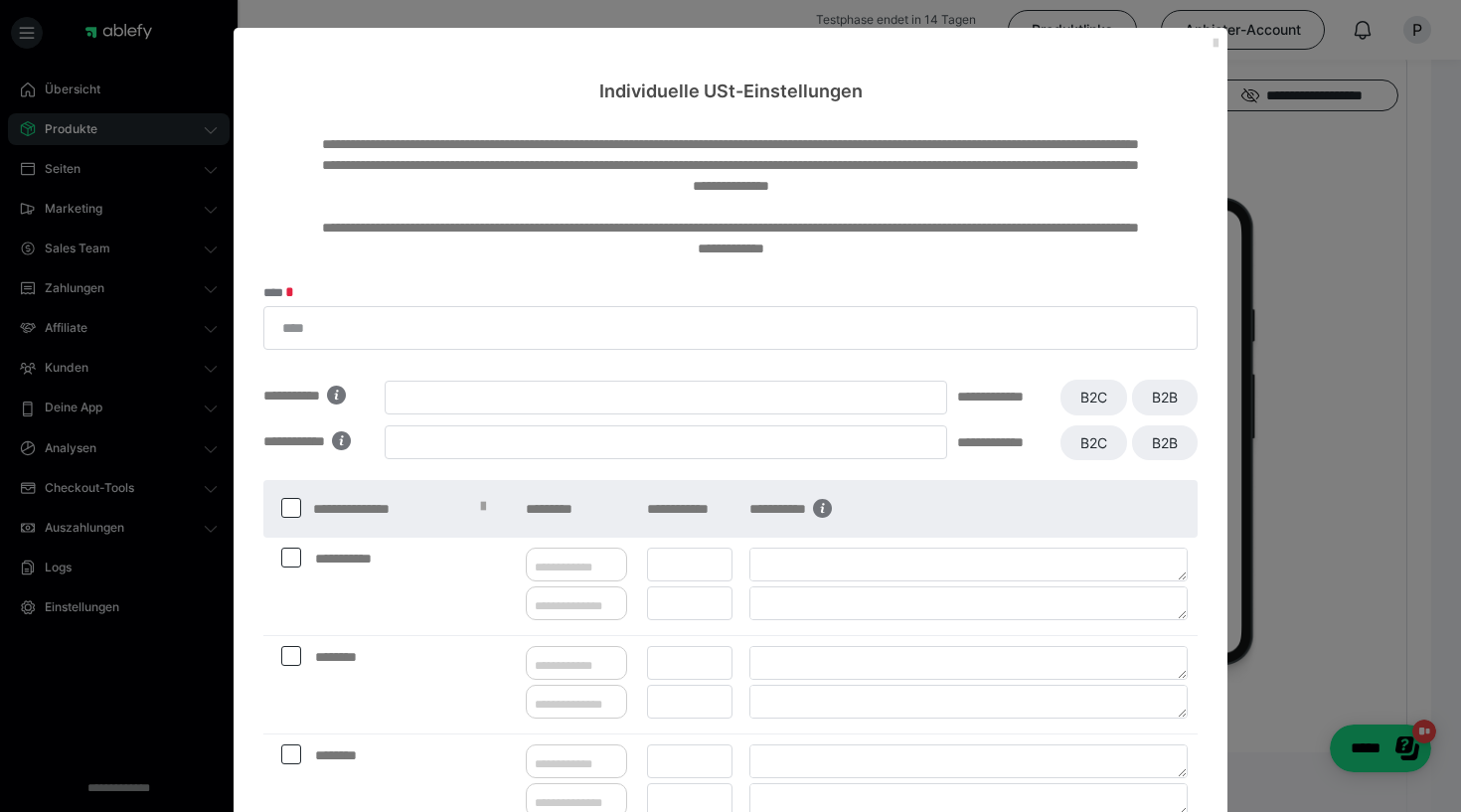click at bounding box center (1216, 44) 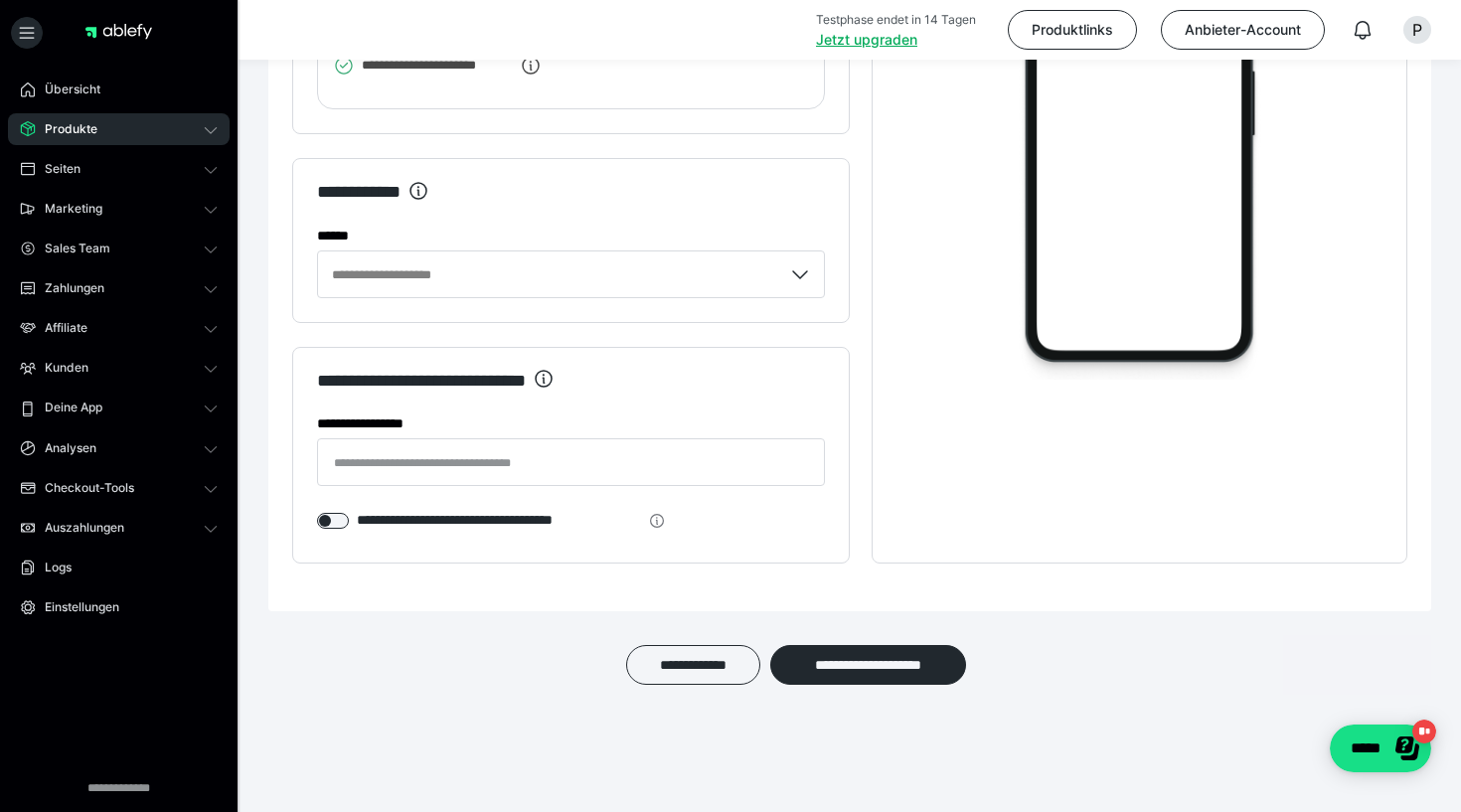 scroll, scrollTop: 3243, scrollLeft: 0, axis: vertical 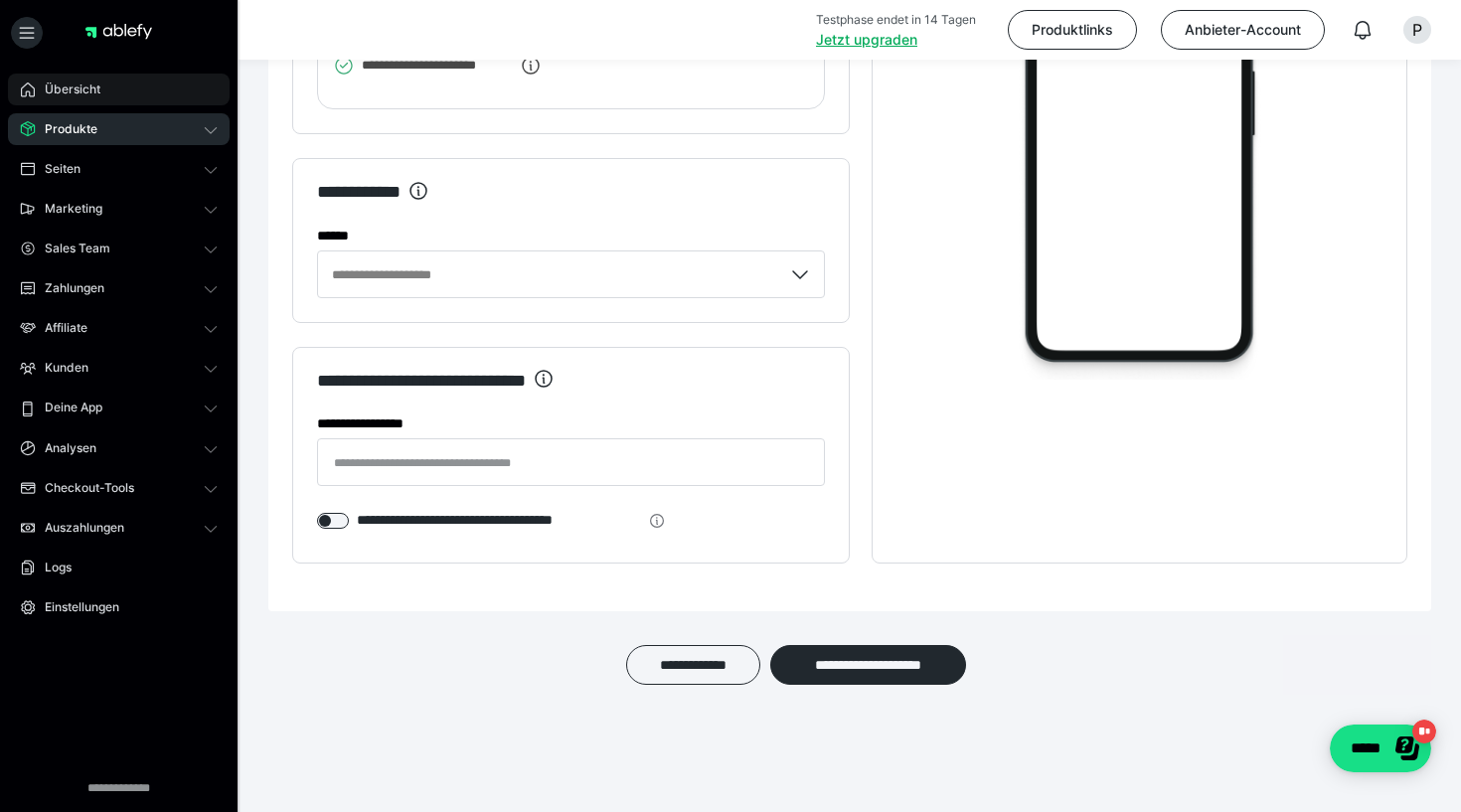click on "Übersicht" at bounding box center [66, 89] 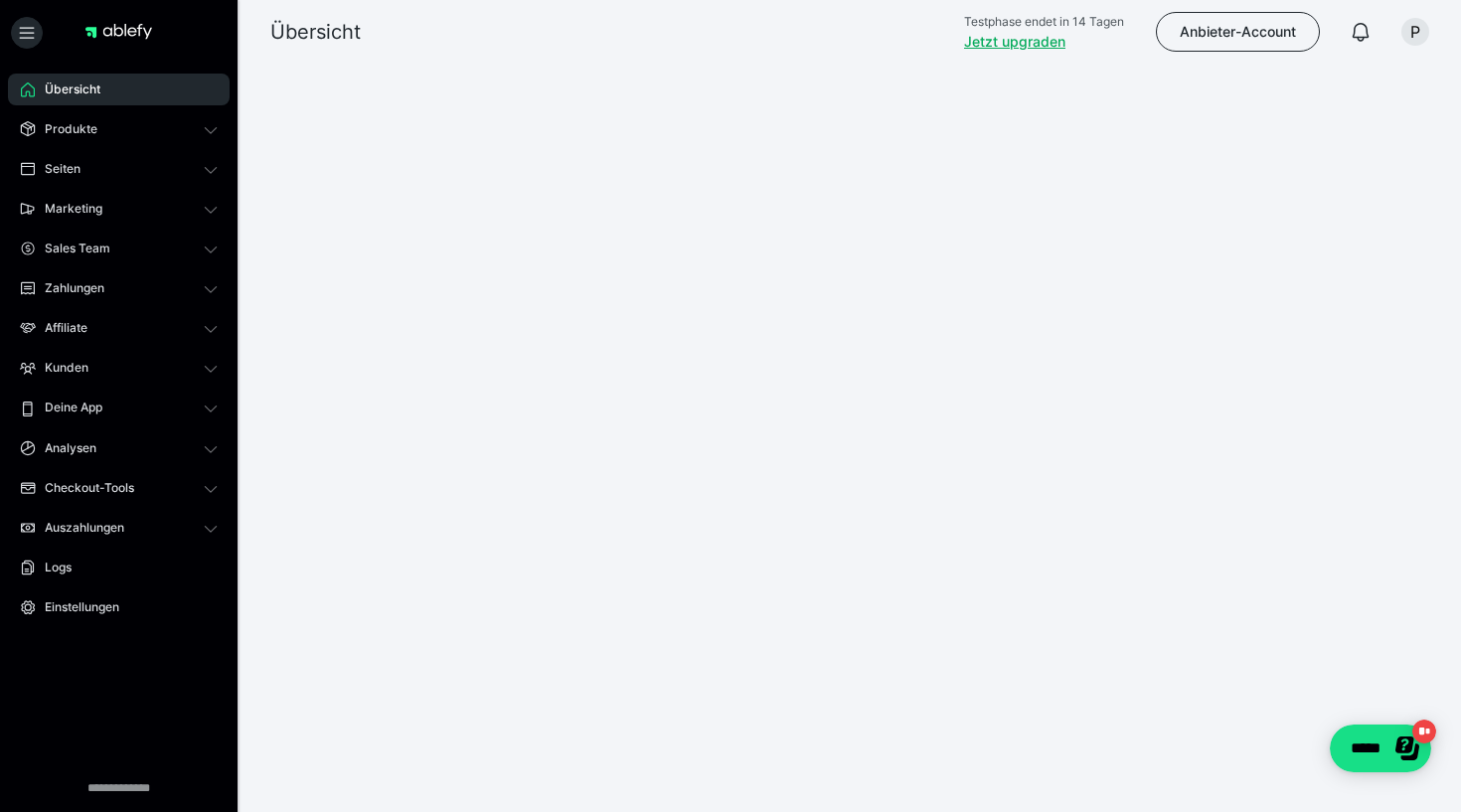 scroll, scrollTop: 1520, scrollLeft: 0, axis: vertical 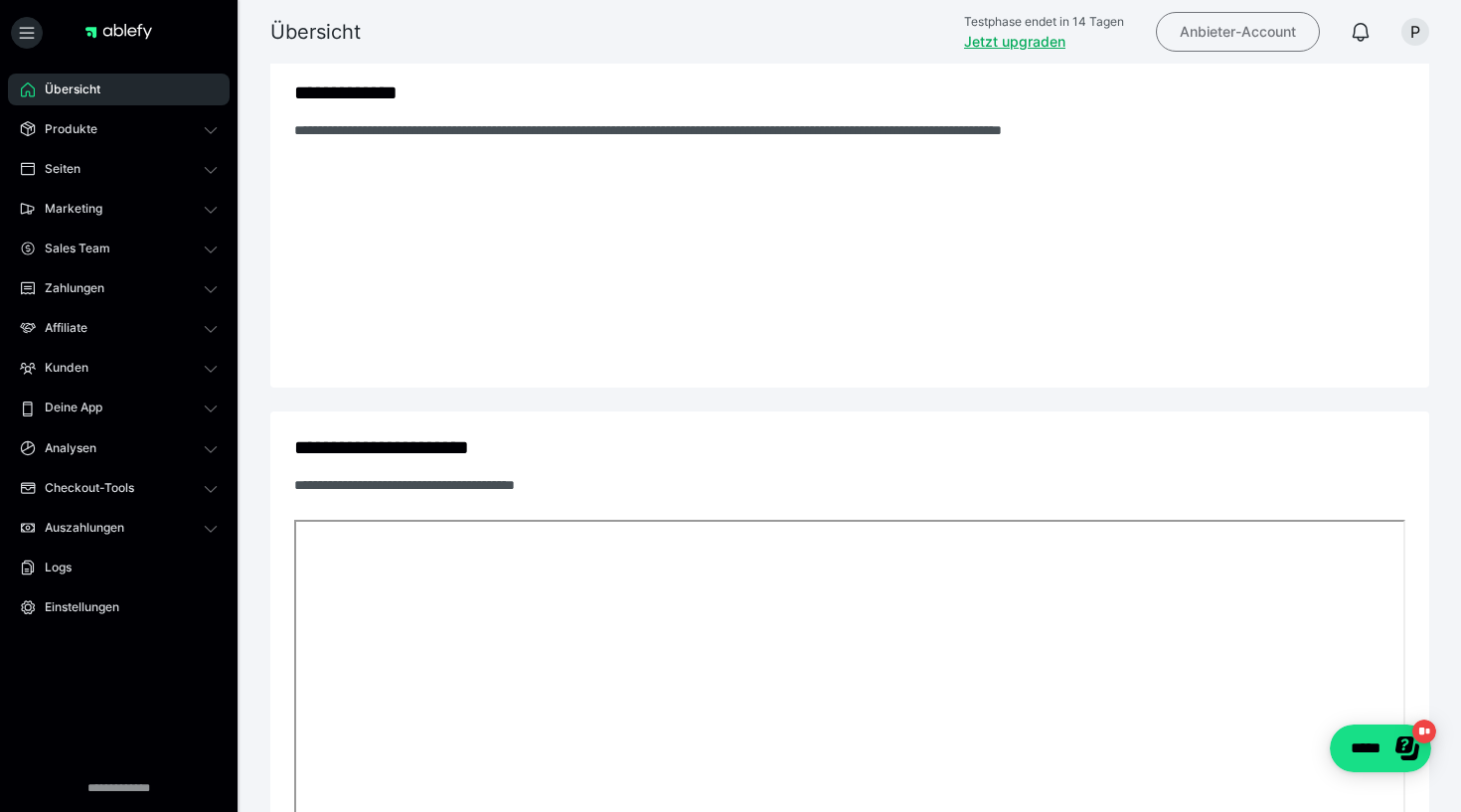 click on "Anbieter-Account" at bounding box center (1237, 32) 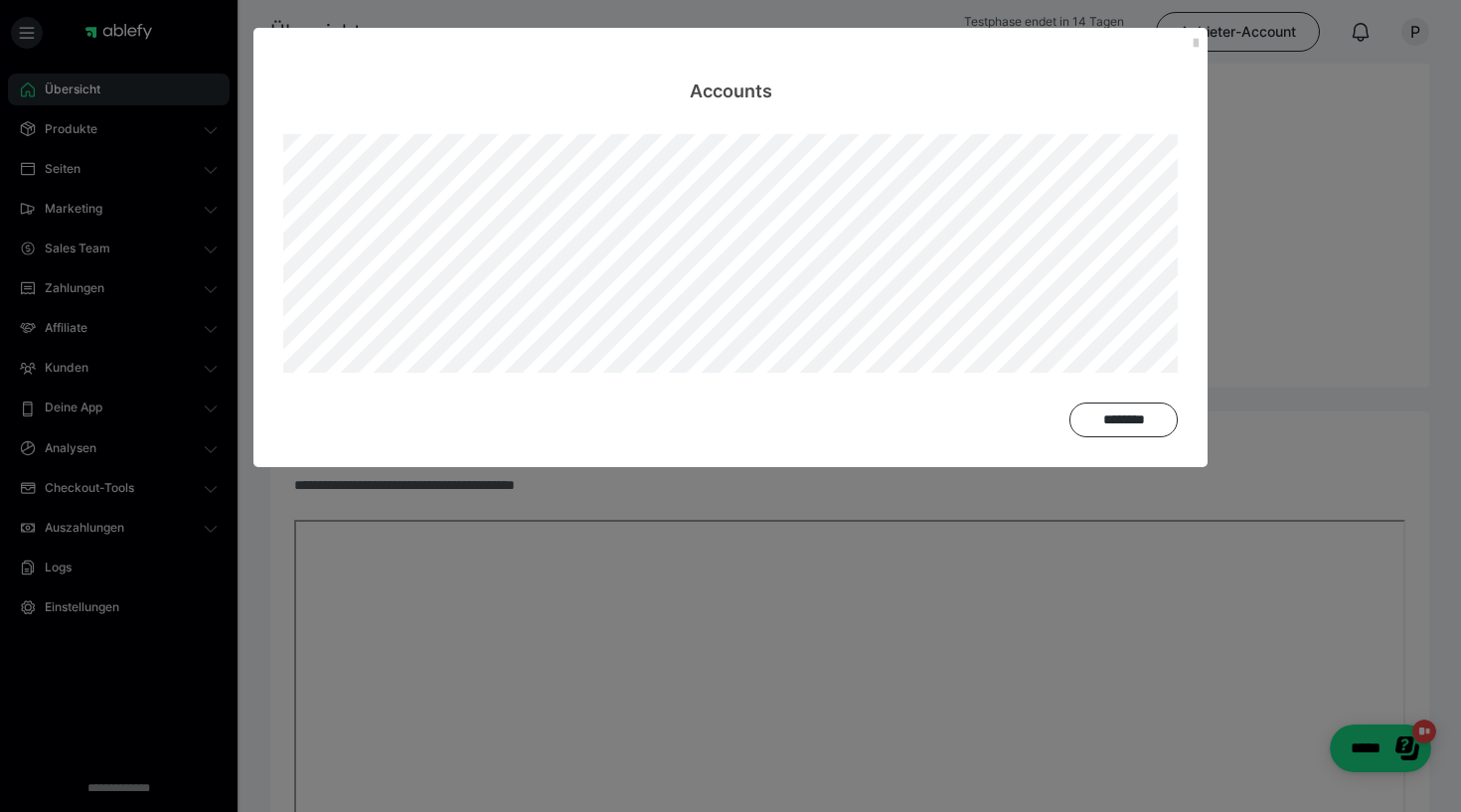 click on "Accounts ********" at bounding box center (730, 406) 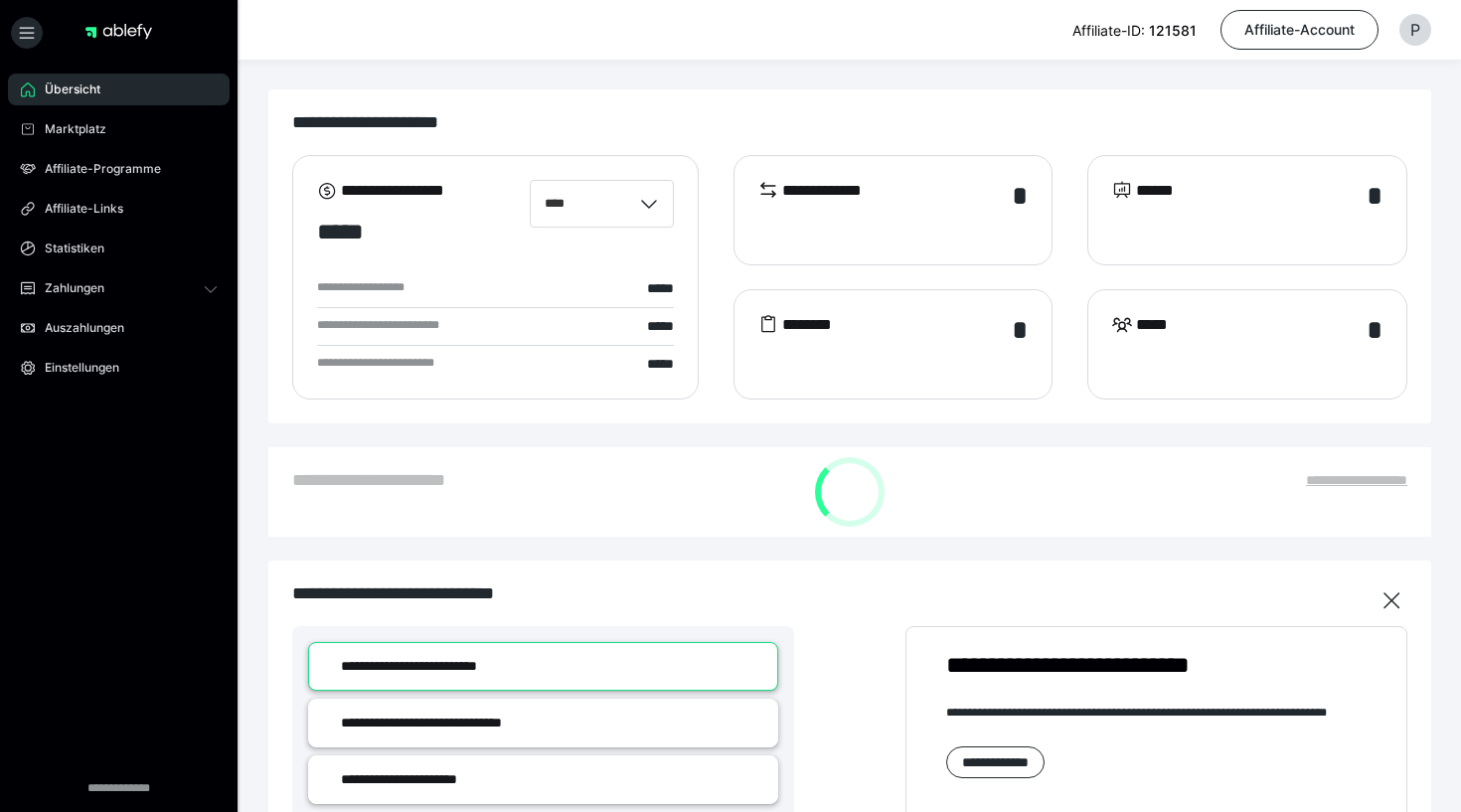 scroll, scrollTop: 0, scrollLeft: 0, axis: both 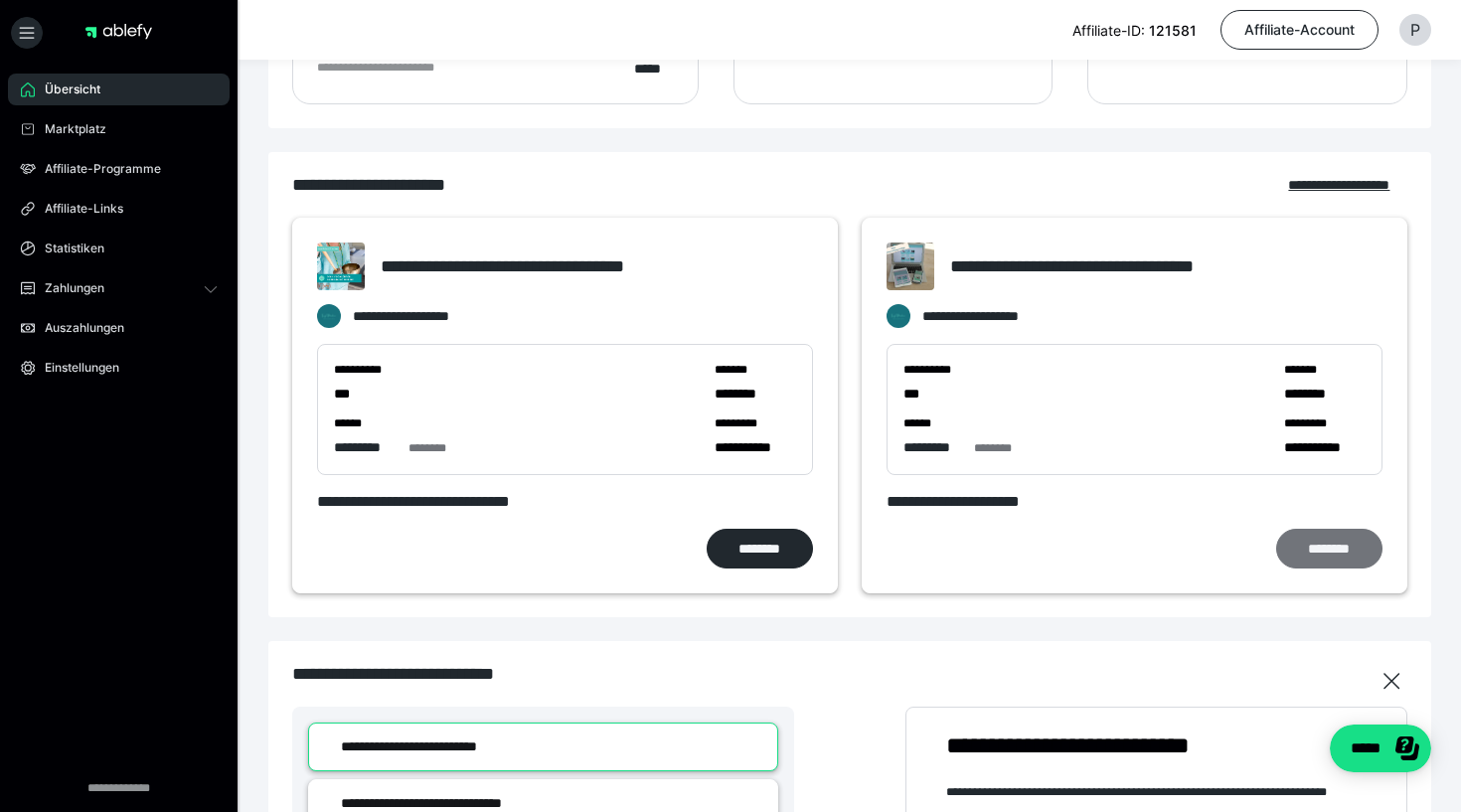 click on "********" at bounding box center [1329, 549] 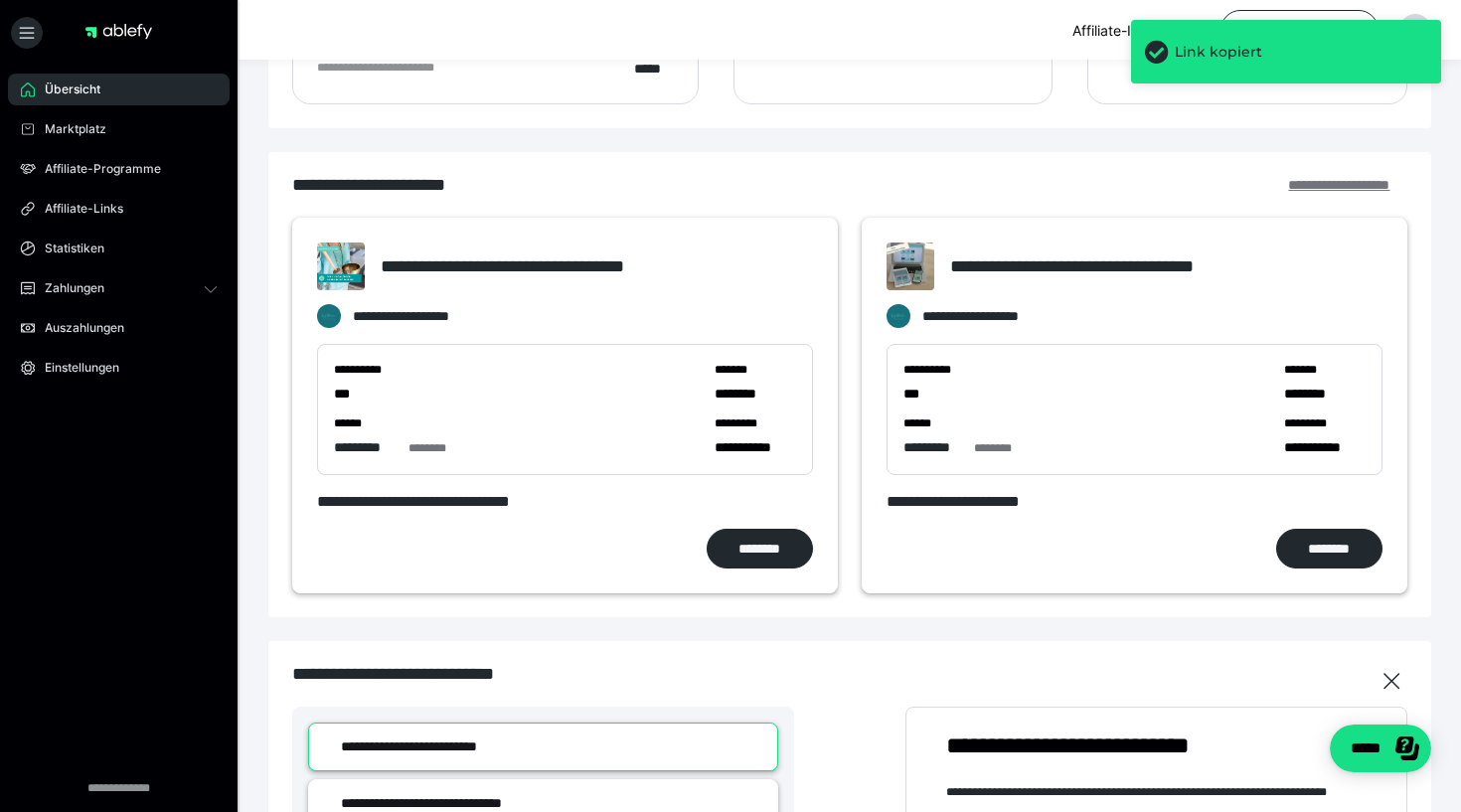 click on "**********" at bounding box center (1348, 185) 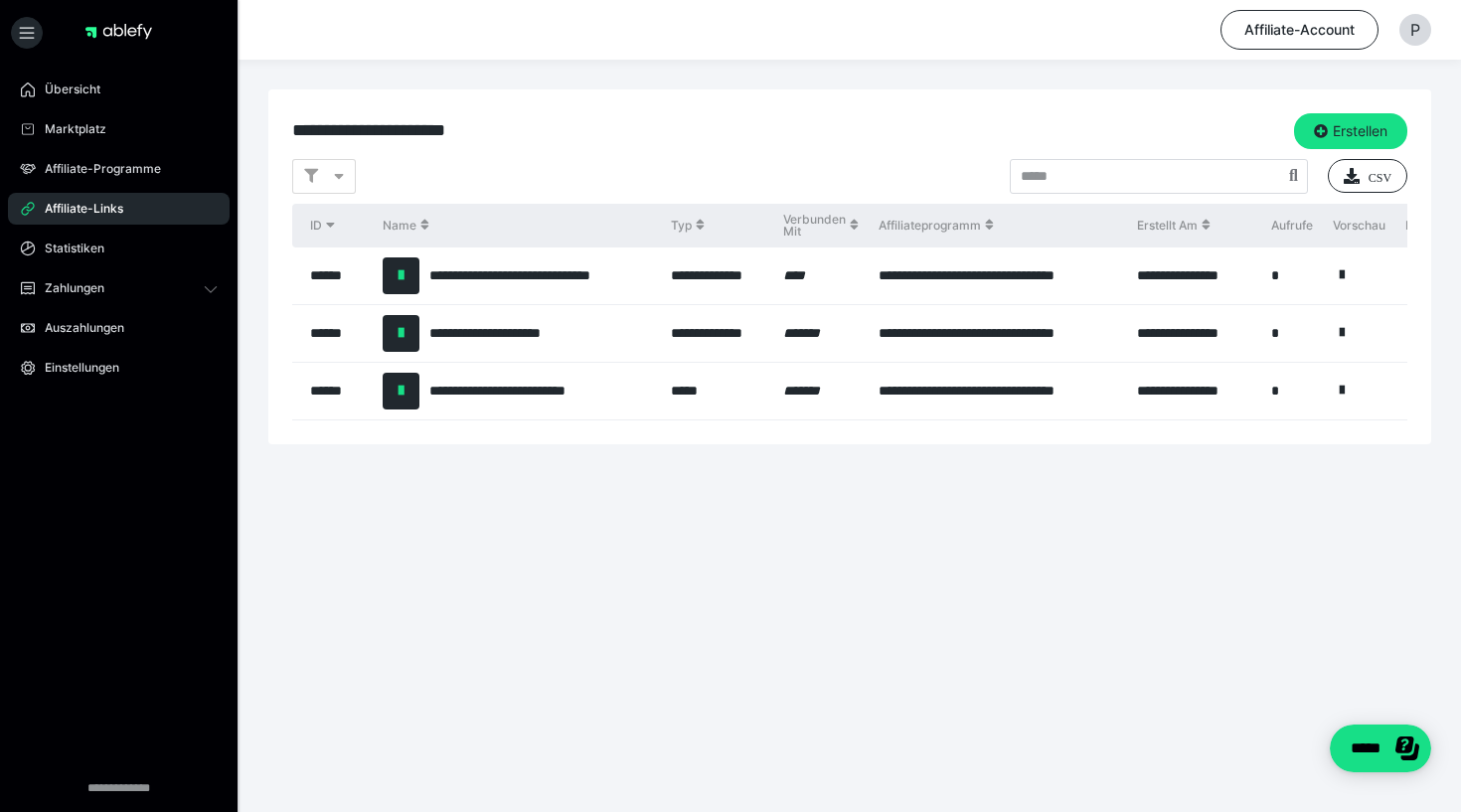 scroll, scrollTop: 294, scrollLeft: 0, axis: vertical 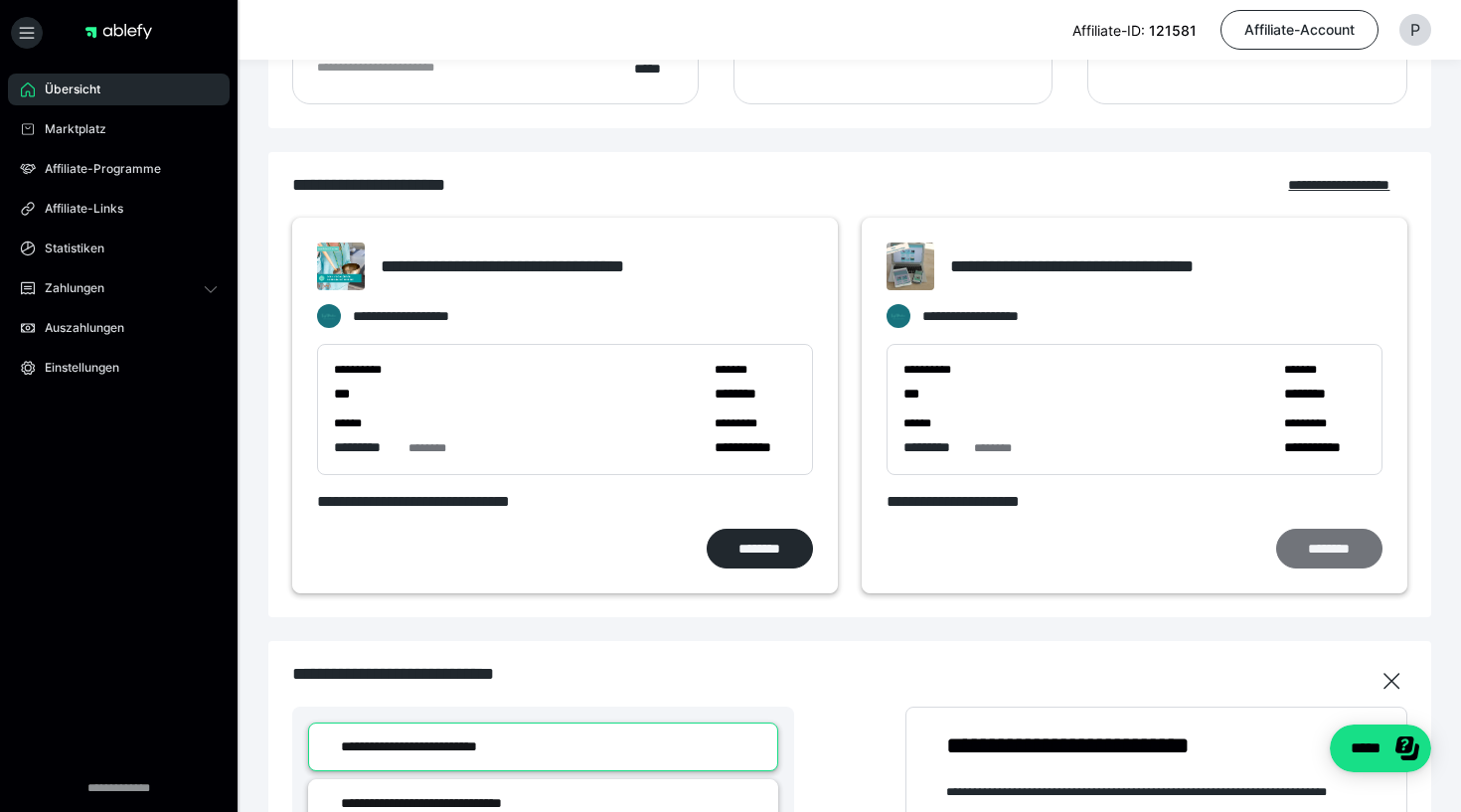click on "********" at bounding box center [1329, 549] 